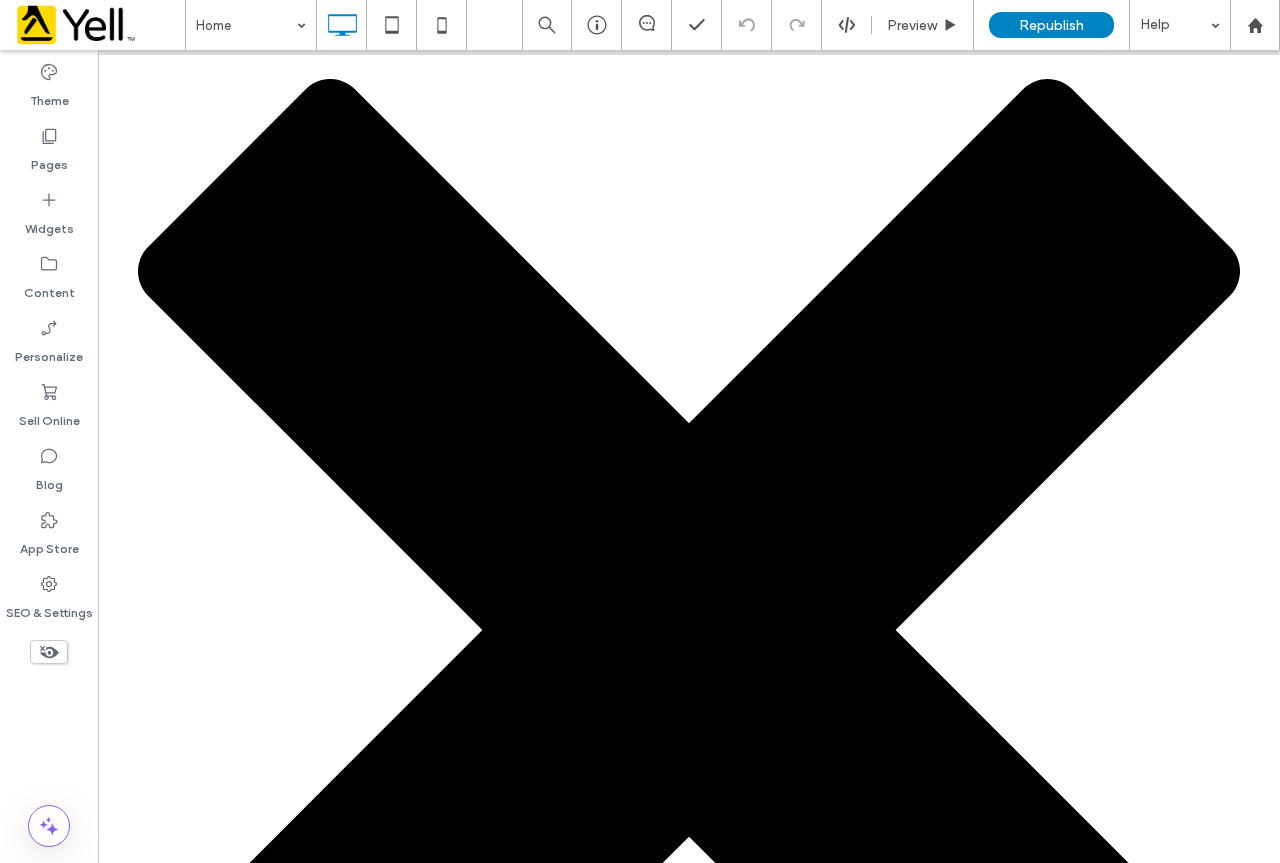 scroll, scrollTop: 0, scrollLeft: 0, axis: both 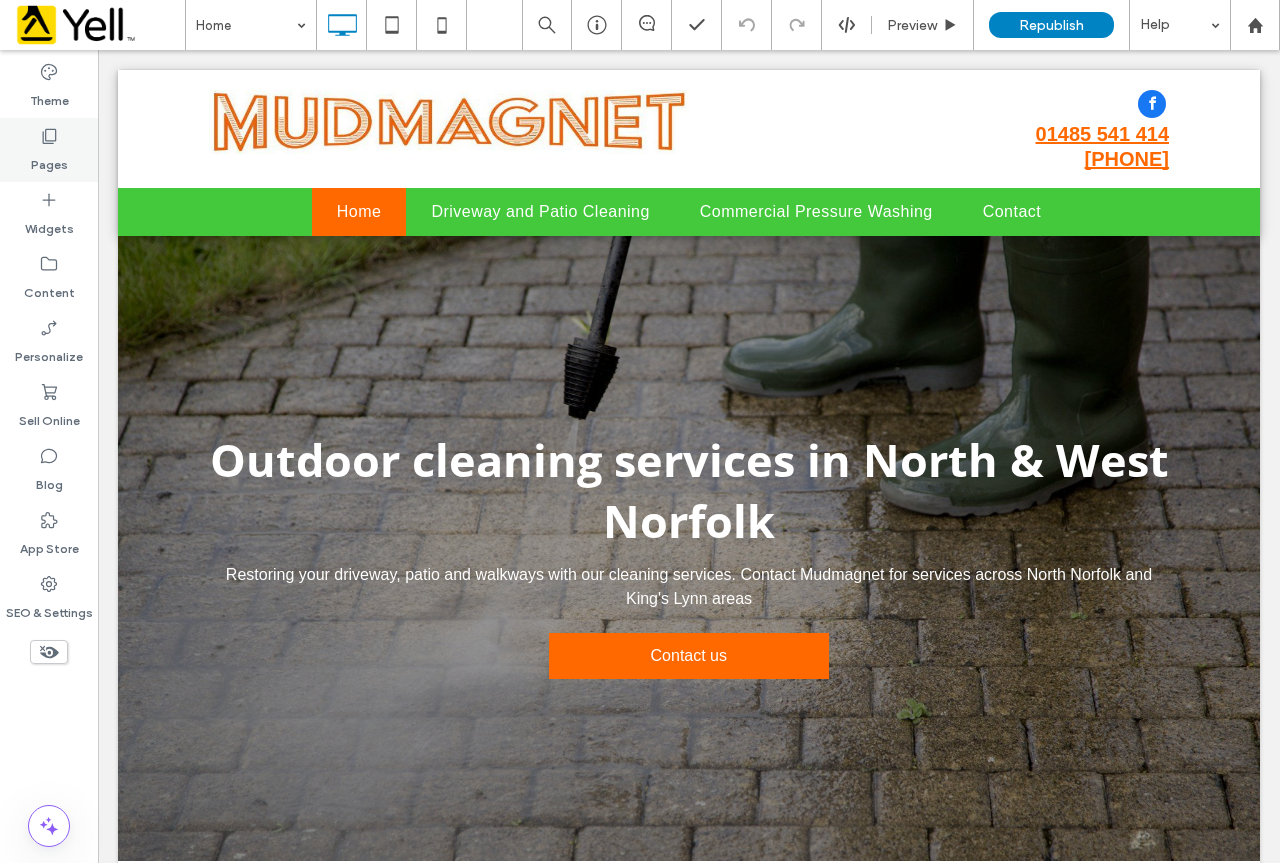 click on "Pages" at bounding box center (49, 160) 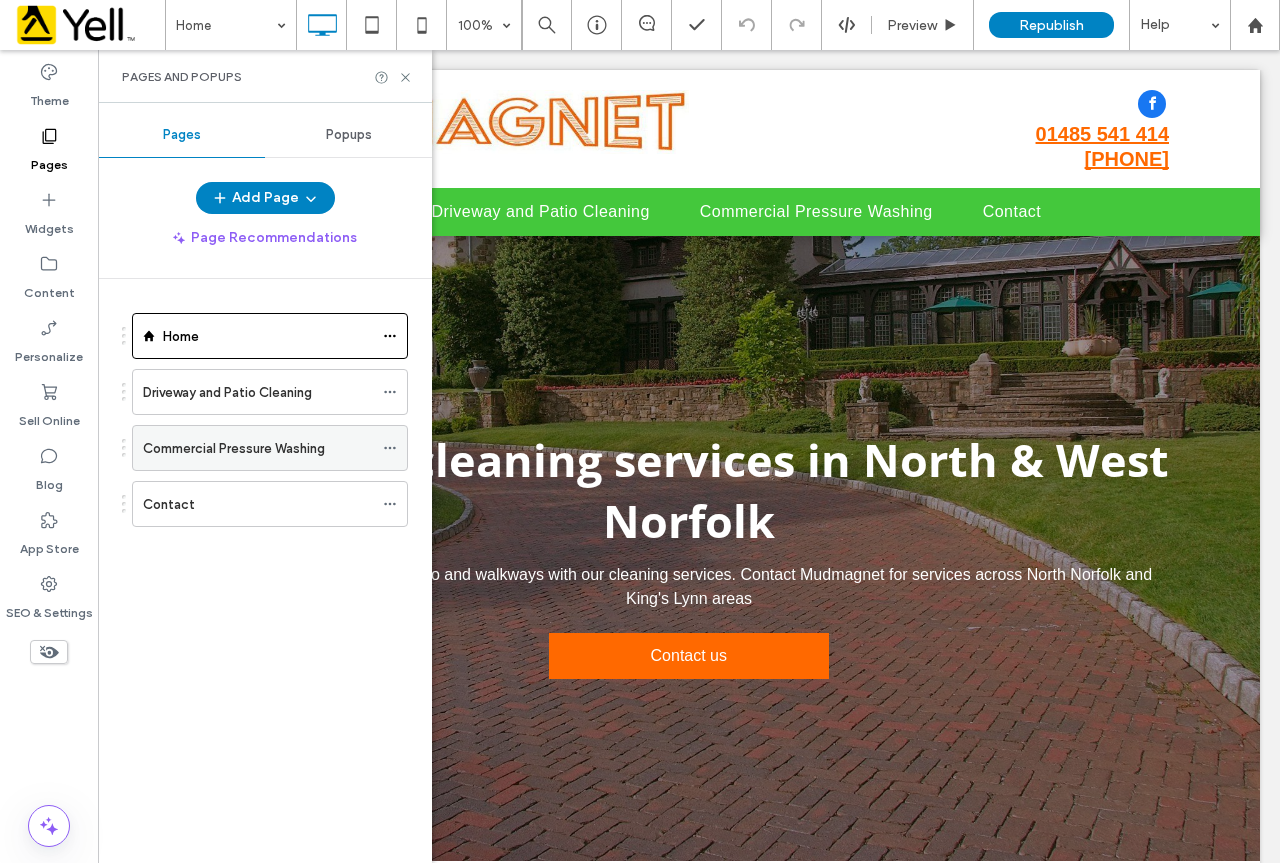 click 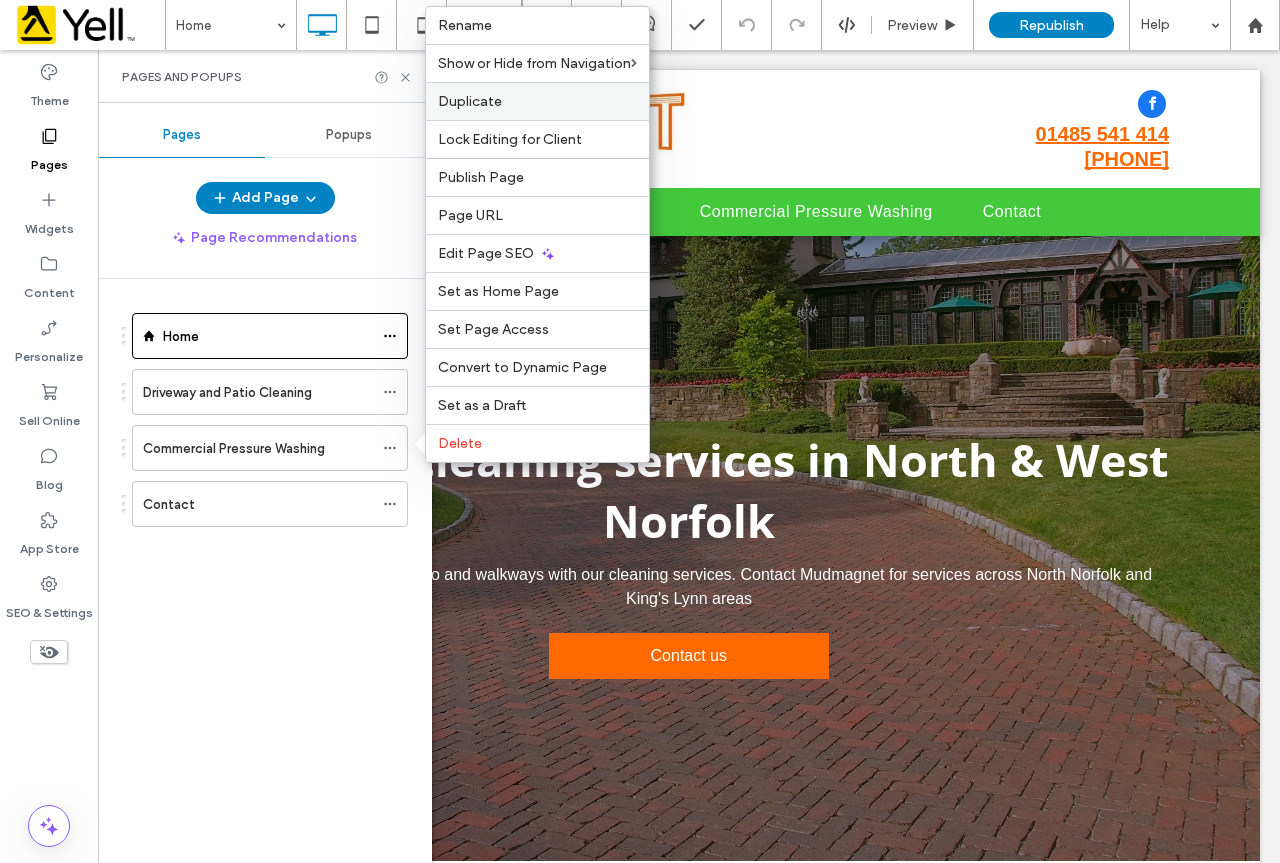 click on "Duplicate" at bounding box center [470, 101] 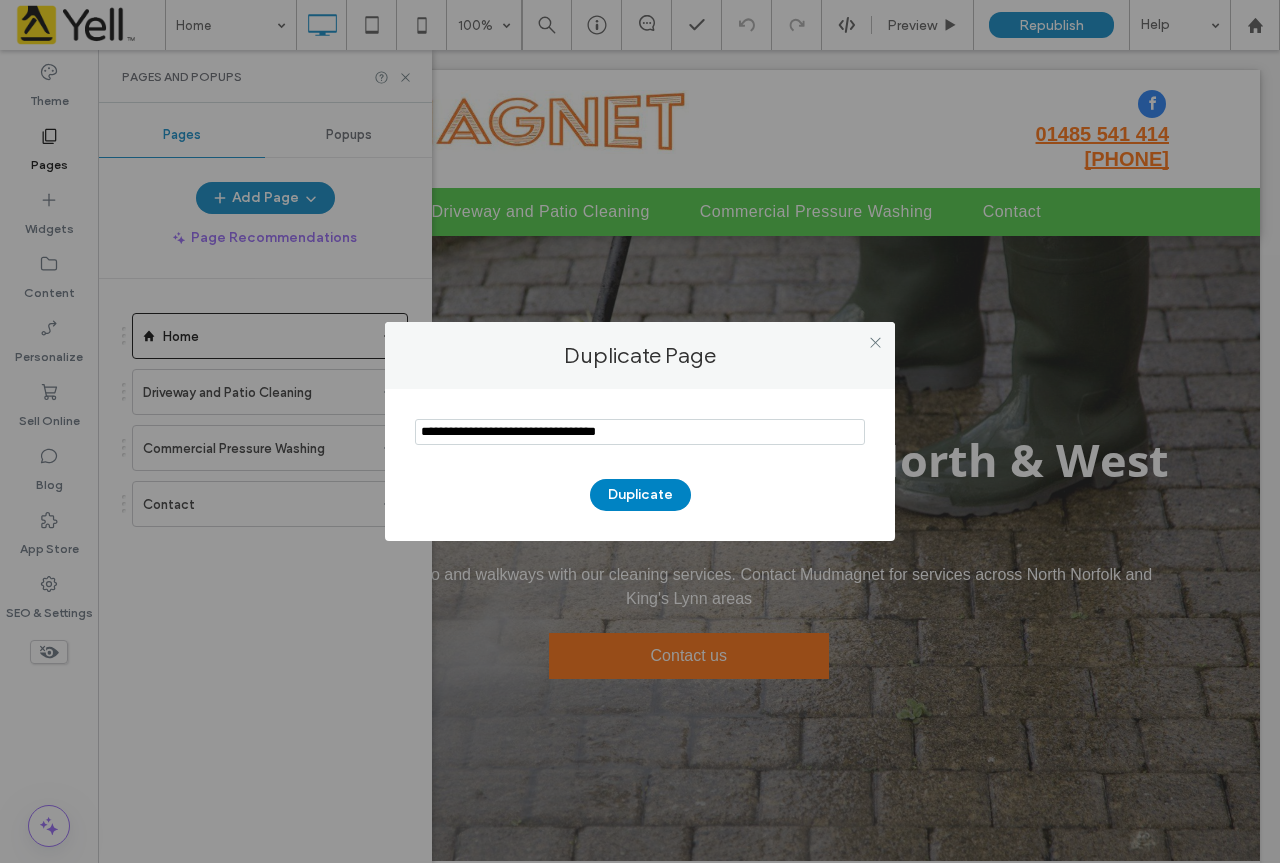 drag, startPoint x: 672, startPoint y: 432, endPoint x: 278, endPoint y: 410, distance: 394.61374 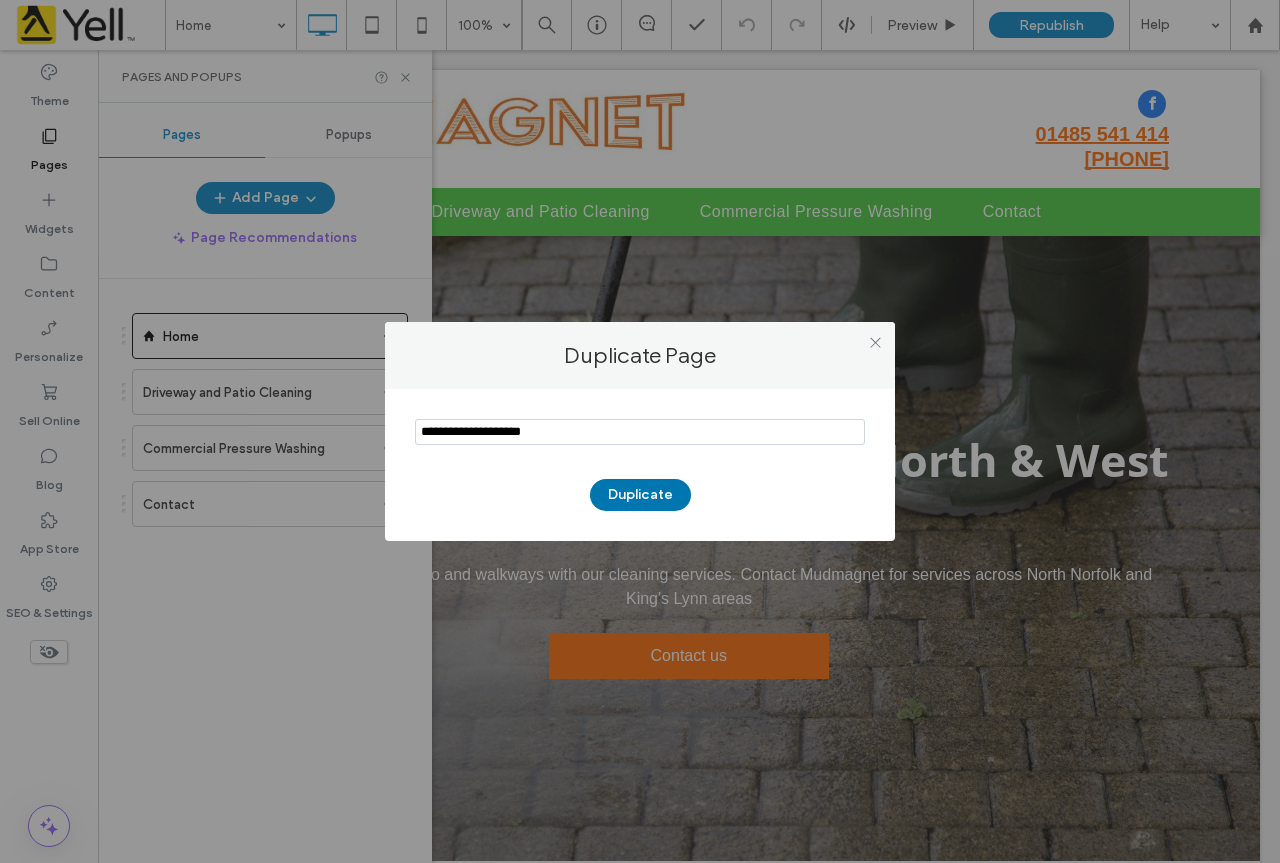 type on "**********" 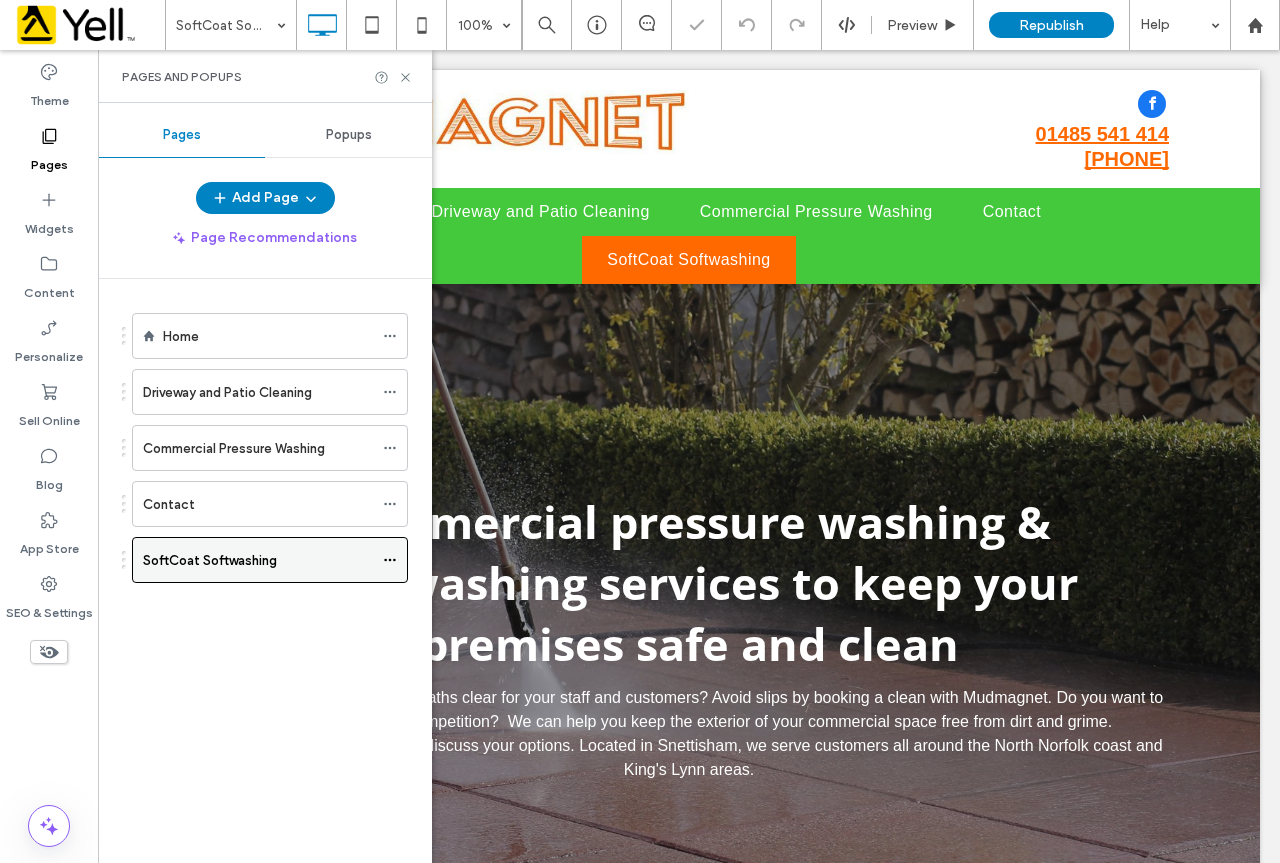 scroll, scrollTop: 0, scrollLeft: 0, axis: both 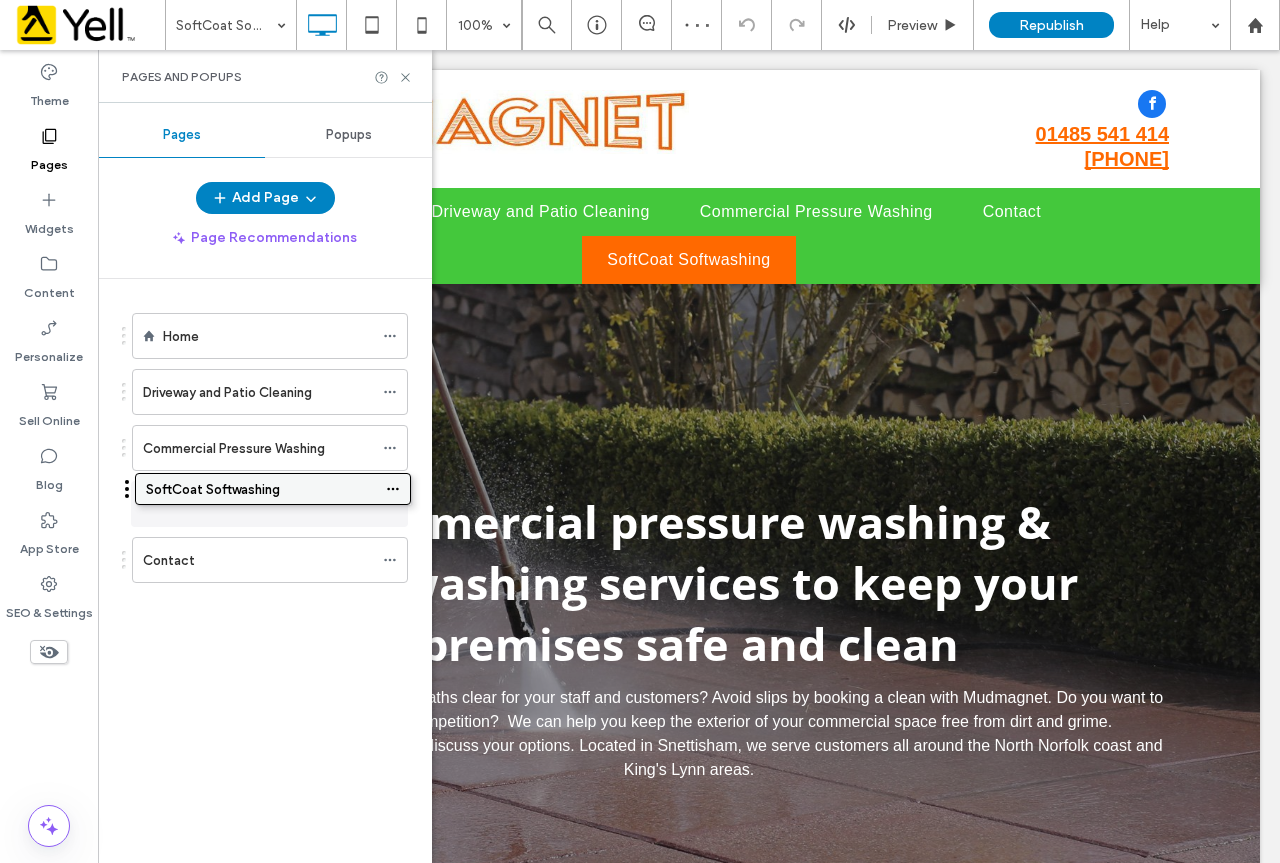 drag, startPoint x: 245, startPoint y: 552, endPoint x: 240, endPoint y: 496, distance: 56.22277 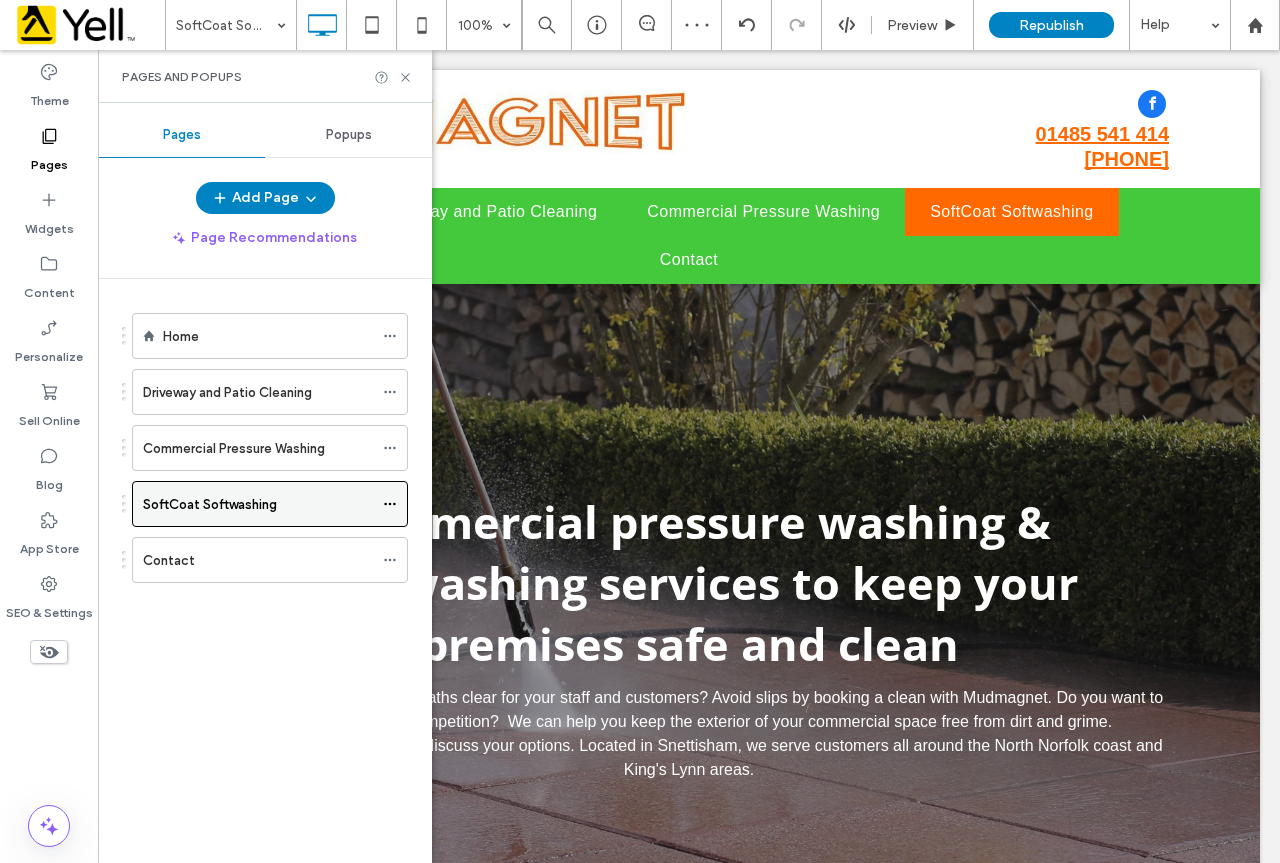 click 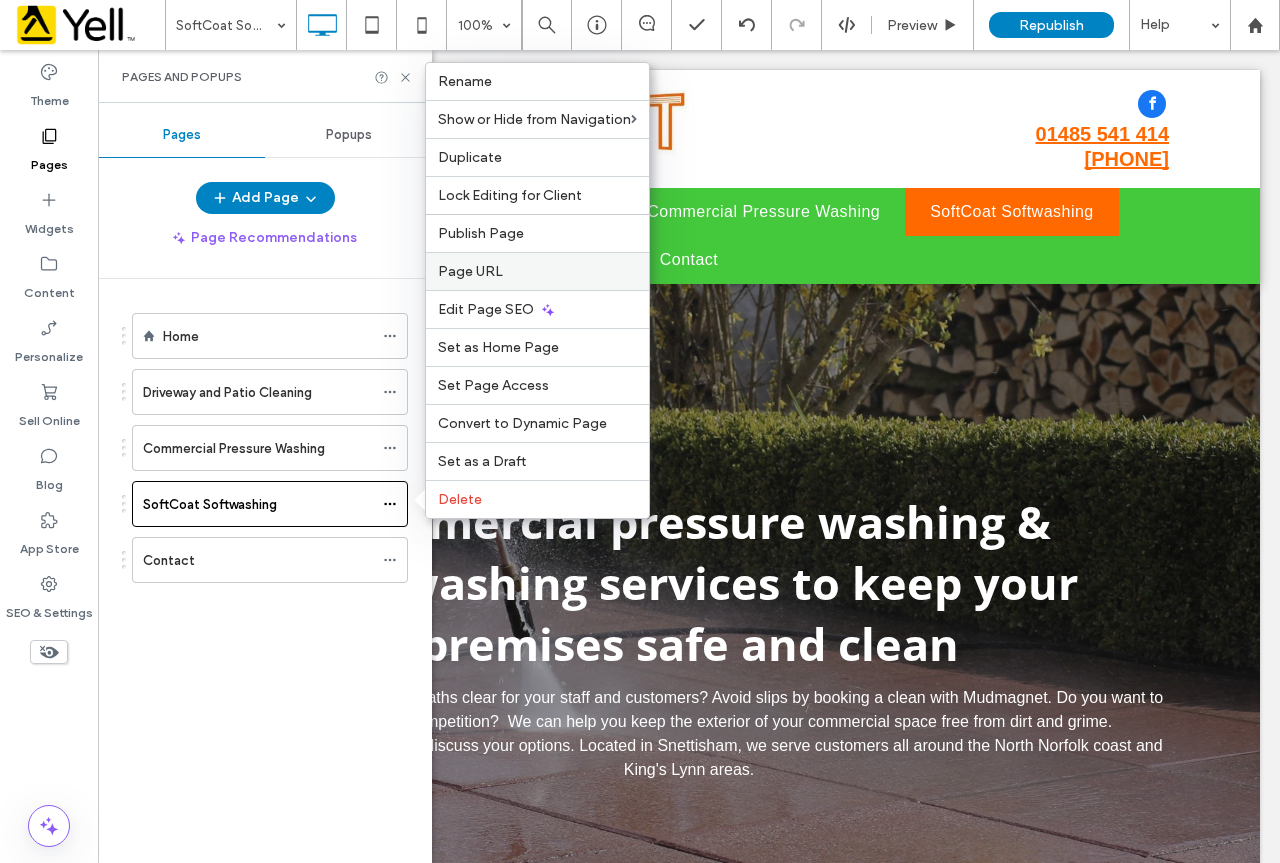 click on "Page URL" at bounding box center [470, 271] 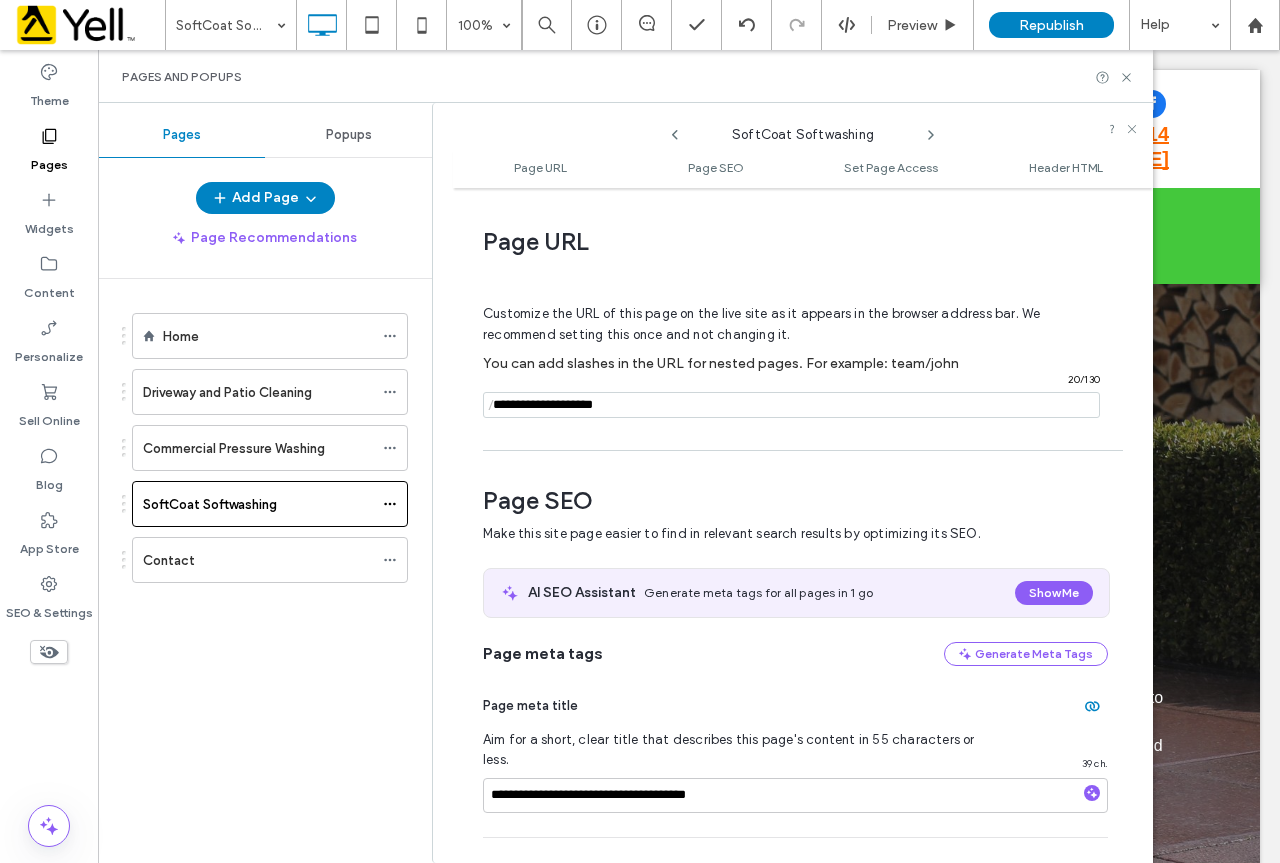 scroll, scrollTop: 10, scrollLeft: 0, axis: vertical 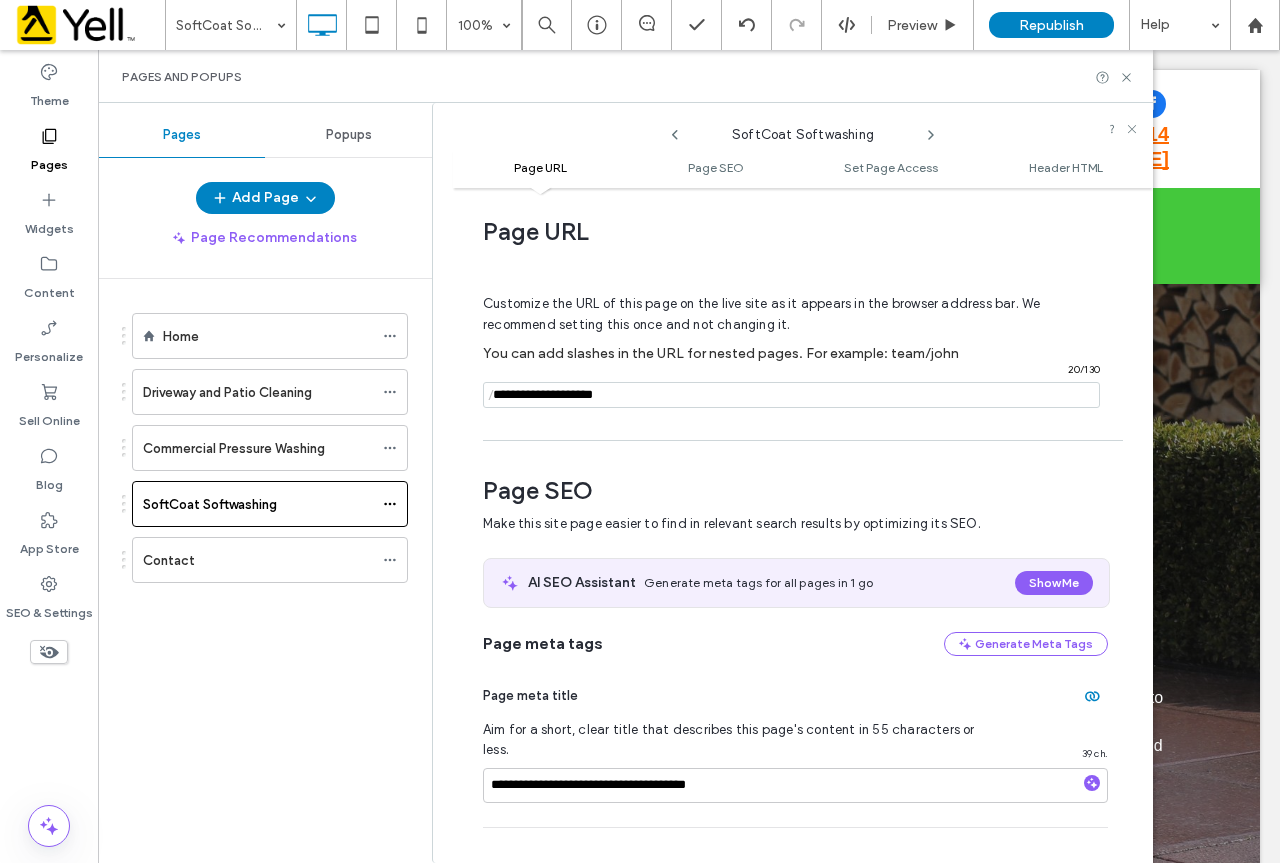 click at bounding box center [791, 395] 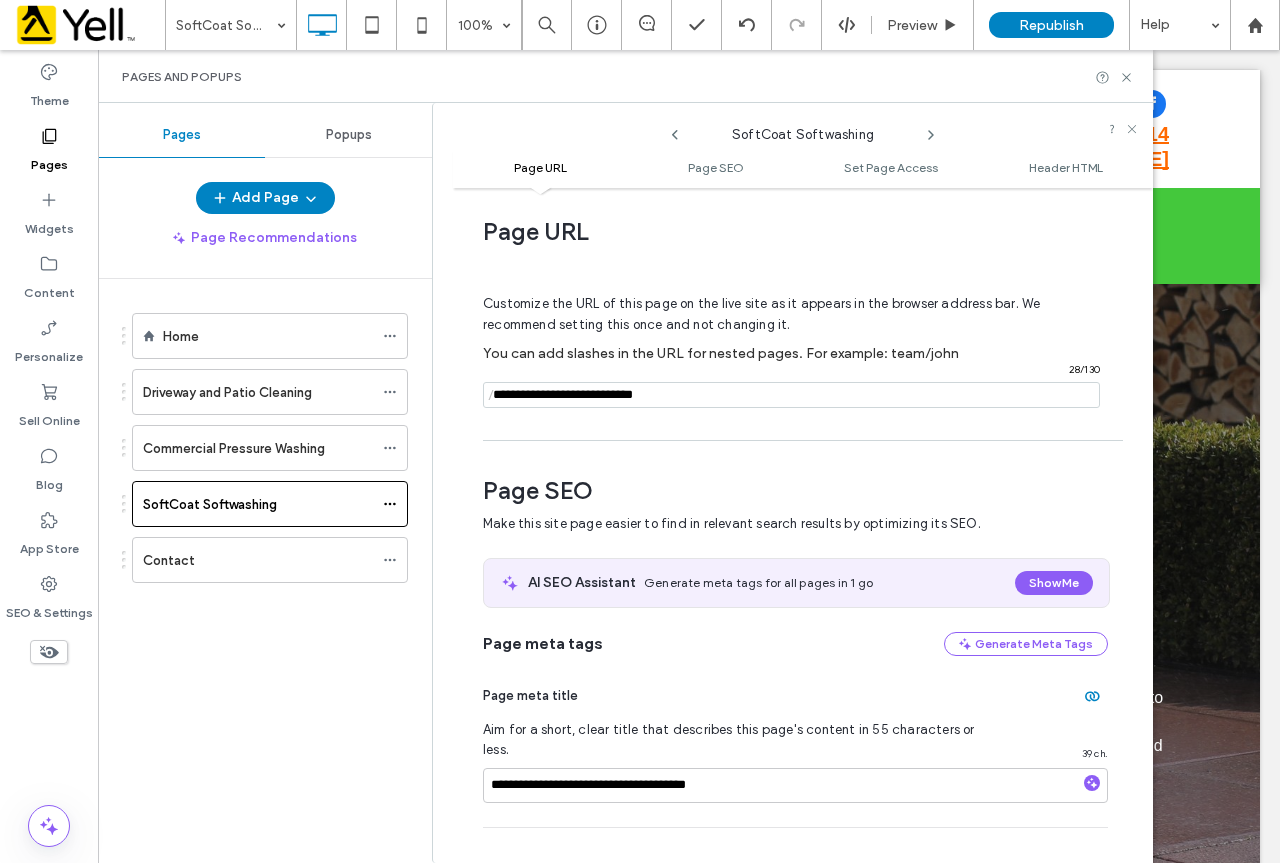 type on "**********" 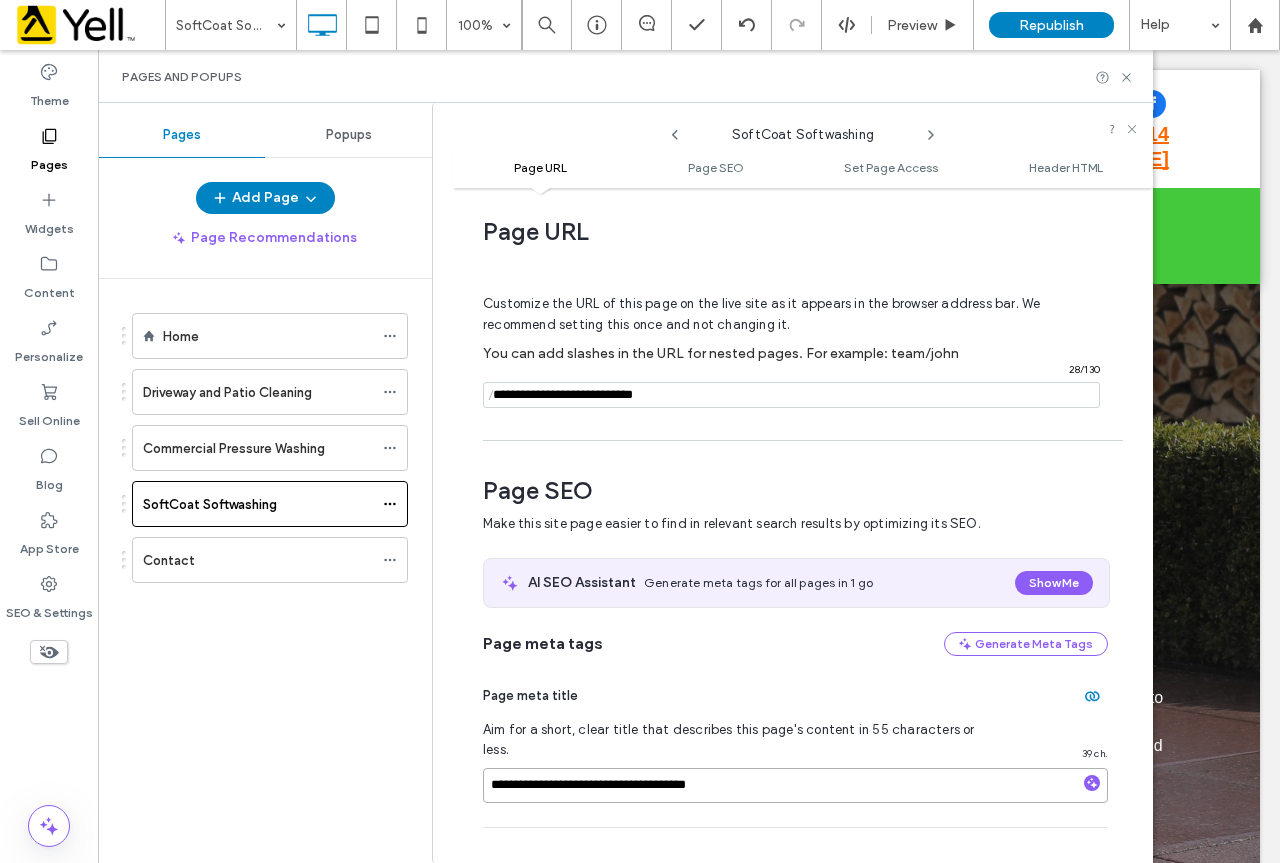 click on "**********" at bounding box center (795, 785) 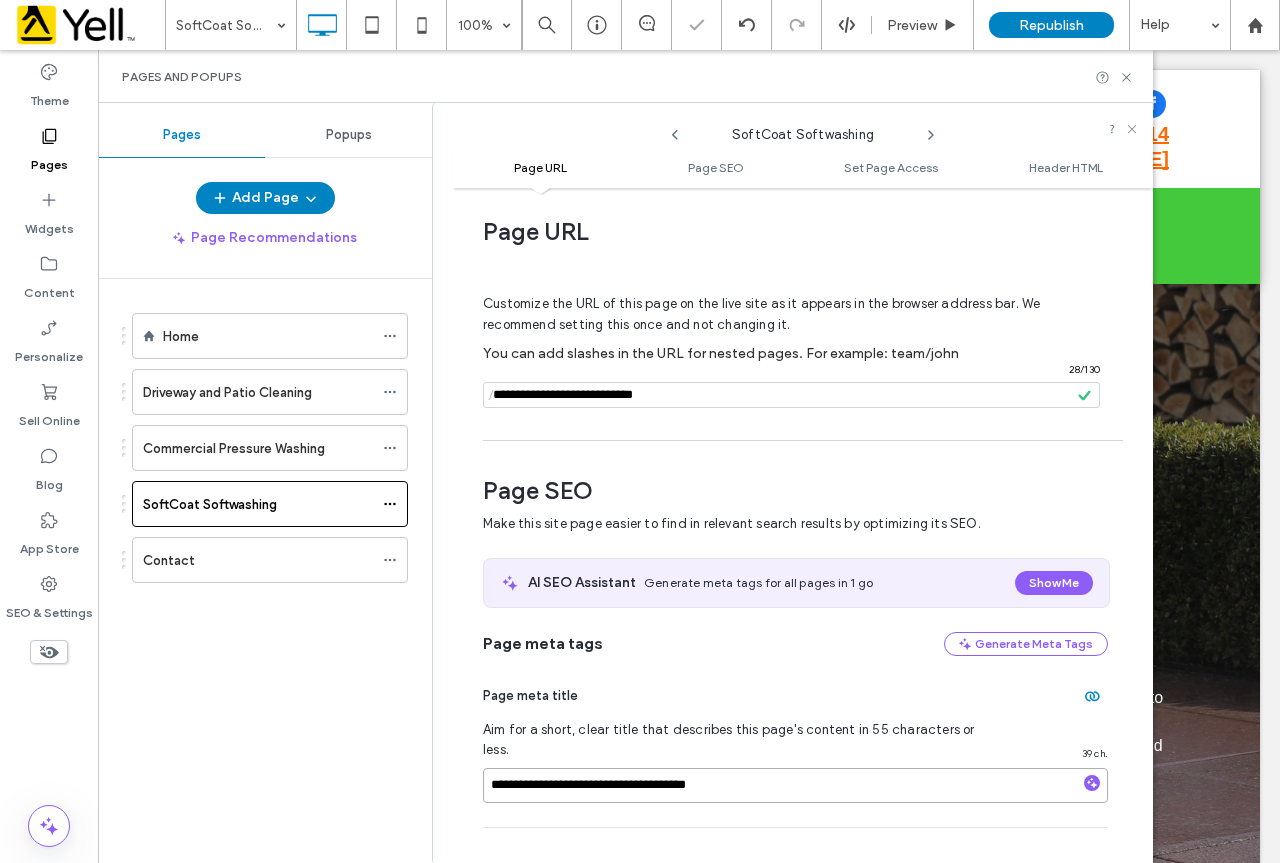 scroll, scrollTop: 0, scrollLeft: 0, axis: both 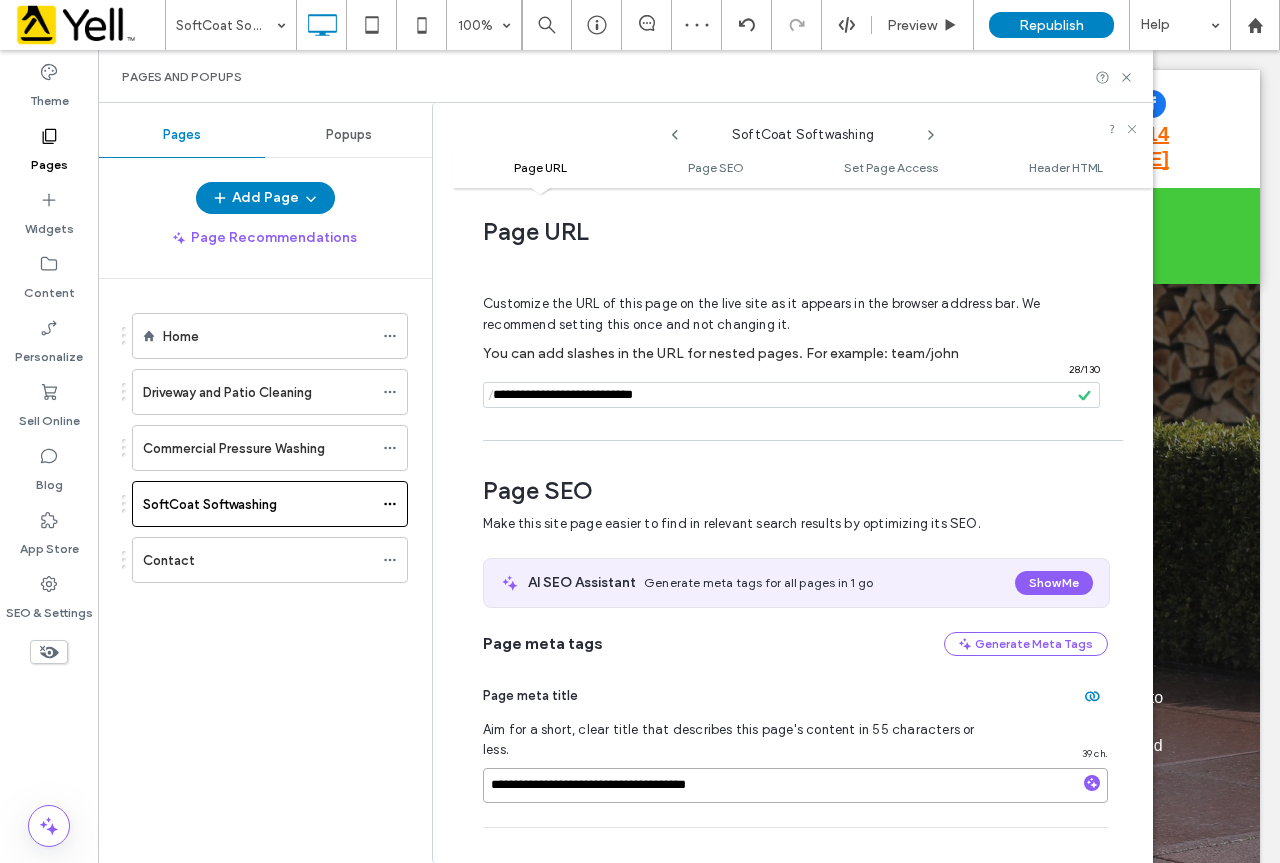 drag, startPoint x: 623, startPoint y: 764, endPoint x: 420, endPoint y: 742, distance: 204.18864 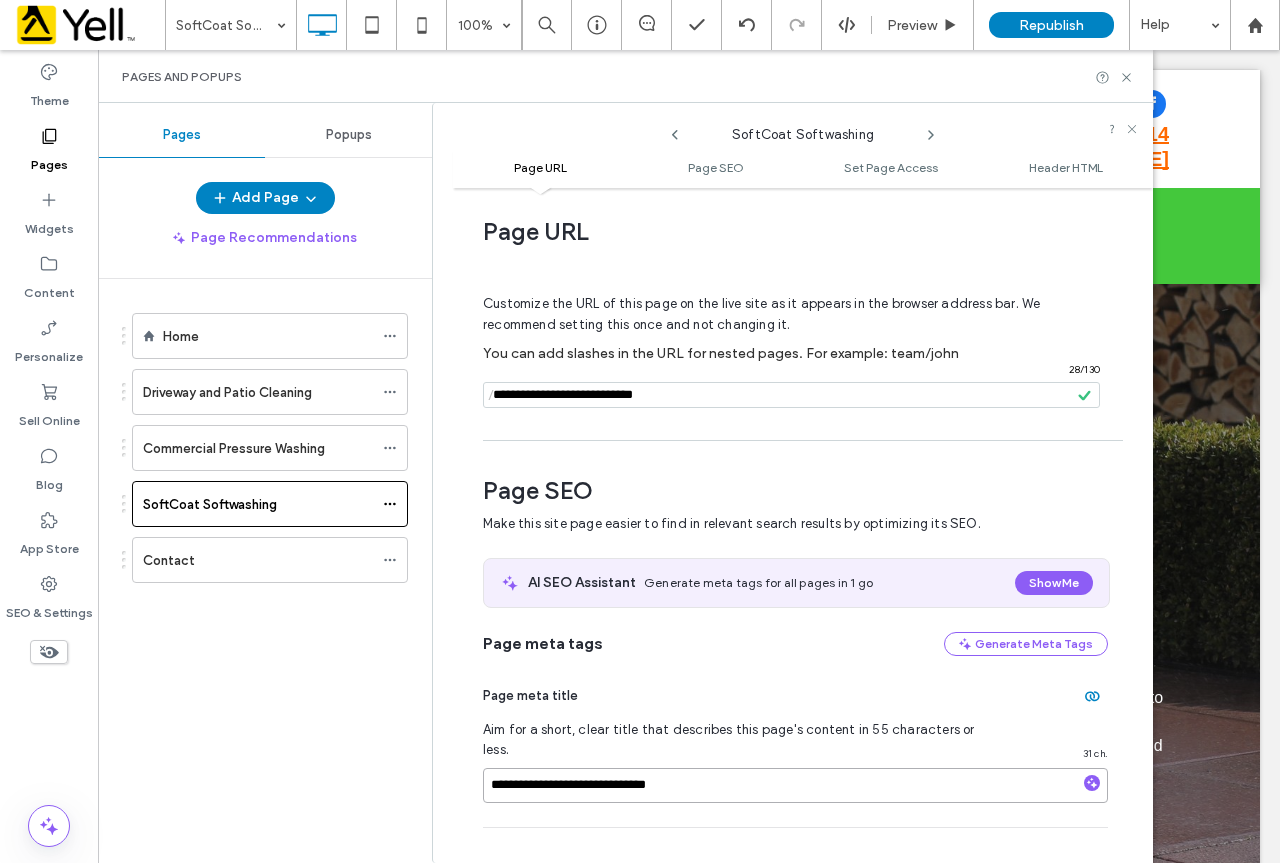 type on "**********" 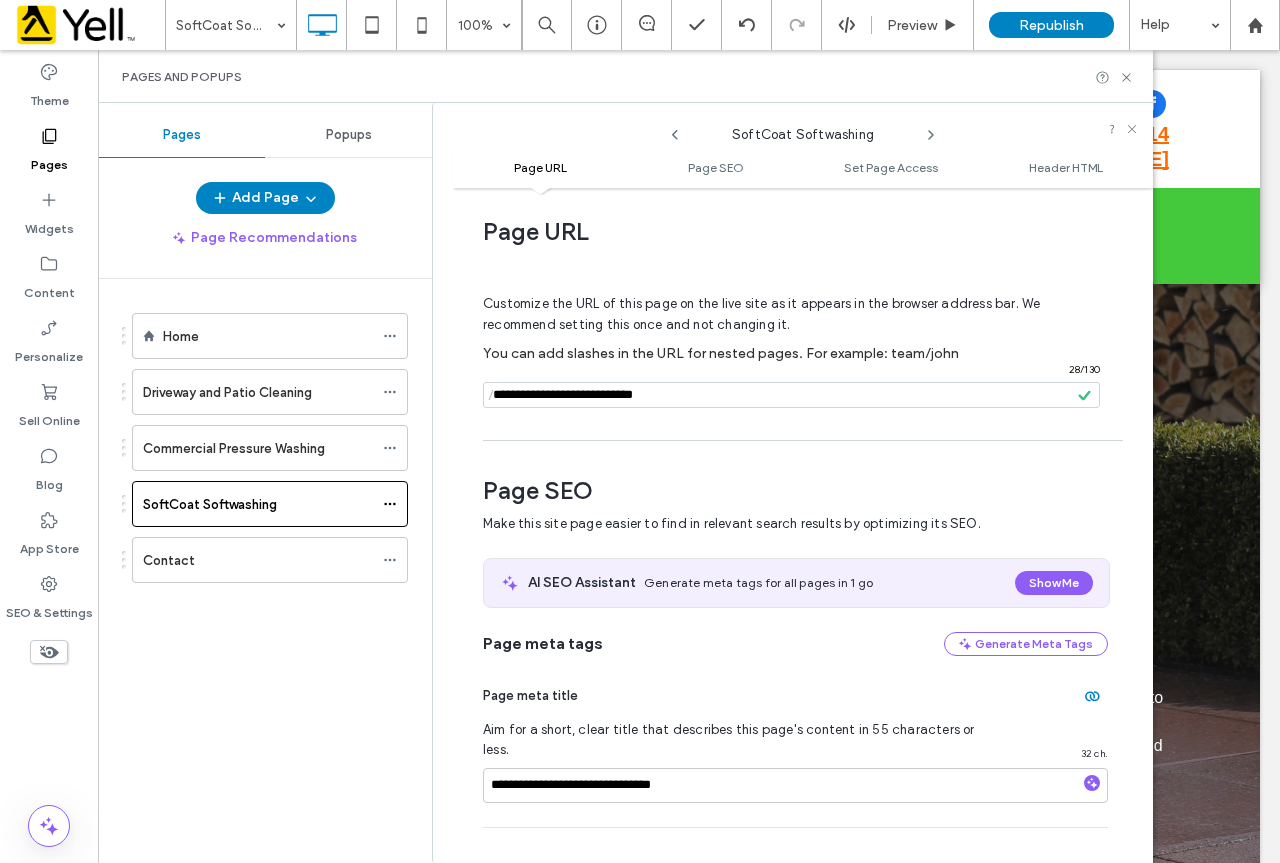 click on "**********" at bounding box center (792, 483) 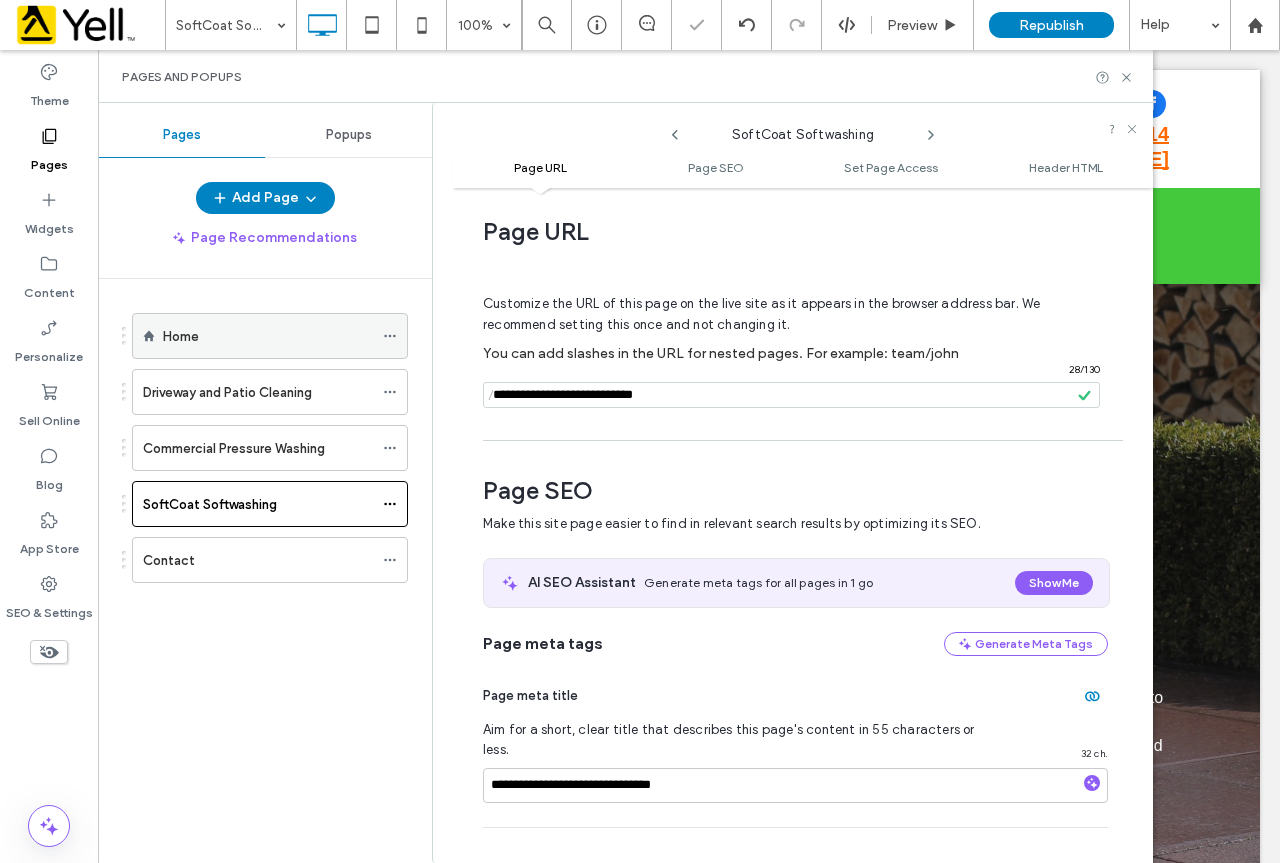 click on "Home" at bounding box center (268, 336) 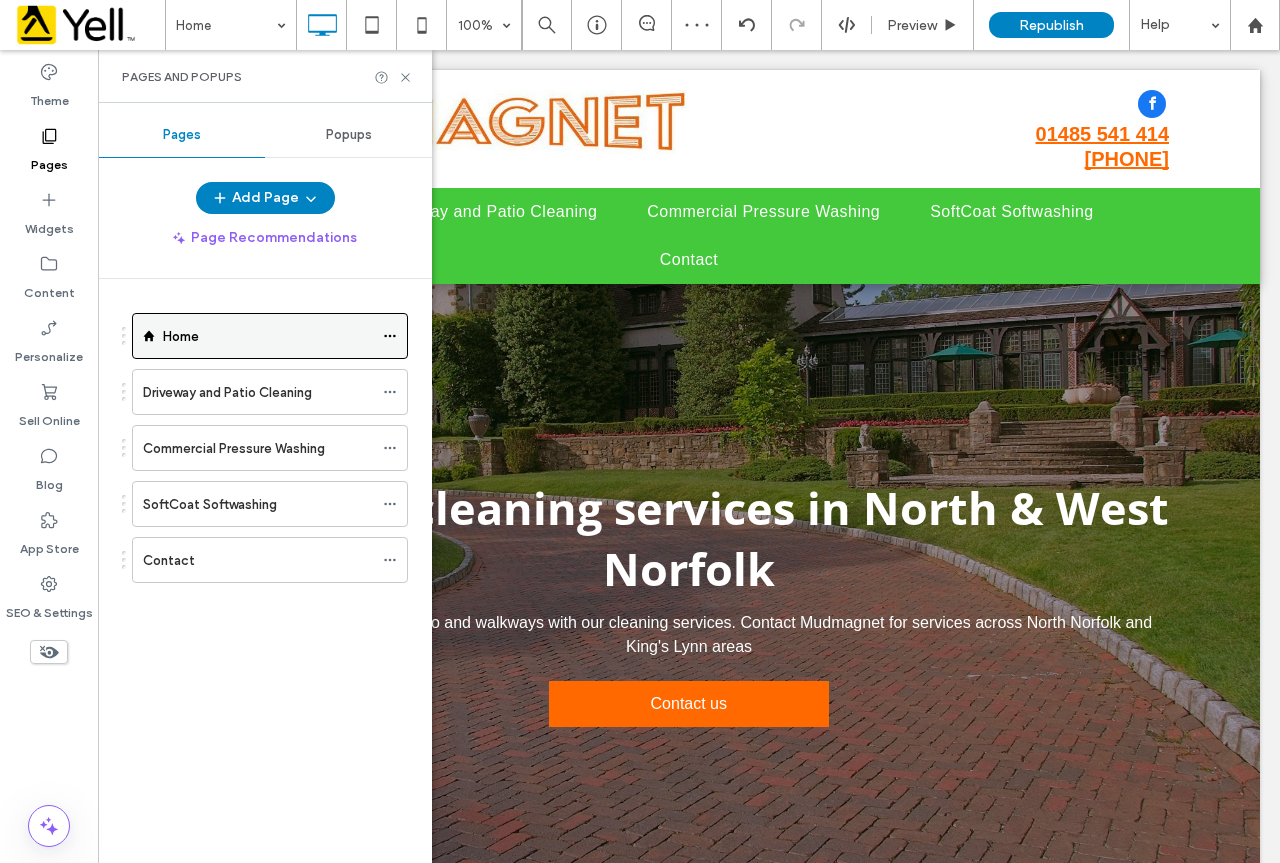 scroll, scrollTop: 0, scrollLeft: 0, axis: both 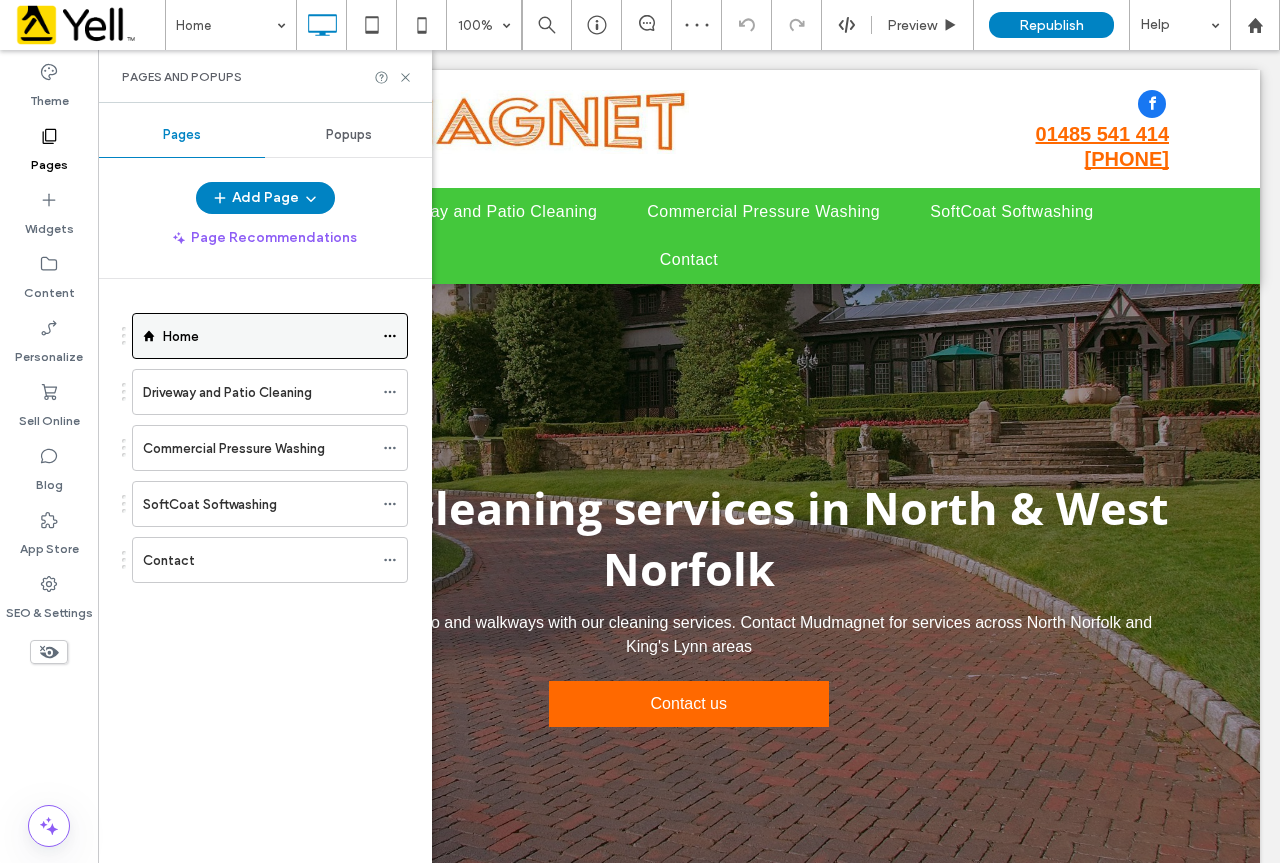 click at bounding box center [395, 336] 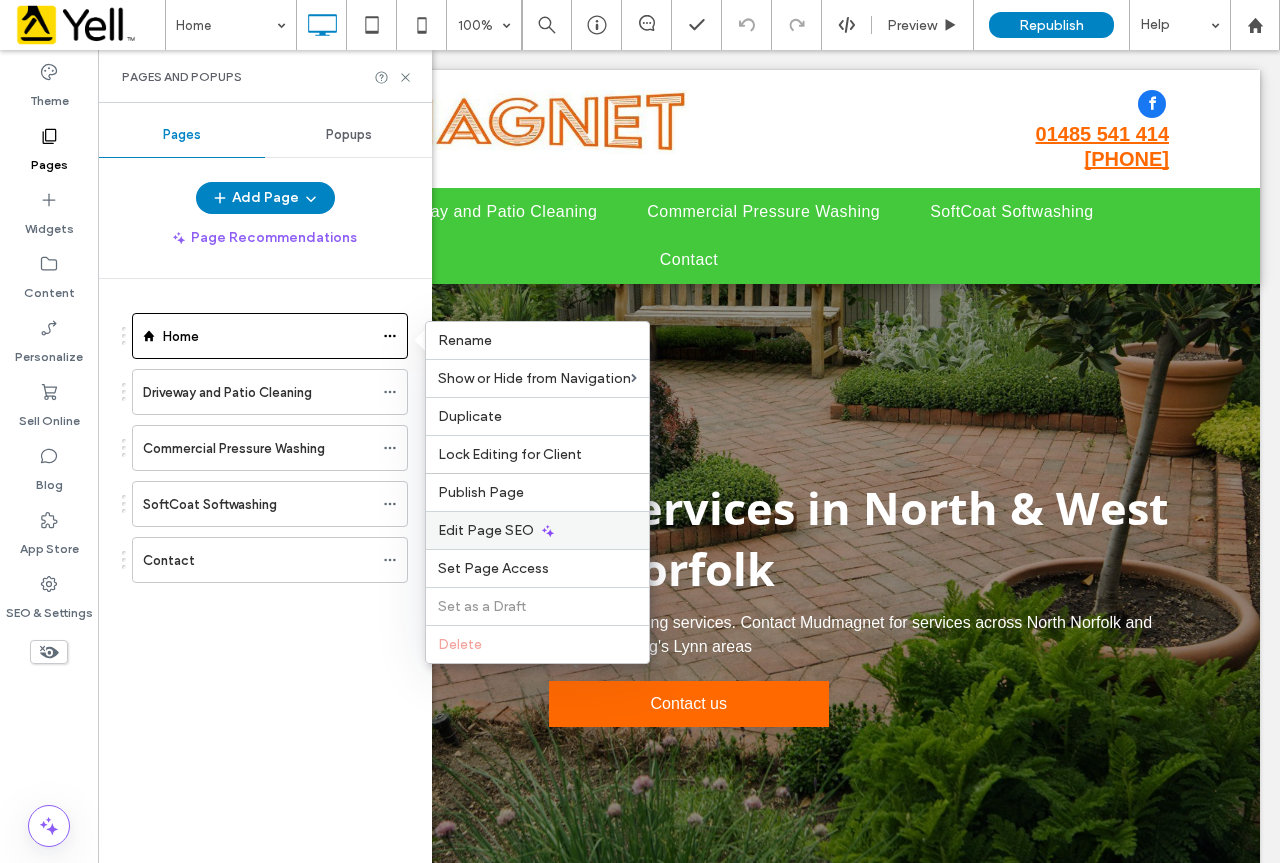 click on "Edit Page SEO" at bounding box center (486, 530) 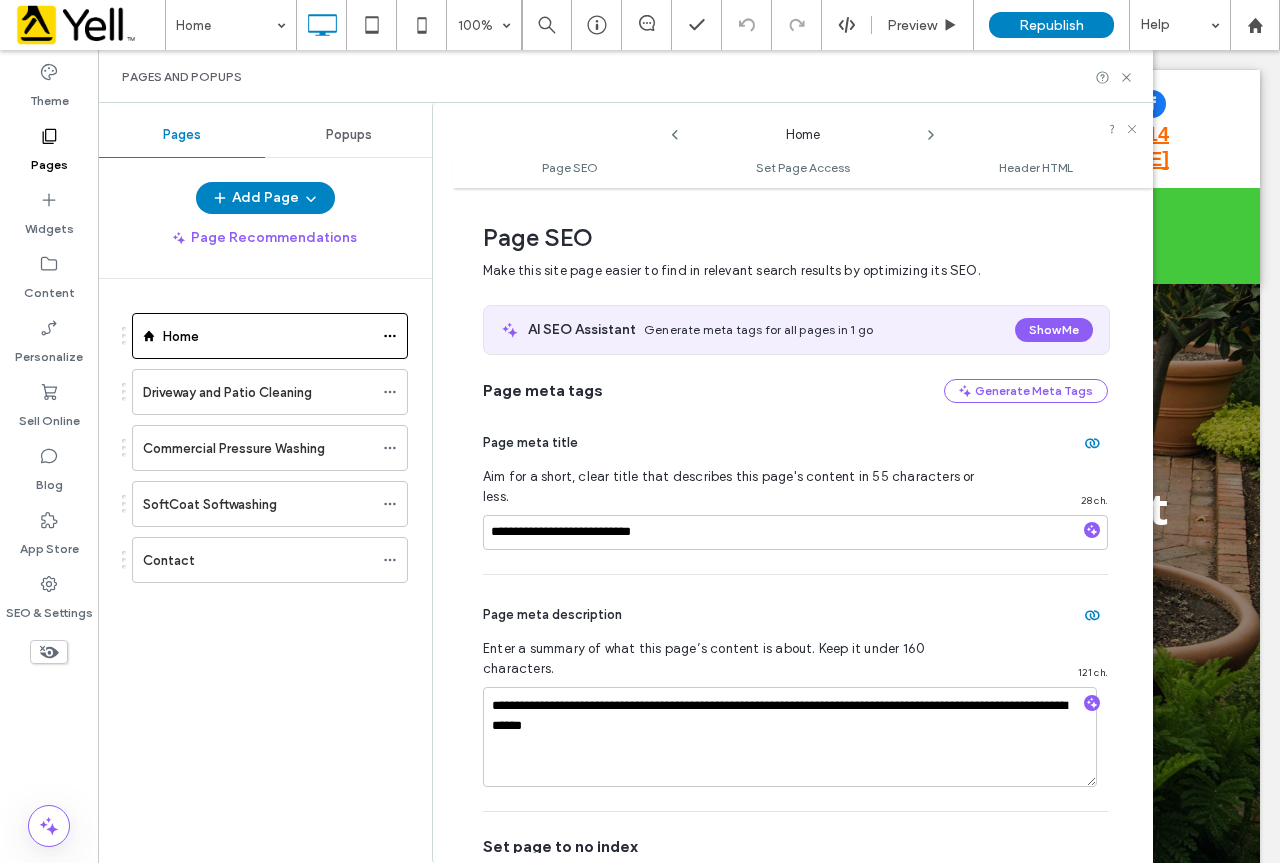 scroll, scrollTop: 10, scrollLeft: 0, axis: vertical 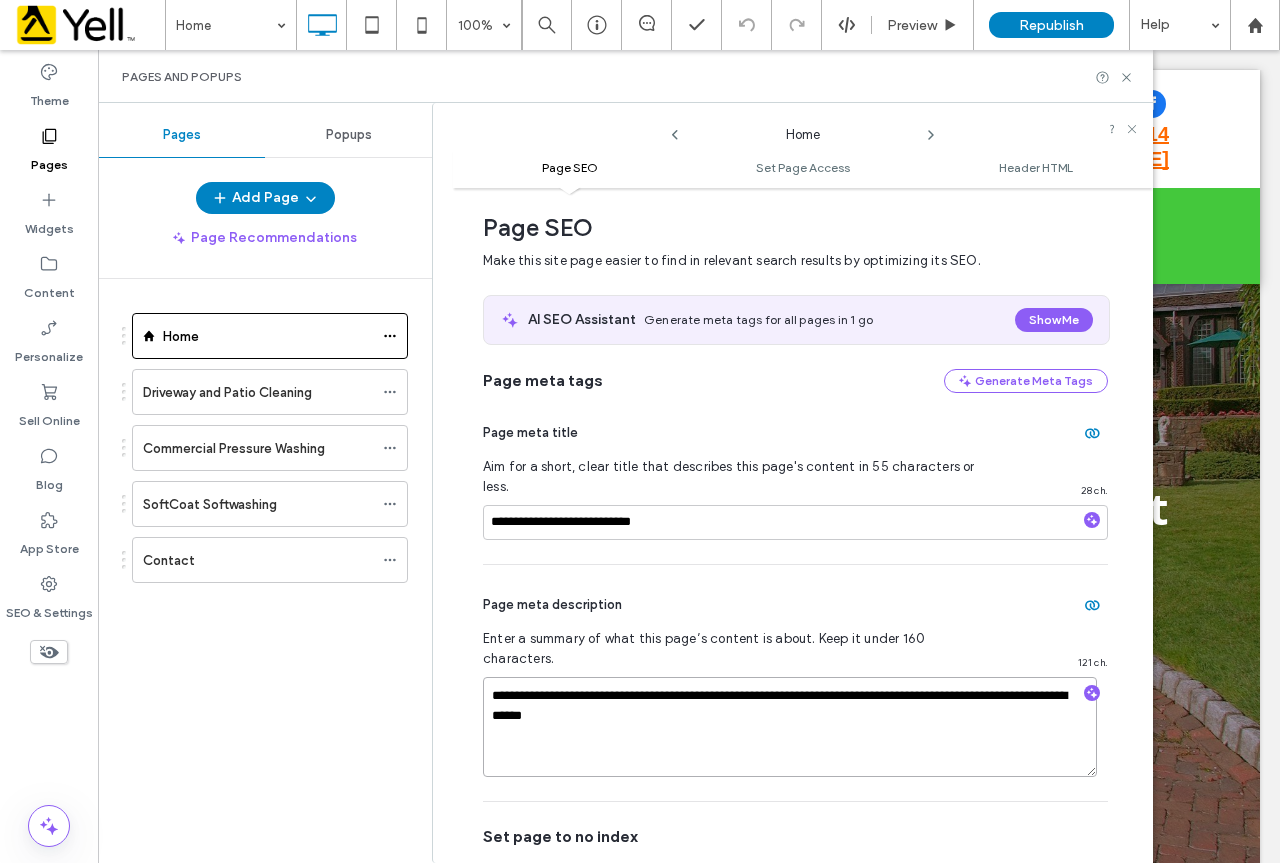 drag, startPoint x: 933, startPoint y: 654, endPoint x: 997, endPoint y: 648, distance: 64.28063 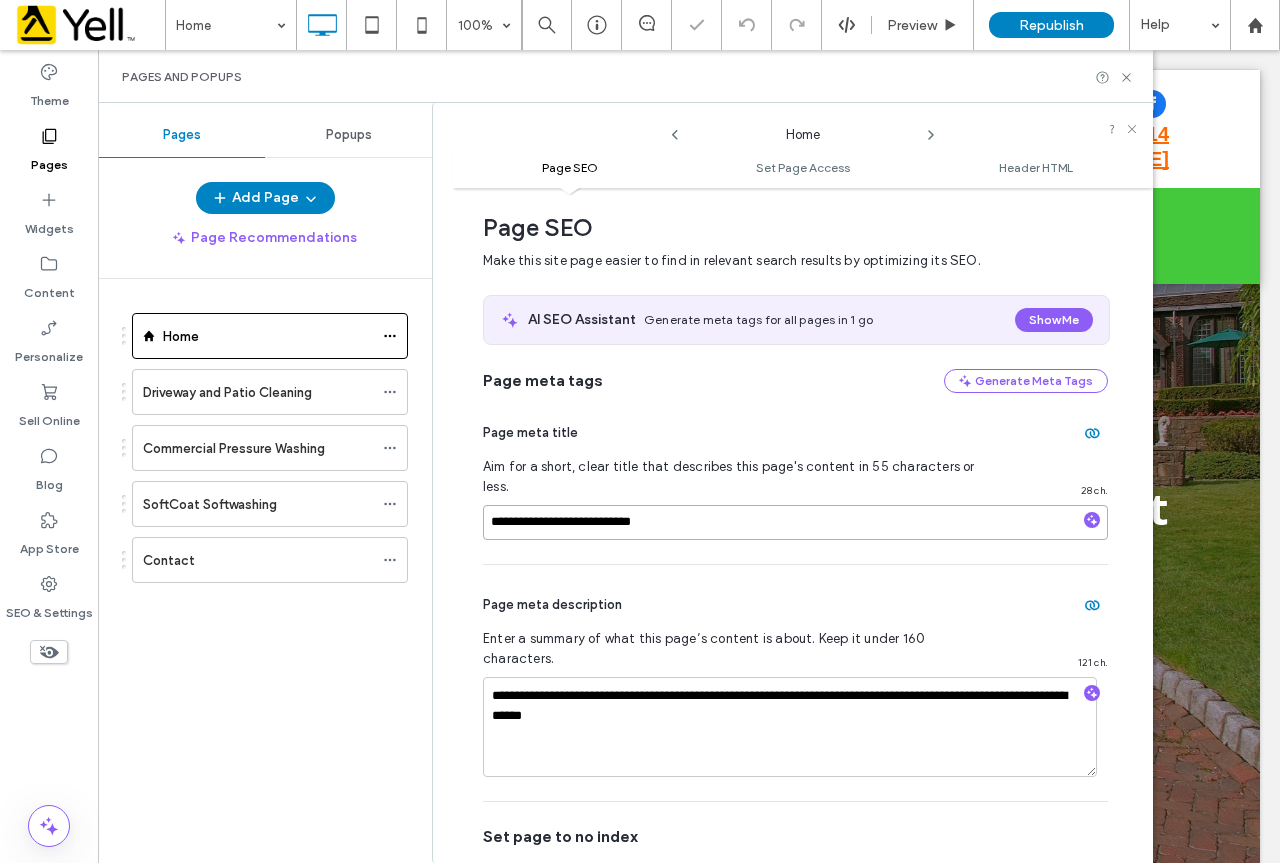 click on "**********" at bounding box center (795, 522) 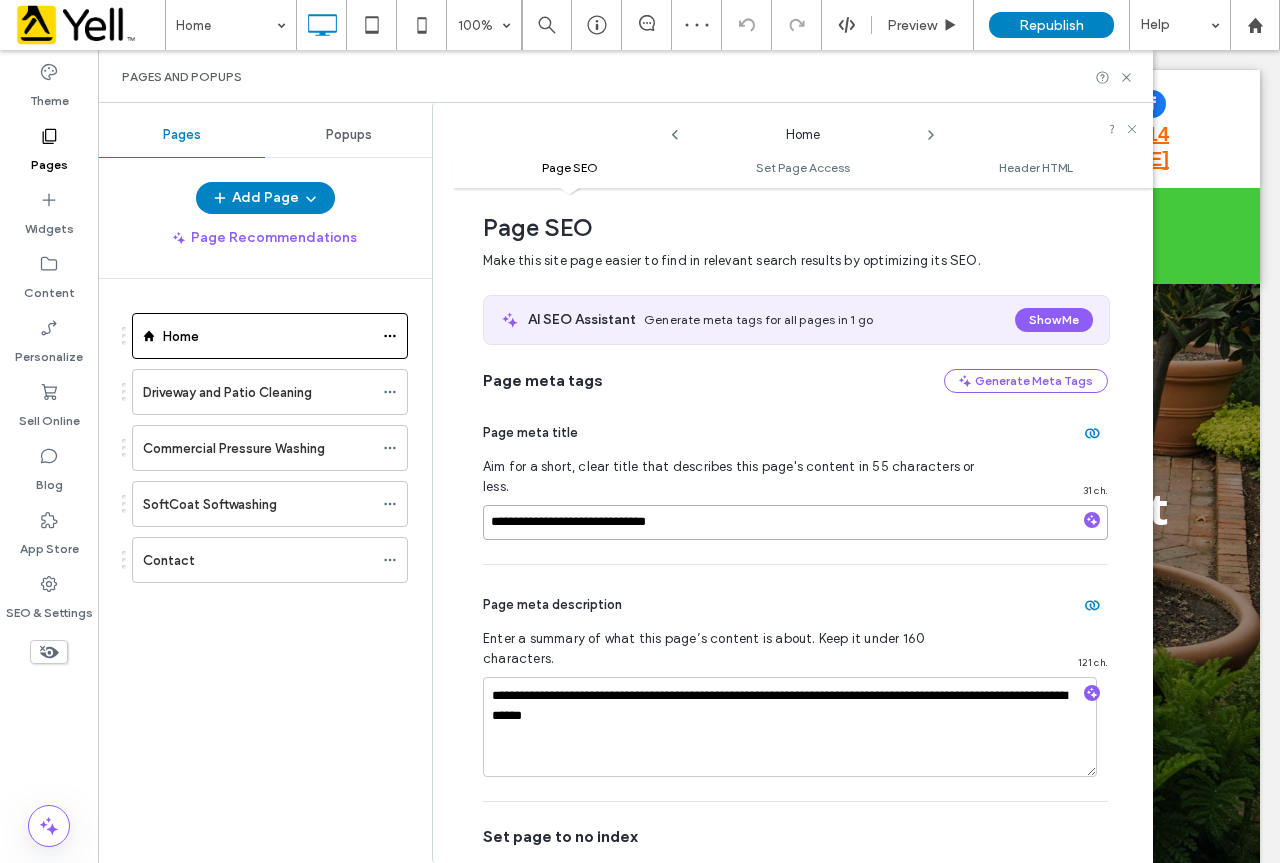 paste on "**********" 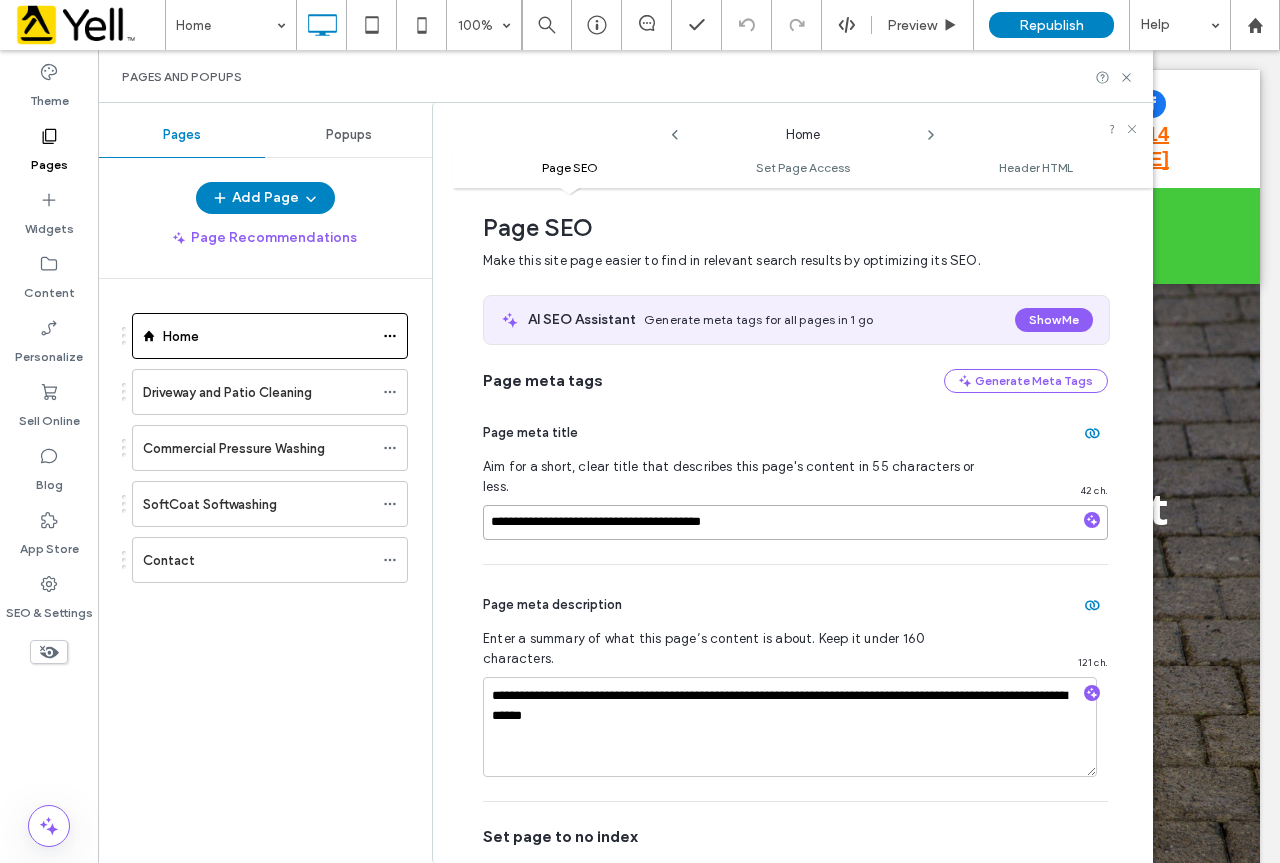 drag, startPoint x: 764, startPoint y: 507, endPoint x: 680, endPoint y: 506, distance: 84.00595 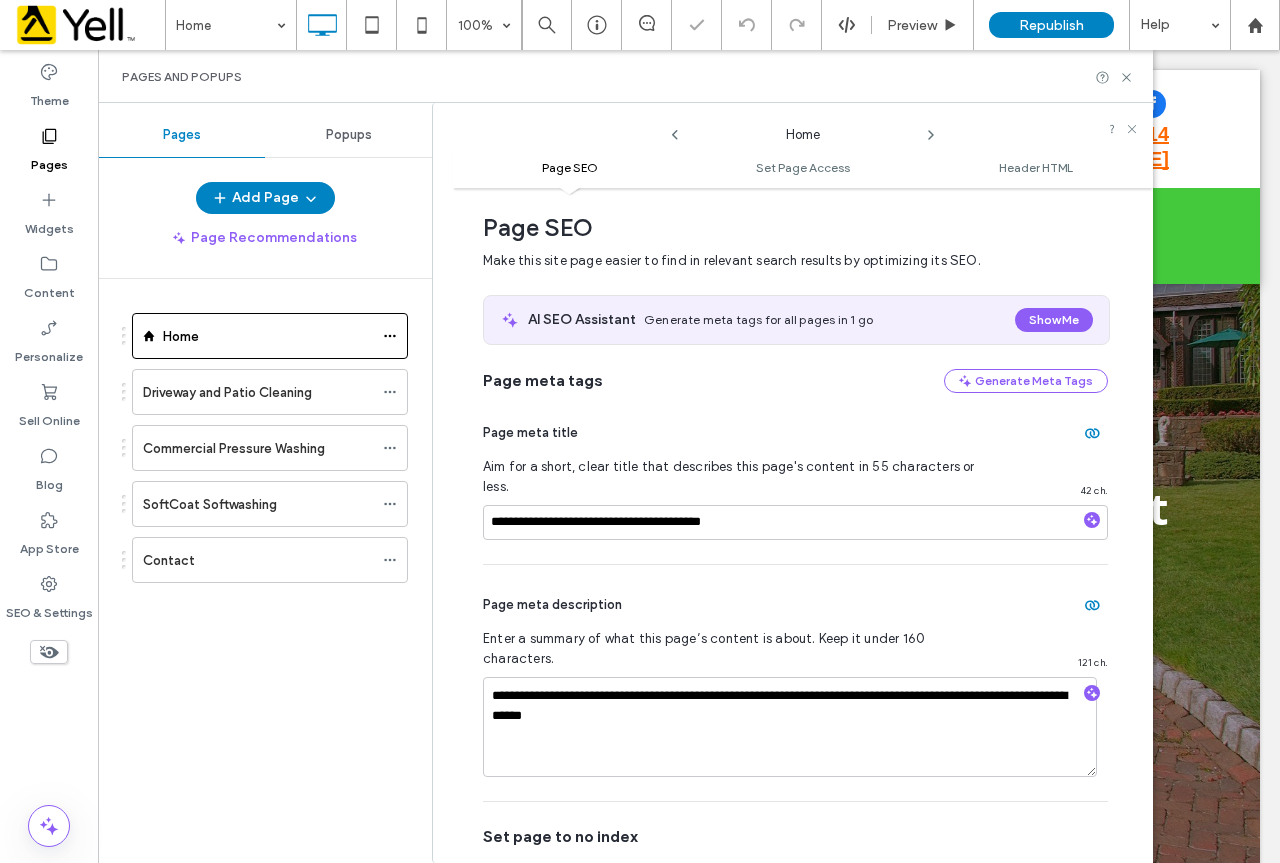 click on "Home Driveway and Patio Cleaning Commercial Pressure Washing SoftCoat Softwashing Contact" at bounding box center (277, 566) 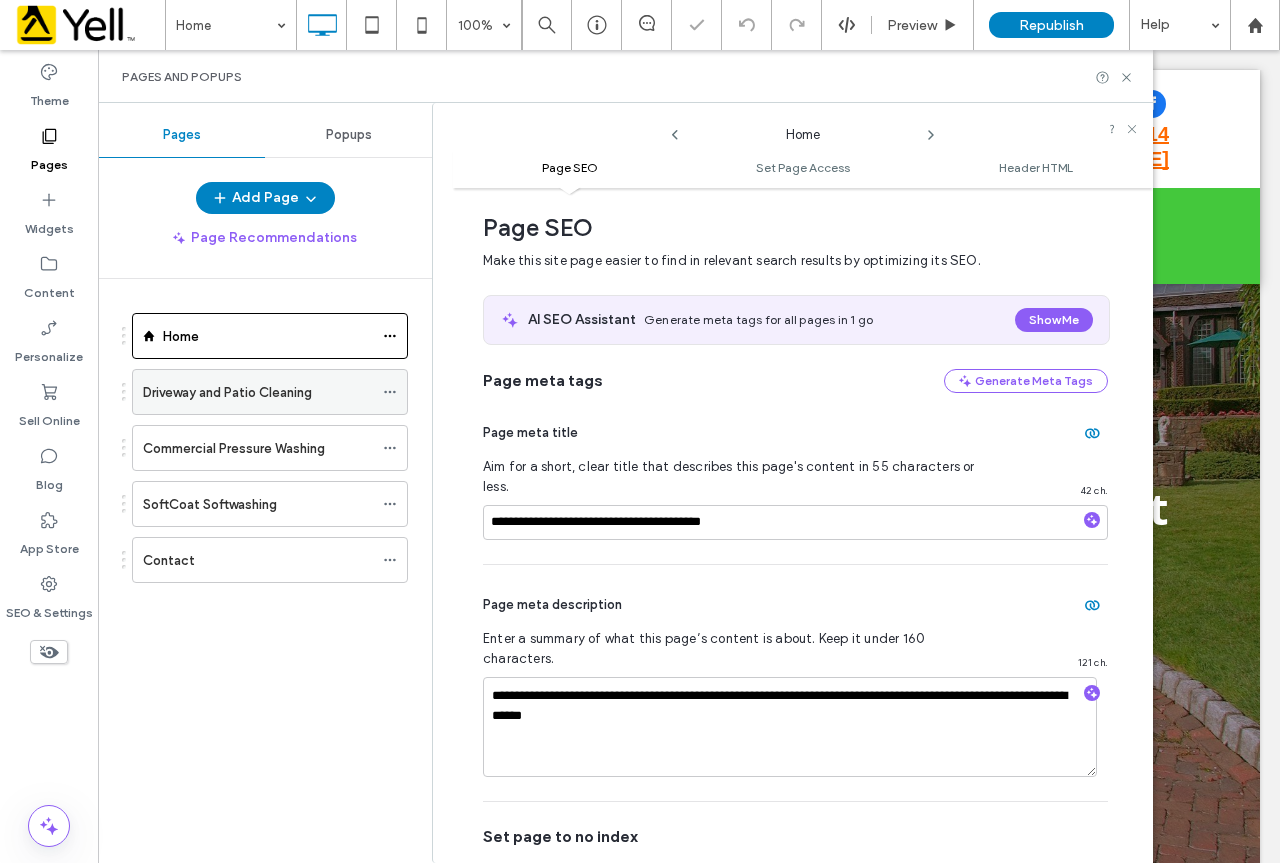 click 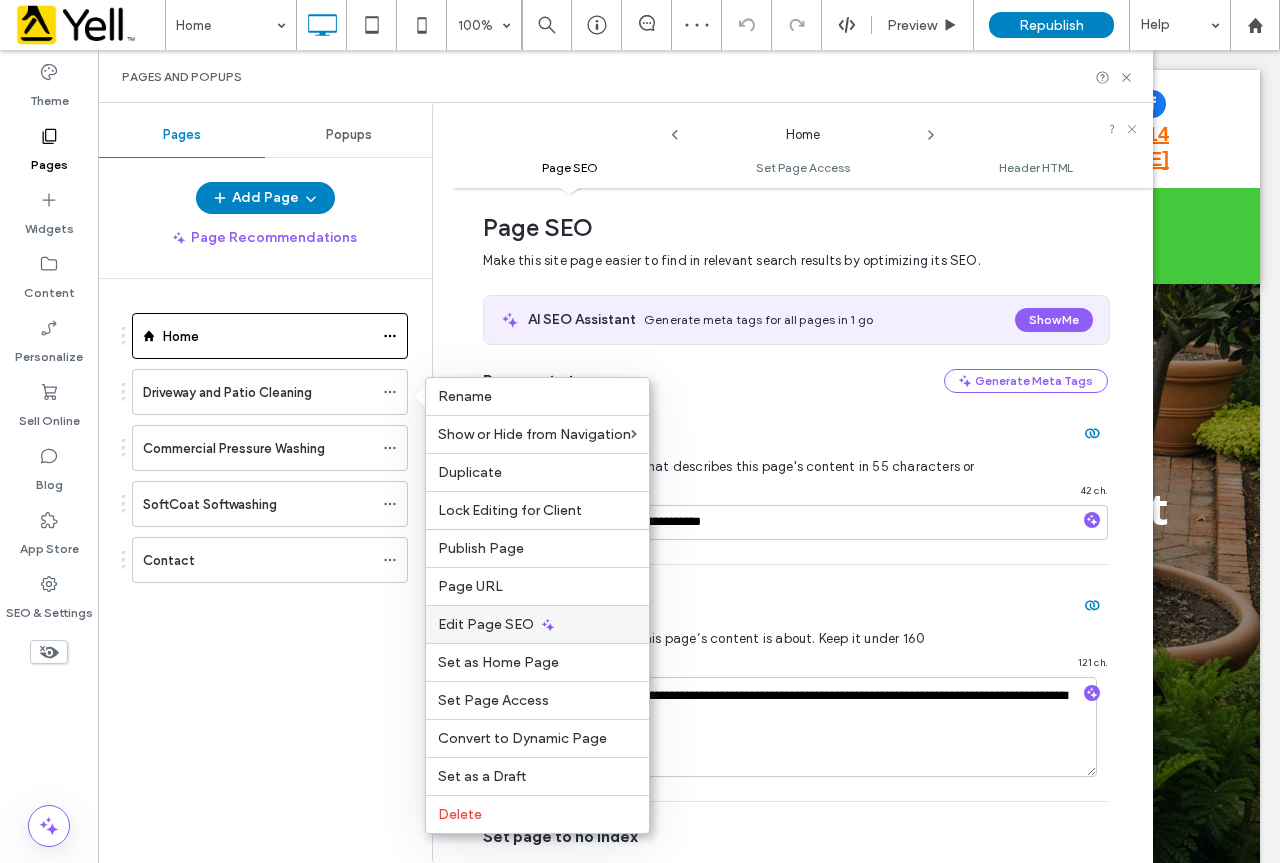 click on "Edit Page SEO" at bounding box center (486, 624) 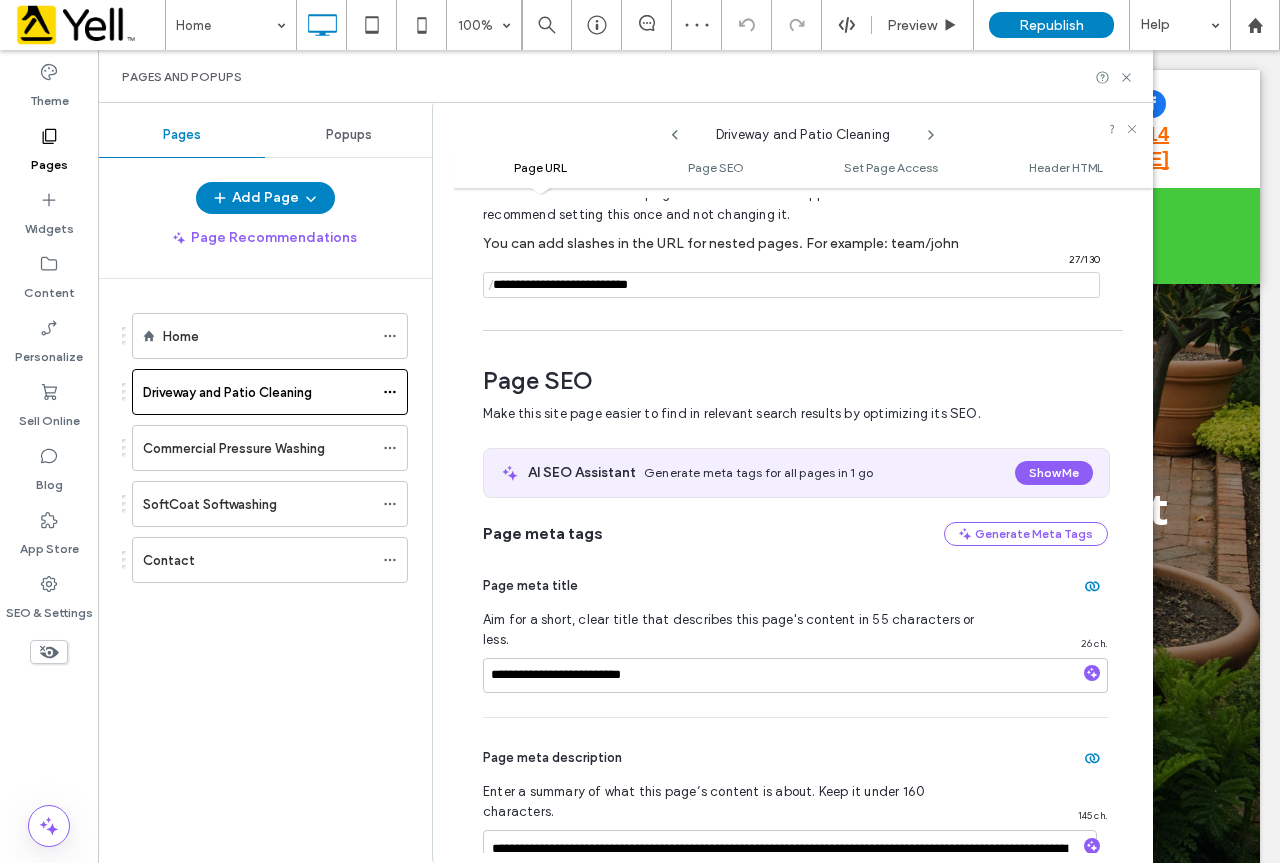 scroll, scrollTop: 274, scrollLeft: 0, axis: vertical 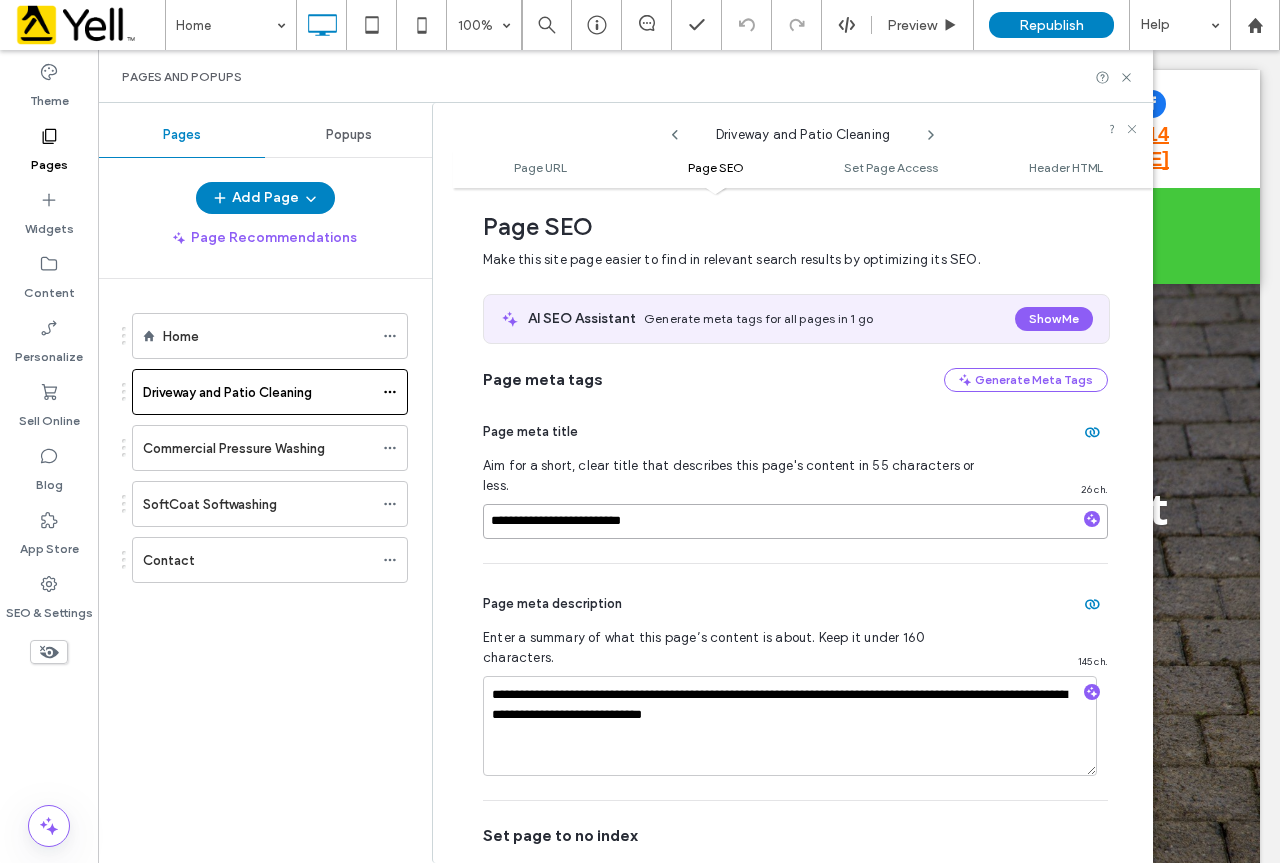 click on "**********" at bounding box center [795, 521] 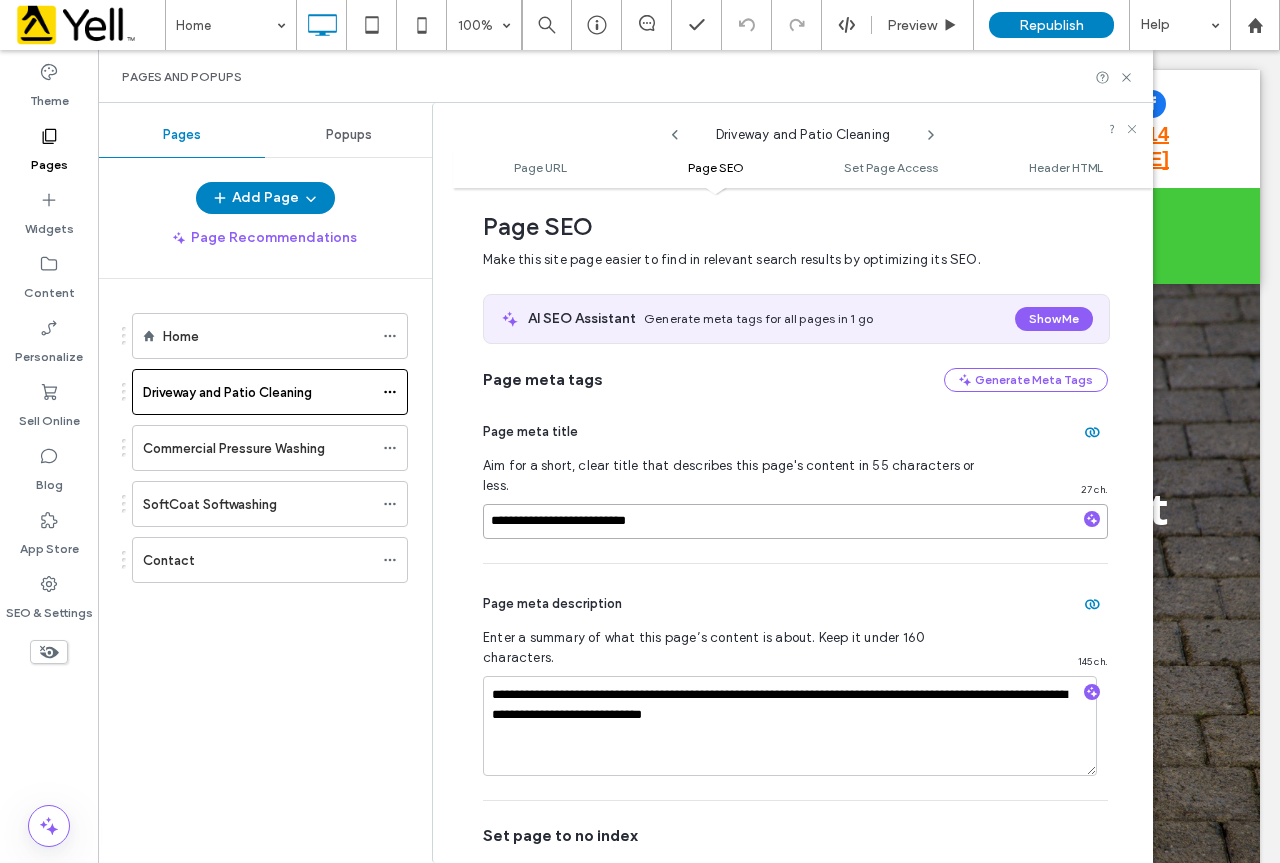 paste on "**********" 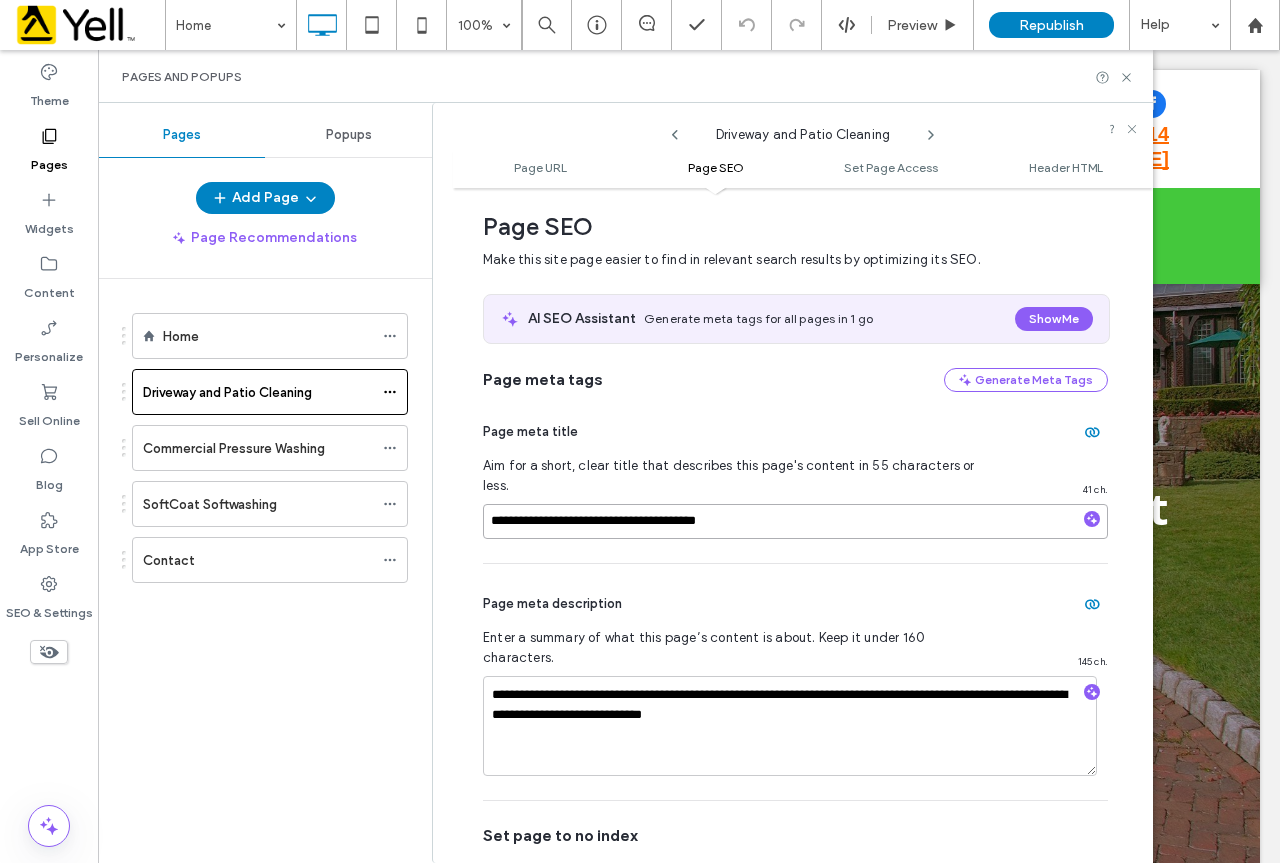 click on "**********" at bounding box center (795, 521) 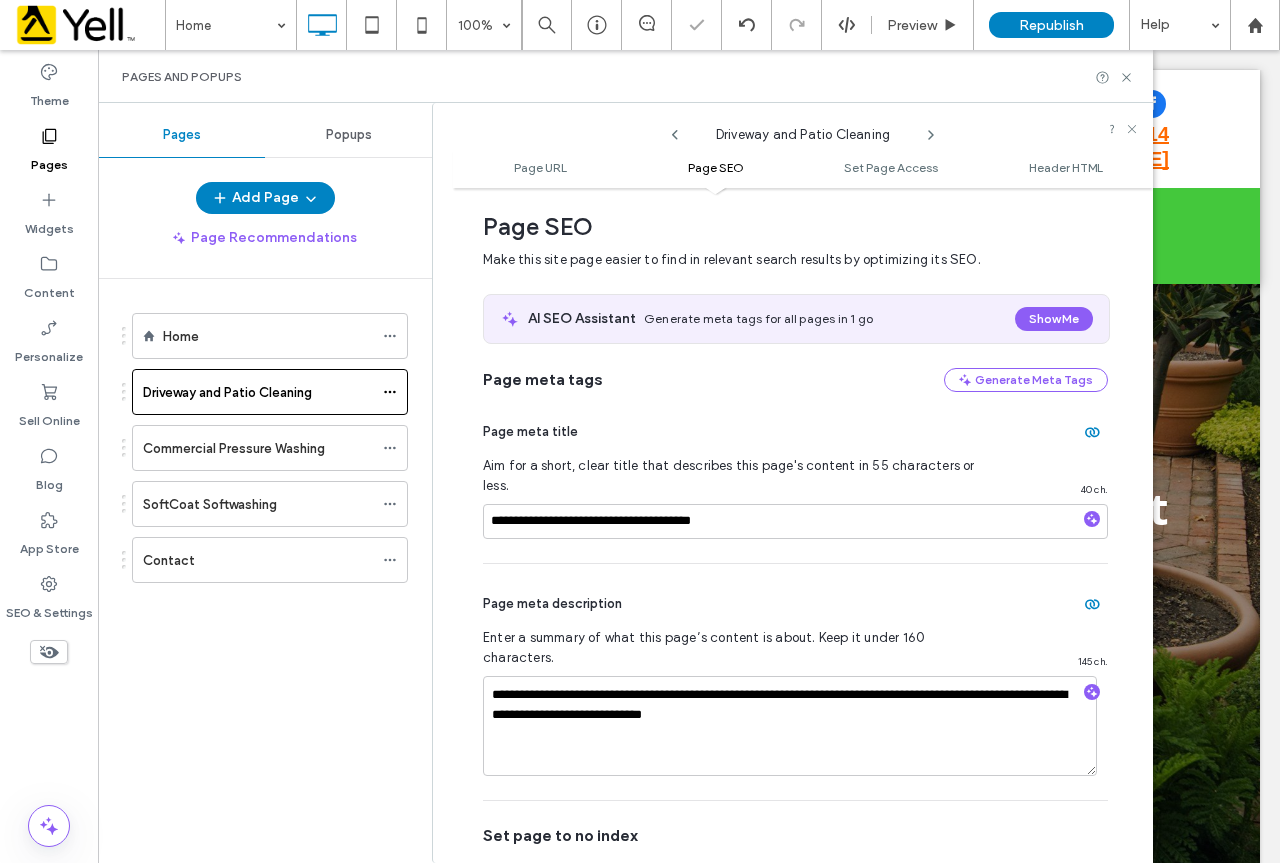 click on "Home Driveway and Patio Cleaning Commercial Pressure Washing SoftCoat Softwashing Contact" at bounding box center (277, 566) 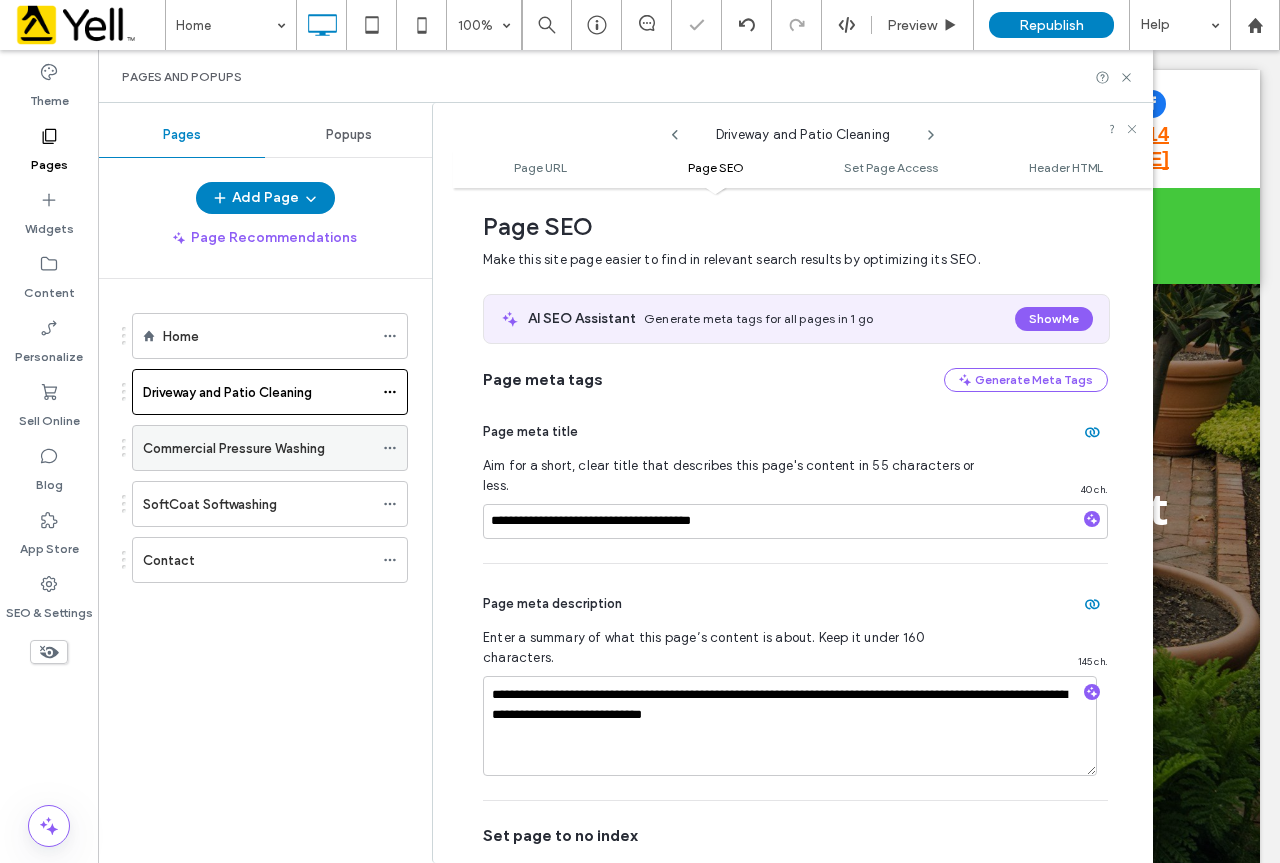 click at bounding box center (395, 448) 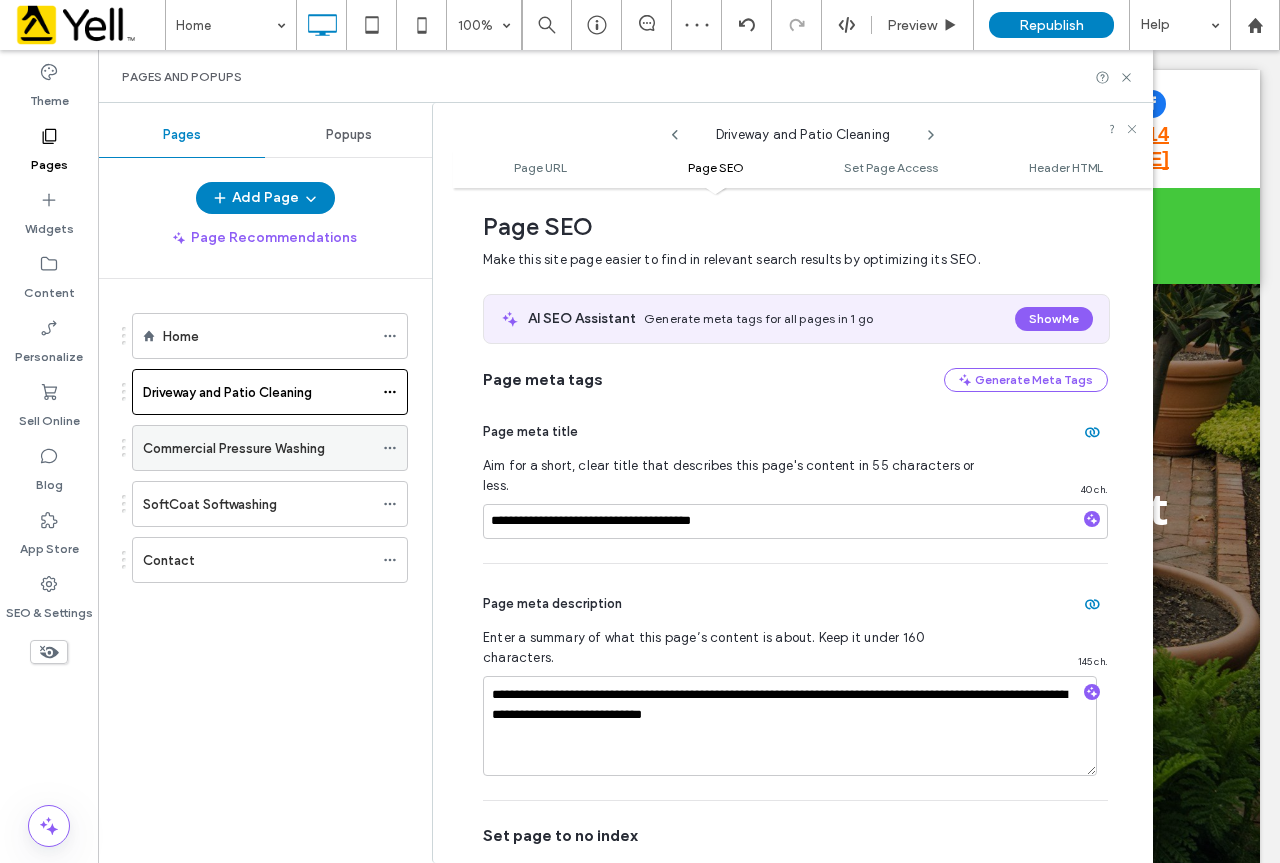 click 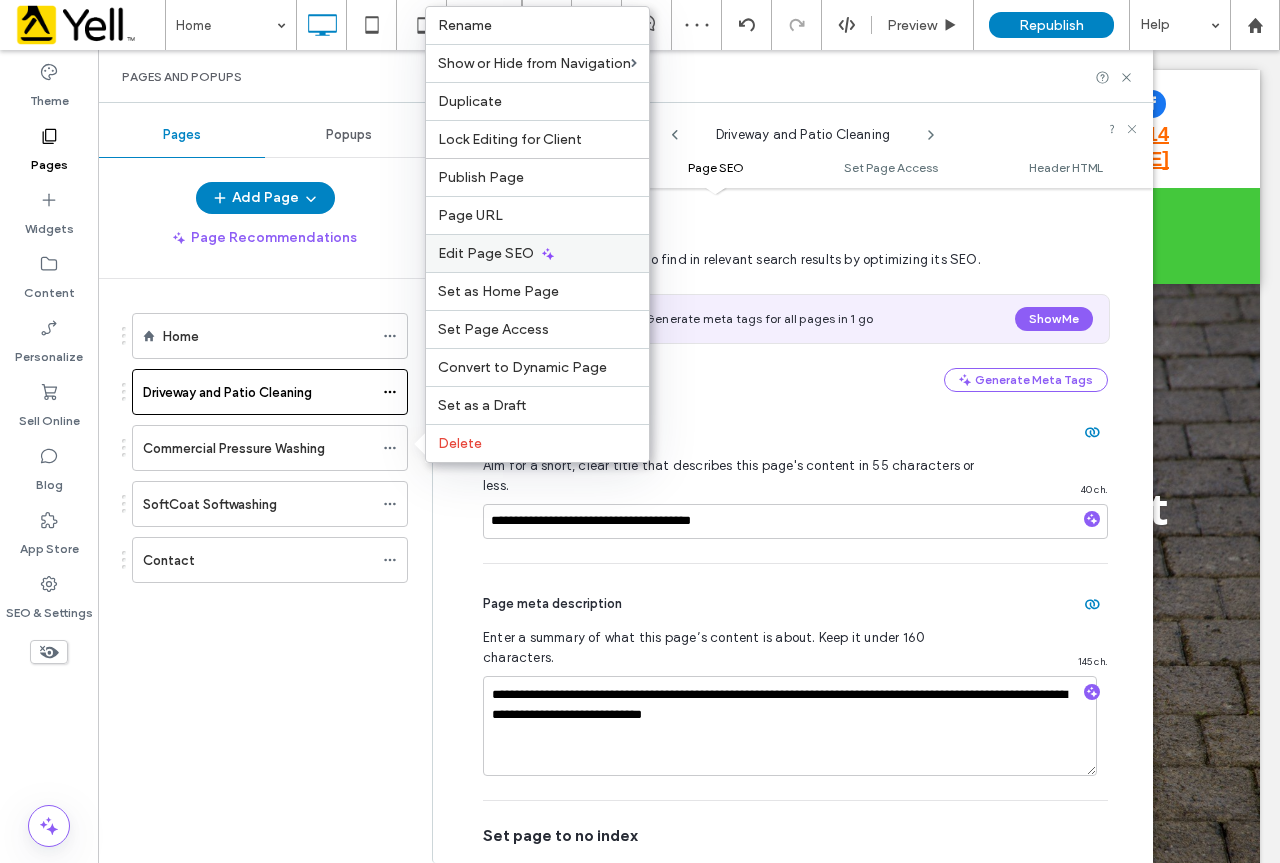 click on "Edit Page SEO" at bounding box center [486, 253] 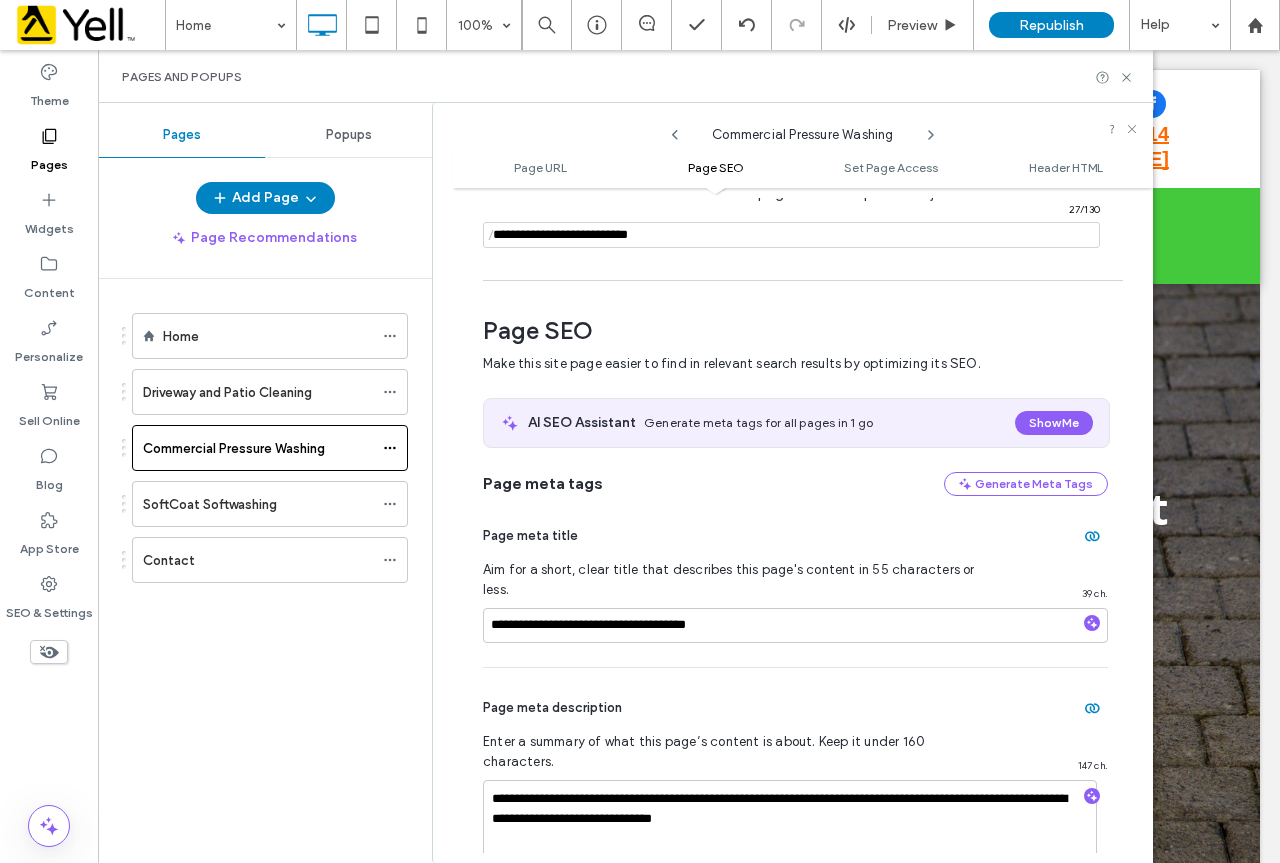 scroll, scrollTop: 274, scrollLeft: 0, axis: vertical 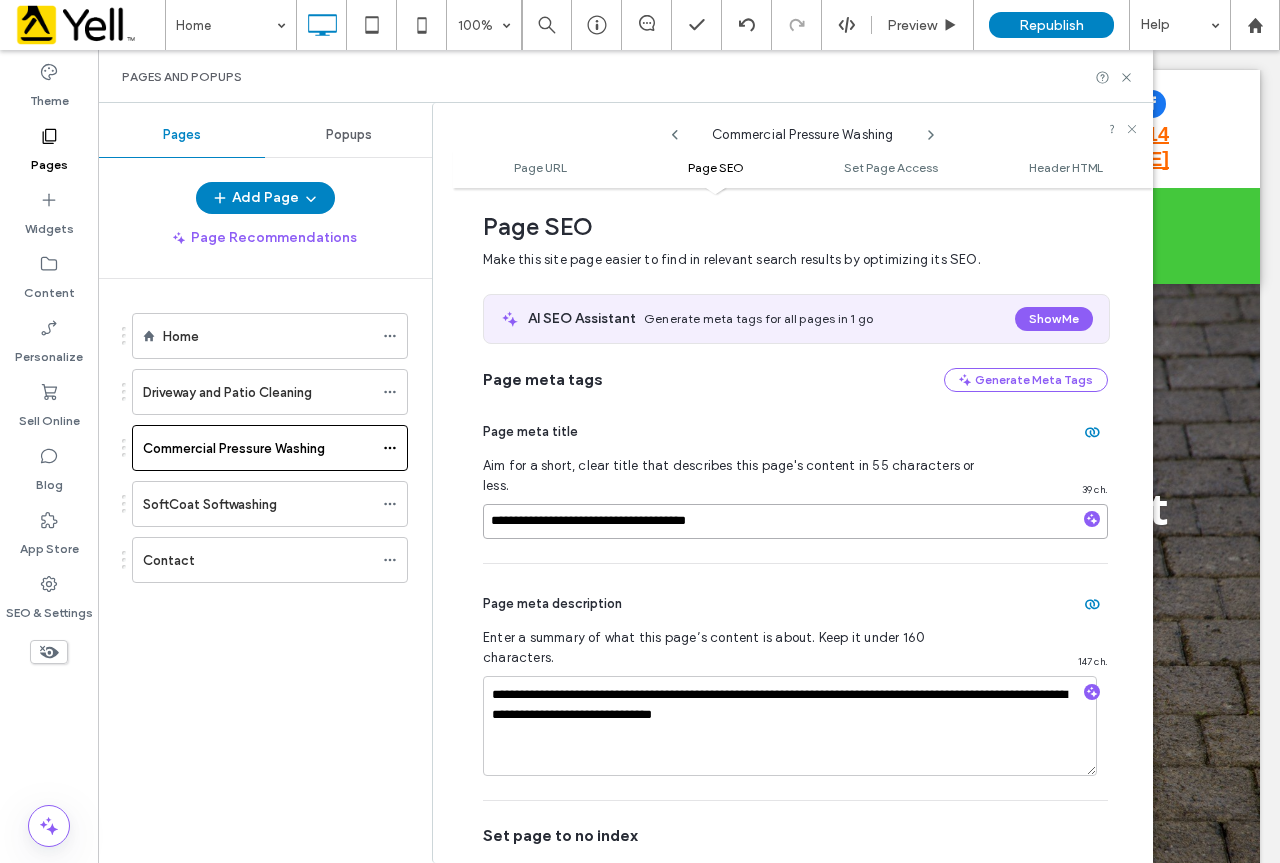 click on "**********" at bounding box center [795, 521] 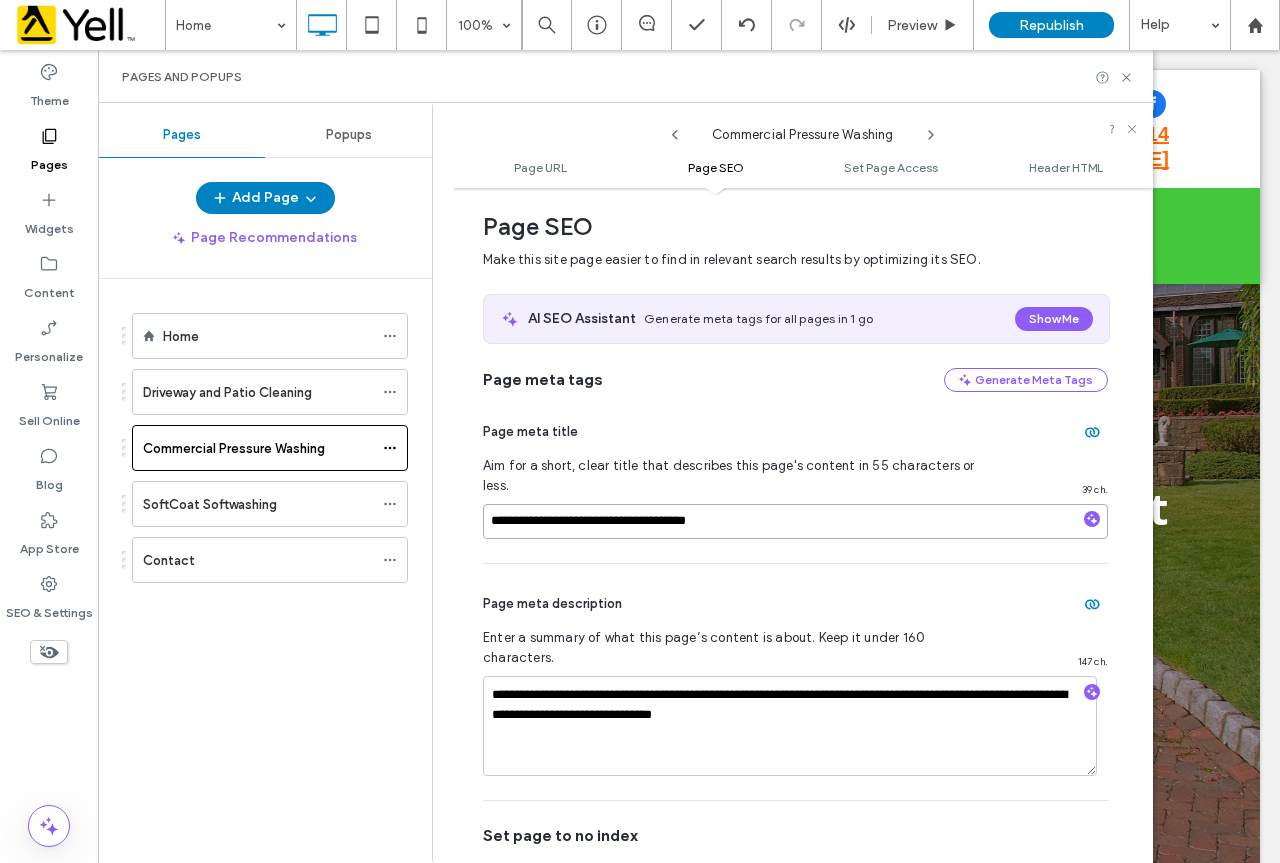 paste on "**********" 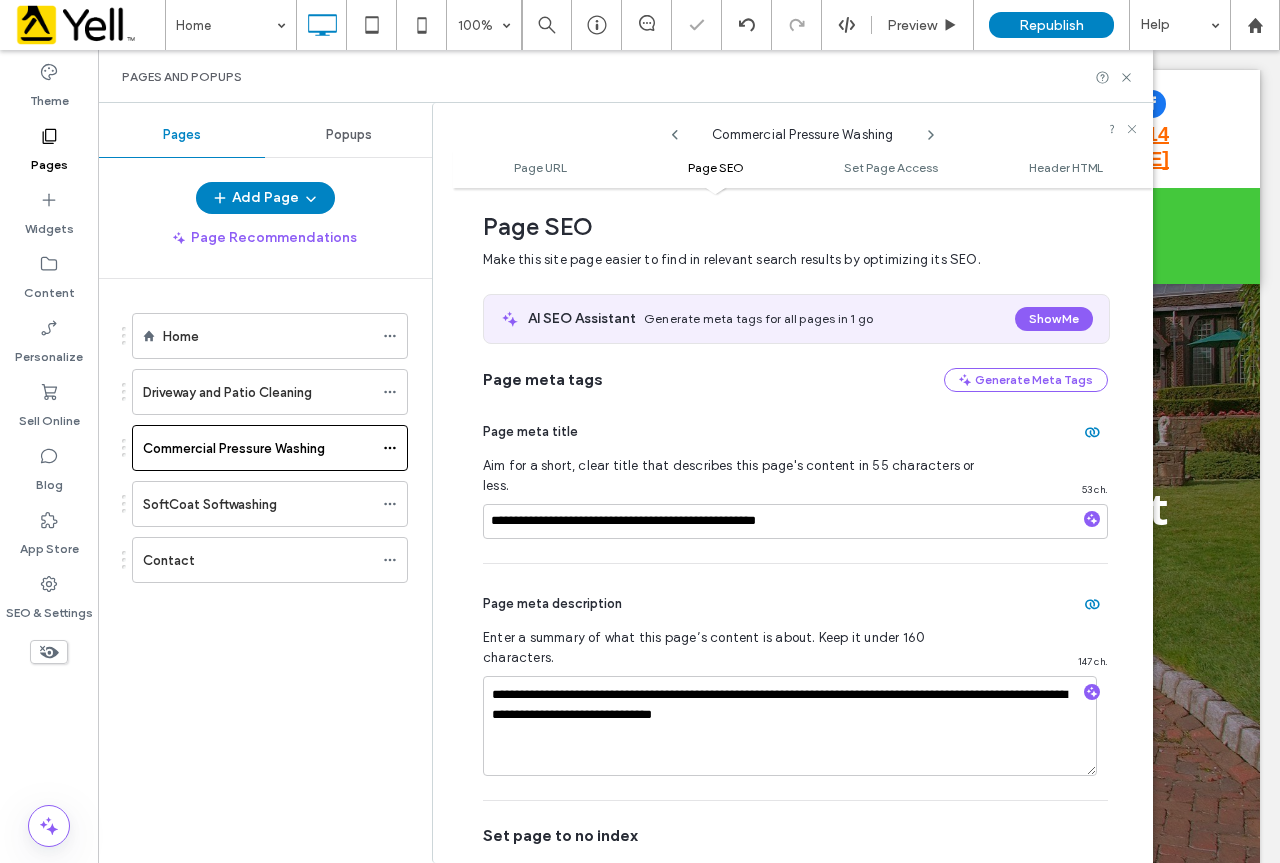 click on "Home Driveway and Patio Cleaning Commercial Pressure Washing SoftCoat Softwashing Contact" at bounding box center [277, 566] 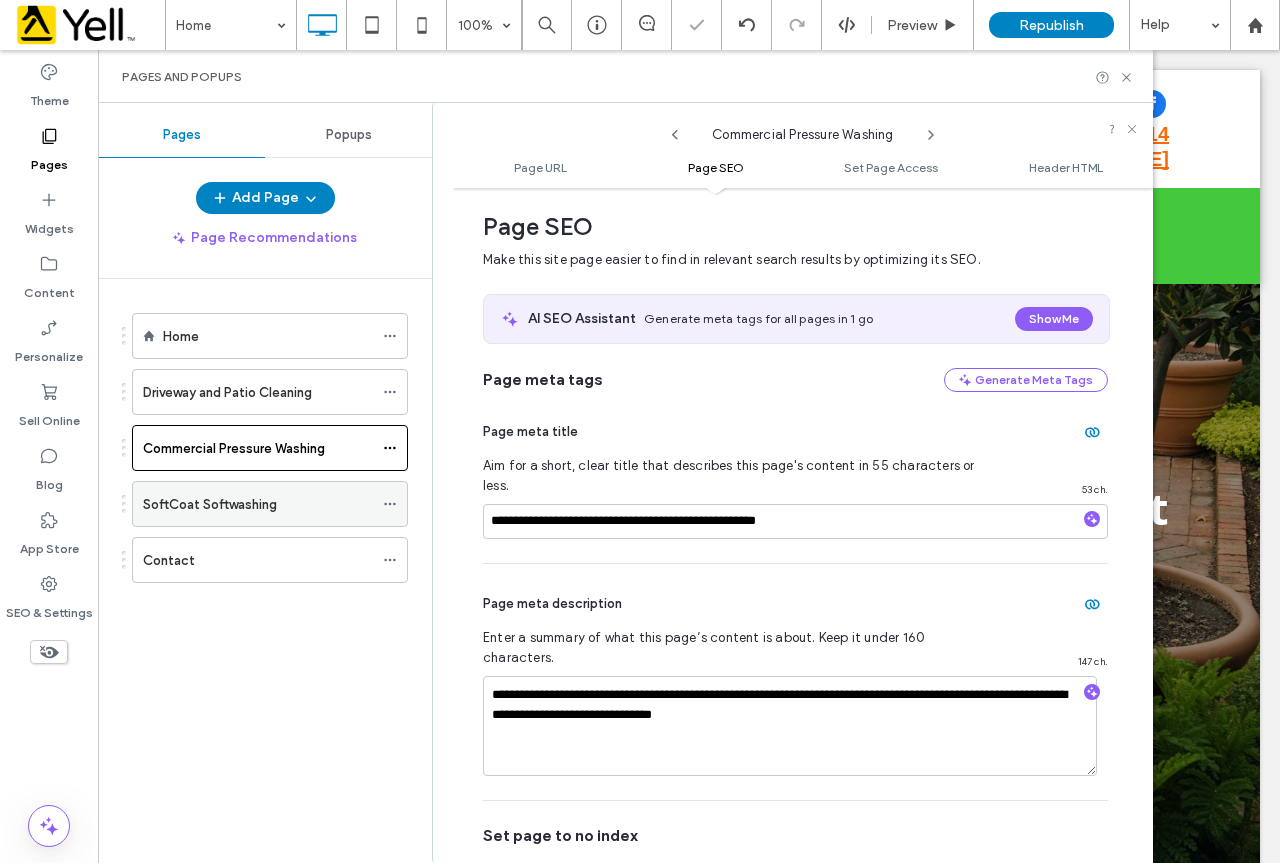click 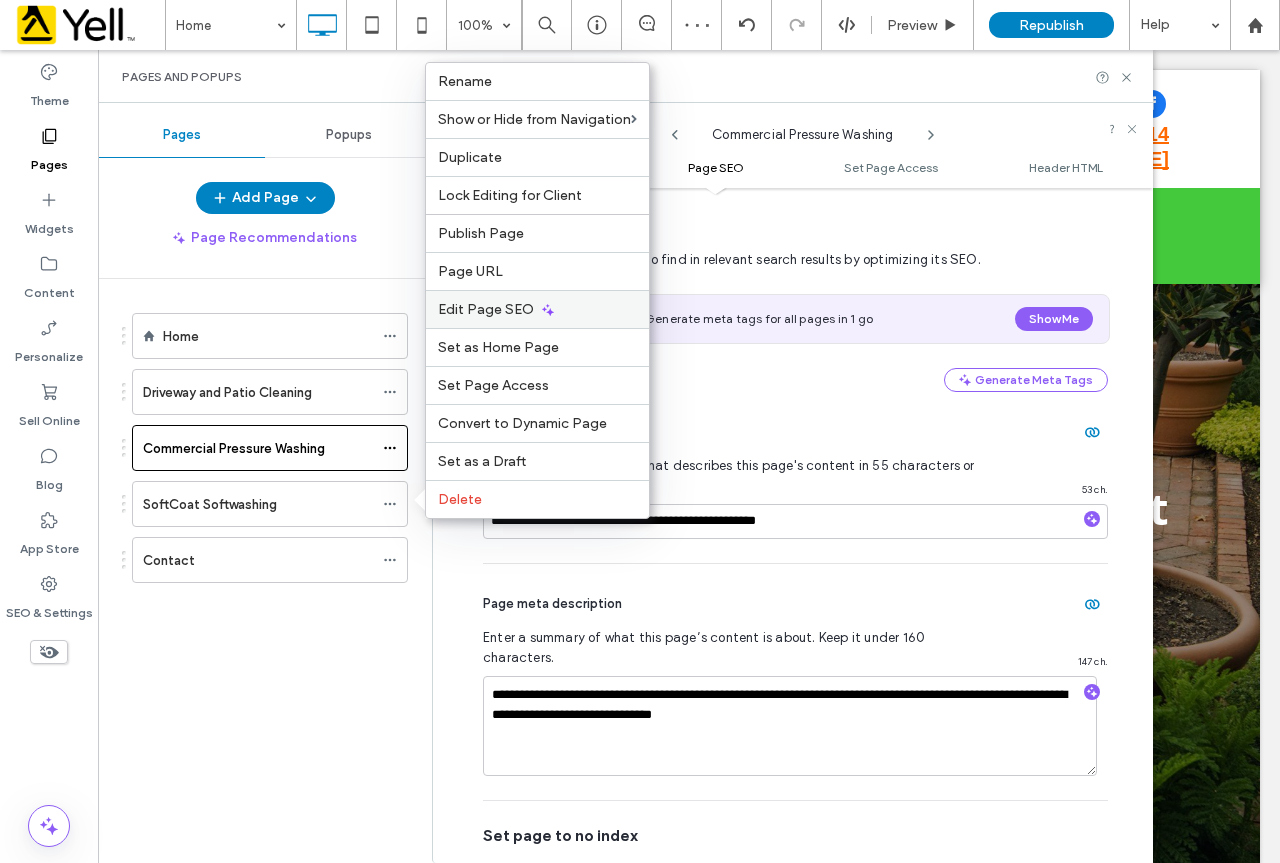click on "Edit Page SEO" at bounding box center (486, 309) 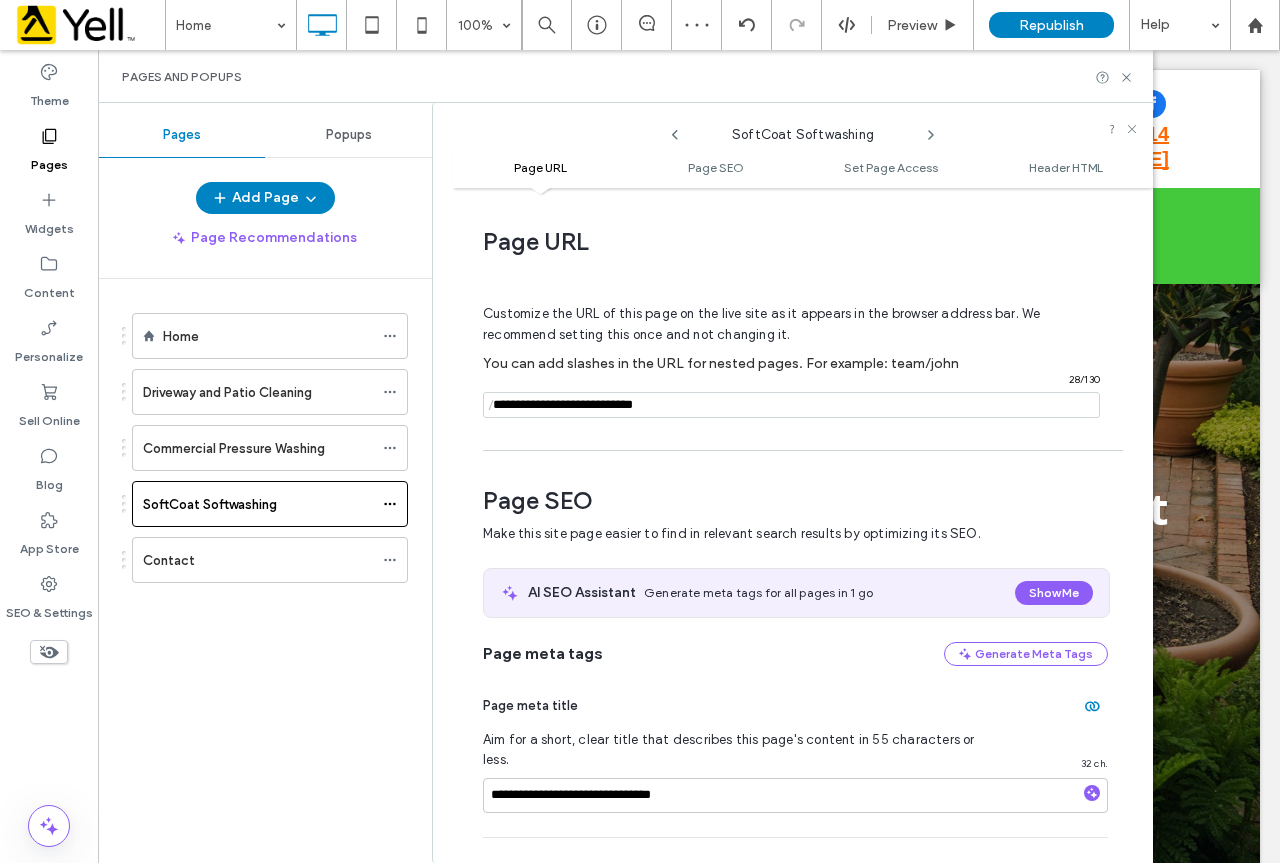 scroll, scrollTop: 274, scrollLeft: 0, axis: vertical 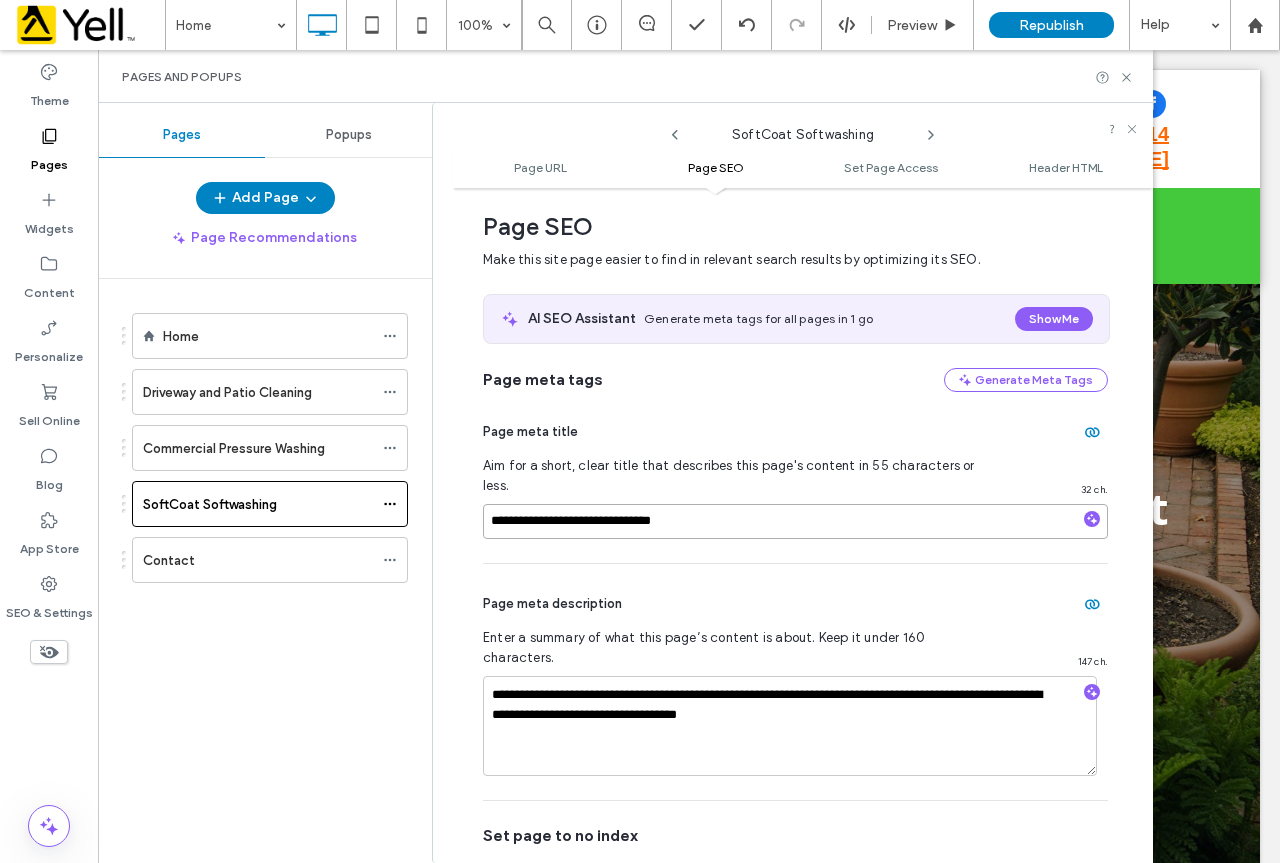 click on "**********" at bounding box center (795, 521) 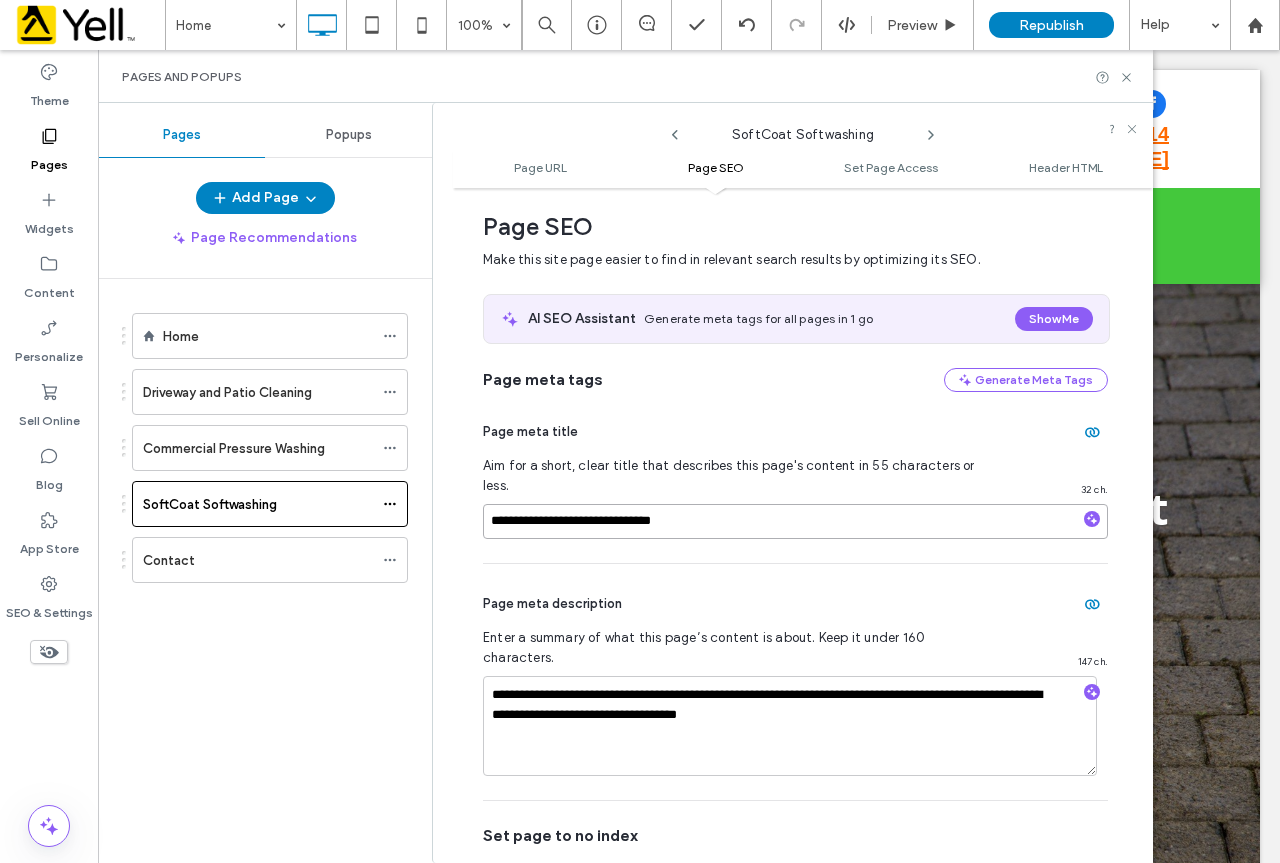paste on "**********" 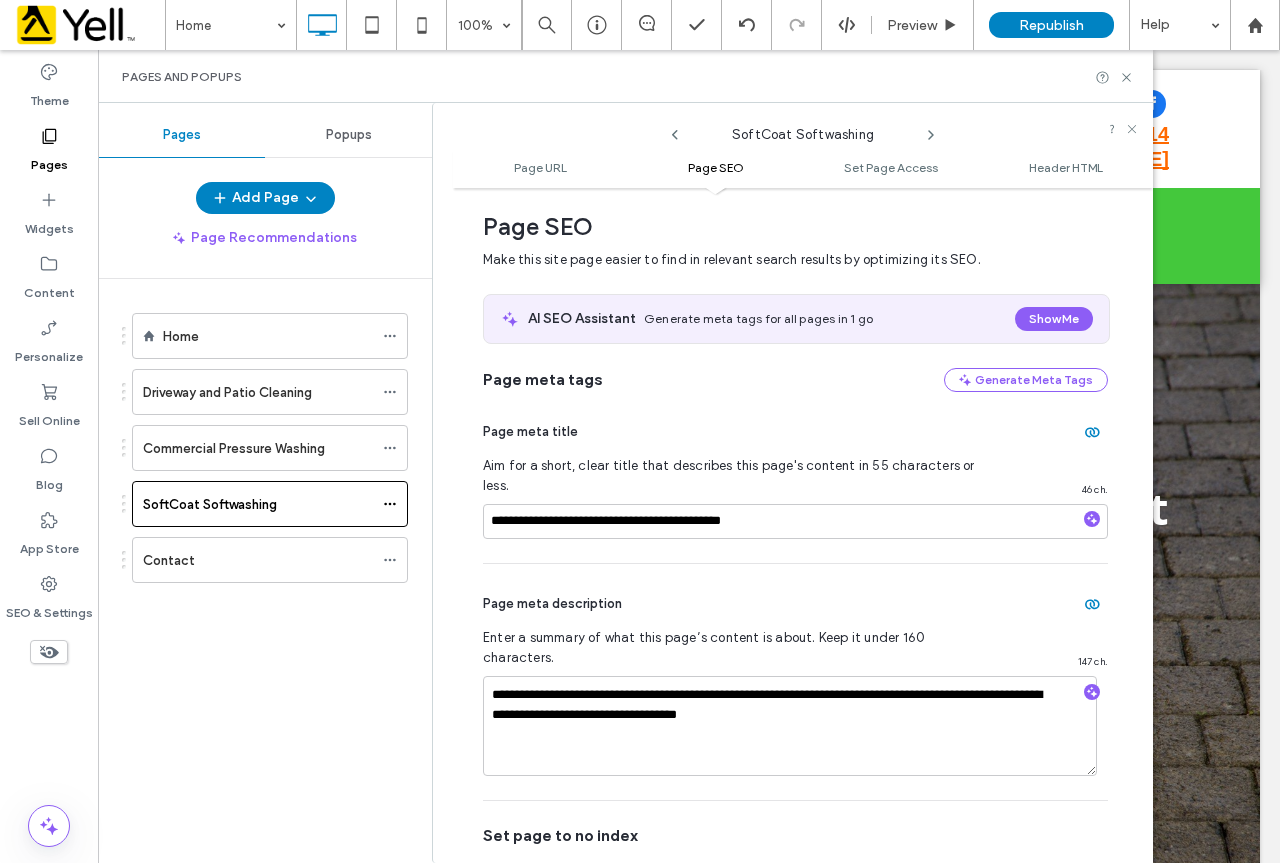 click on "Home Driveway and Patio Cleaning Commercial Pressure Washing SoftCoat Softwashing Contact" at bounding box center (277, 566) 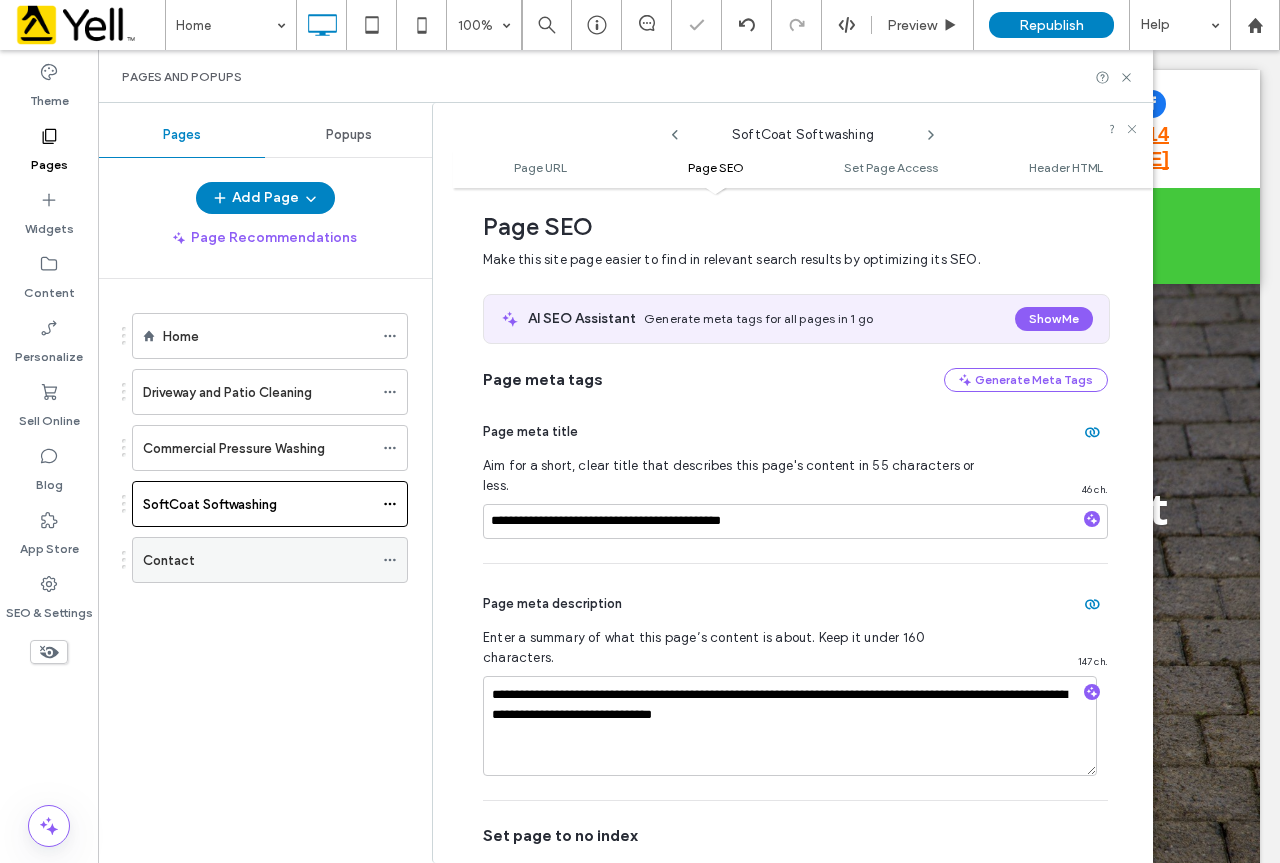 click 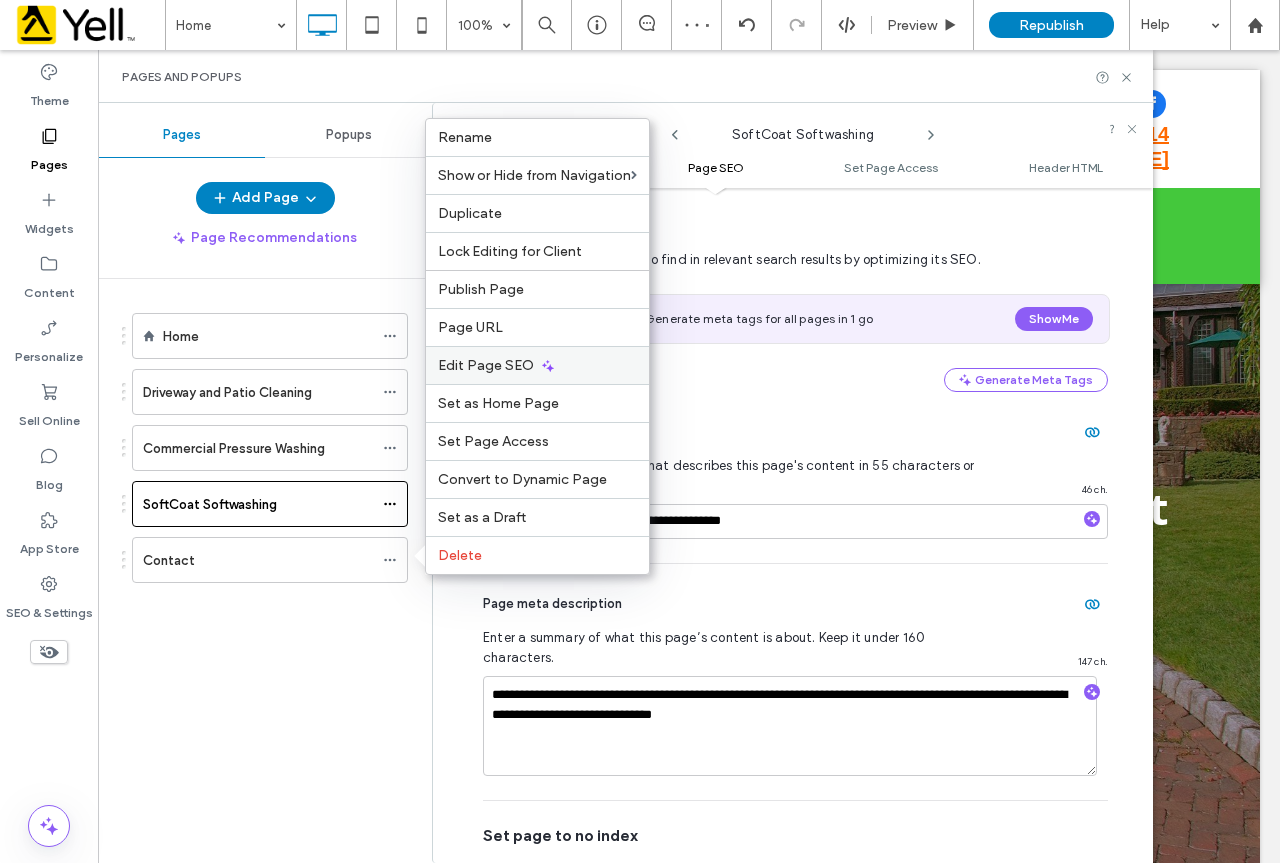 click on "Edit Page SEO" at bounding box center [486, 365] 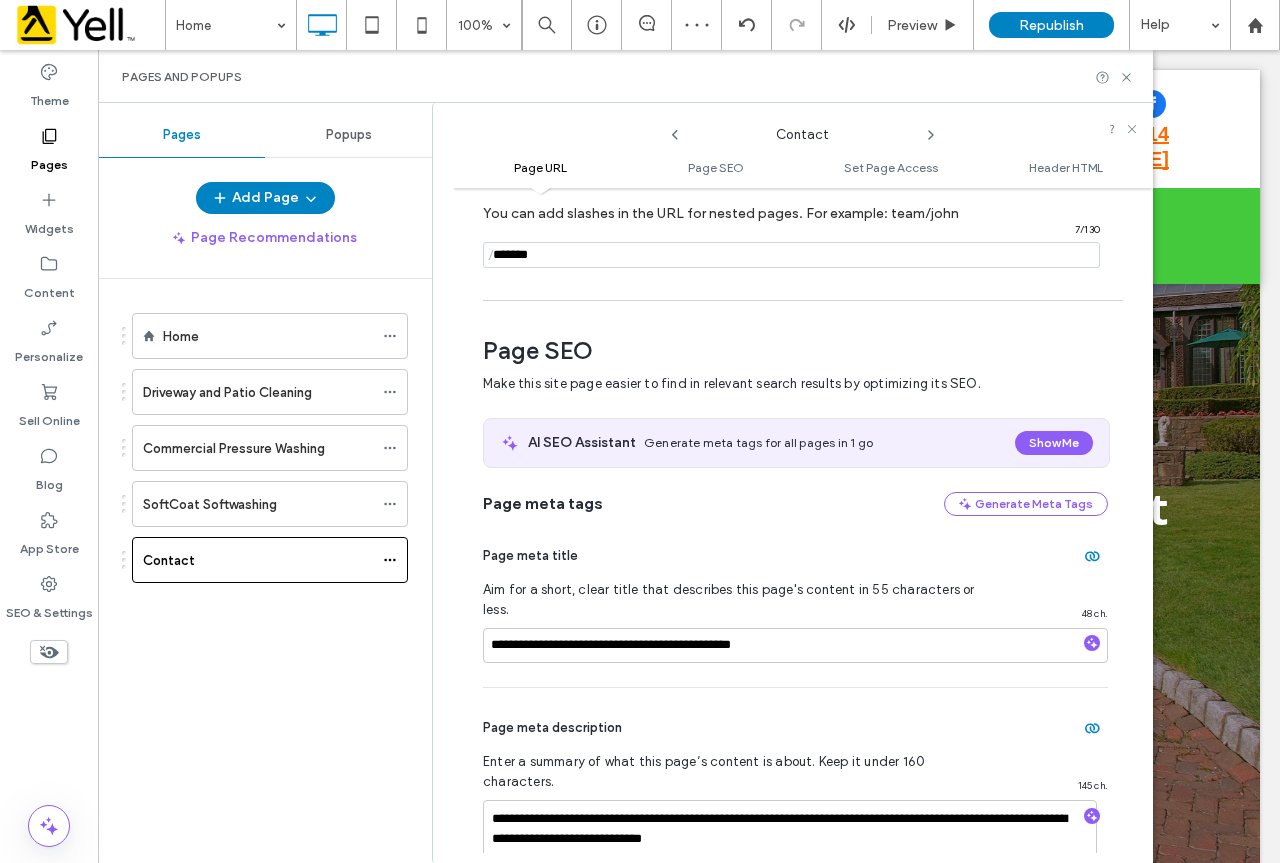 scroll, scrollTop: 274, scrollLeft: 0, axis: vertical 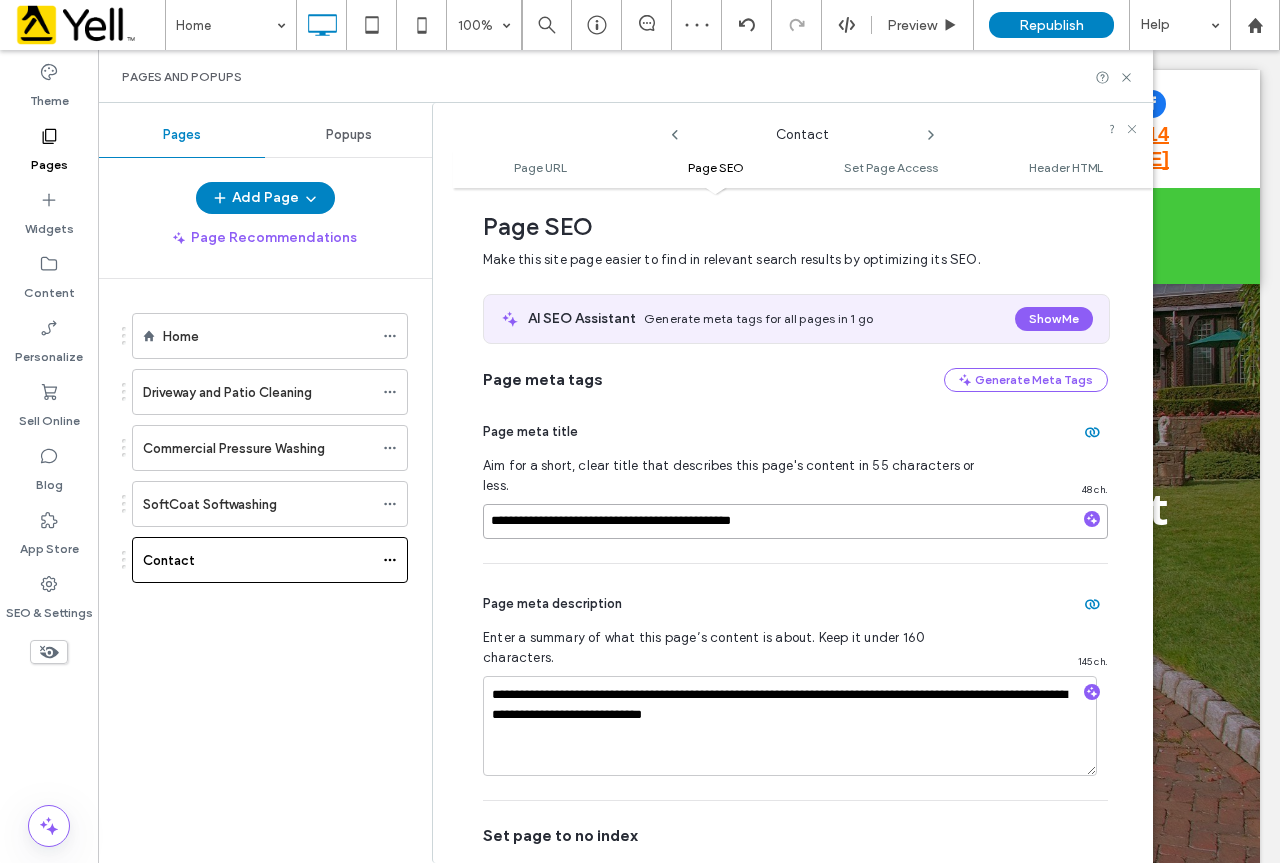 click on "**********" at bounding box center [795, 521] 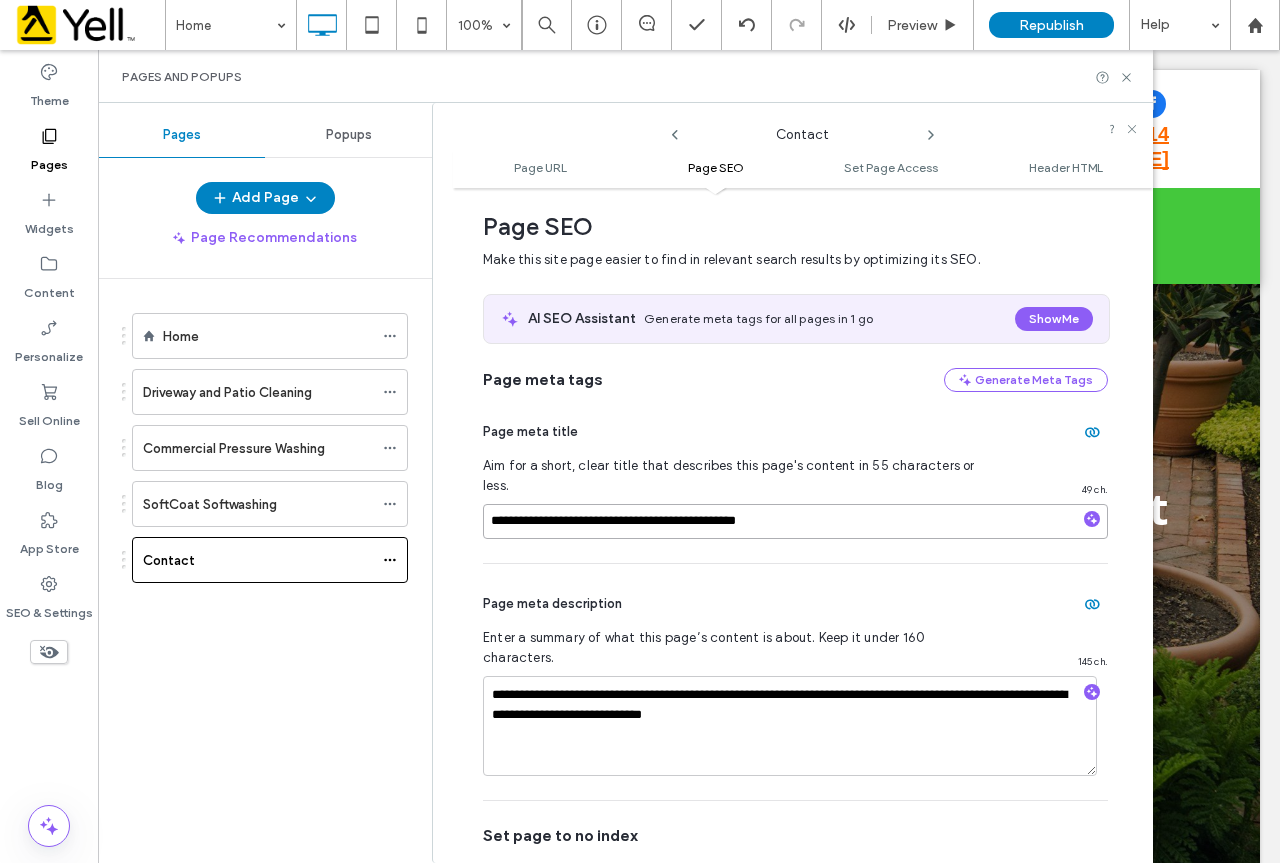 paste on "**********" 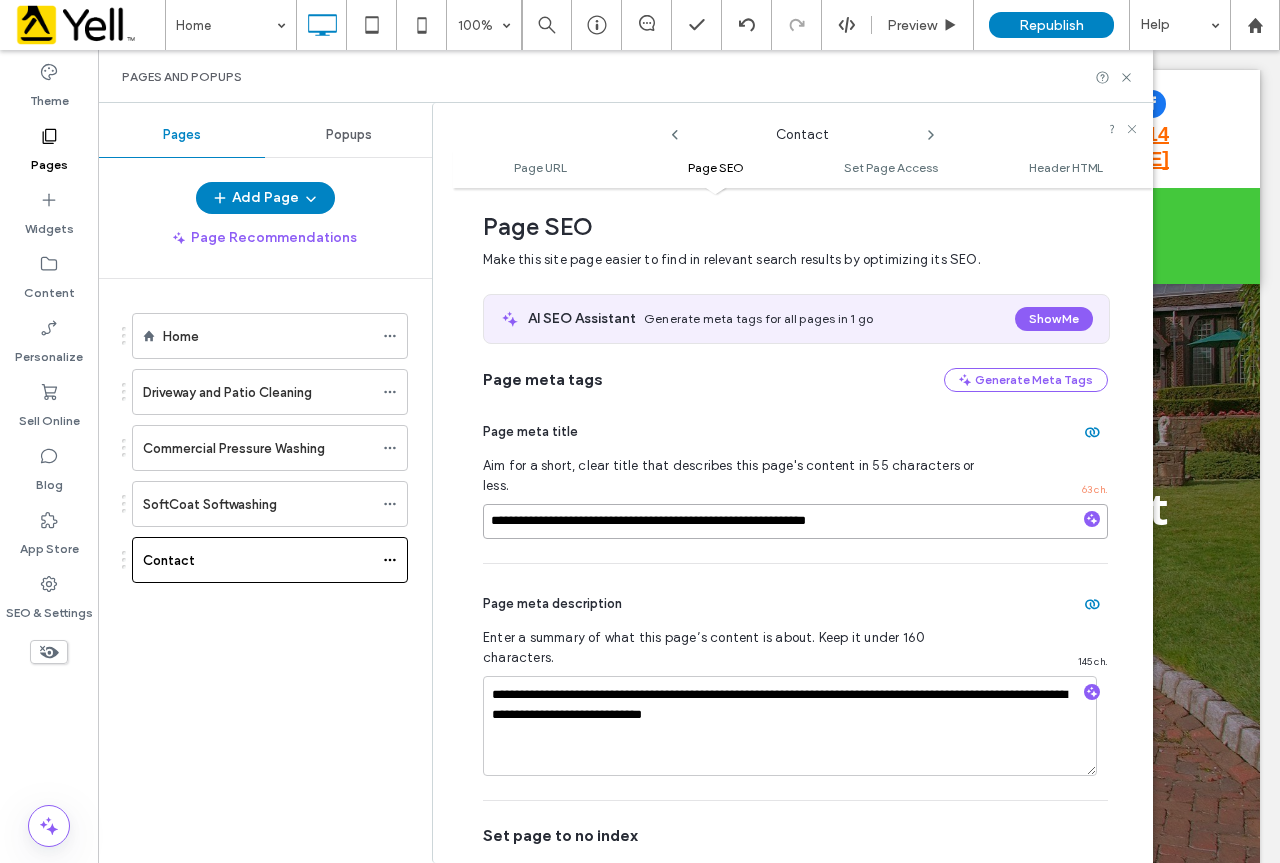 drag, startPoint x: 718, startPoint y: 502, endPoint x: 407, endPoint y: 480, distance: 311.77716 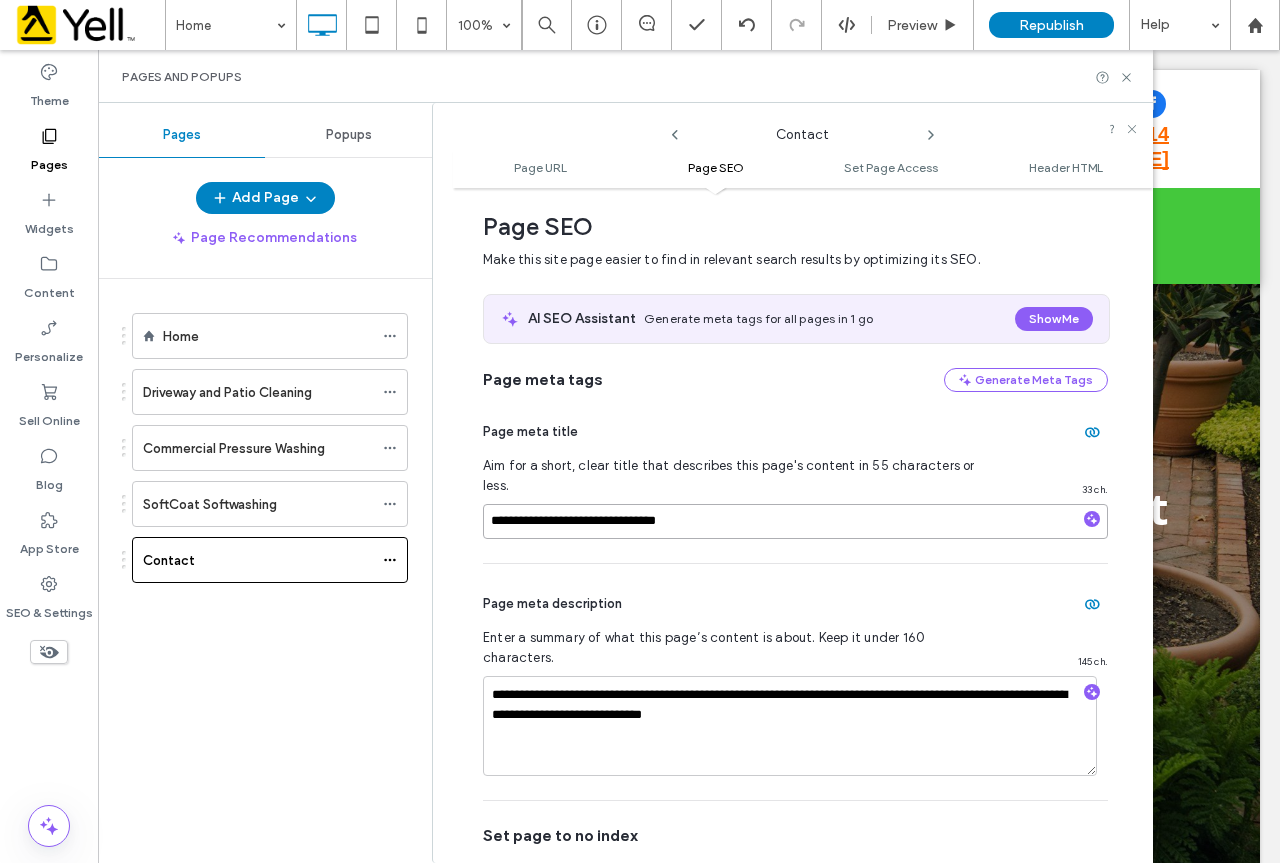 type on "**********" 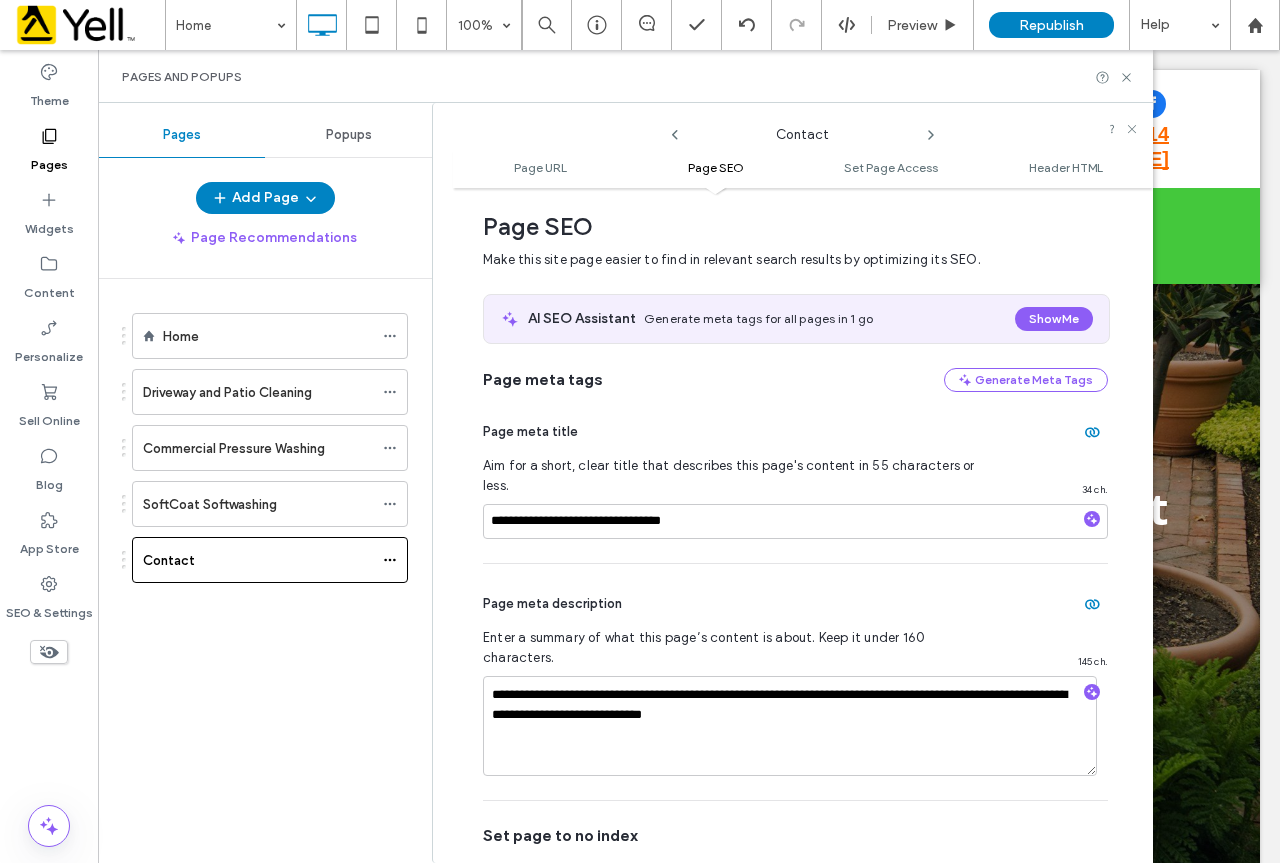 click on "Home Driveway and Patio Cleaning Commercial Pressure Washing SoftCoat Softwashing Contact" at bounding box center (277, 566) 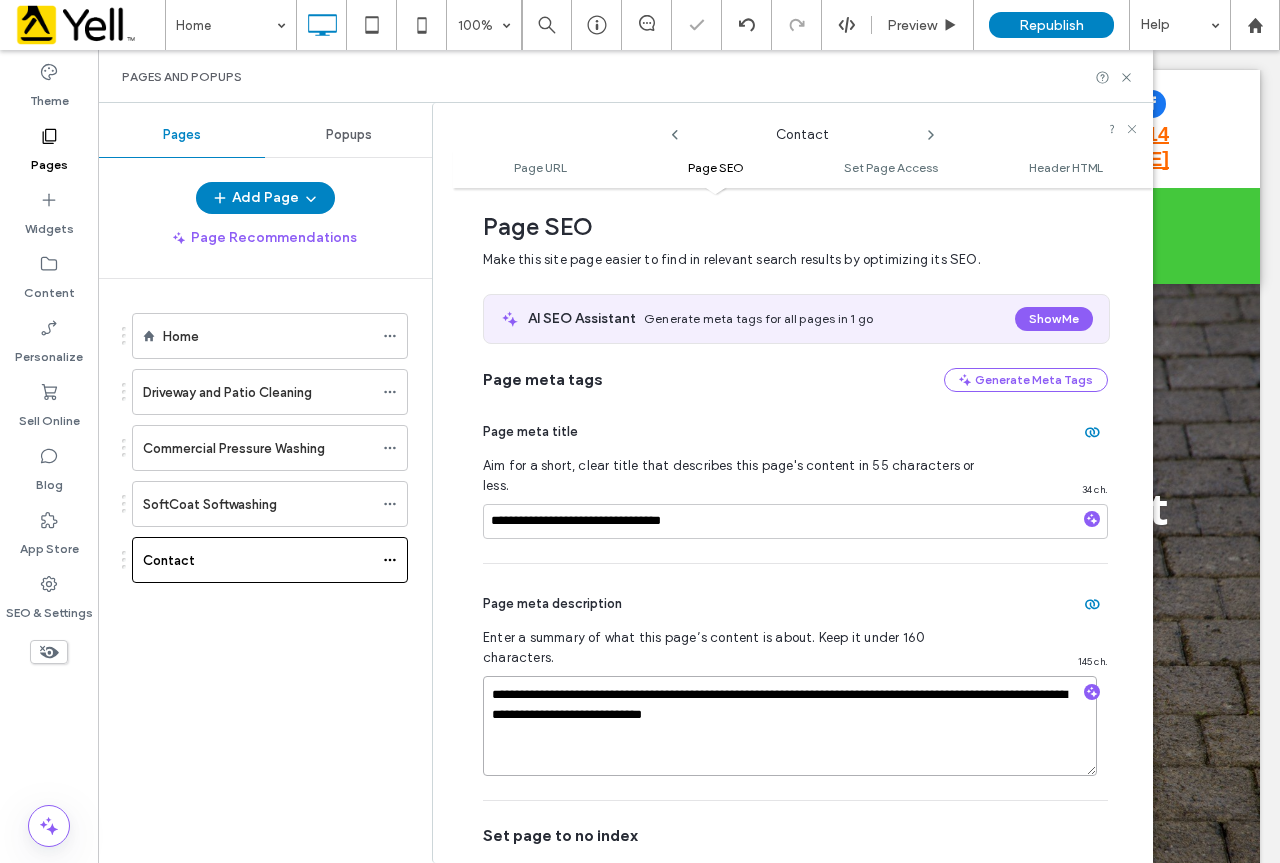 click on "**********" at bounding box center [790, 726] 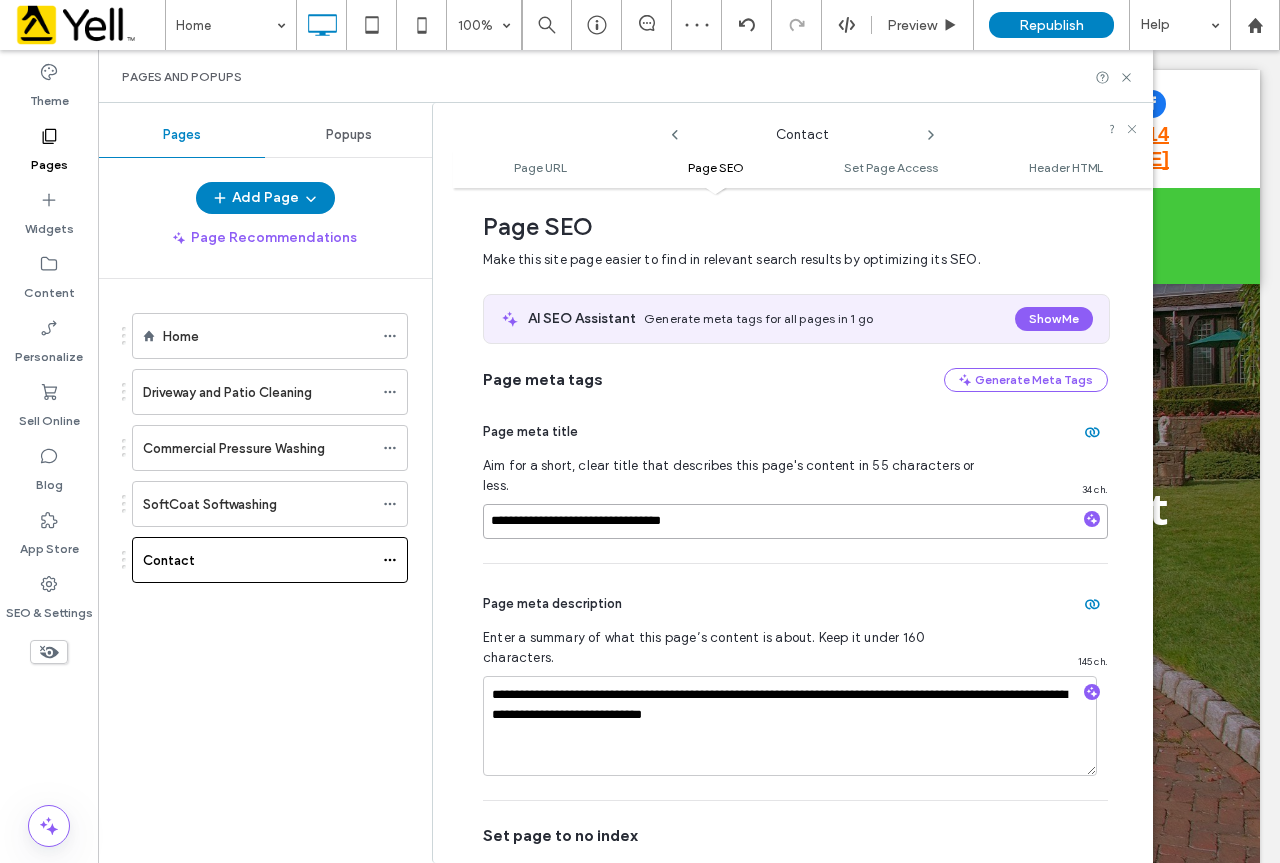 click on "**********" at bounding box center [795, 521] 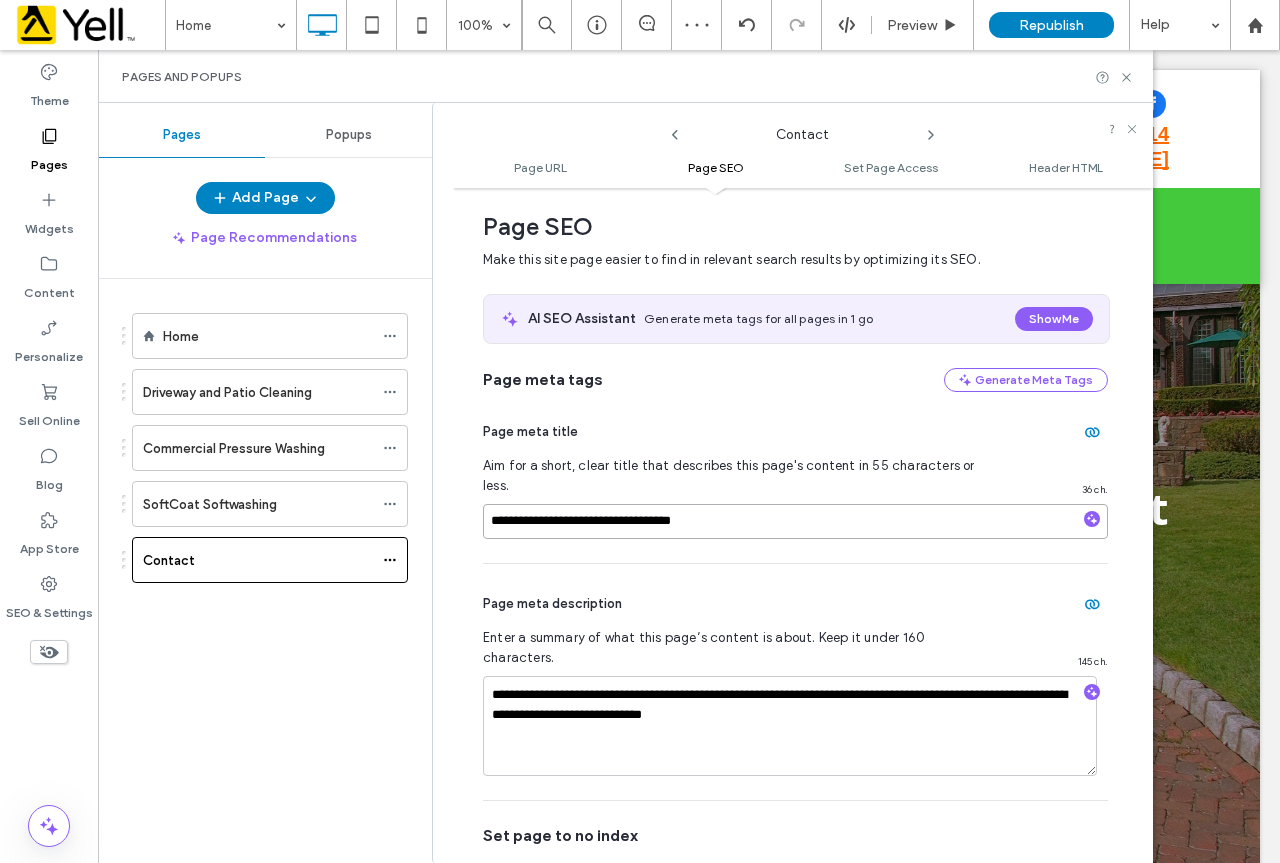 type on "**********" 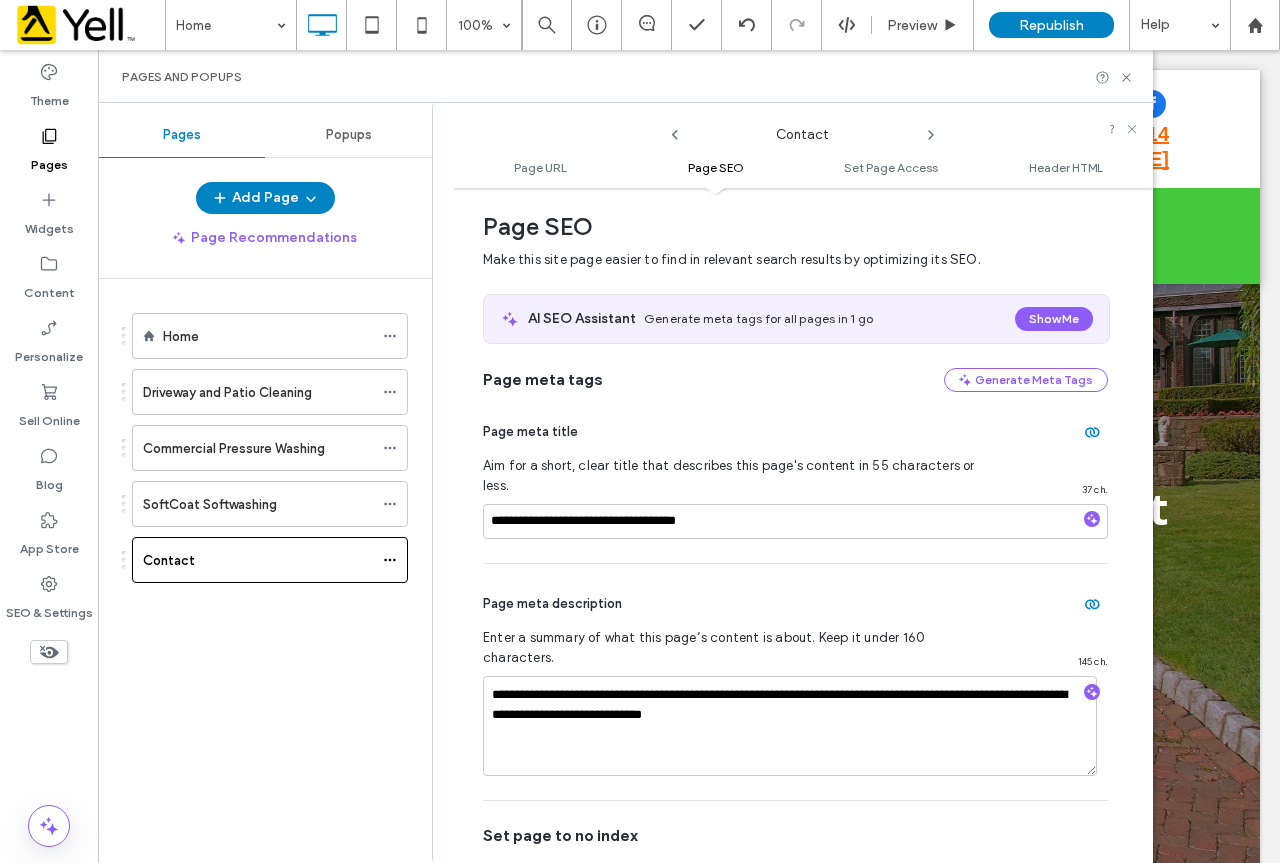 click on "Home Driveway and Patio Cleaning Commercial Pressure Washing SoftCoat Softwashing Contact" at bounding box center (277, 566) 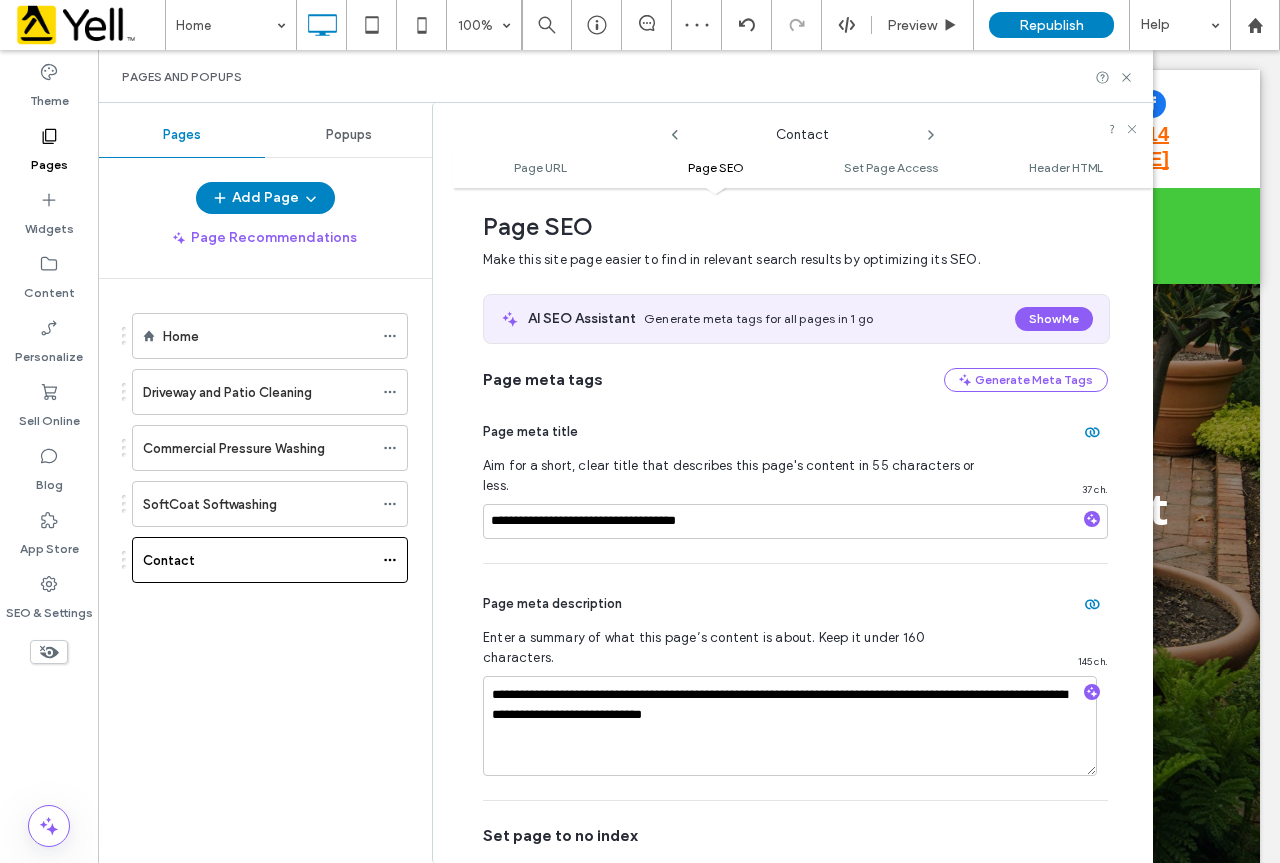 click on "Home Driveway and Patio Cleaning Commercial Pressure Washing SoftCoat Softwashing Contact" at bounding box center (277, 566) 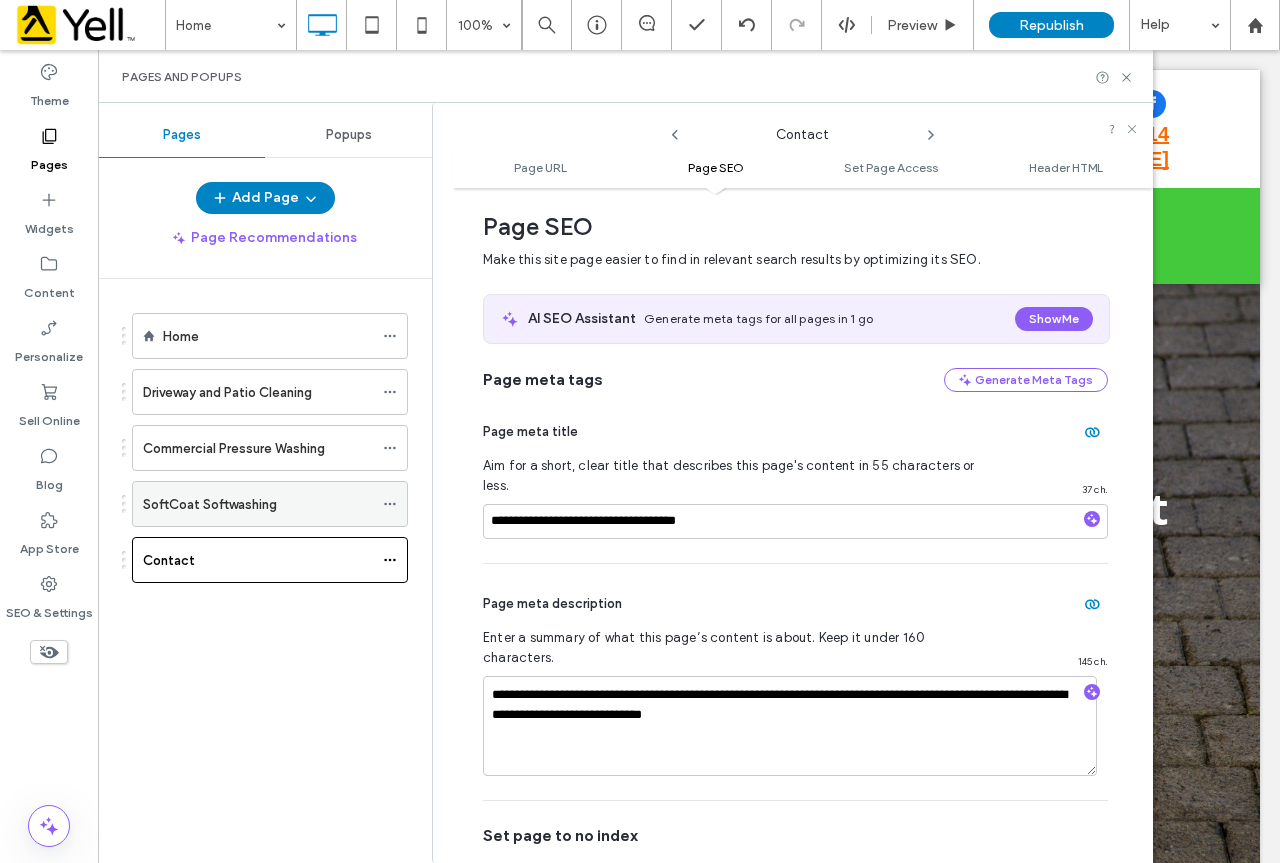 click on "SoftCoat Softwashing" at bounding box center [258, 504] 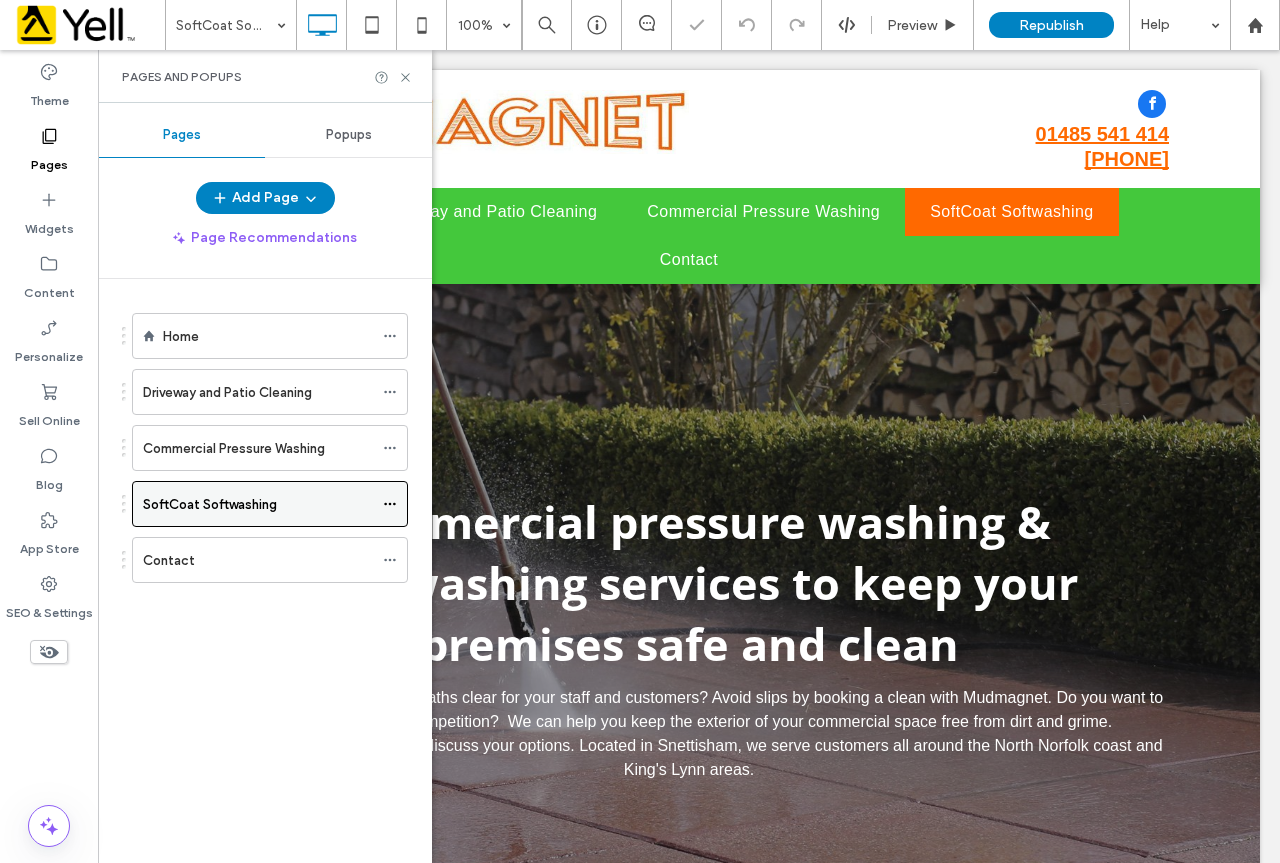 scroll, scrollTop: 0, scrollLeft: 0, axis: both 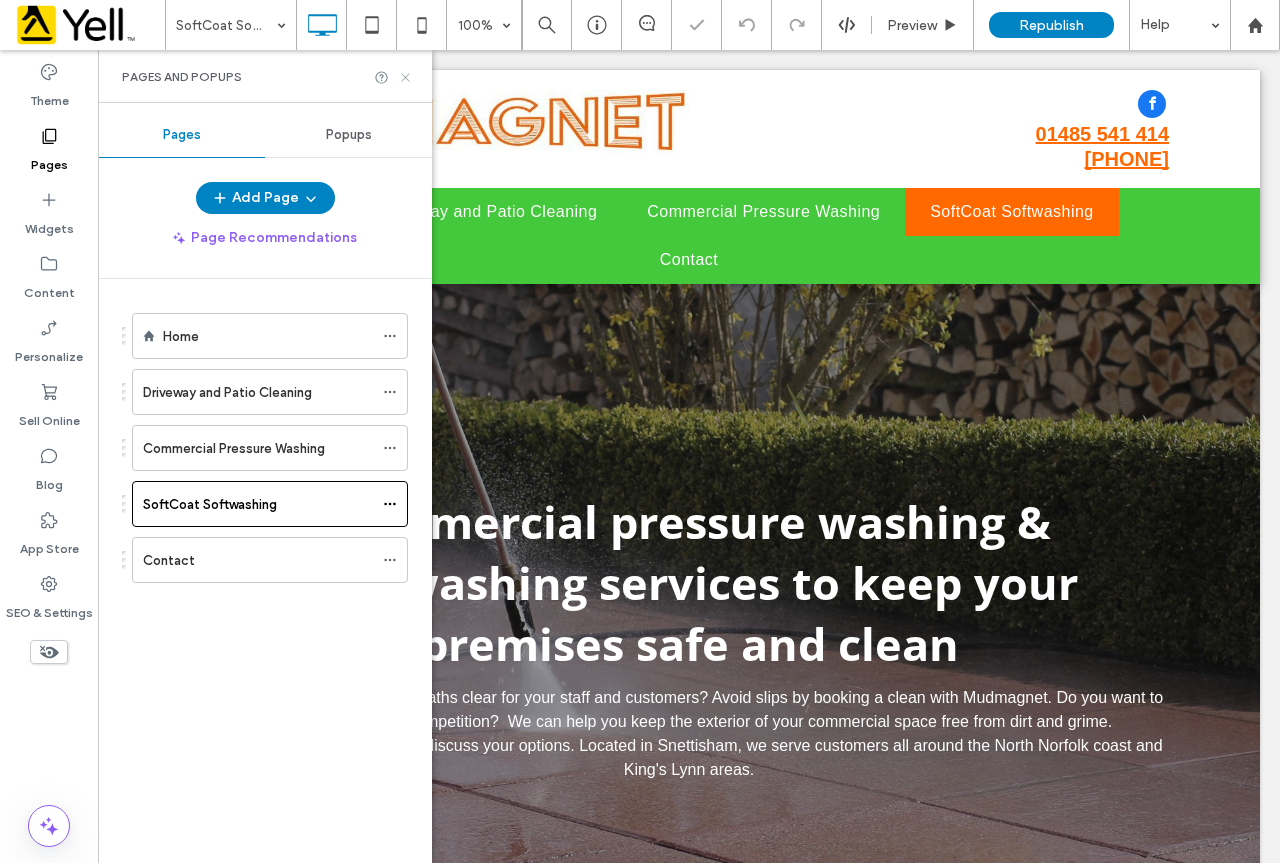 click 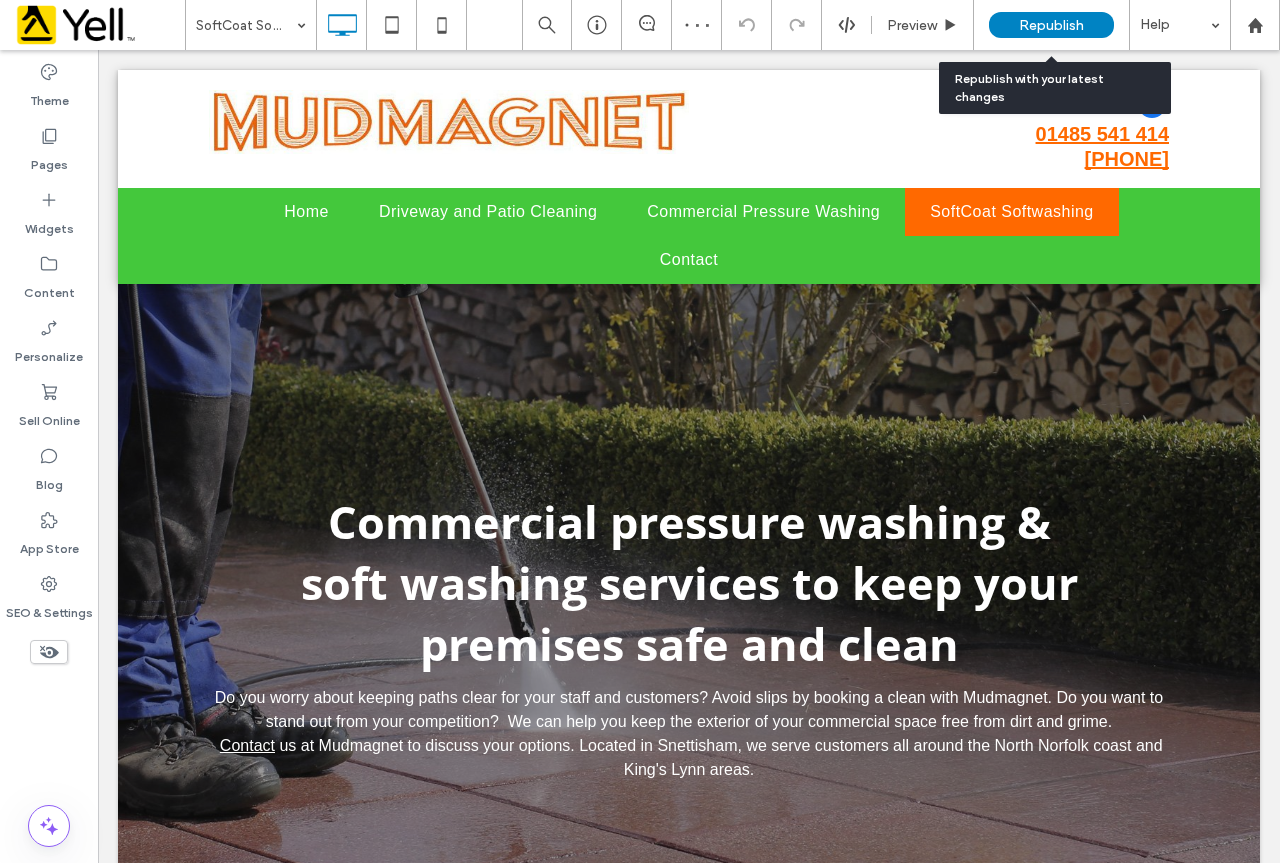 click on "Republish" at bounding box center [1051, 25] 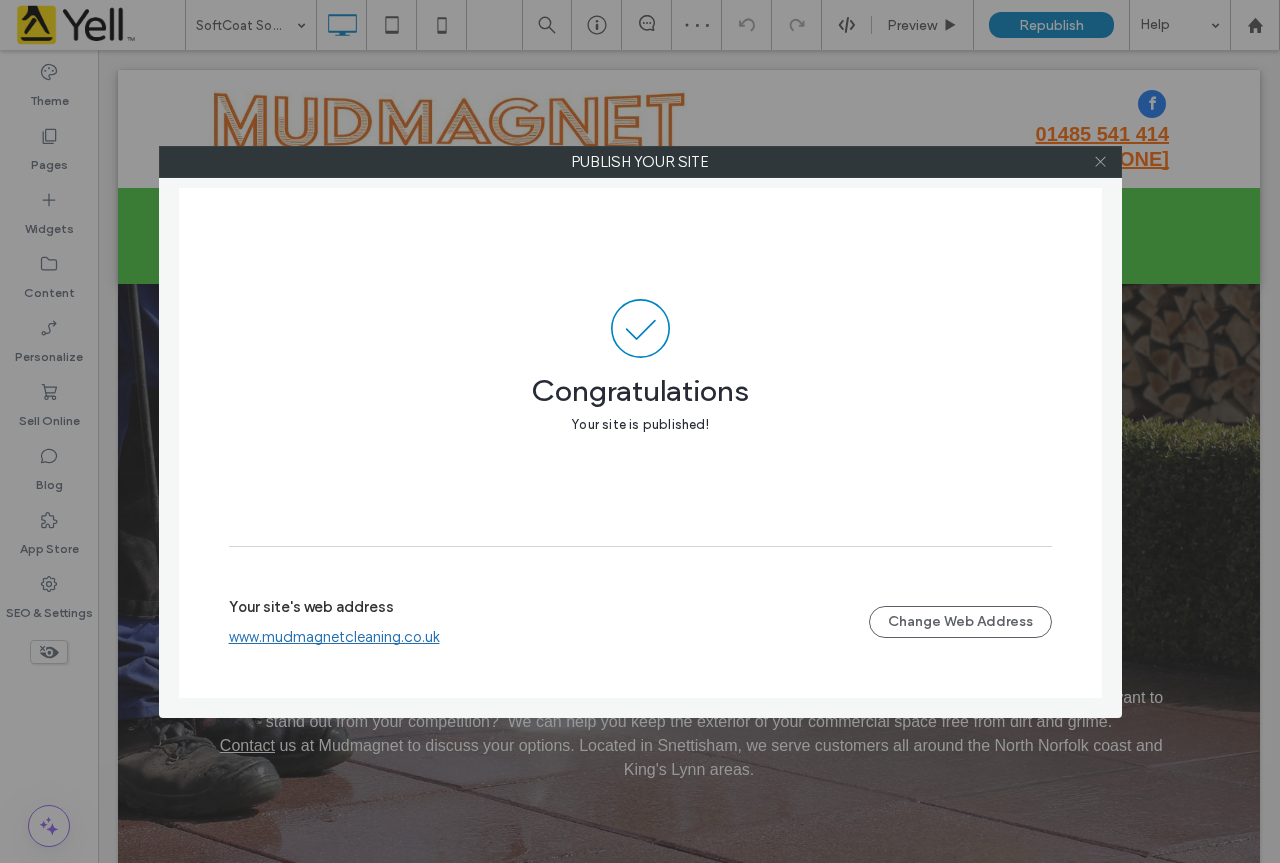 click 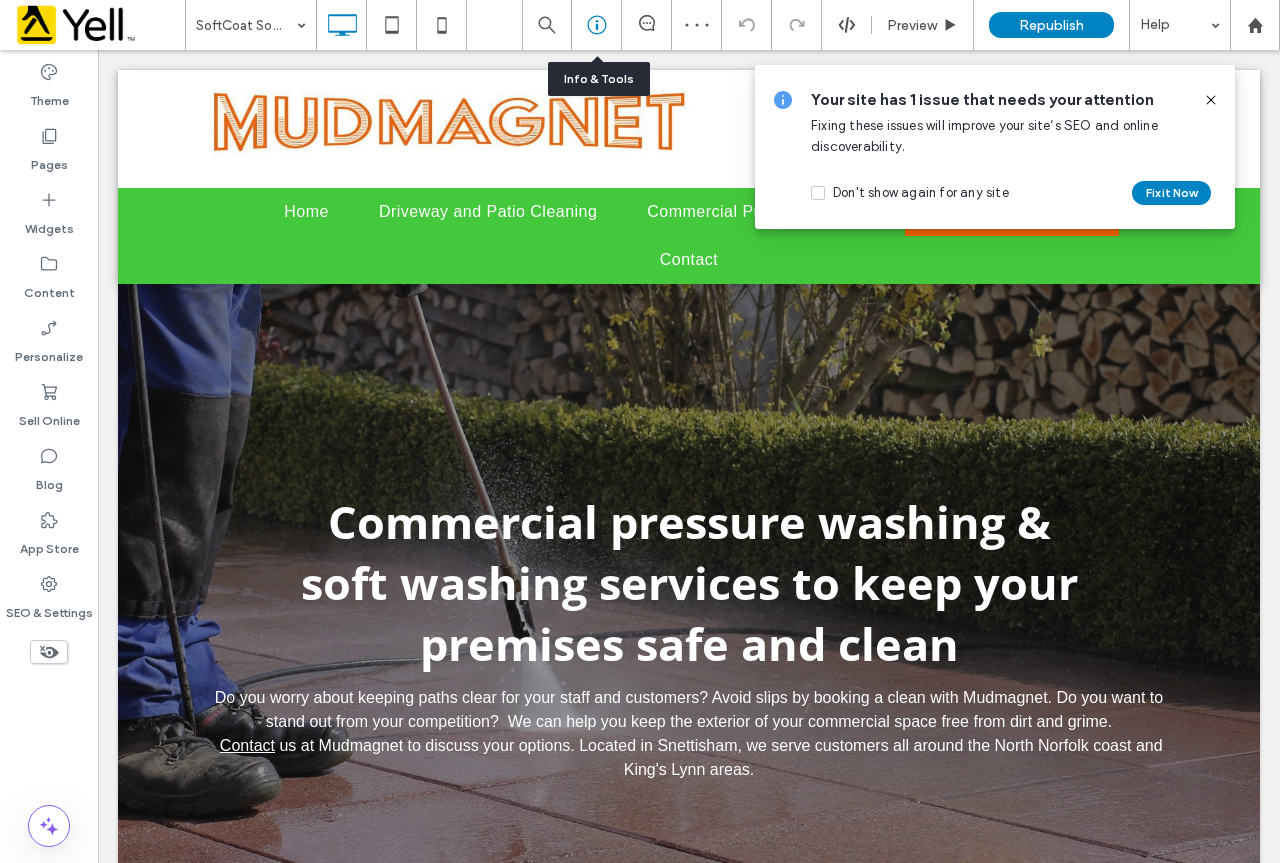 click 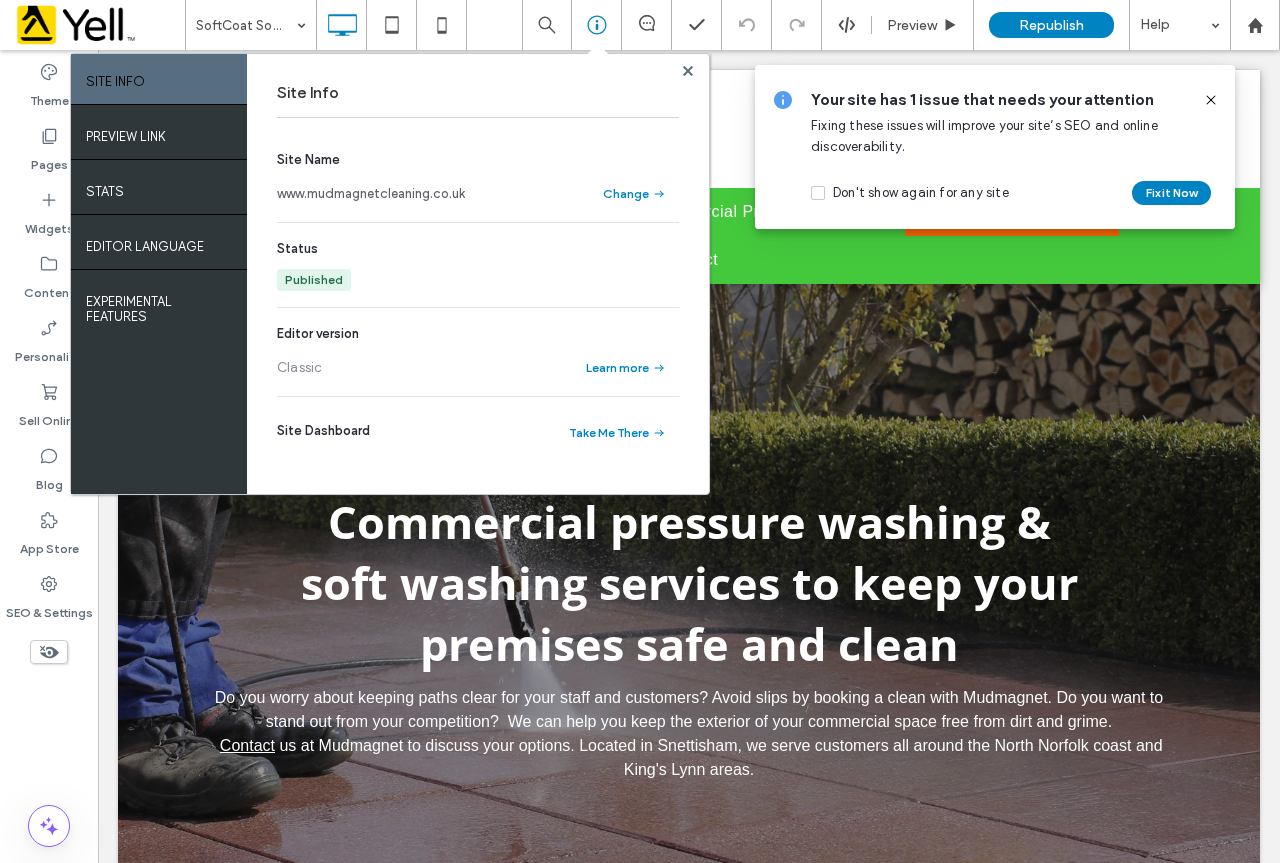 click on "www.mudmagnetcleaning.co.uk" at bounding box center [371, 194] 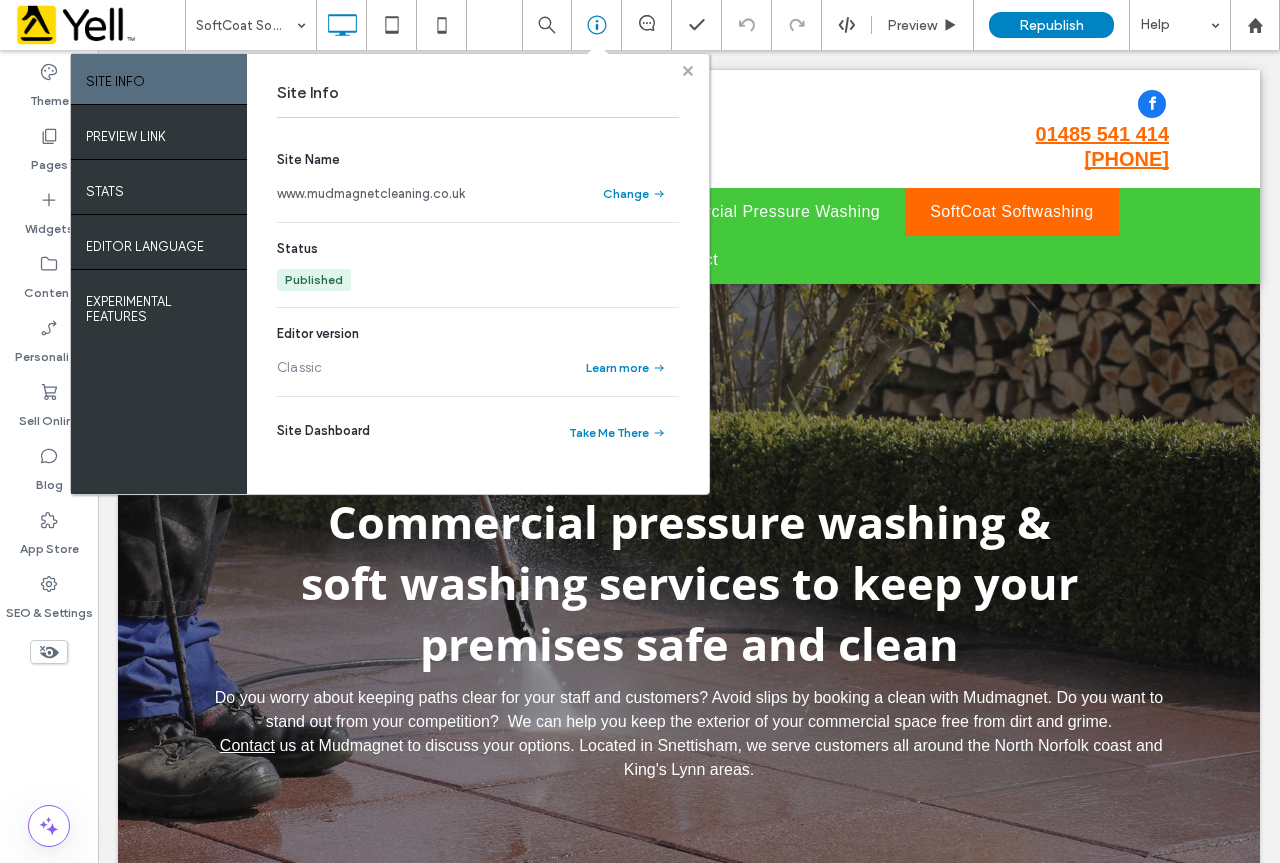 drag, startPoint x: 688, startPoint y: 67, endPoint x: 593, endPoint y: 17, distance: 107.35455 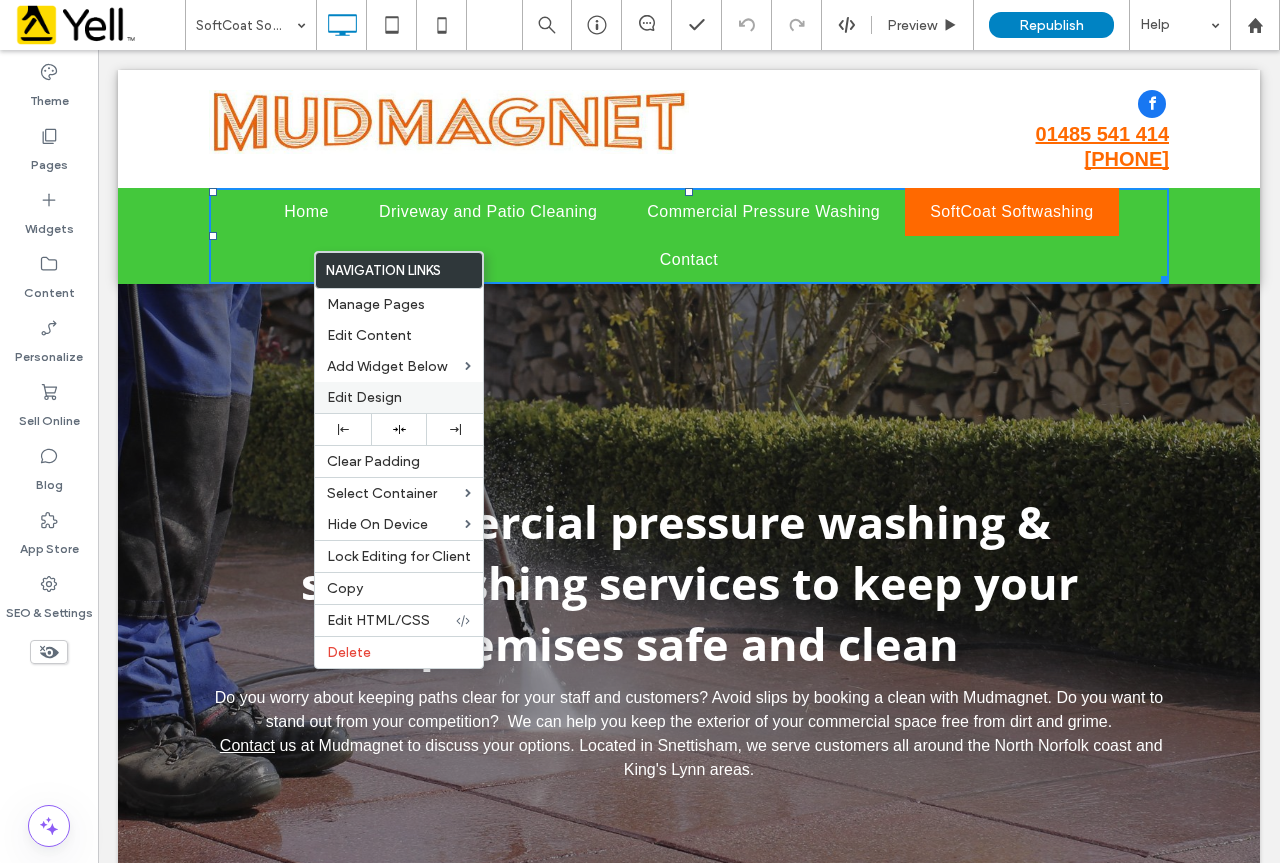 click on "Edit Design" at bounding box center [399, 397] 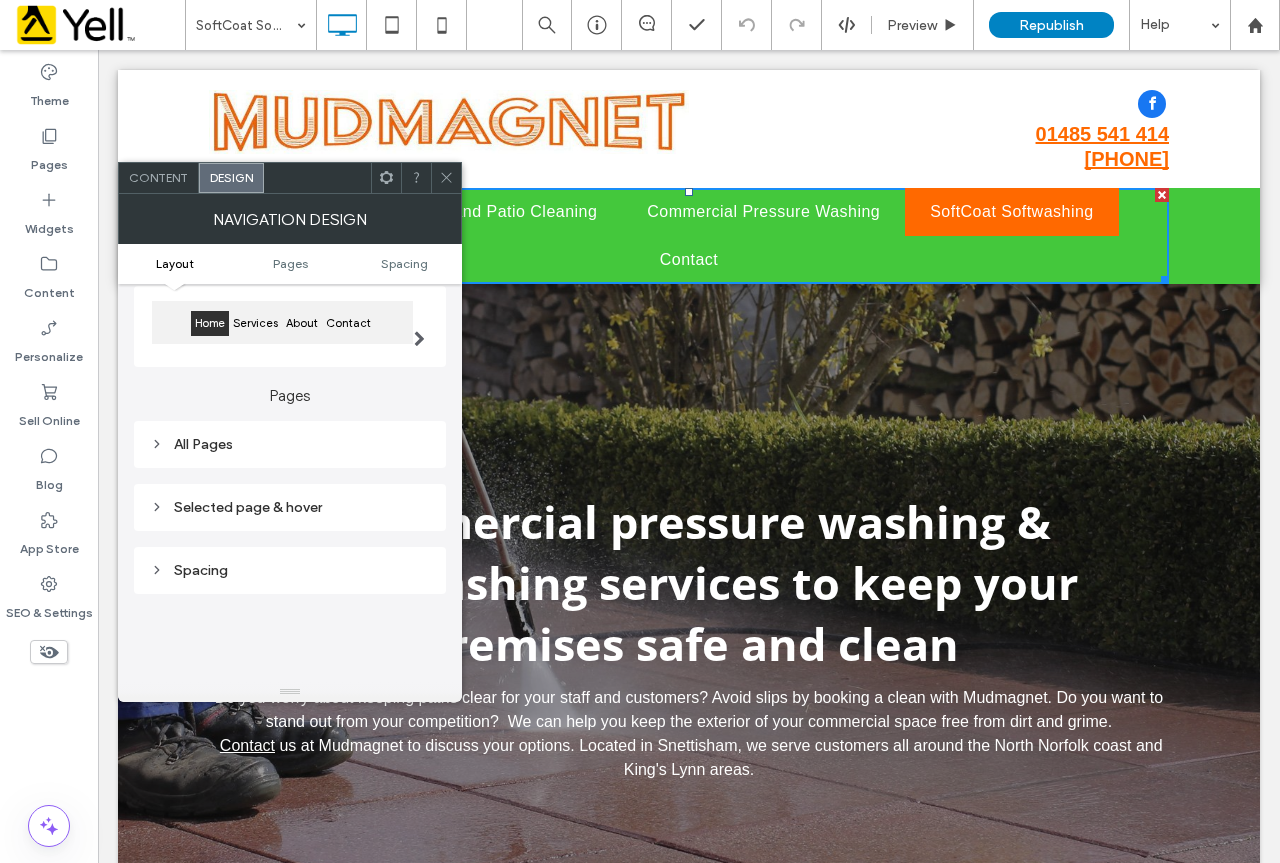 scroll, scrollTop: 200, scrollLeft: 0, axis: vertical 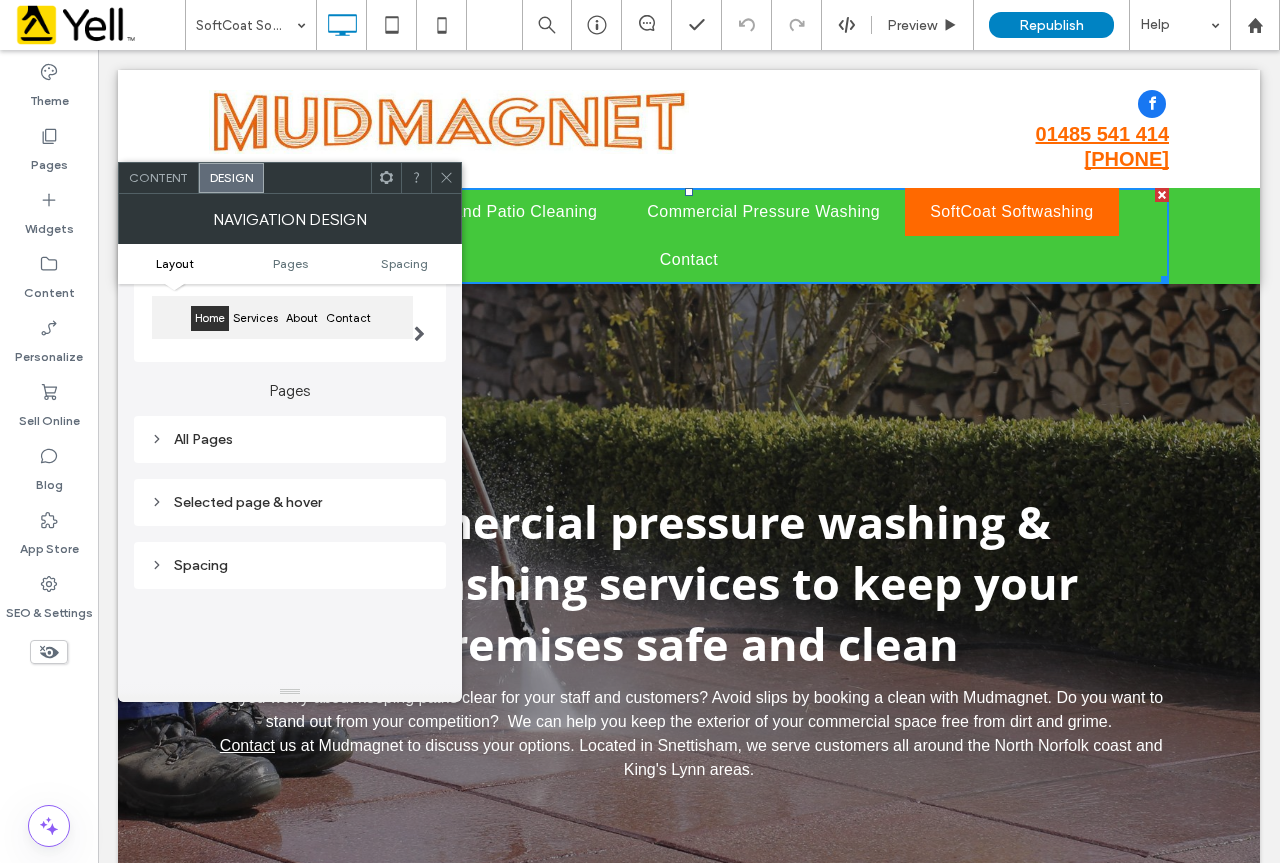 click 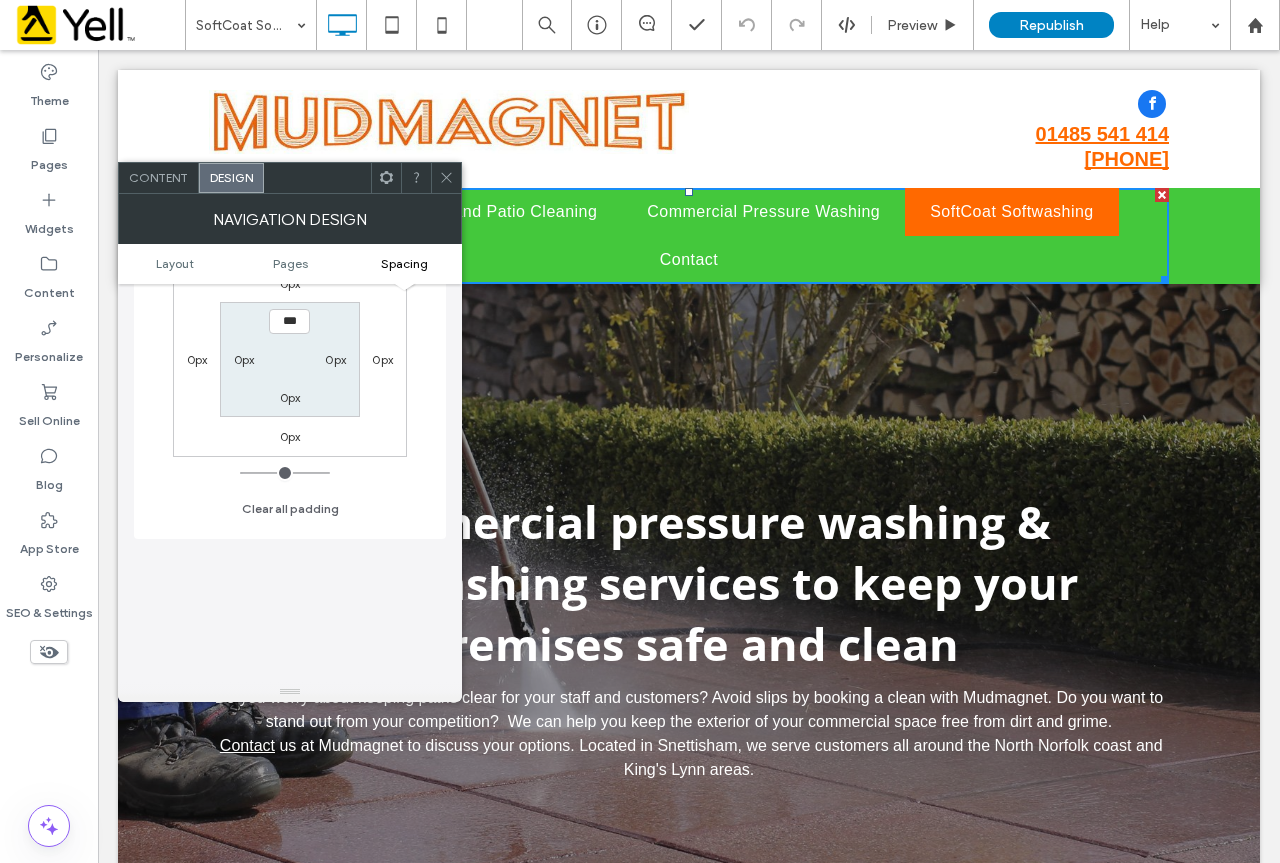 scroll, scrollTop: 200, scrollLeft: 0, axis: vertical 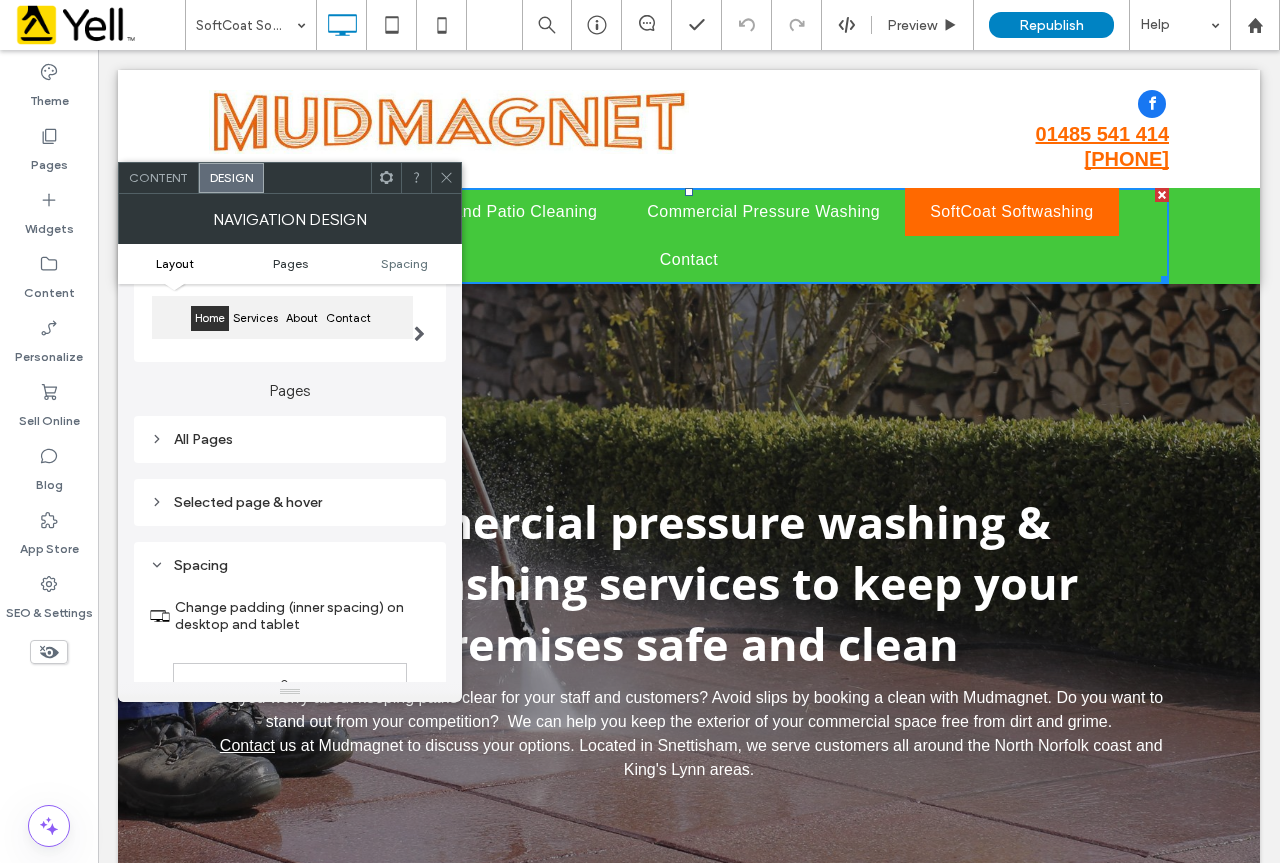click on "Pages" at bounding box center (290, 263) 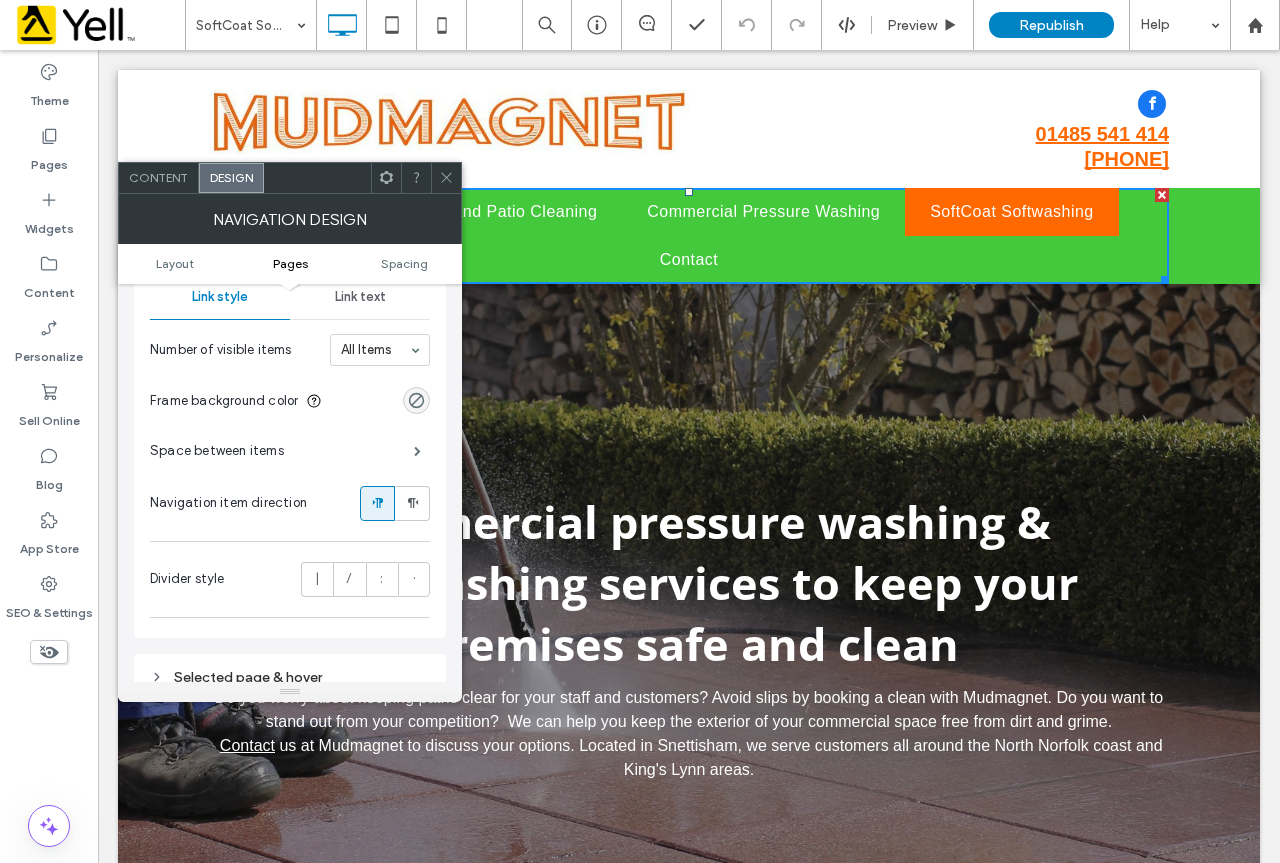 scroll, scrollTop: 278, scrollLeft: 0, axis: vertical 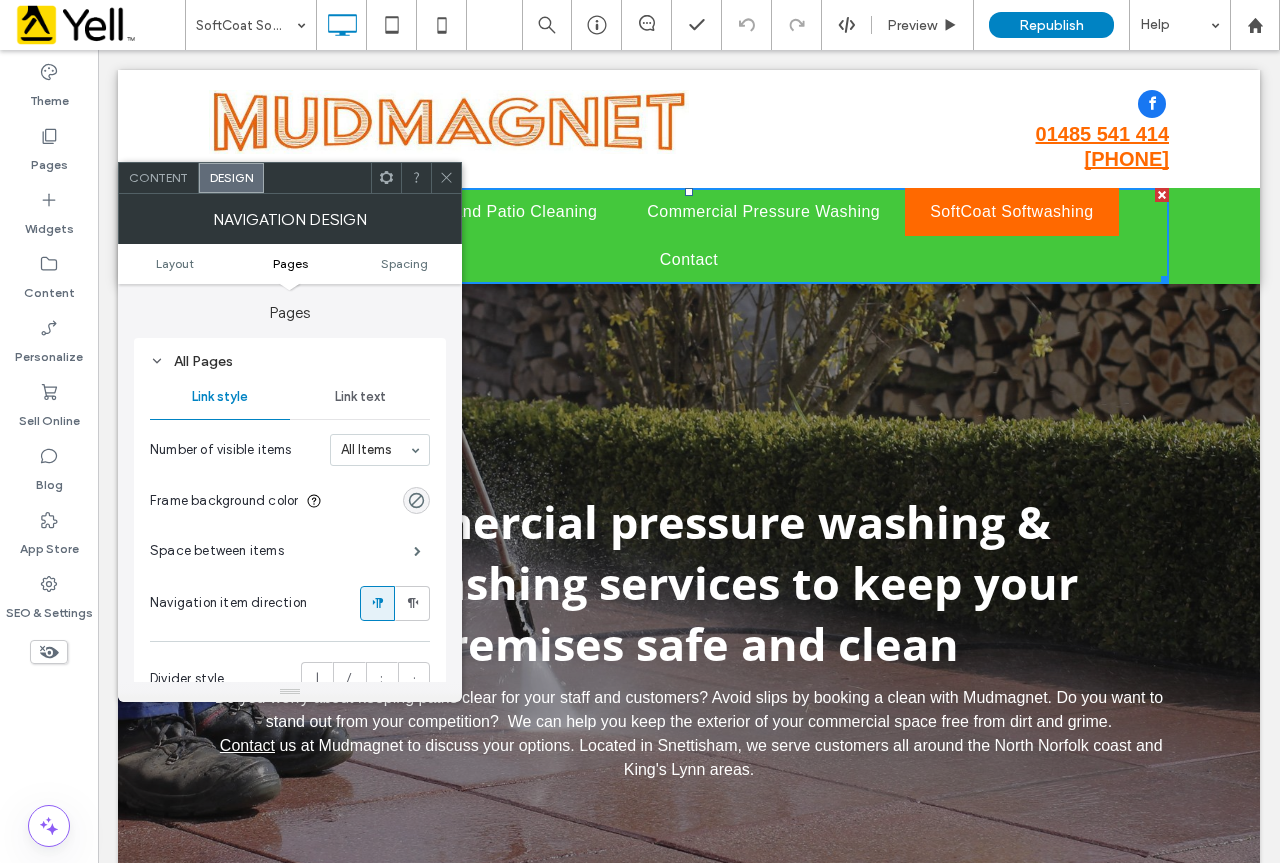 click on "Link text" at bounding box center (360, 397) 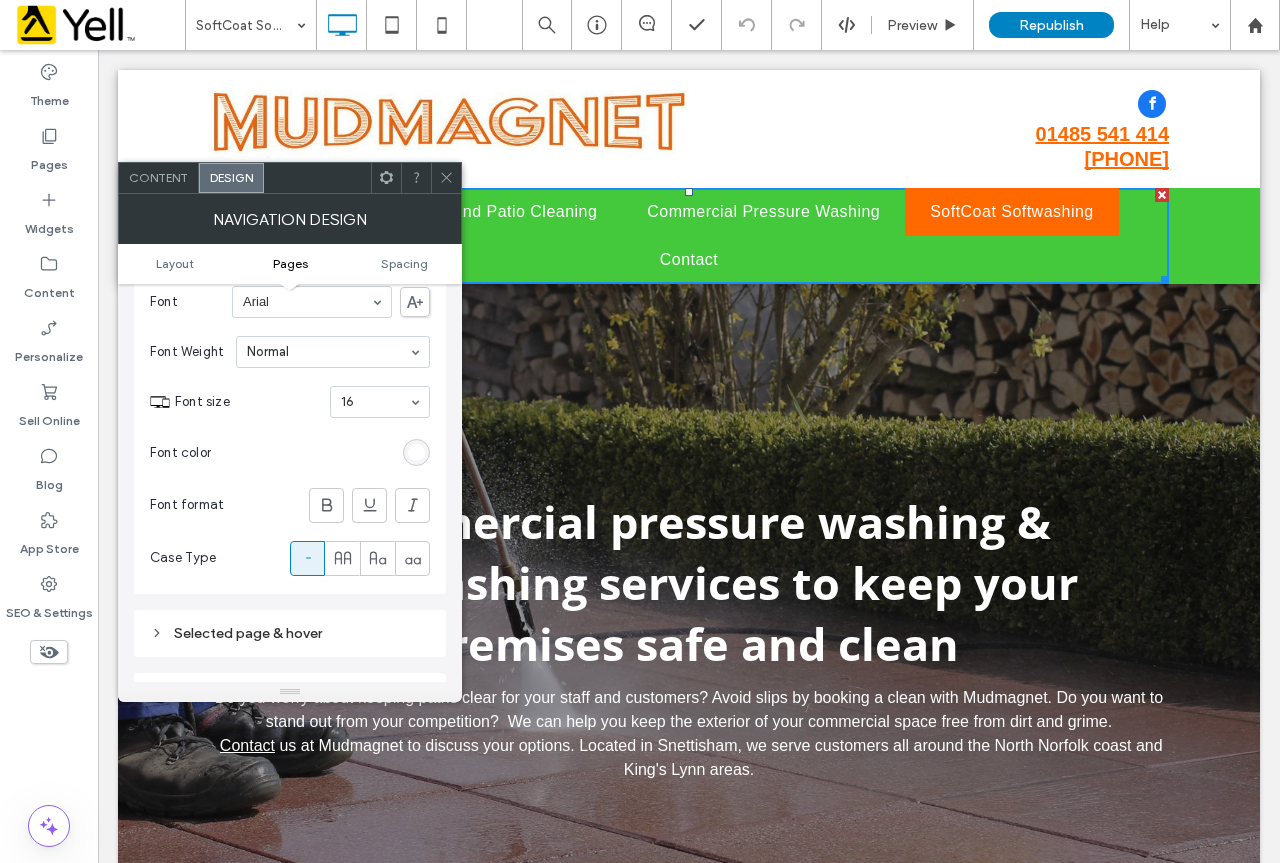 scroll, scrollTop: 378, scrollLeft: 0, axis: vertical 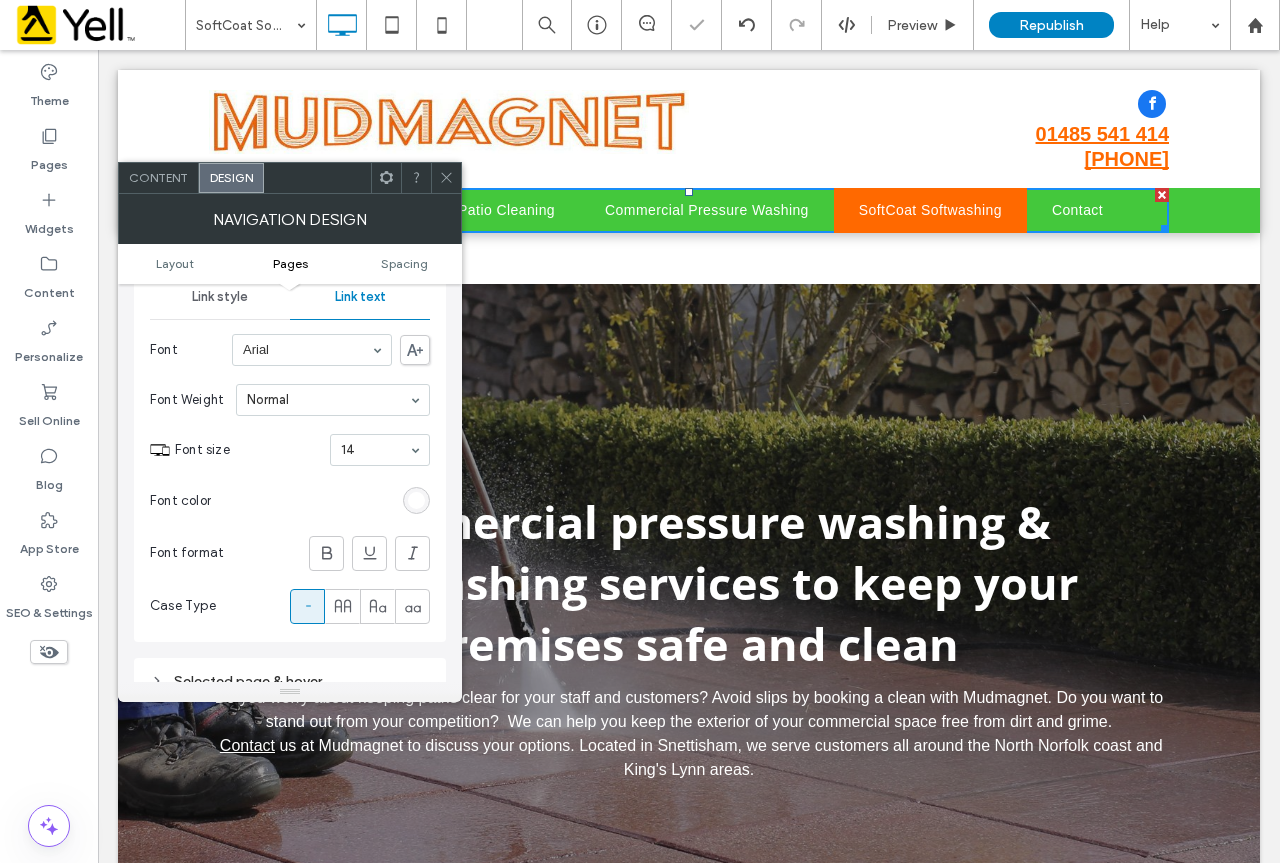 click 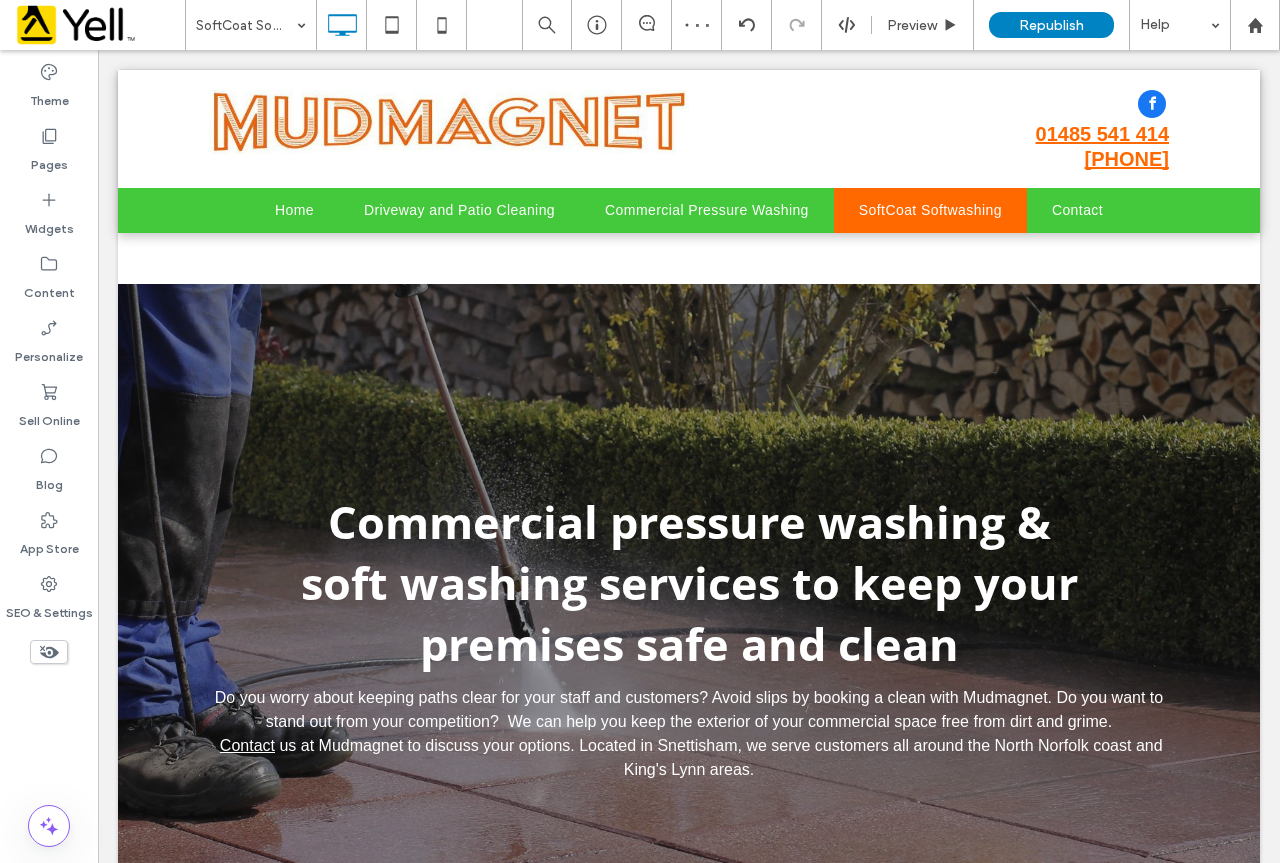 click at bounding box center (689, 177) 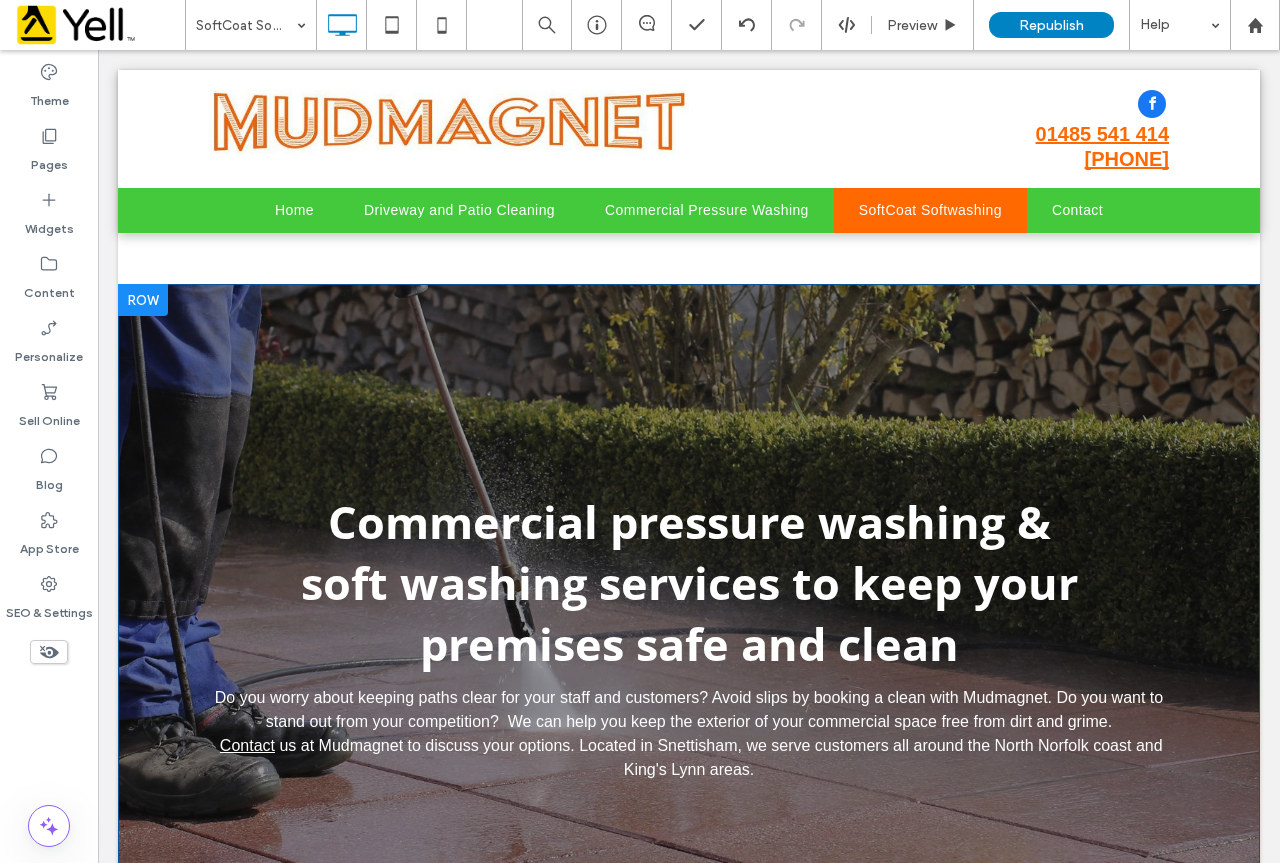 click on "Commercial pressure washing & soft washing services to keep your premises safe and clean Do you worry about keeping paths clear for your staff and customers? Avoid slips by booking a clean with Mudmagnet. Do you want to stand out from your competition? We can help you keep the exterior of your commercial space free from dirt and grime. Contact us at Mudmagnet to discuss your options. Located in Snettisham, we serve customers all around the North Norfolk coast and King's Lynn areas. Click To Paste Row + Add Section" at bounding box center [689, 636] 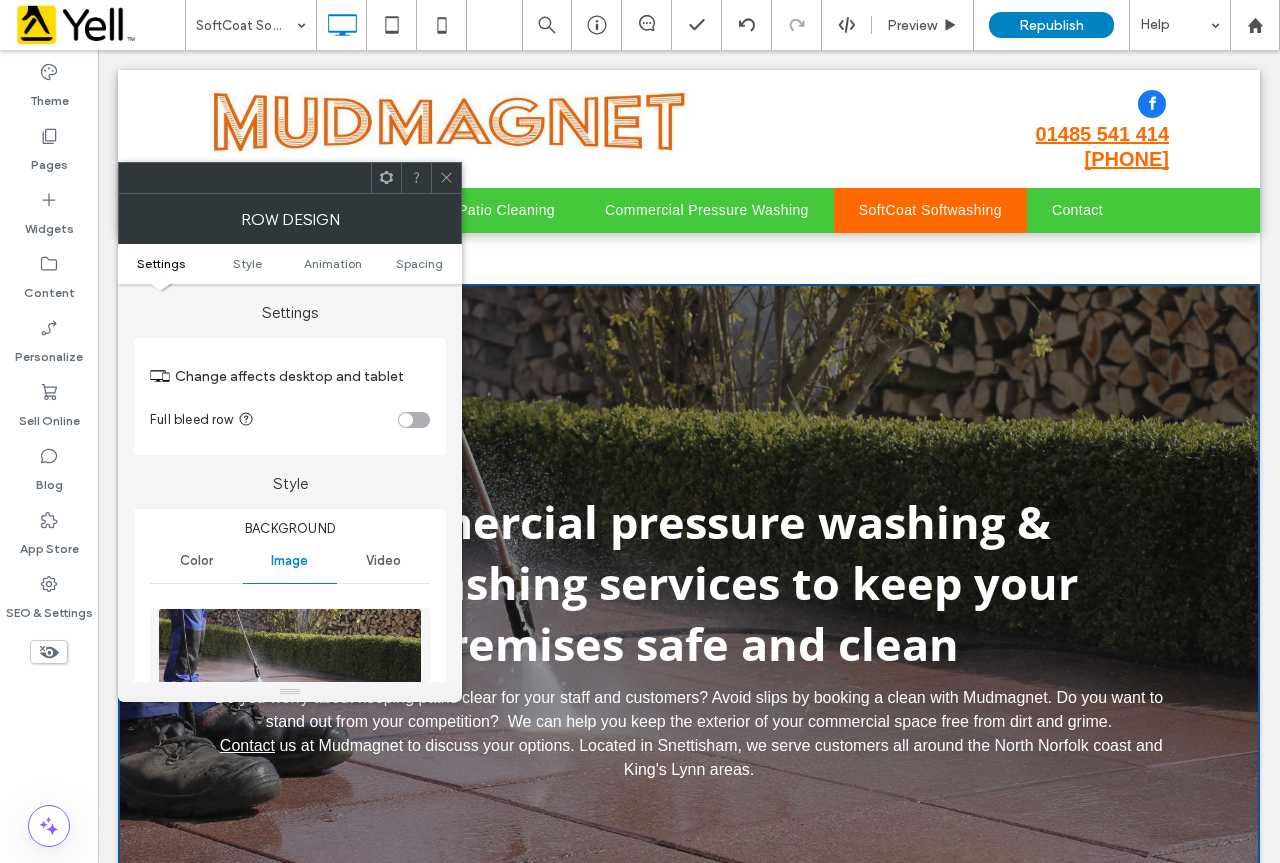 click at bounding box center (446, 178) 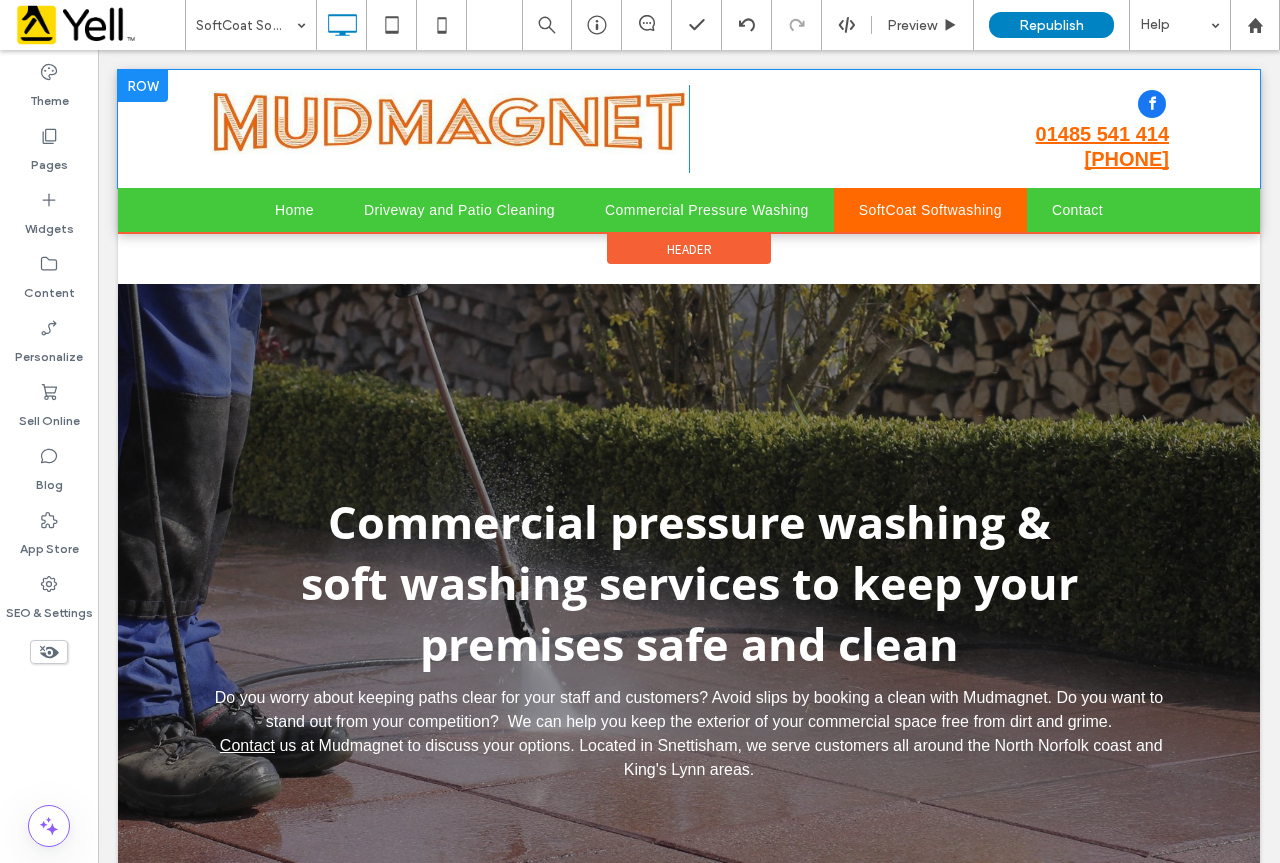 click on "[PHONE] [PHONE]" at bounding box center (929, 129) 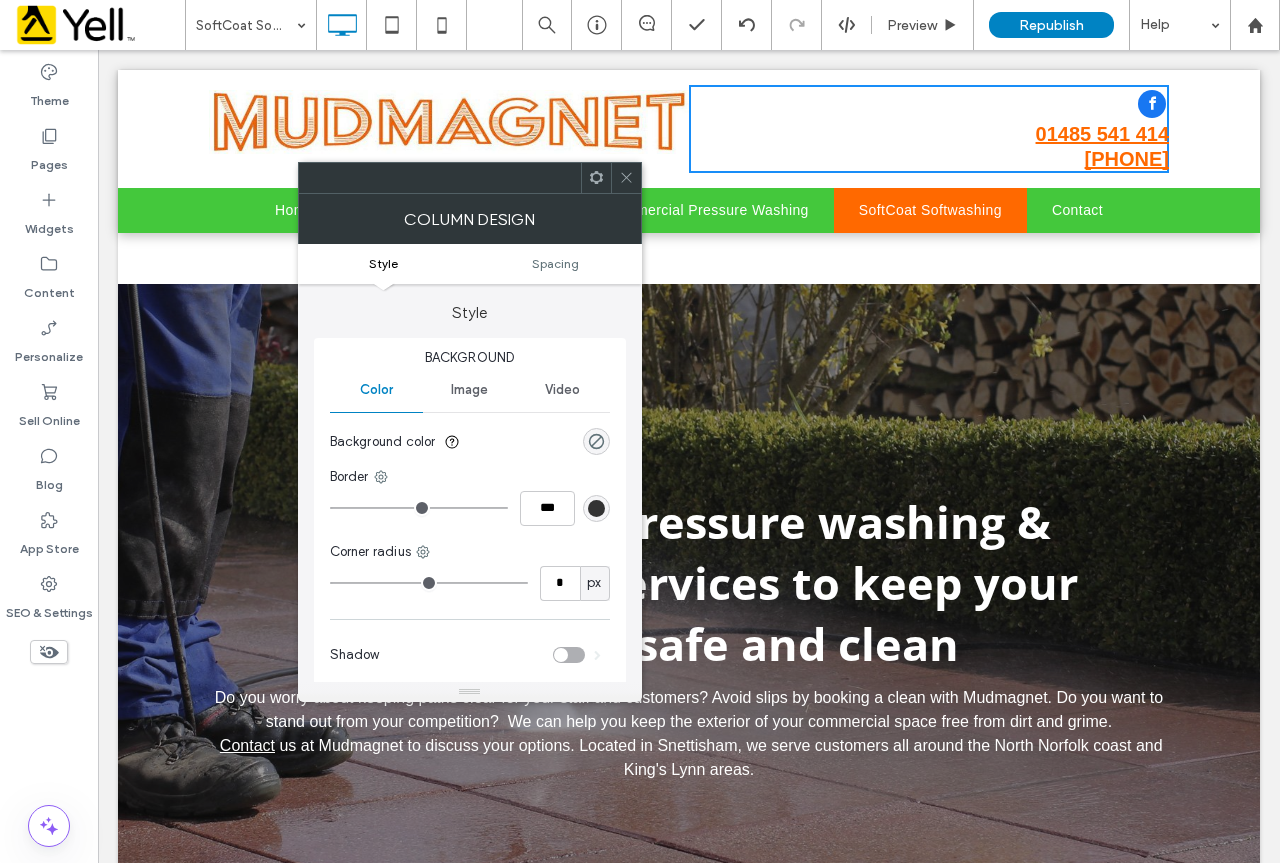 click at bounding box center (689, 177) 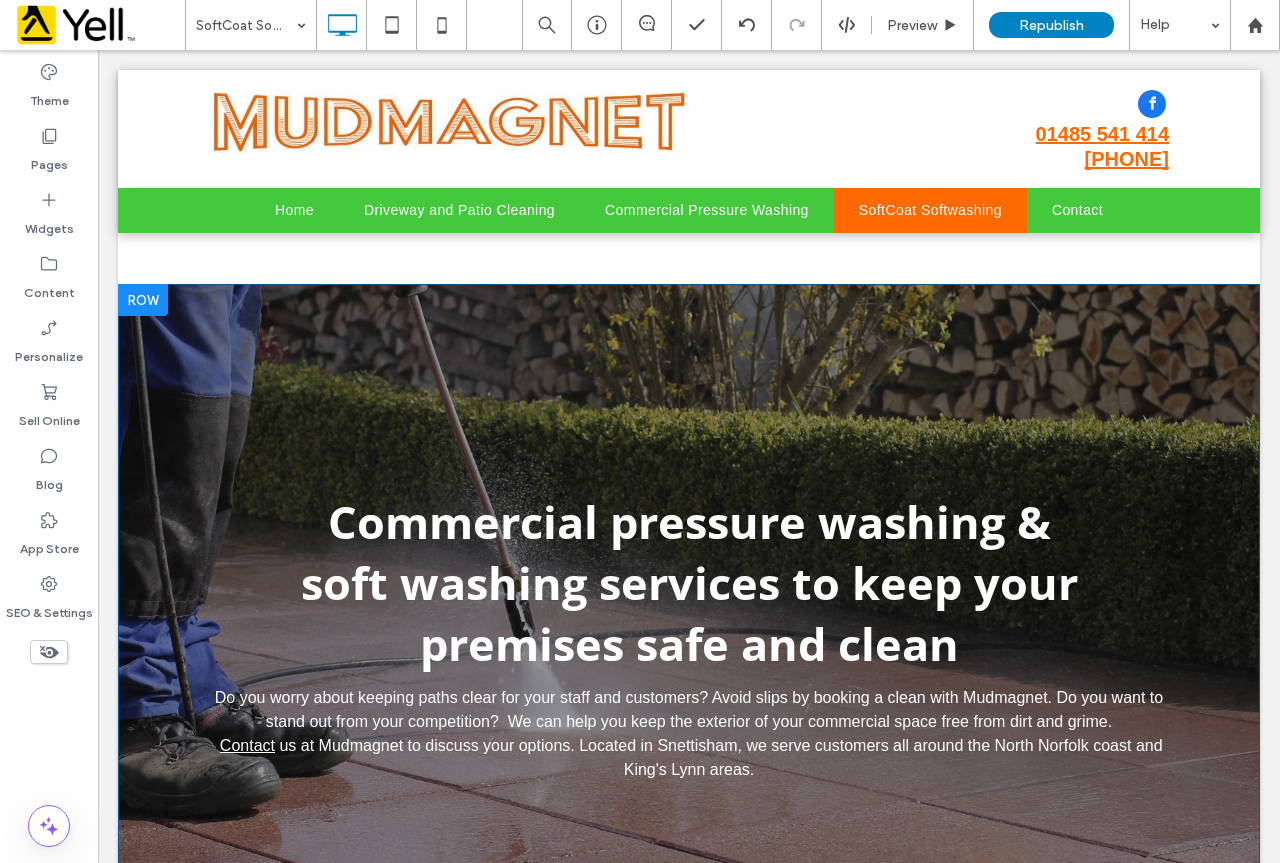 click at bounding box center [143, 300] 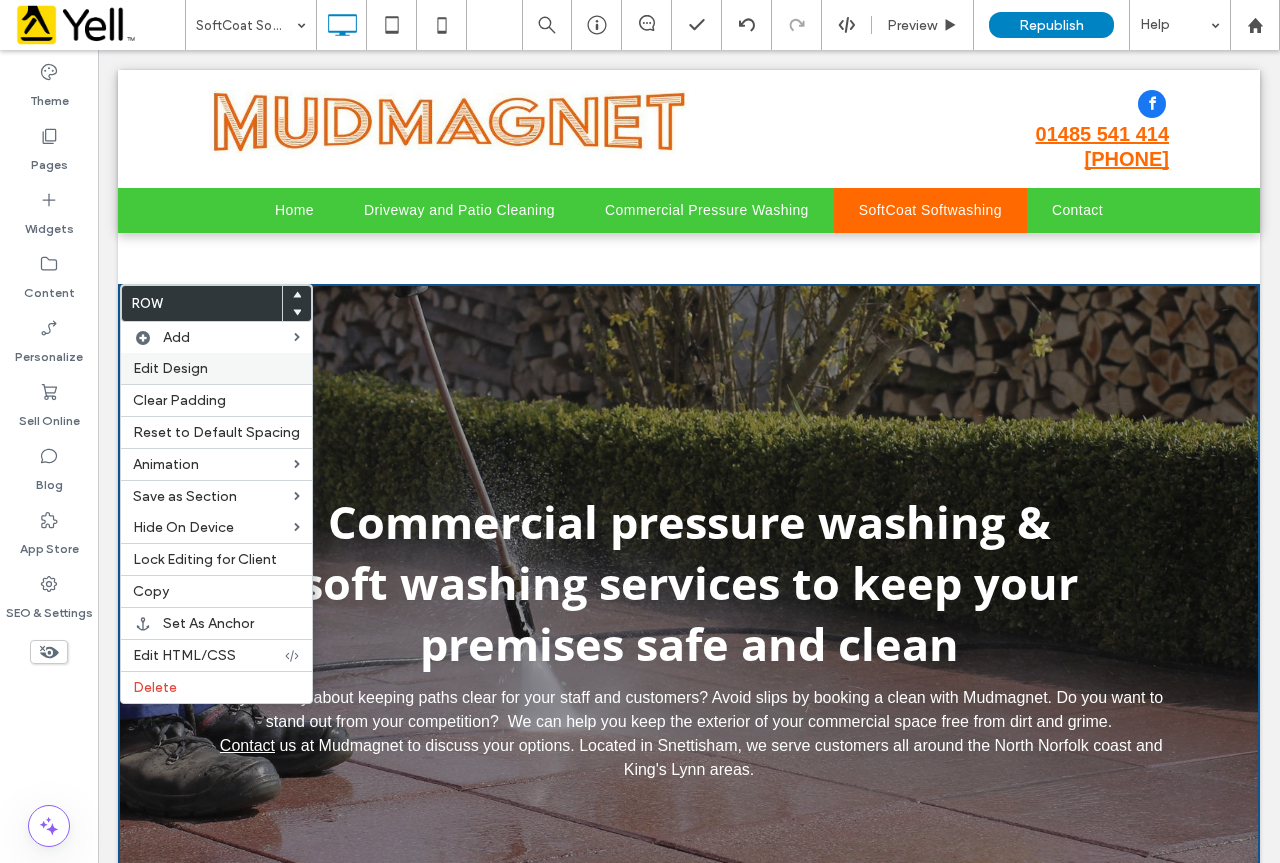 click on "Edit Design" at bounding box center (170, 368) 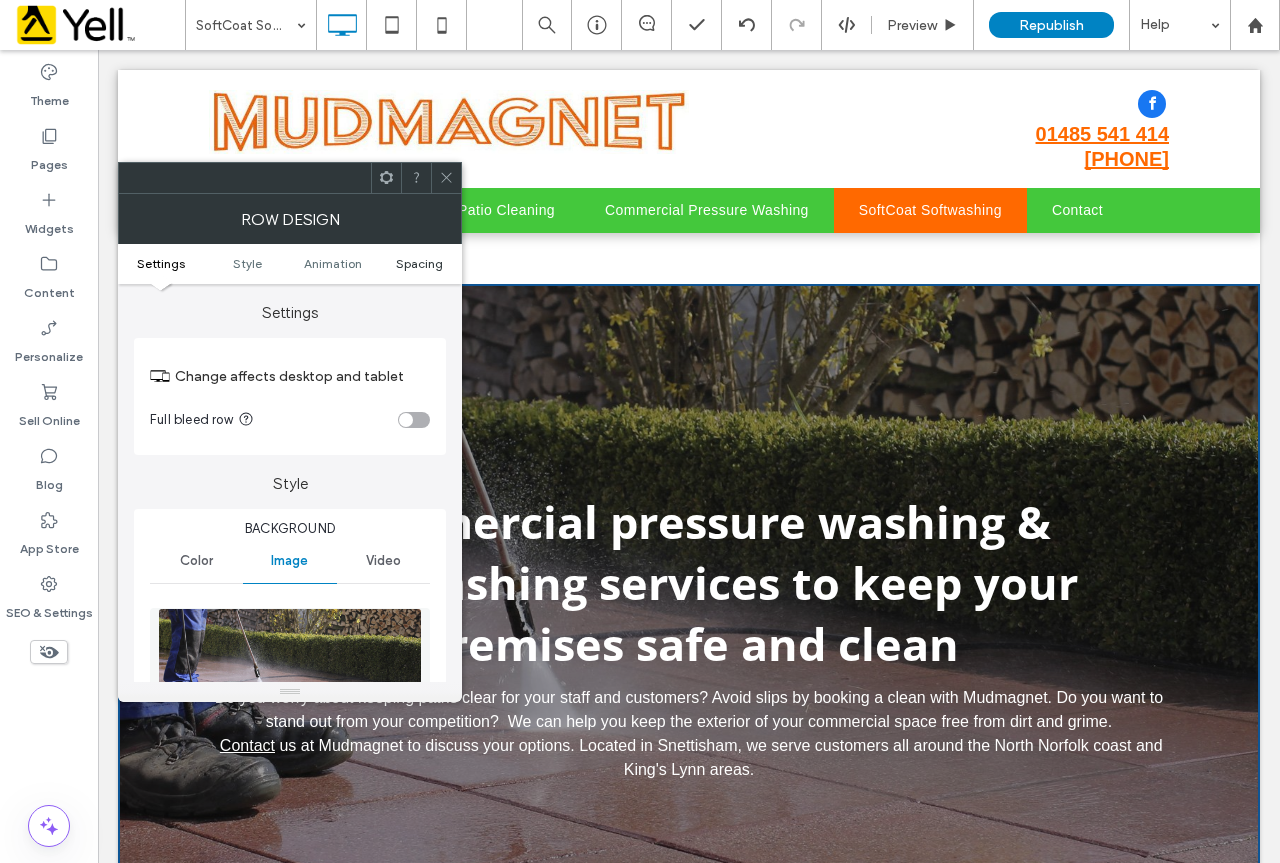 click on "Spacing" at bounding box center [419, 263] 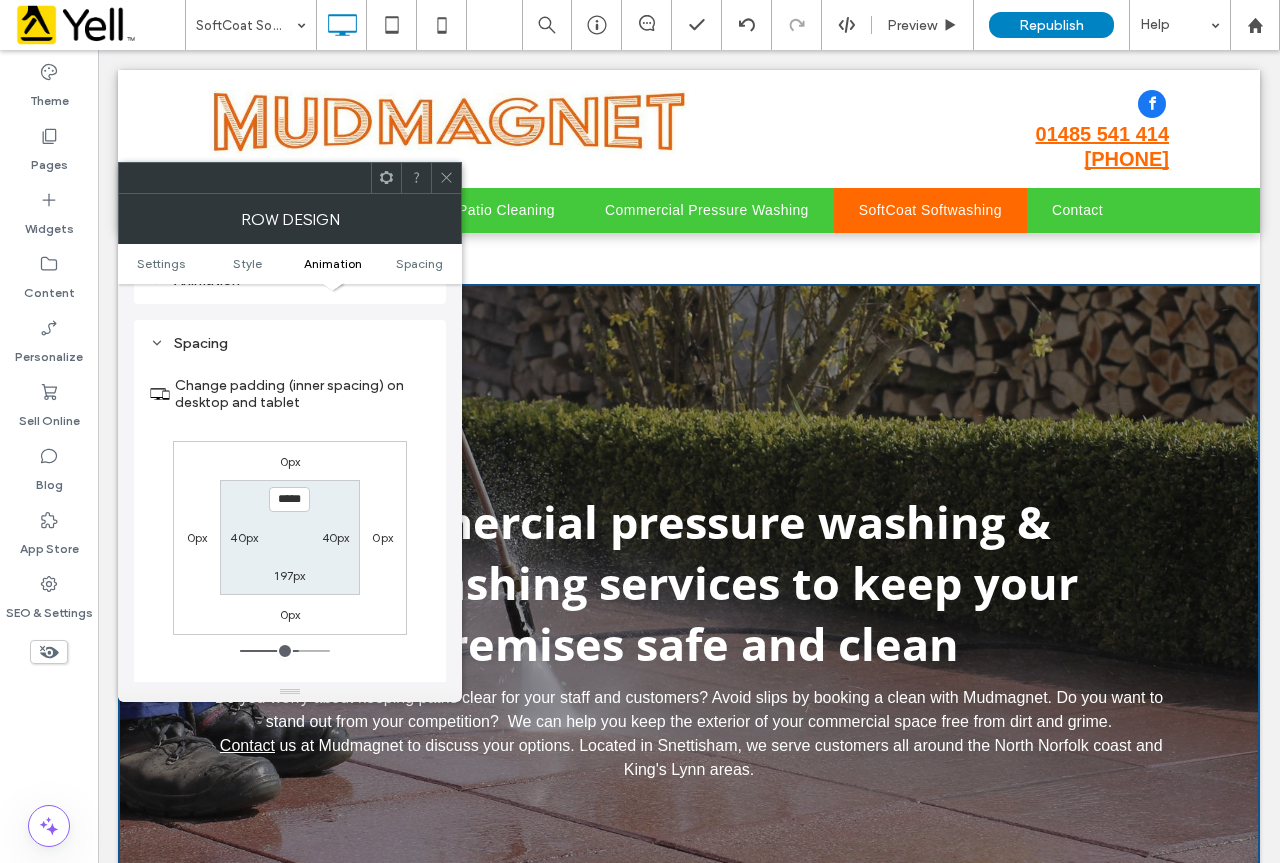 scroll, scrollTop: 1301, scrollLeft: 0, axis: vertical 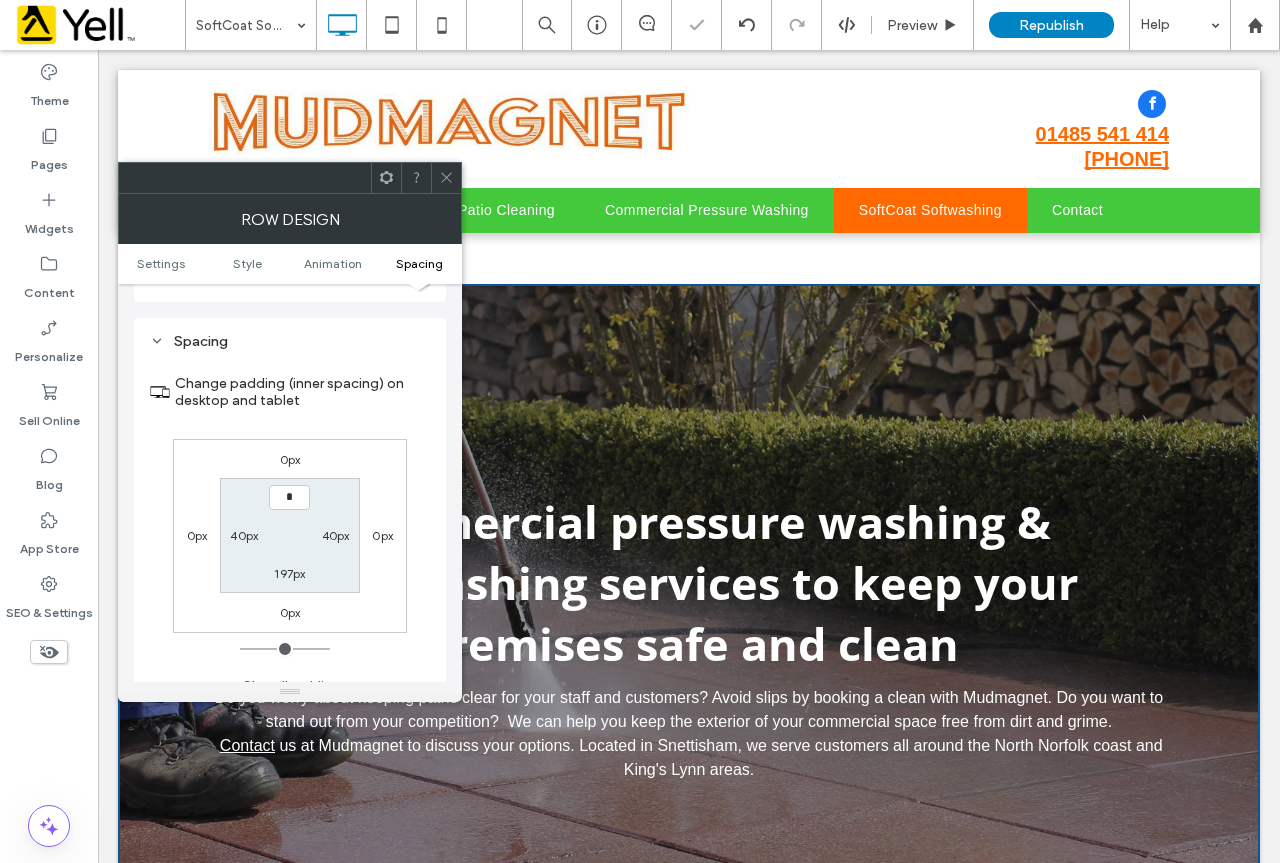 type on "***" 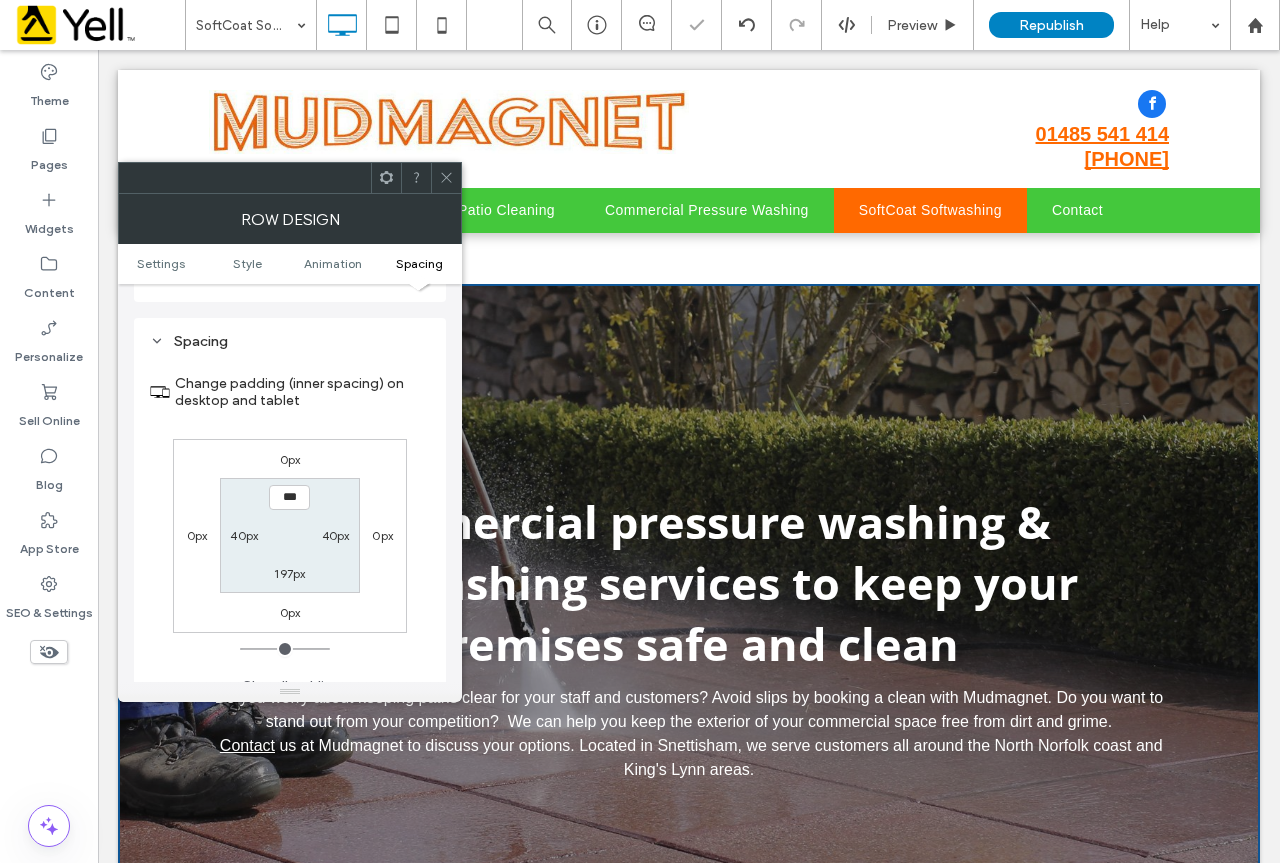 click on "197px" at bounding box center (289, 573) 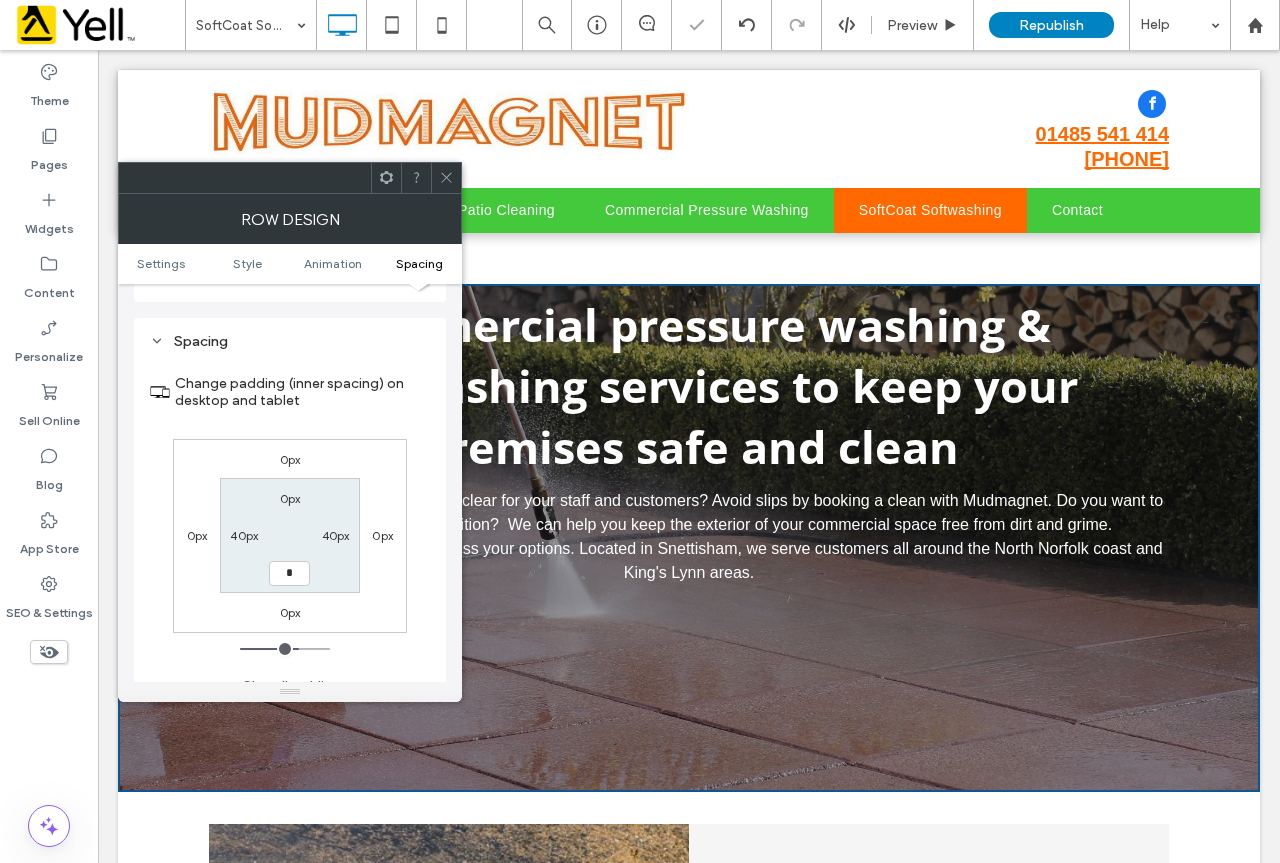type on "*" 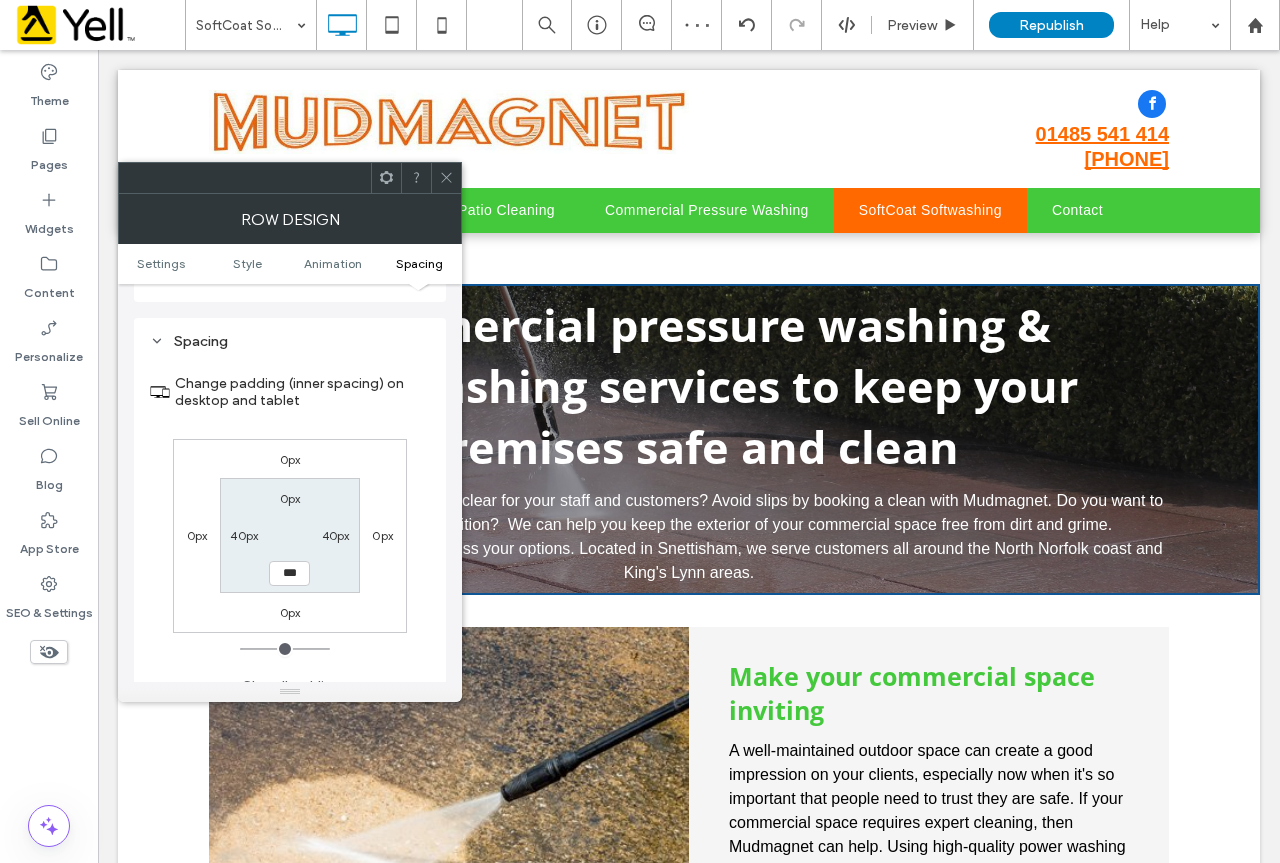 drag, startPoint x: 287, startPoint y: 556, endPoint x: 268, endPoint y: 553, distance: 19.235384 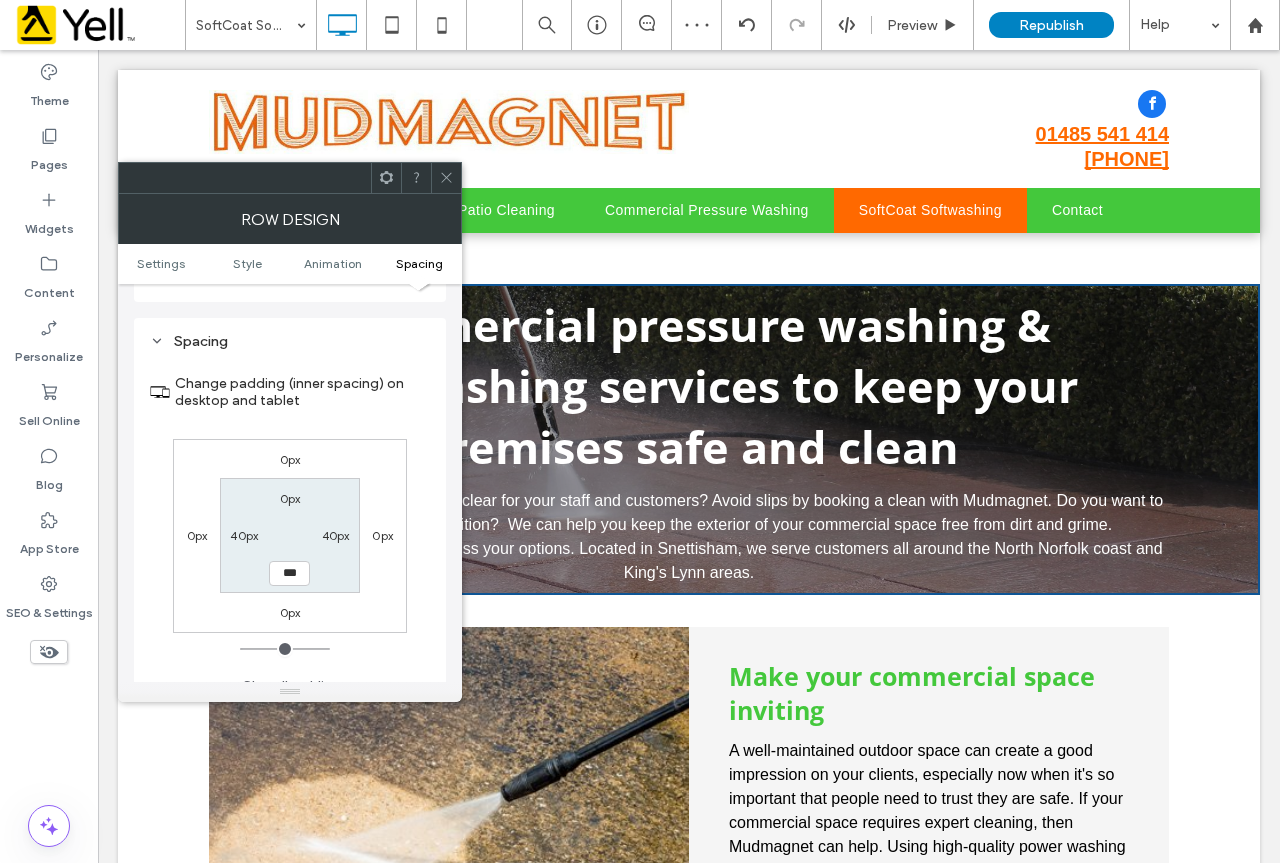 click on "***" at bounding box center [290, 573] 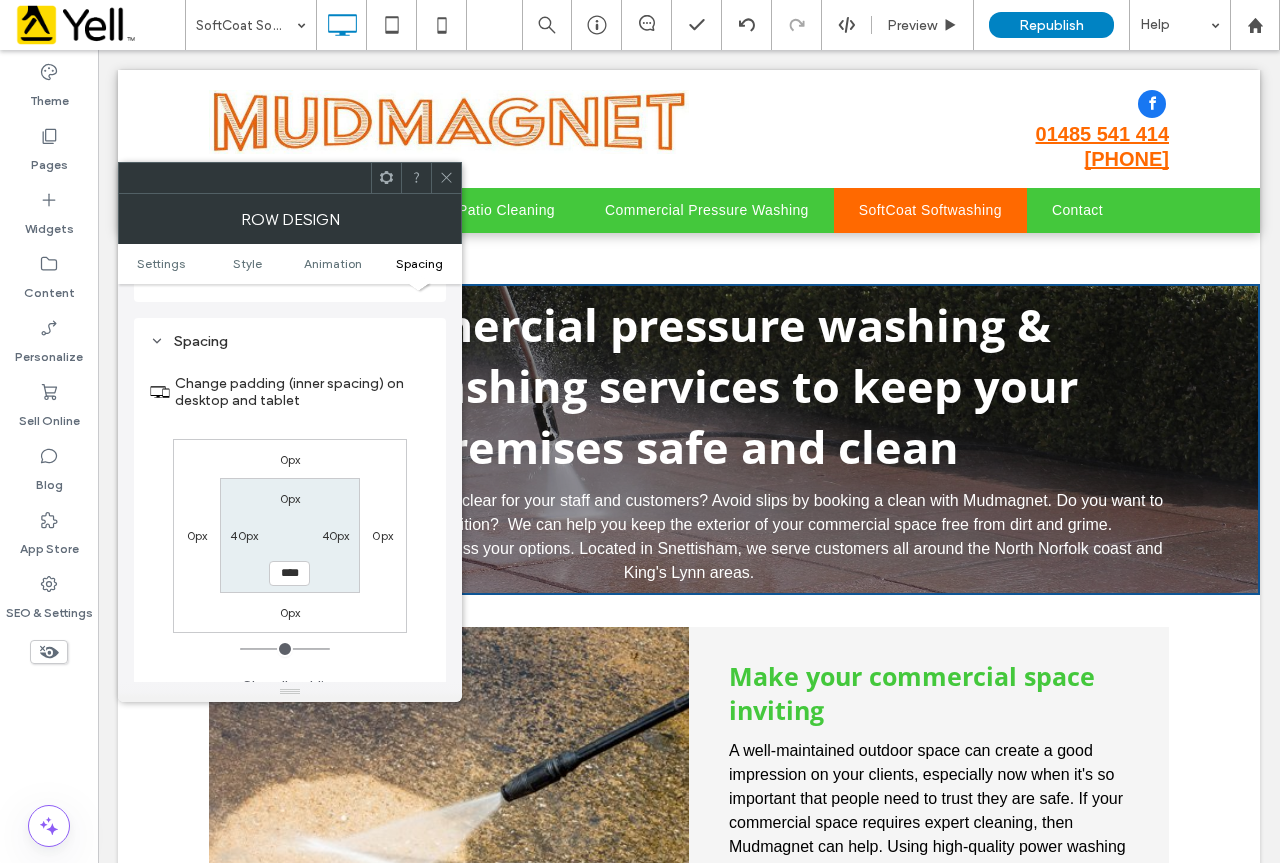 type on "****" 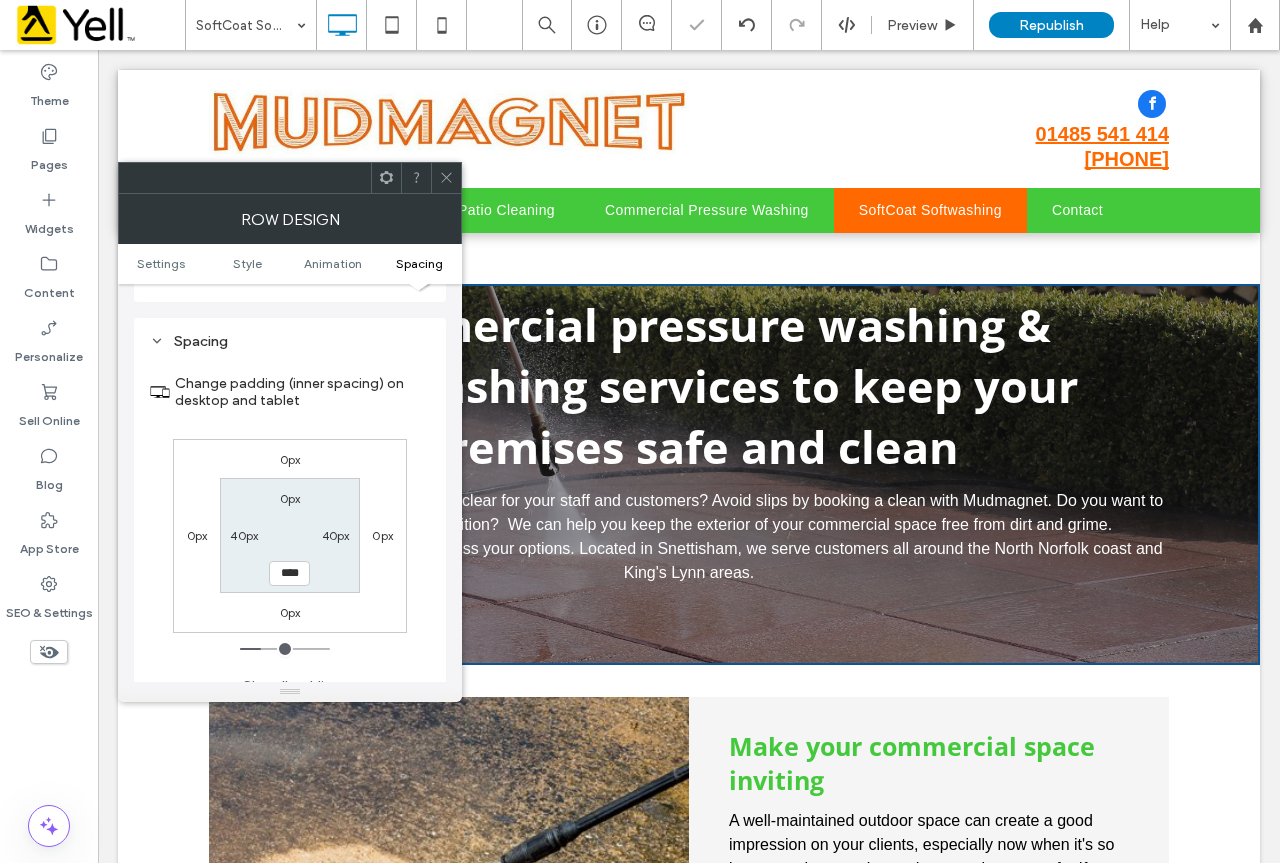 click on "0px" at bounding box center [290, 459] 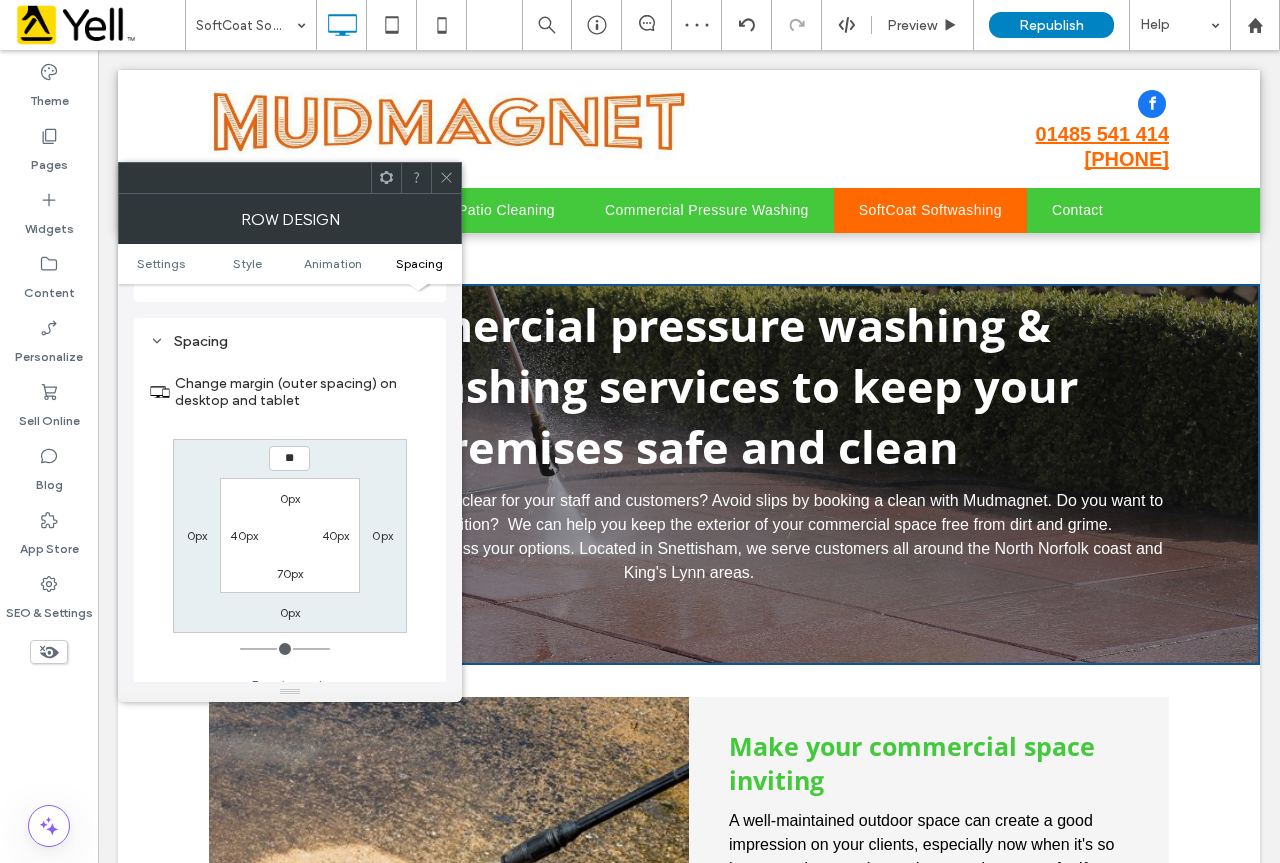 type on "**" 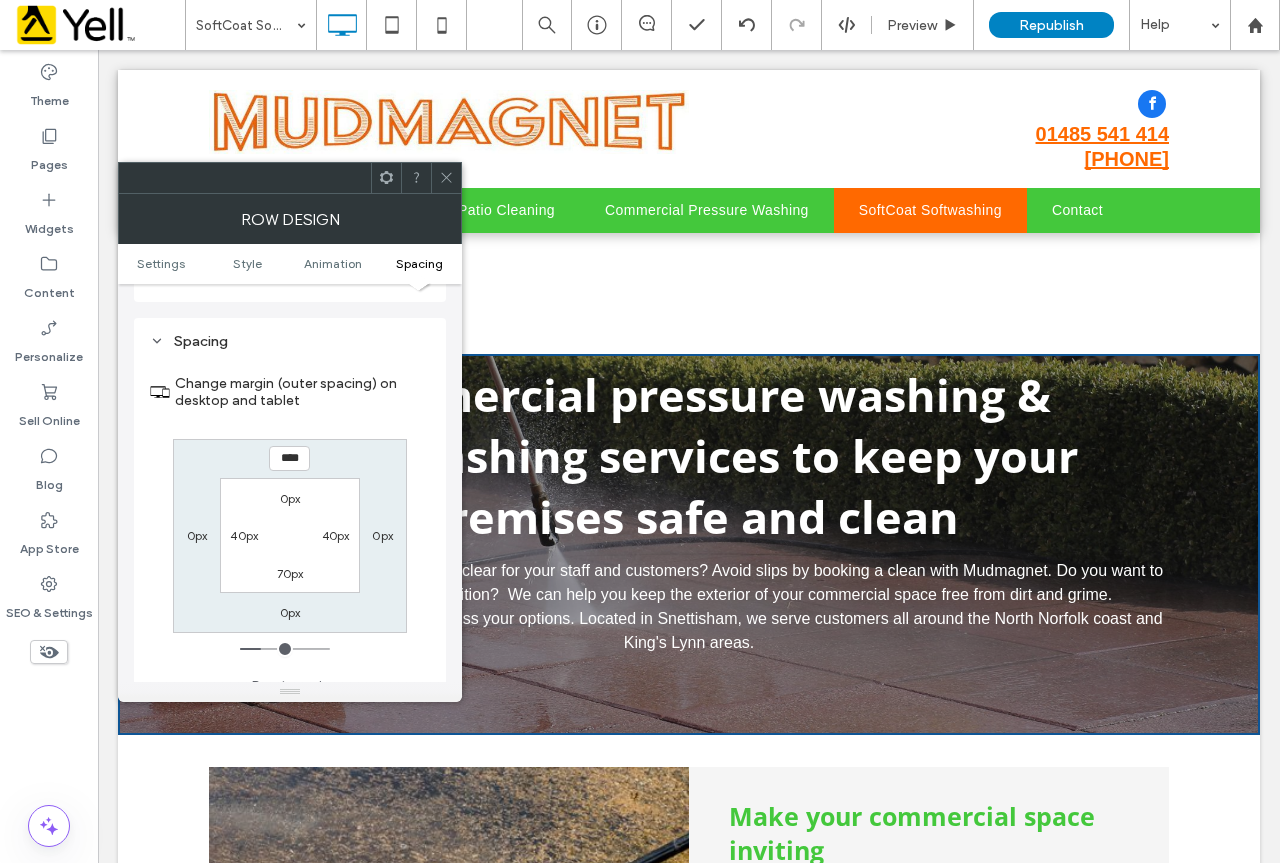 click on "0px" at bounding box center [290, 498] 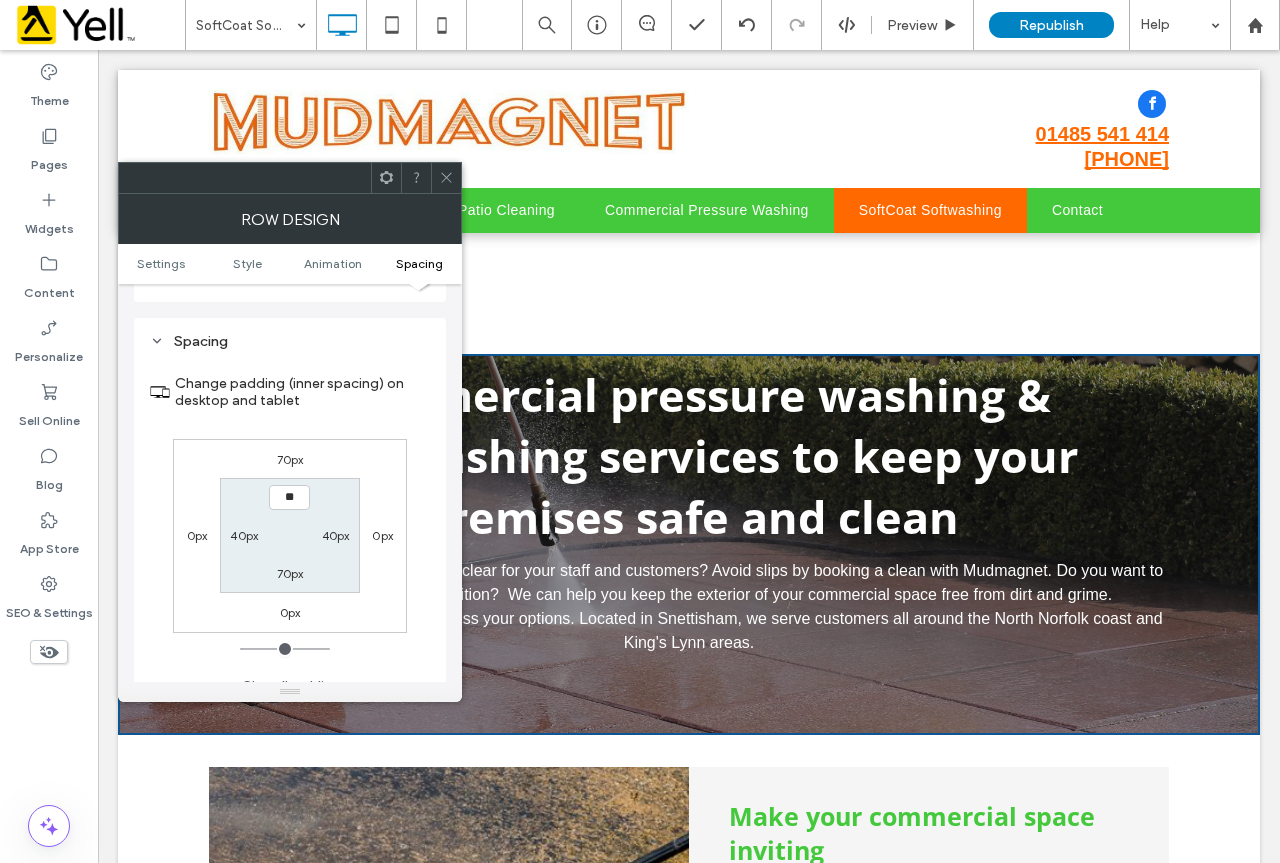type on "**" 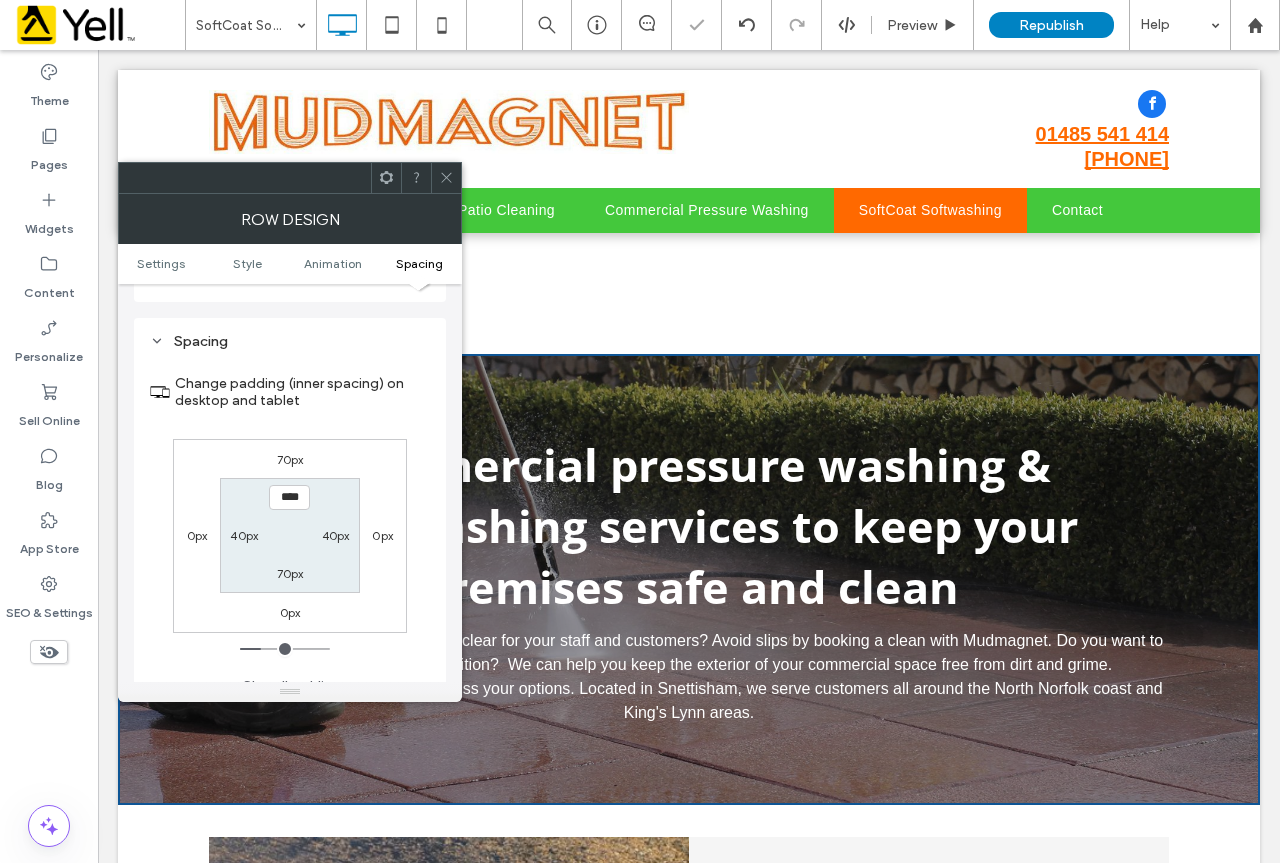 click on "70px" at bounding box center (290, 459) 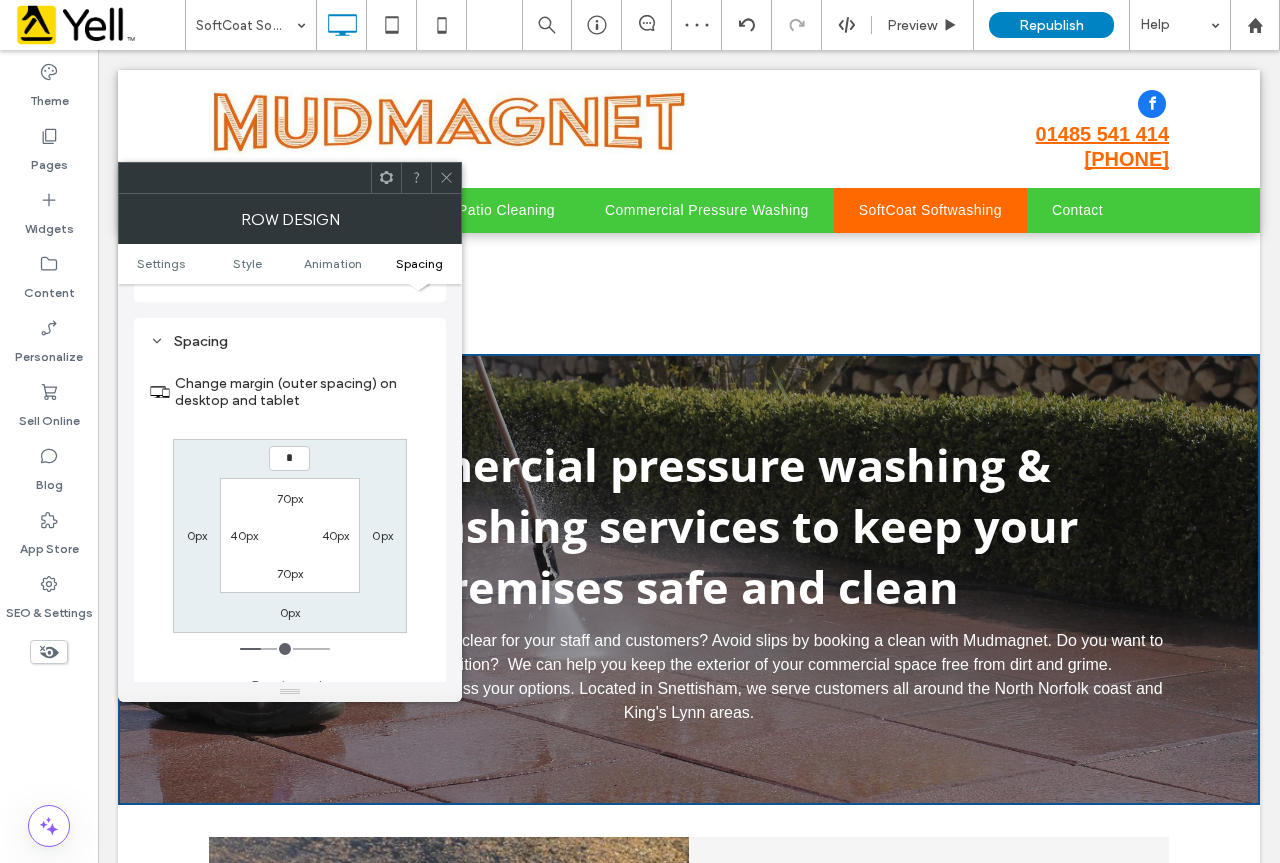 type on "*" 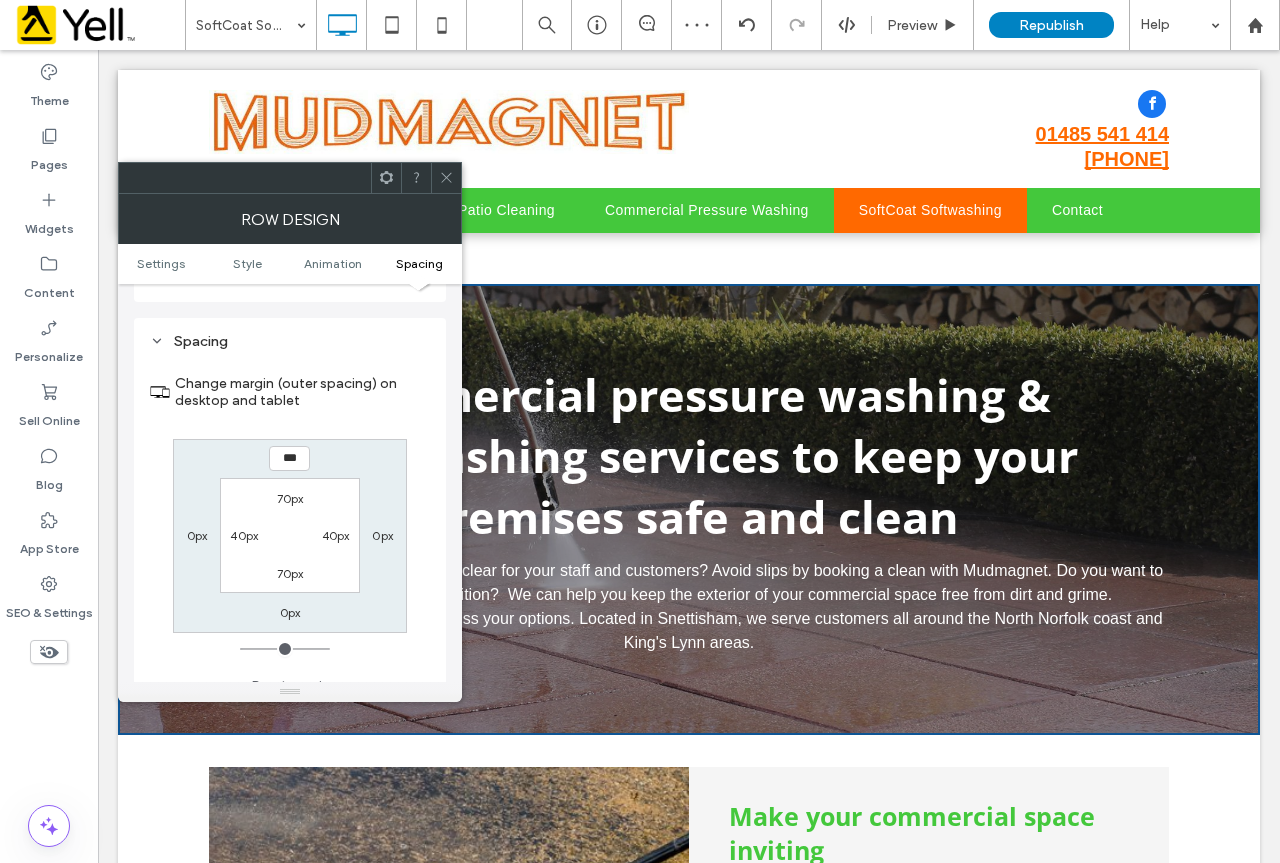 click at bounding box center (446, 178) 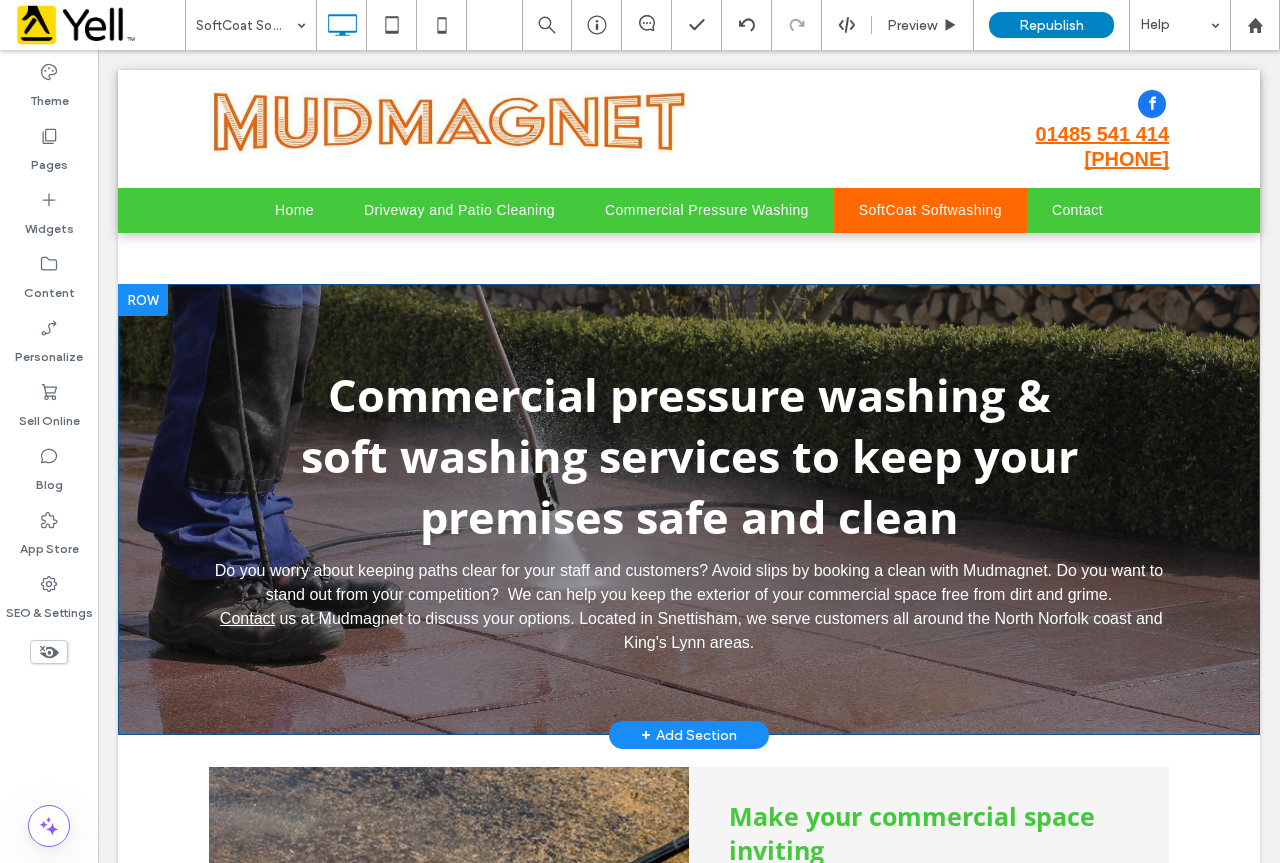 click at bounding box center [143, 300] 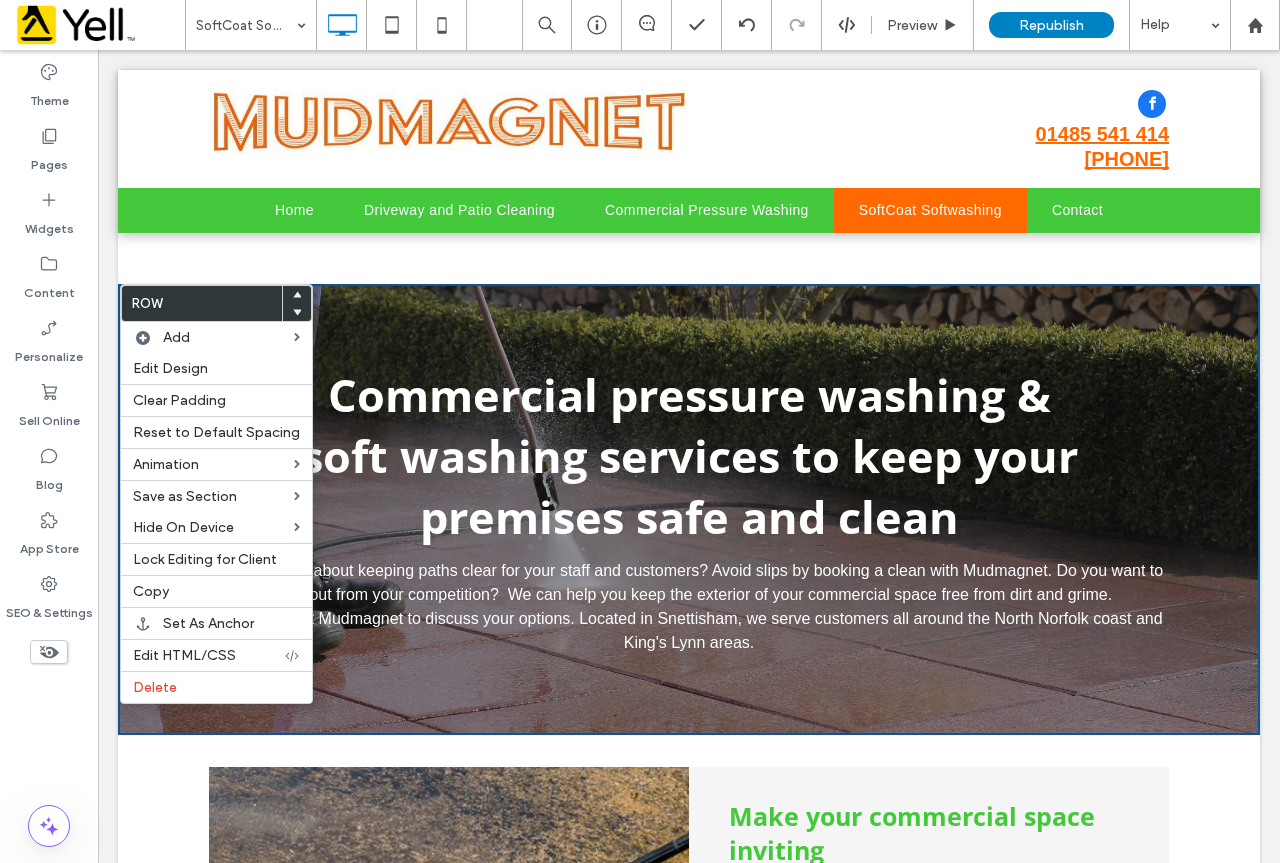 click at bounding box center [689, 177] 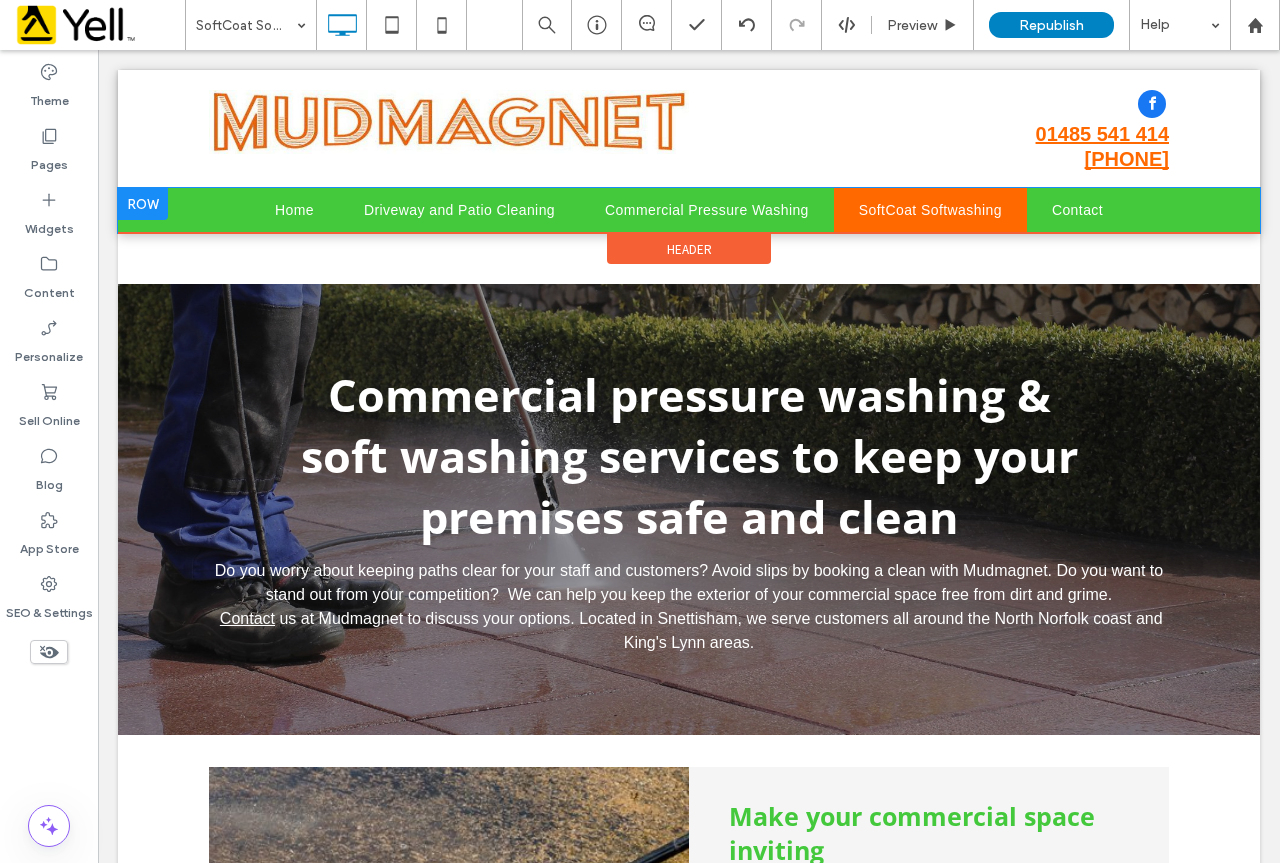 click at bounding box center [143, 204] 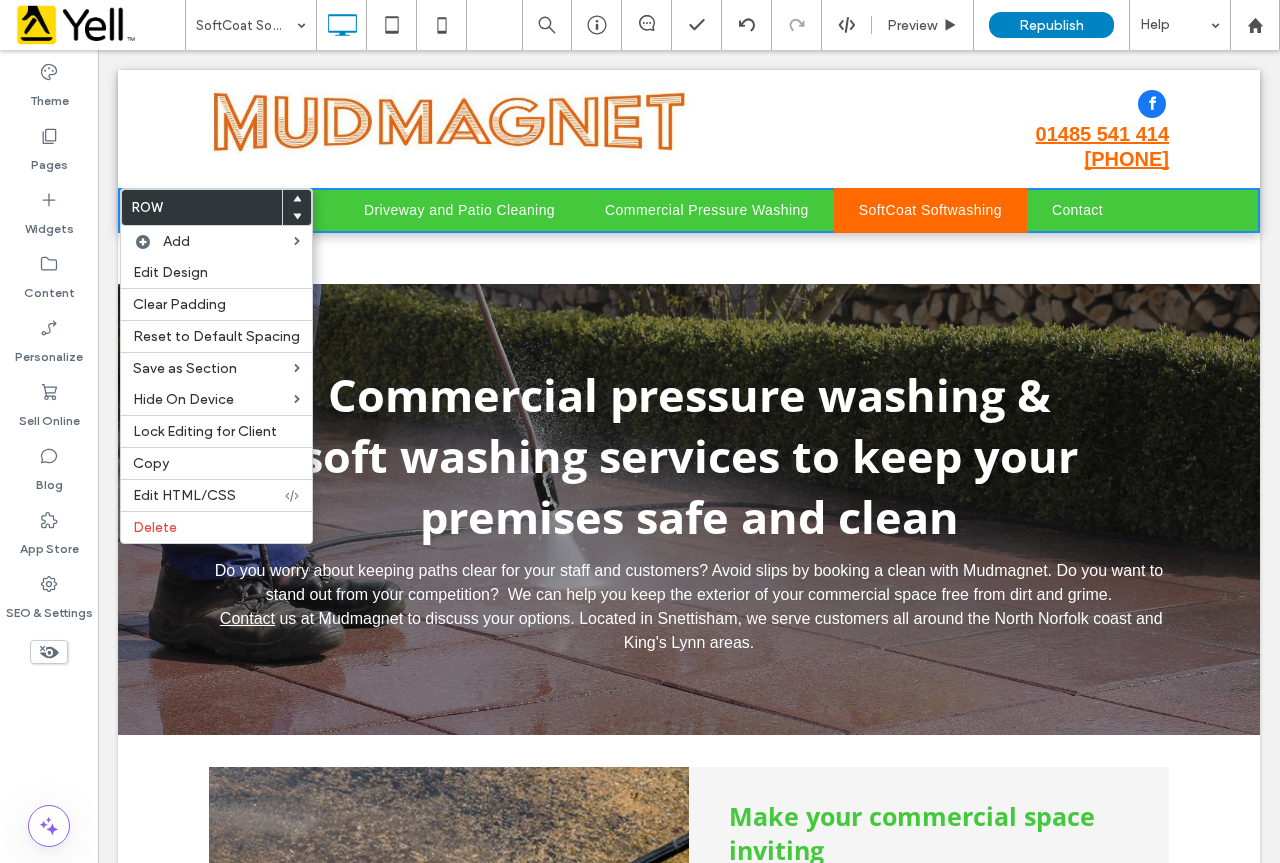 click at bounding box center (689, 177) 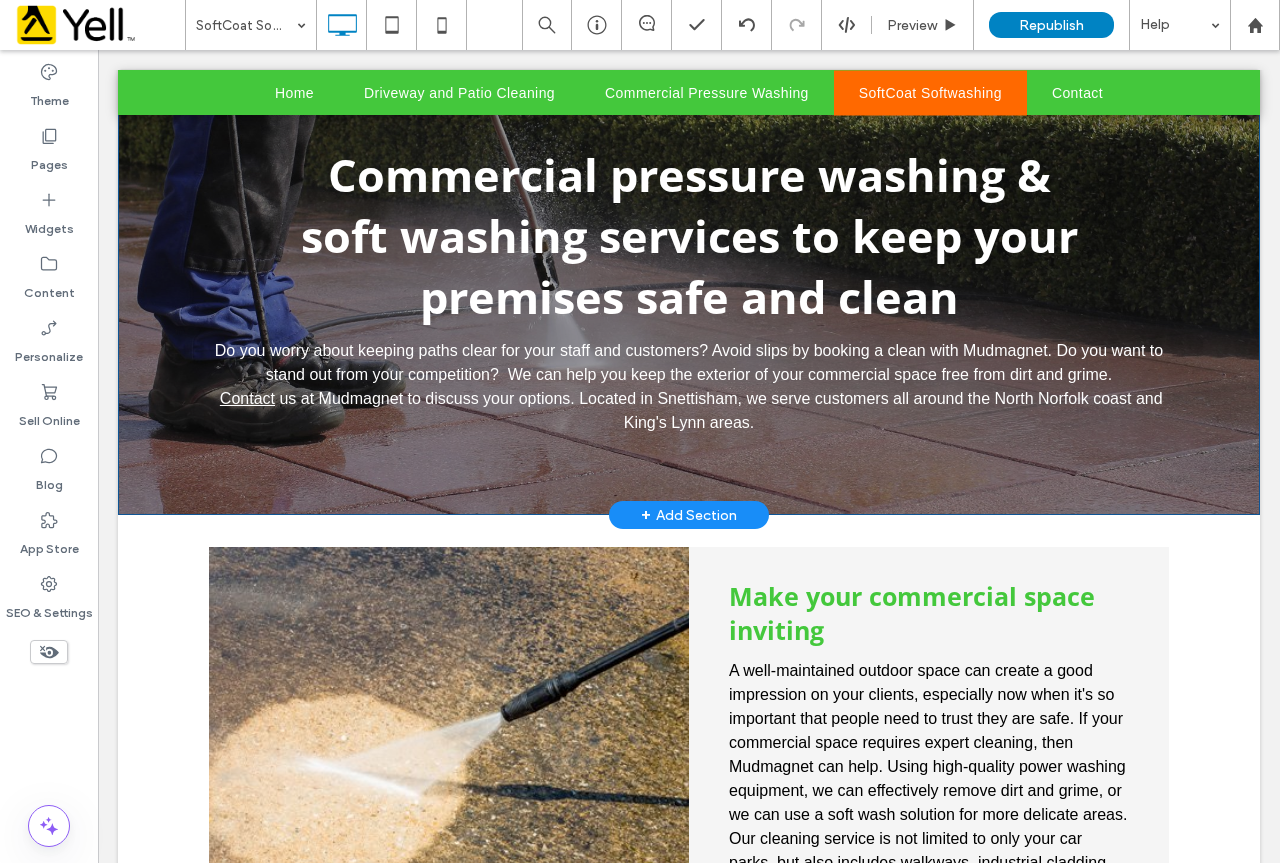 scroll, scrollTop: 0, scrollLeft: 0, axis: both 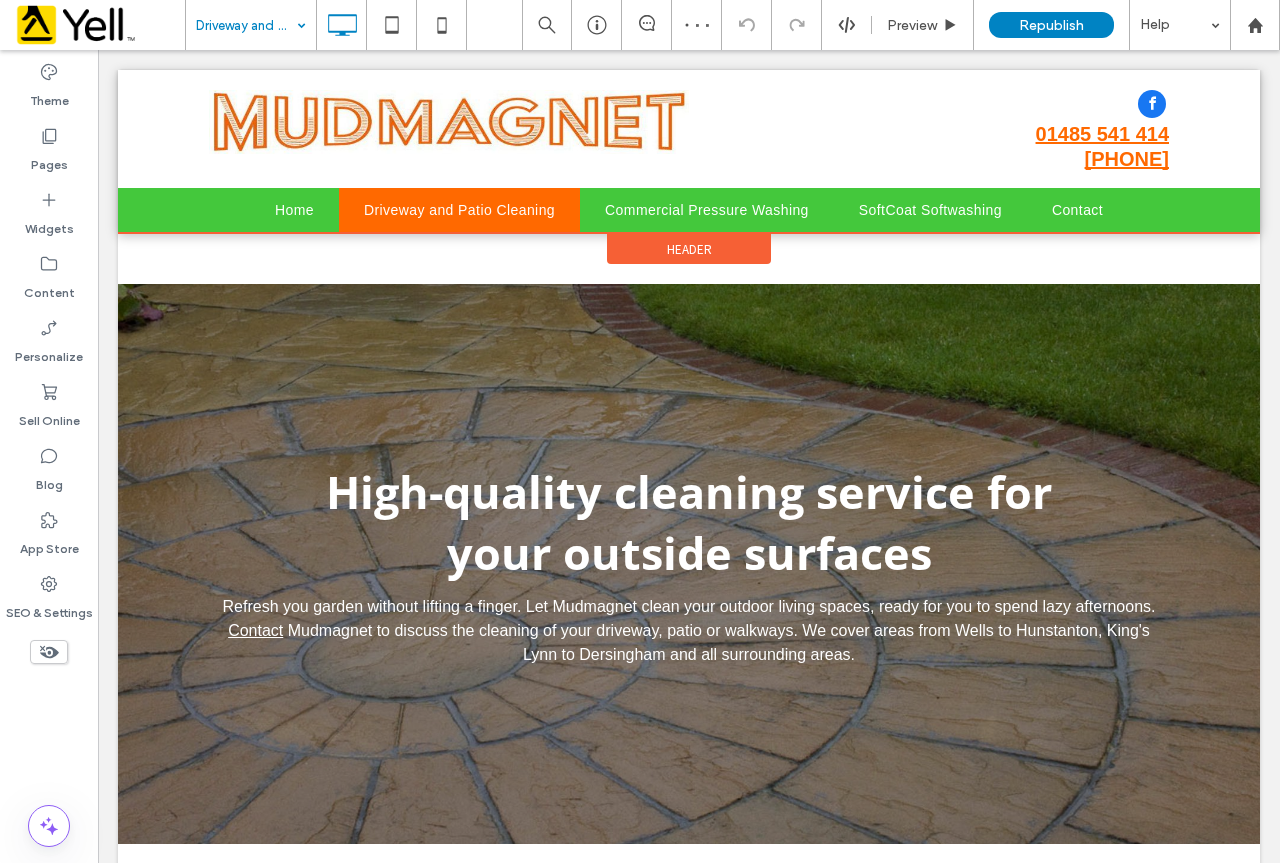 click on "Header" at bounding box center [689, 249] 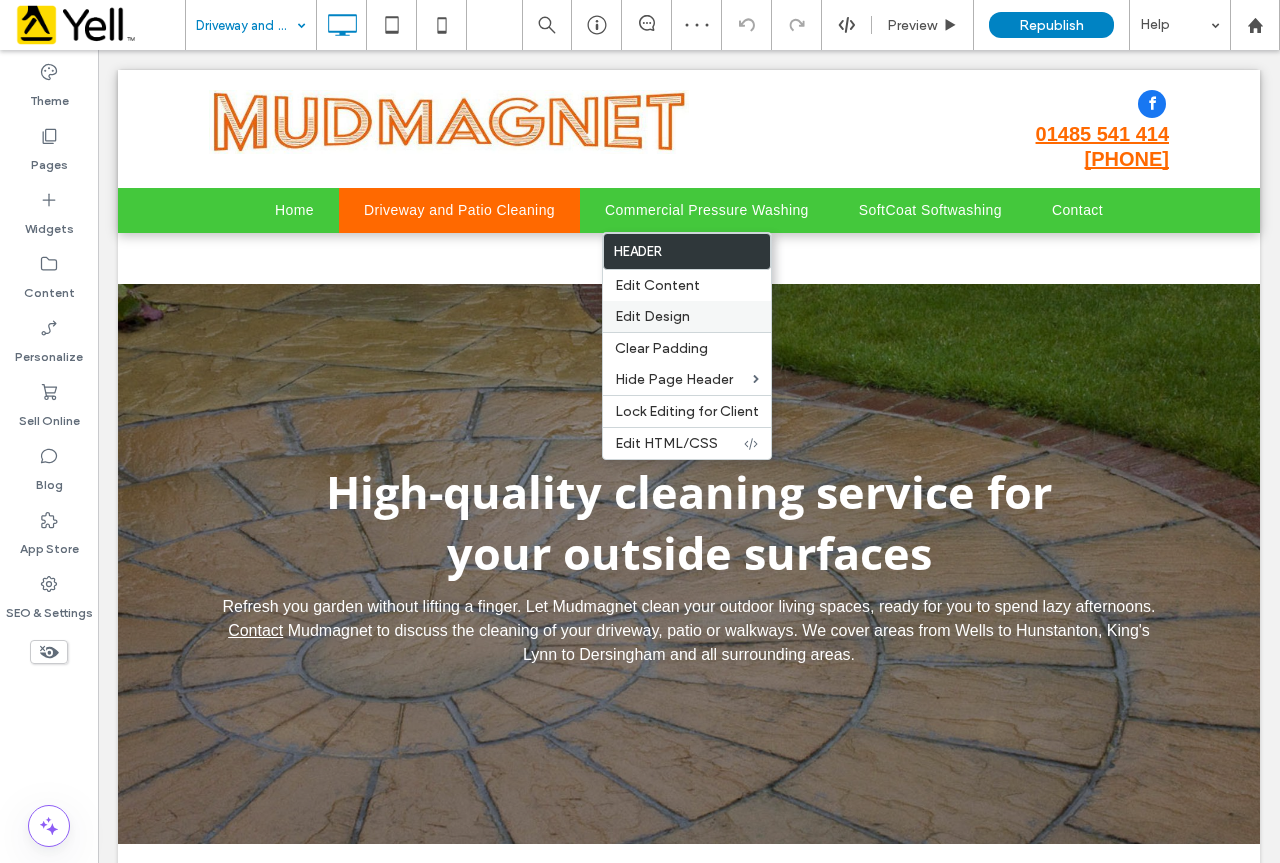 click on "Edit Design" at bounding box center [652, 316] 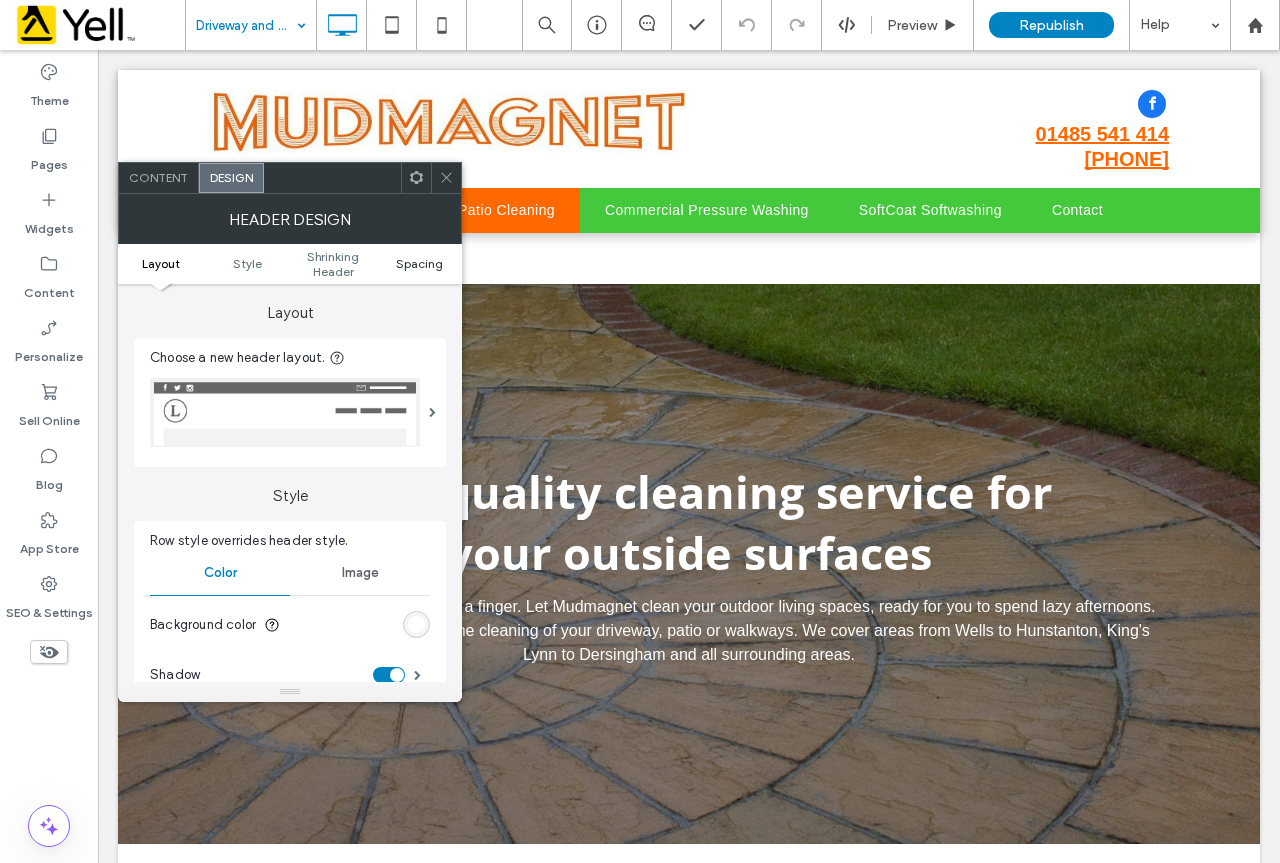 click on "Layout Style Shrinking Header Spacing" at bounding box center (290, 264) 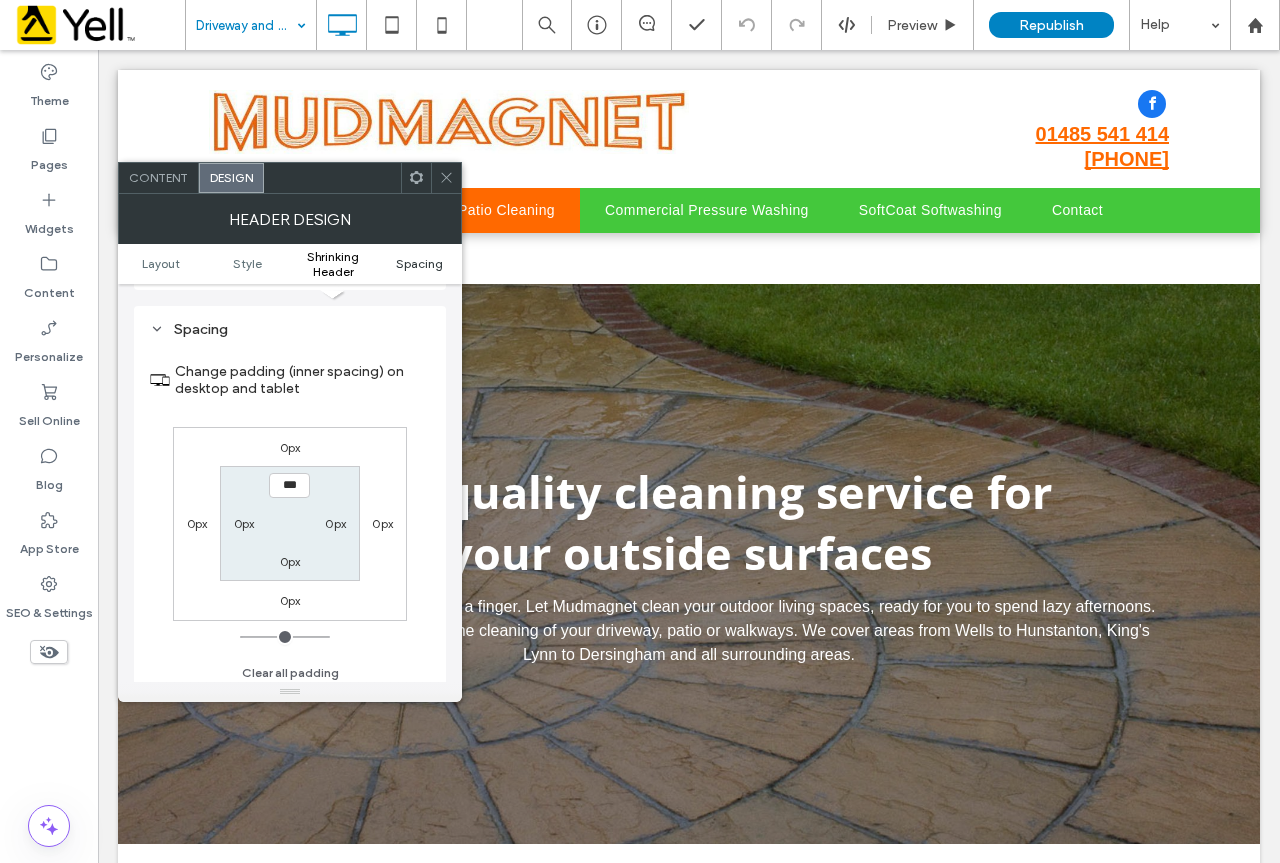 scroll, scrollTop: 684, scrollLeft: 0, axis: vertical 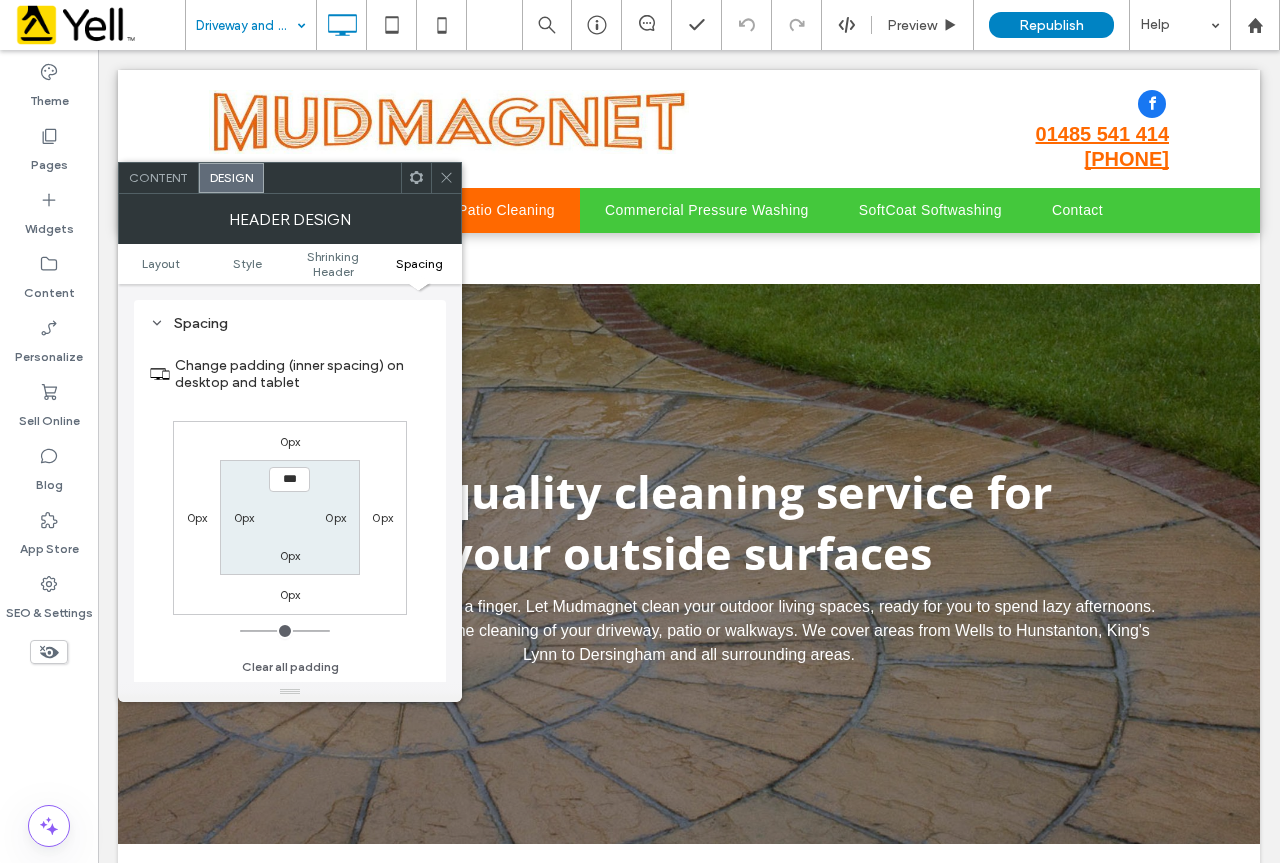 click 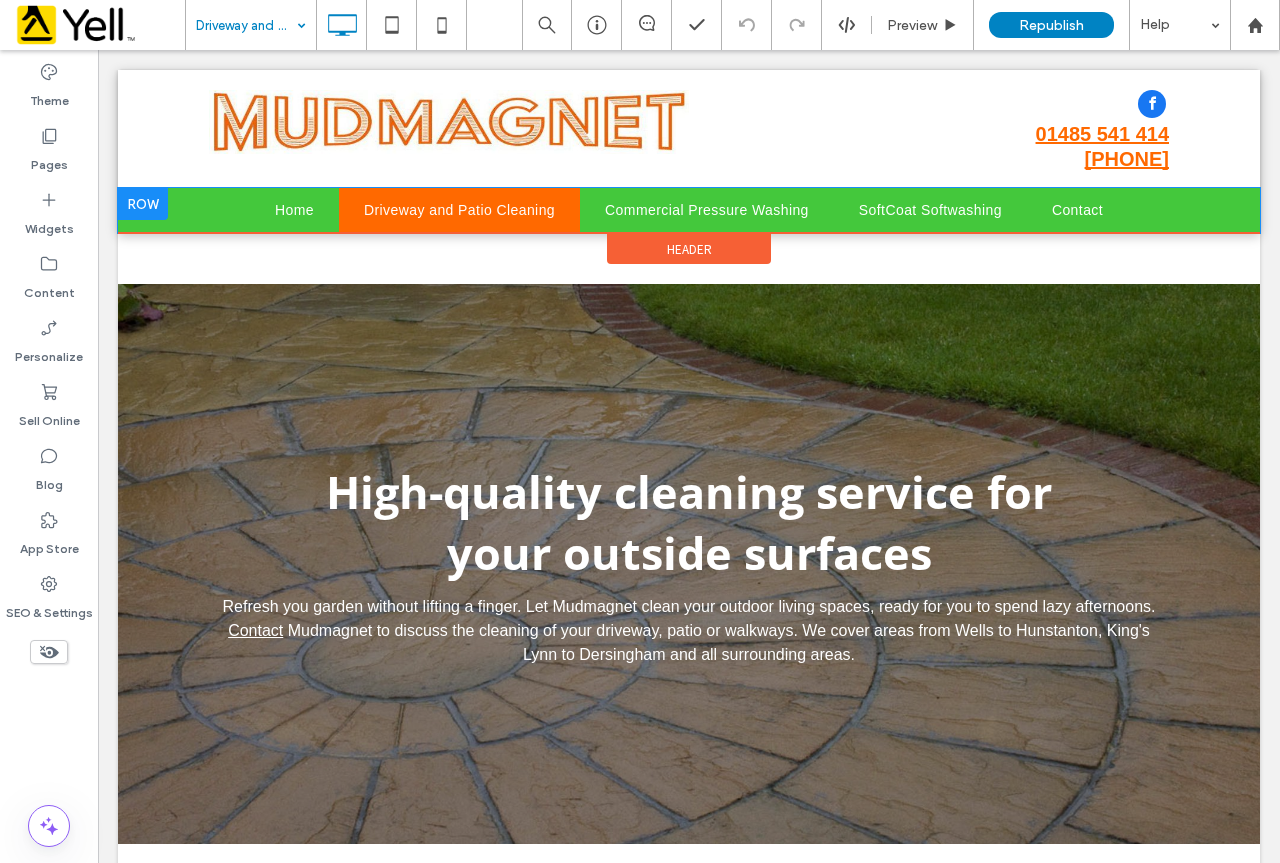 click at bounding box center (143, 204) 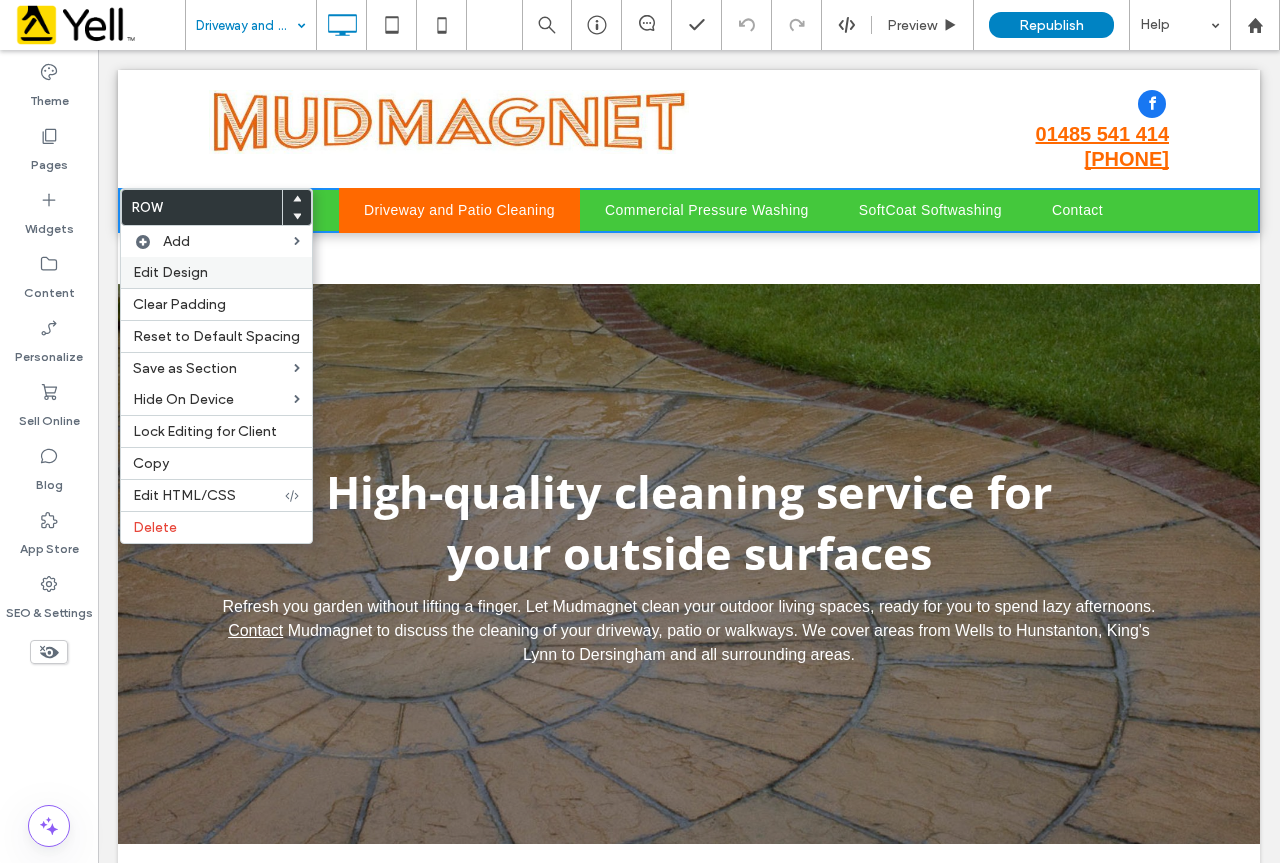 click on "Edit Design" at bounding box center (170, 272) 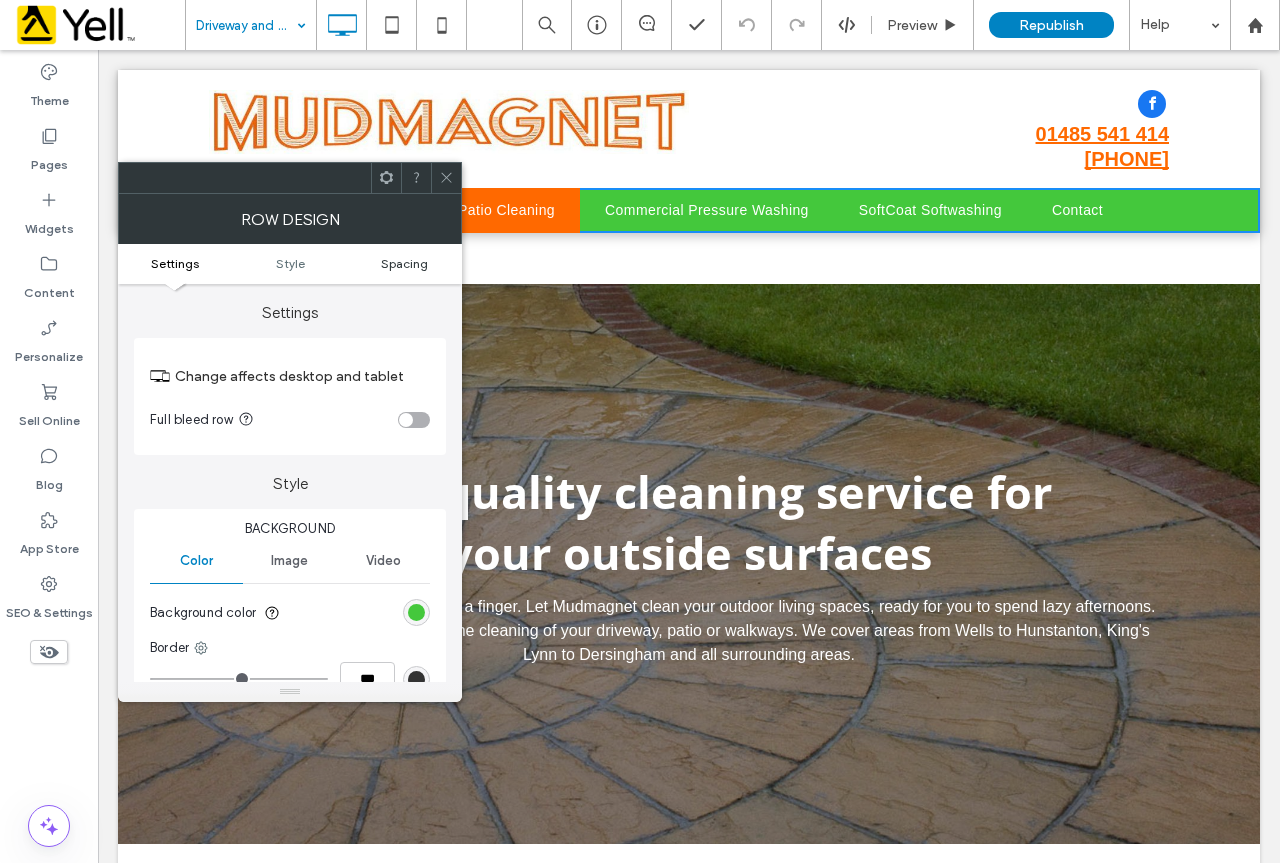 click on "Spacing" at bounding box center [404, 263] 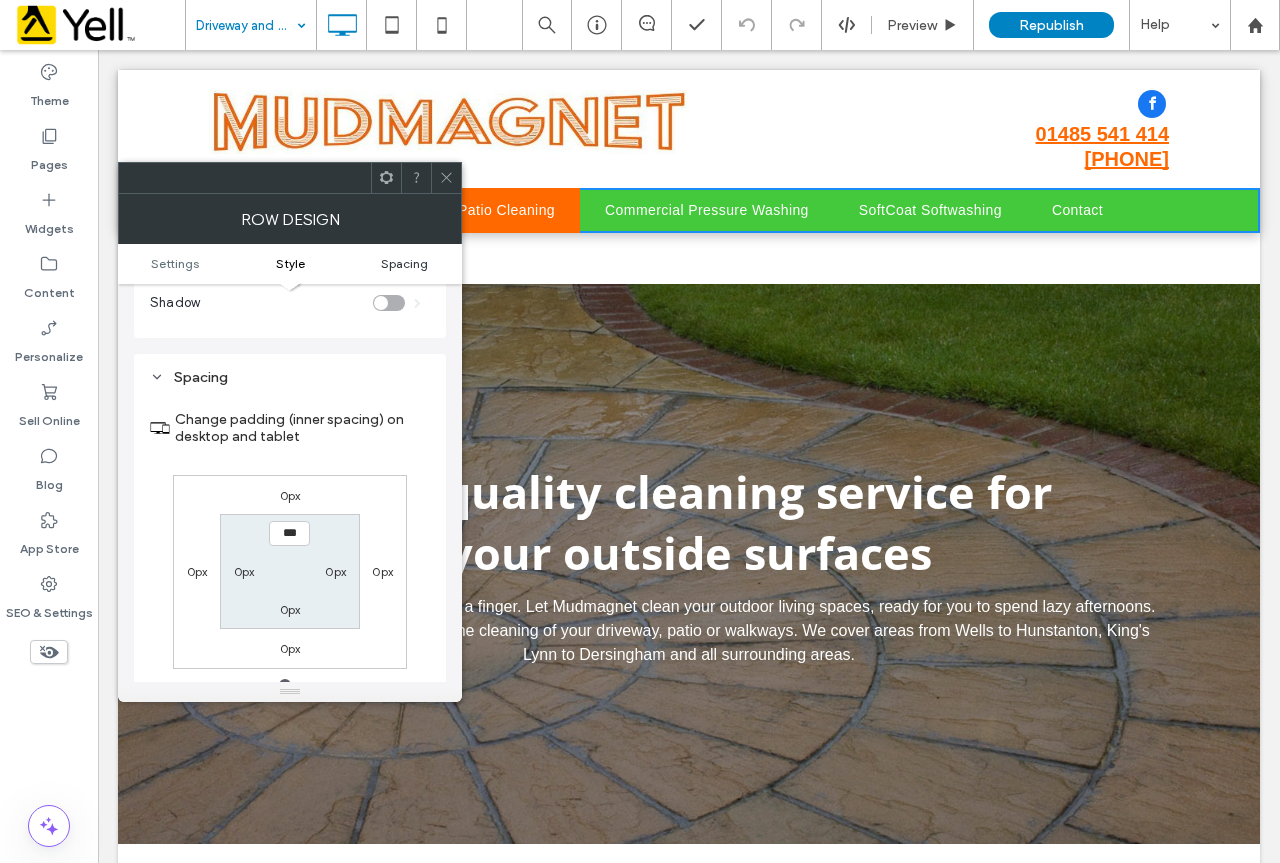 scroll, scrollTop: 502, scrollLeft: 0, axis: vertical 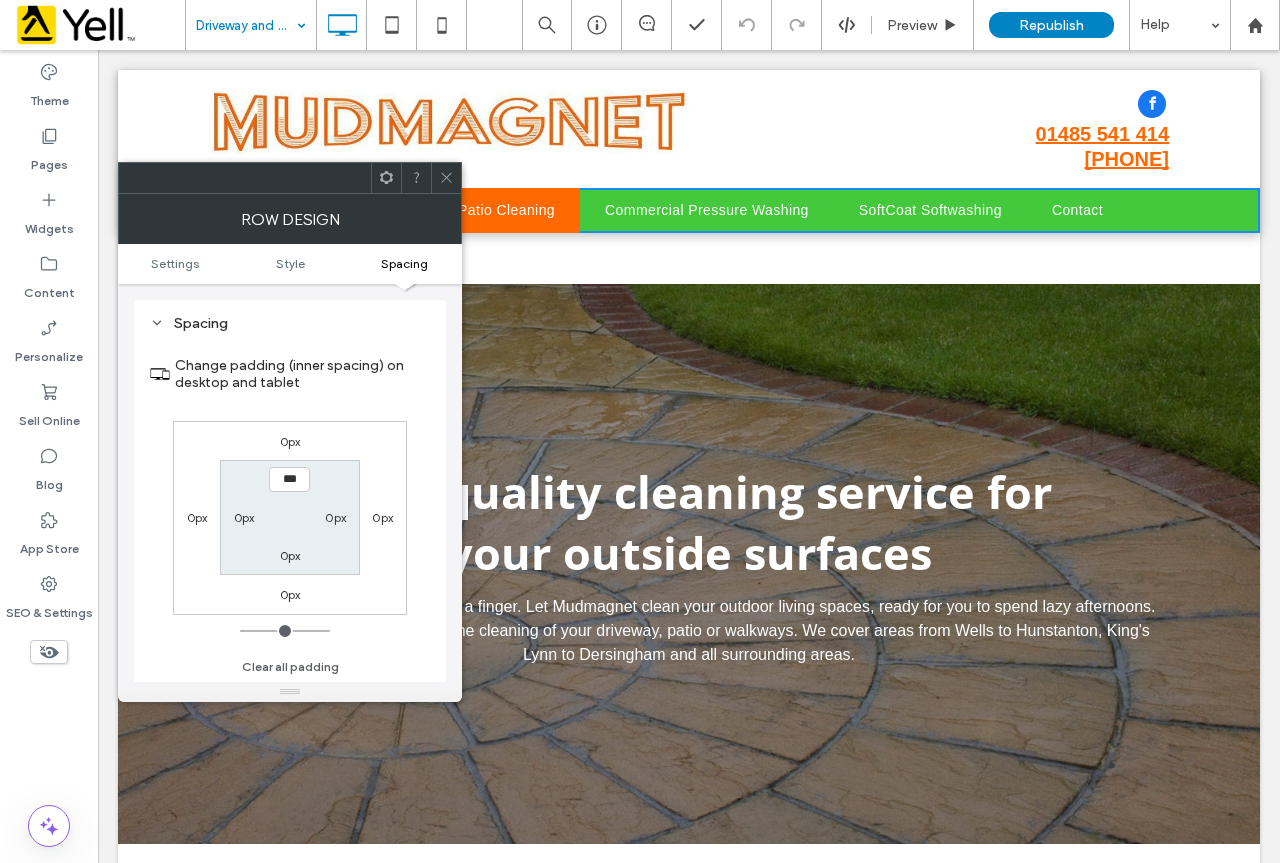 click 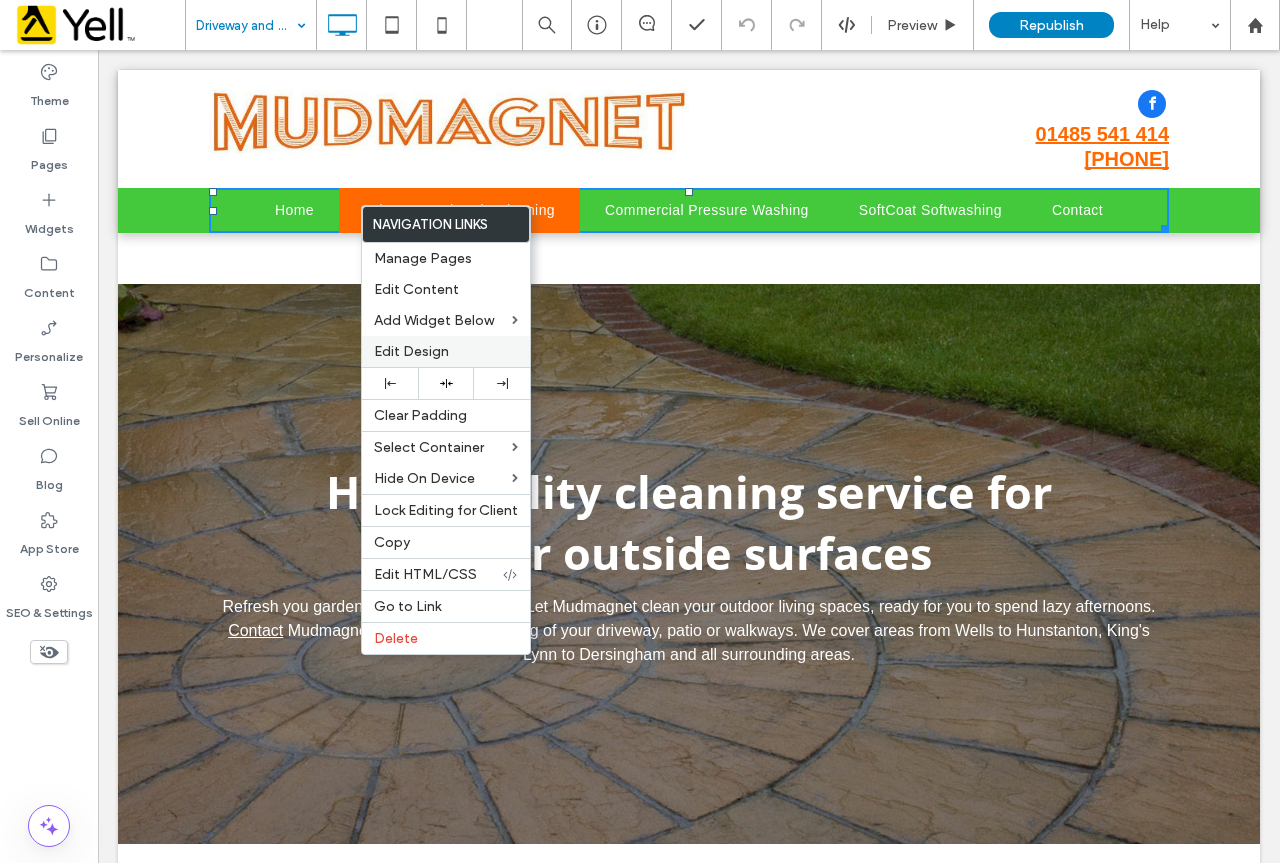 click on "Edit Design" at bounding box center [411, 351] 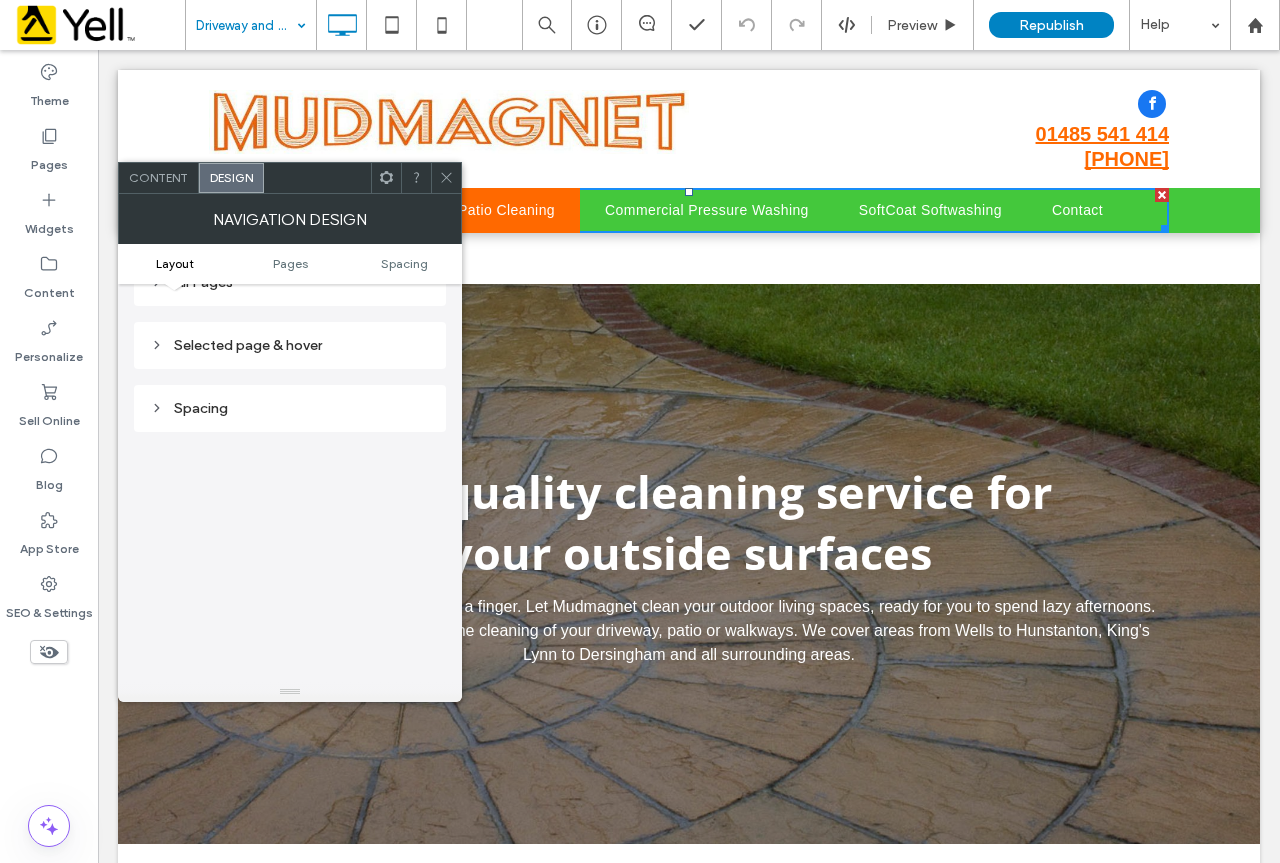 scroll, scrollTop: 400, scrollLeft: 0, axis: vertical 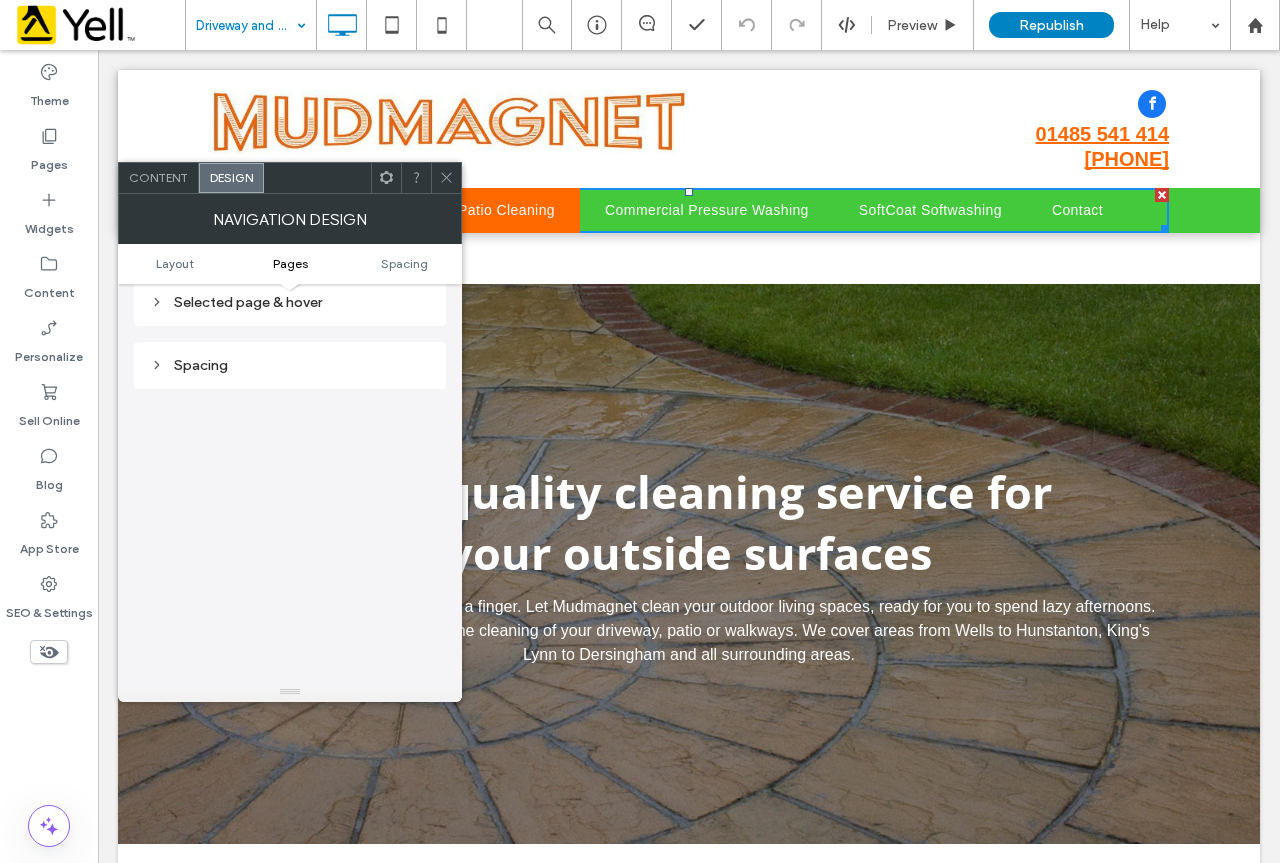 click on "Spacing" at bounding box center (290, 365) 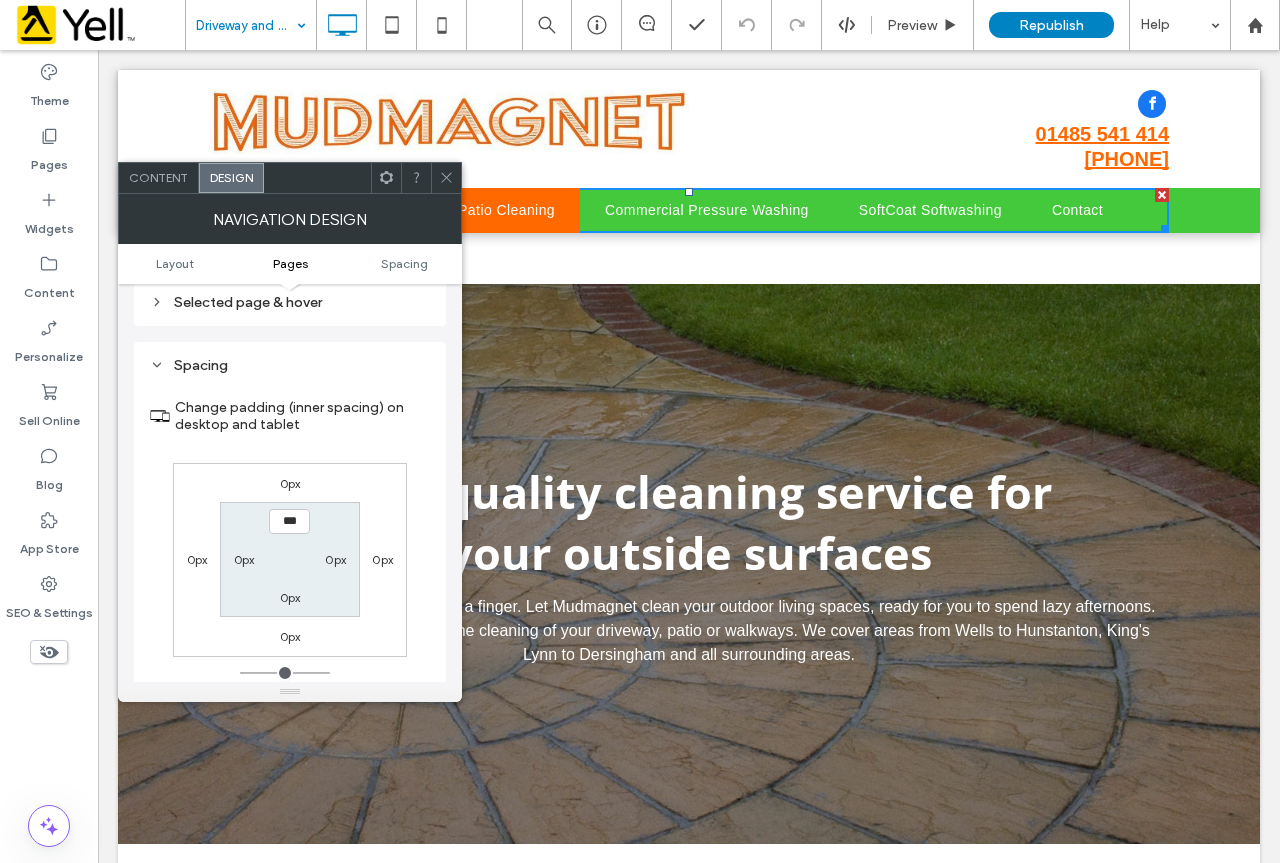 click 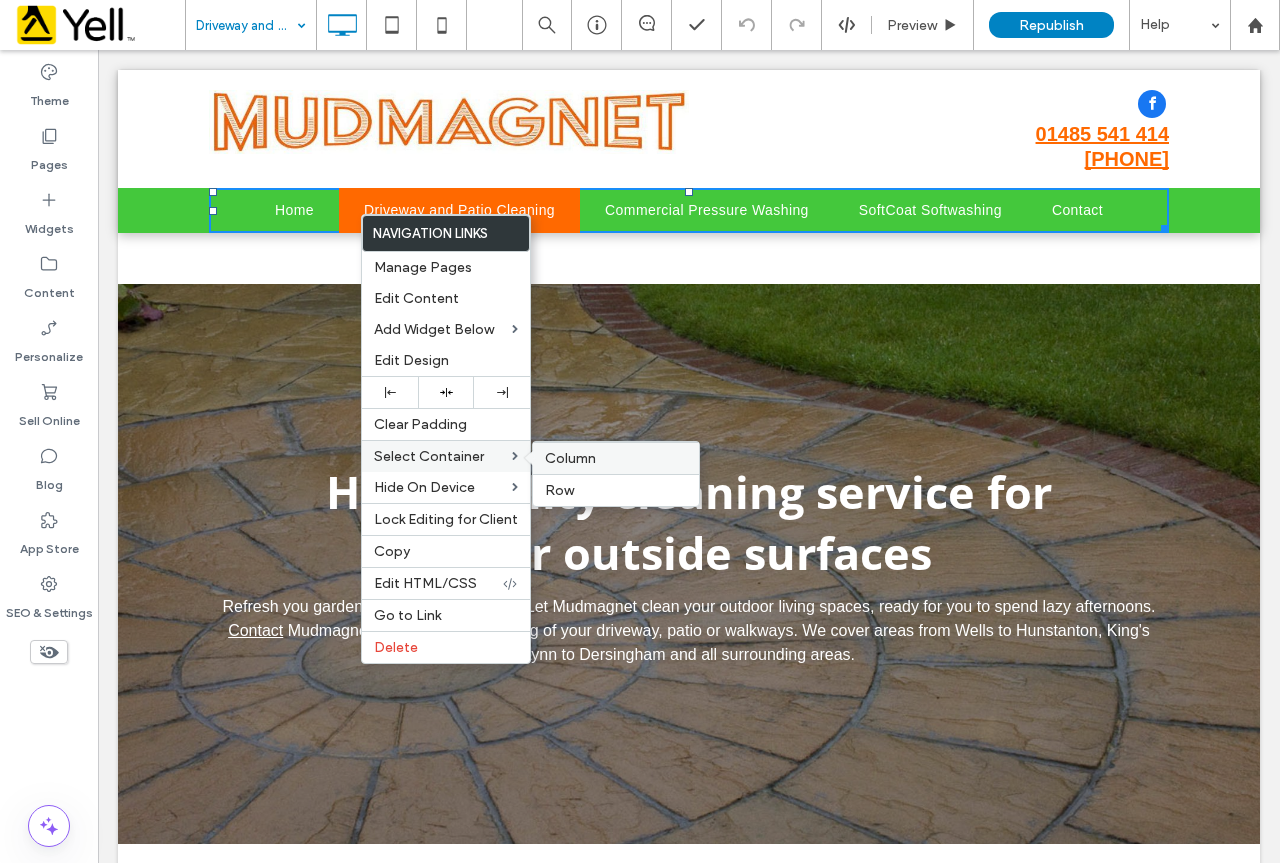 click on "Column" at bounding box center [570, 458] 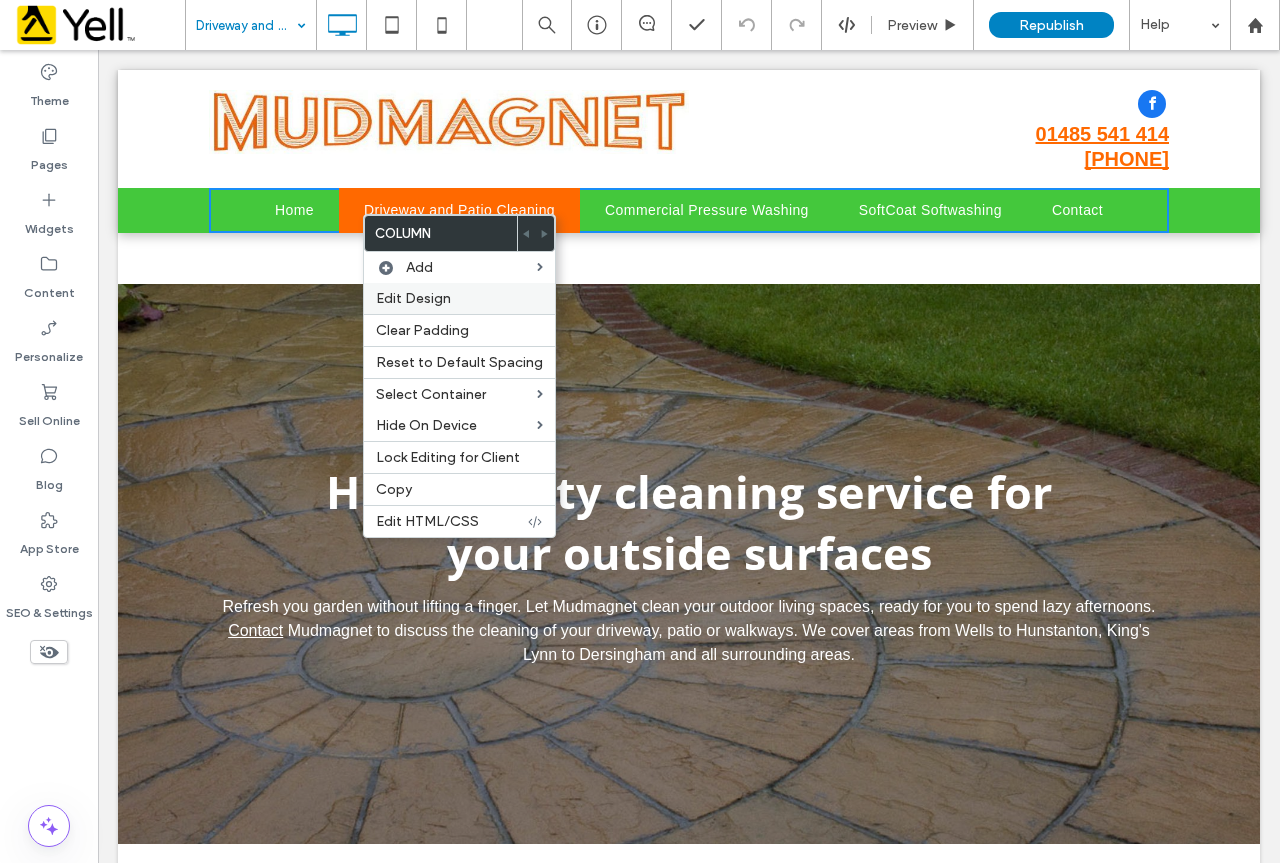 click on "Edit Design" at bounding box center (413, 298) 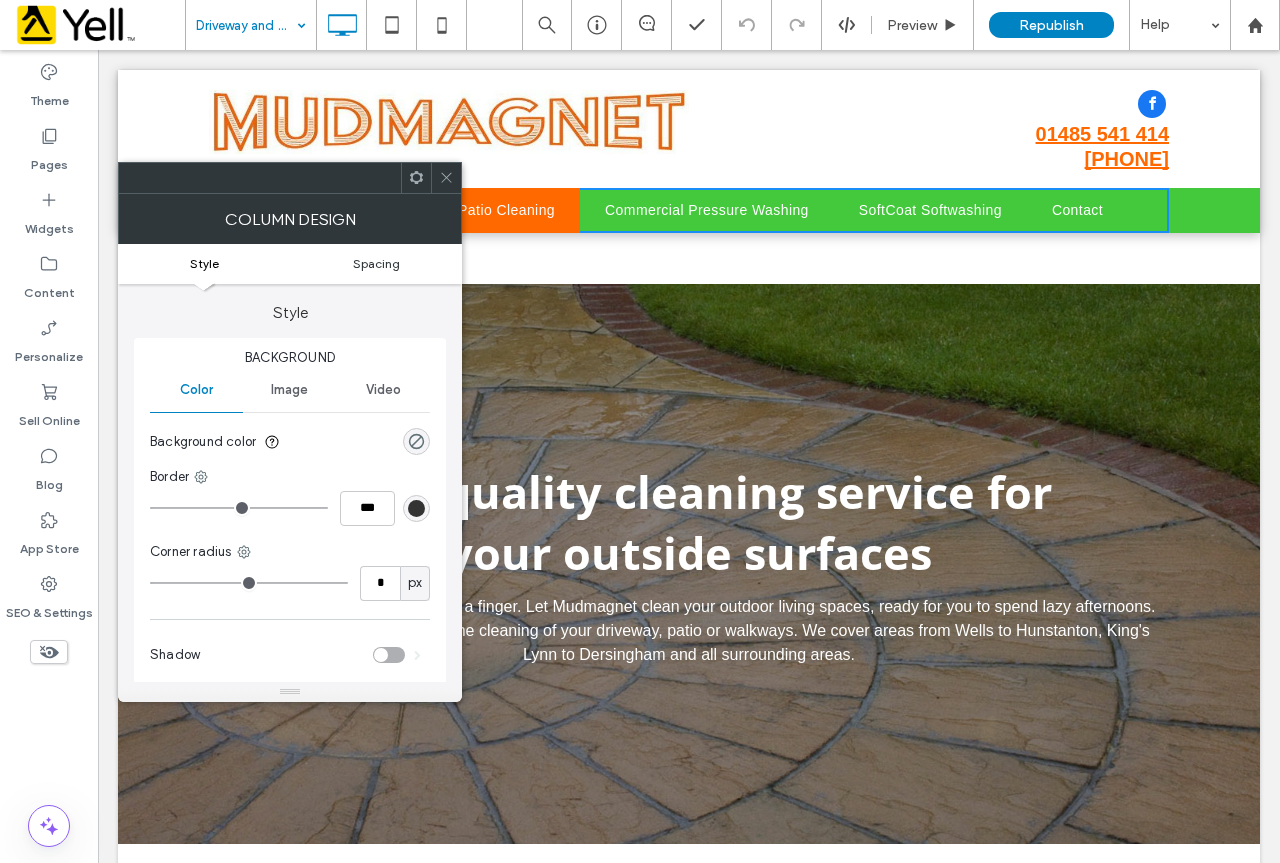 click on "Spacing" at bounding box center [376, 263] 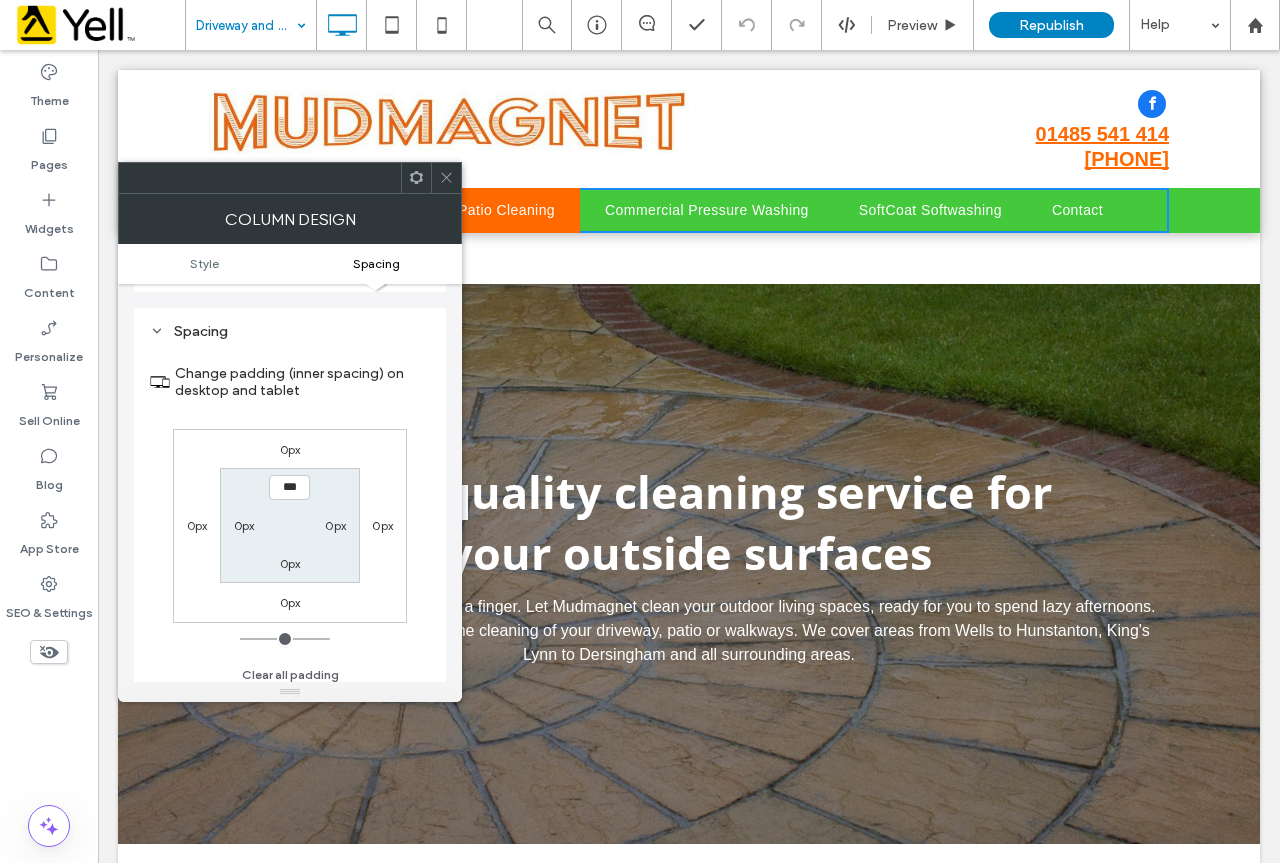 scroll, scrollTop: 406, scrollLeft: 0, axis: vertical 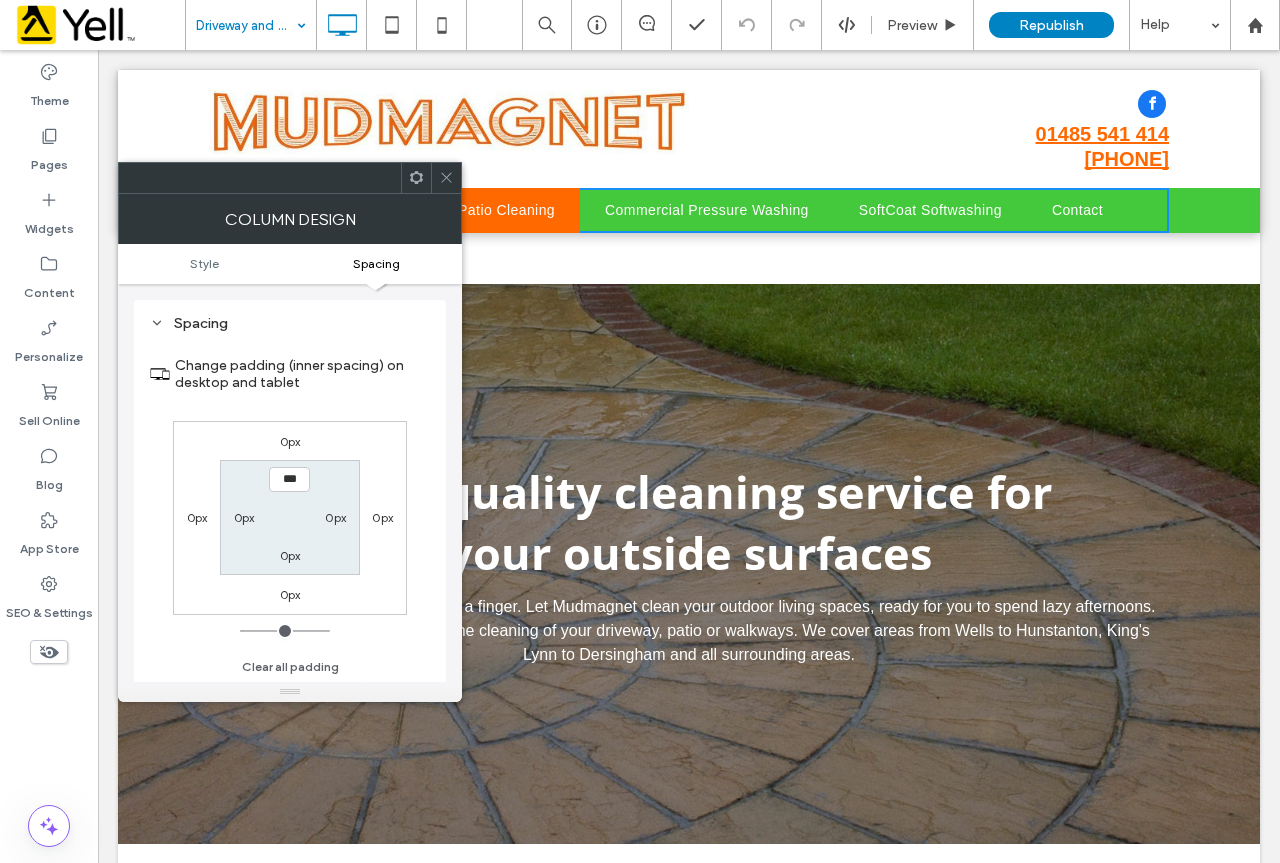 click 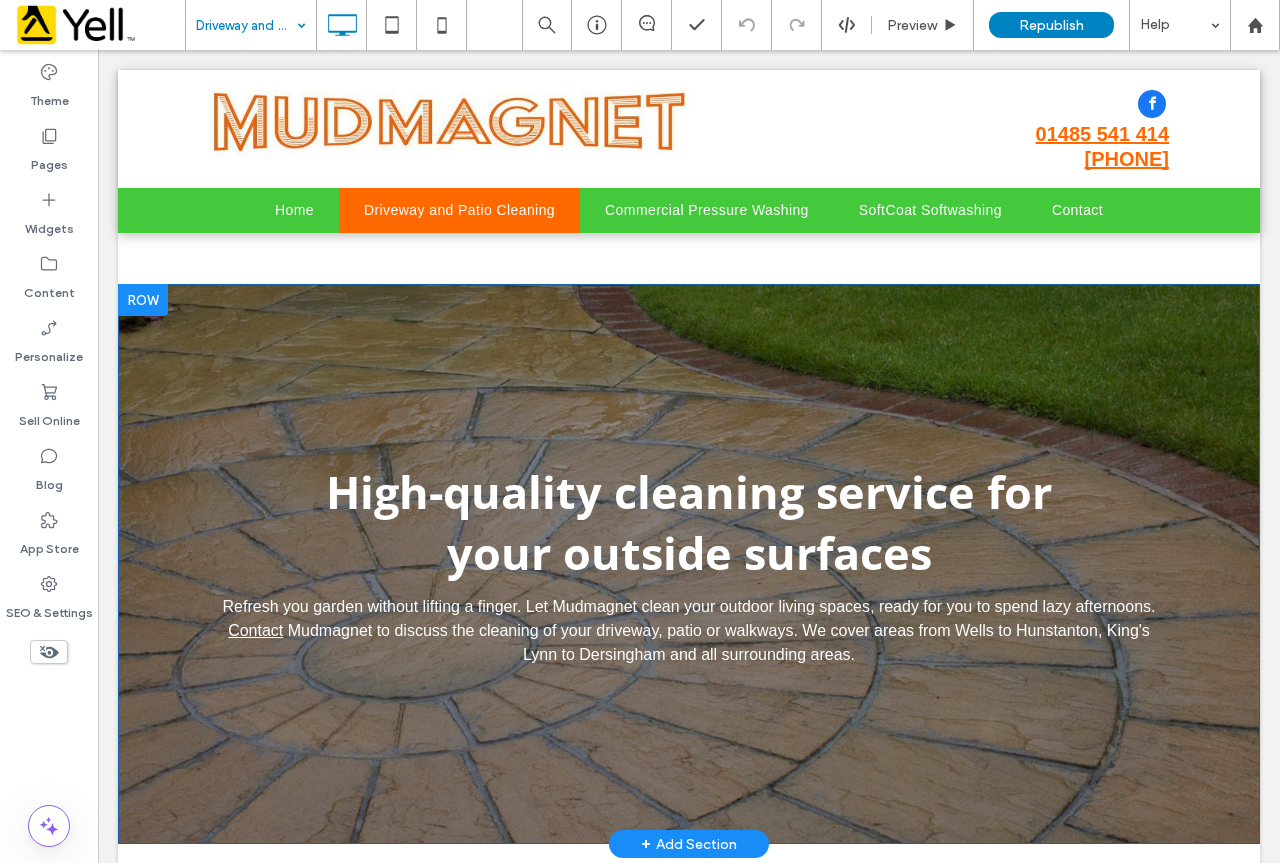 click at bounding box center (143, 300) 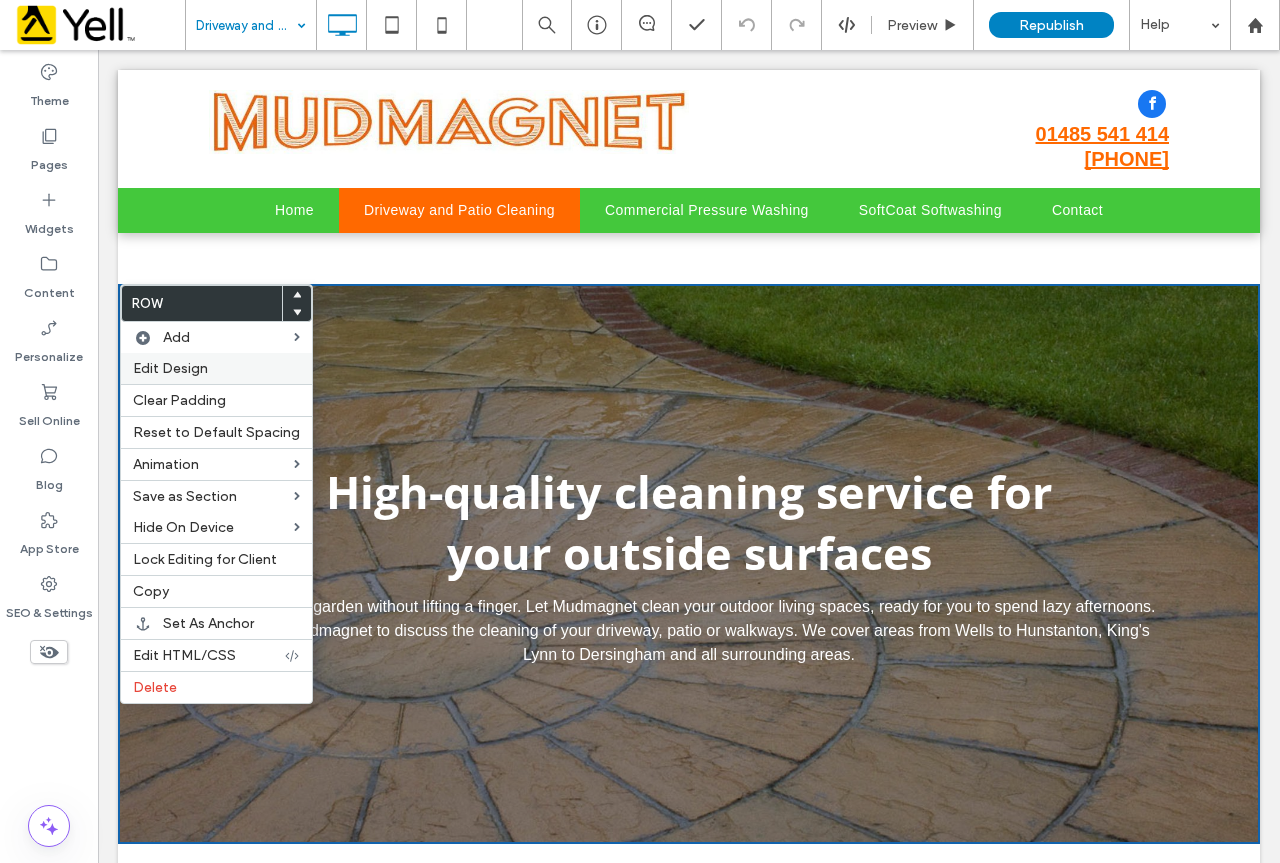 click on "Edit Design" at bounding box center [170, 368] 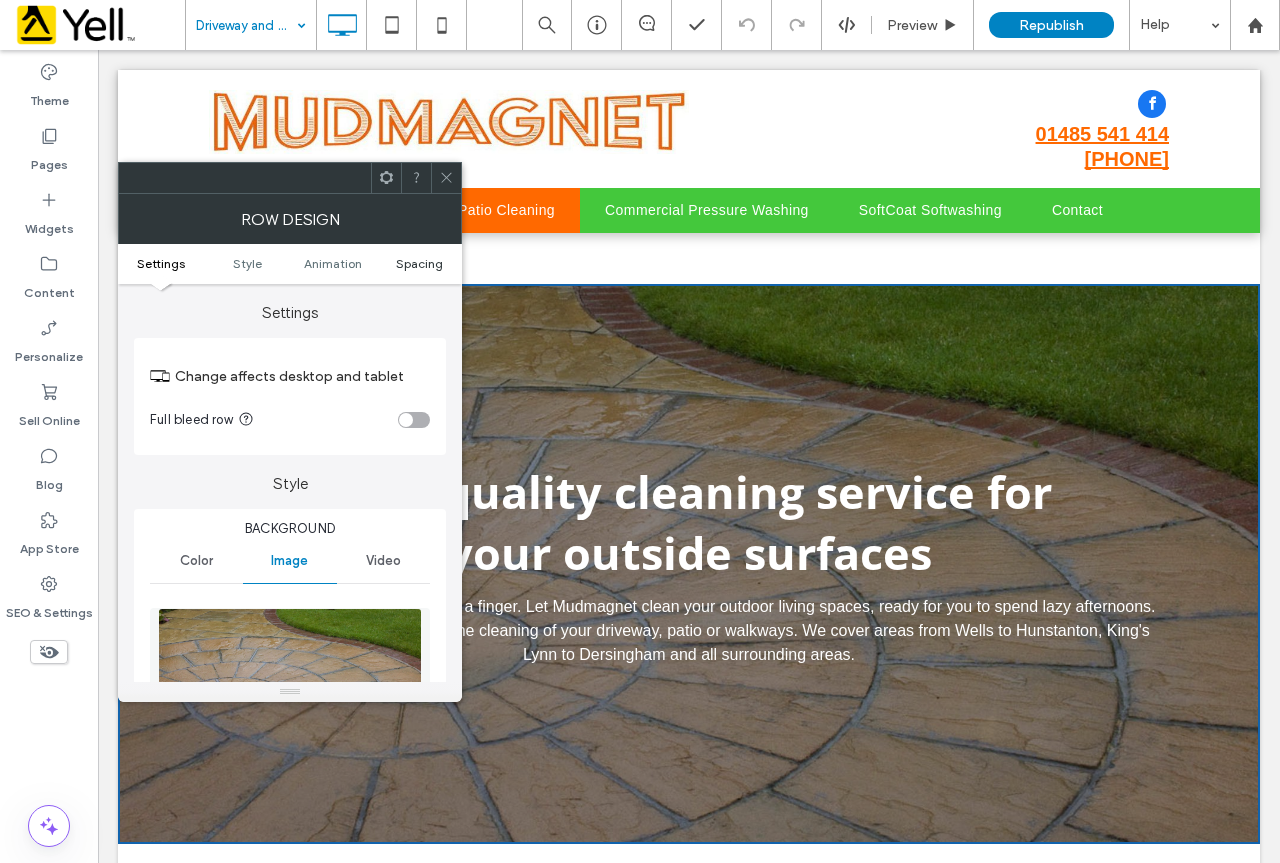 click on "Spacing" at bounding box center [419, 263] 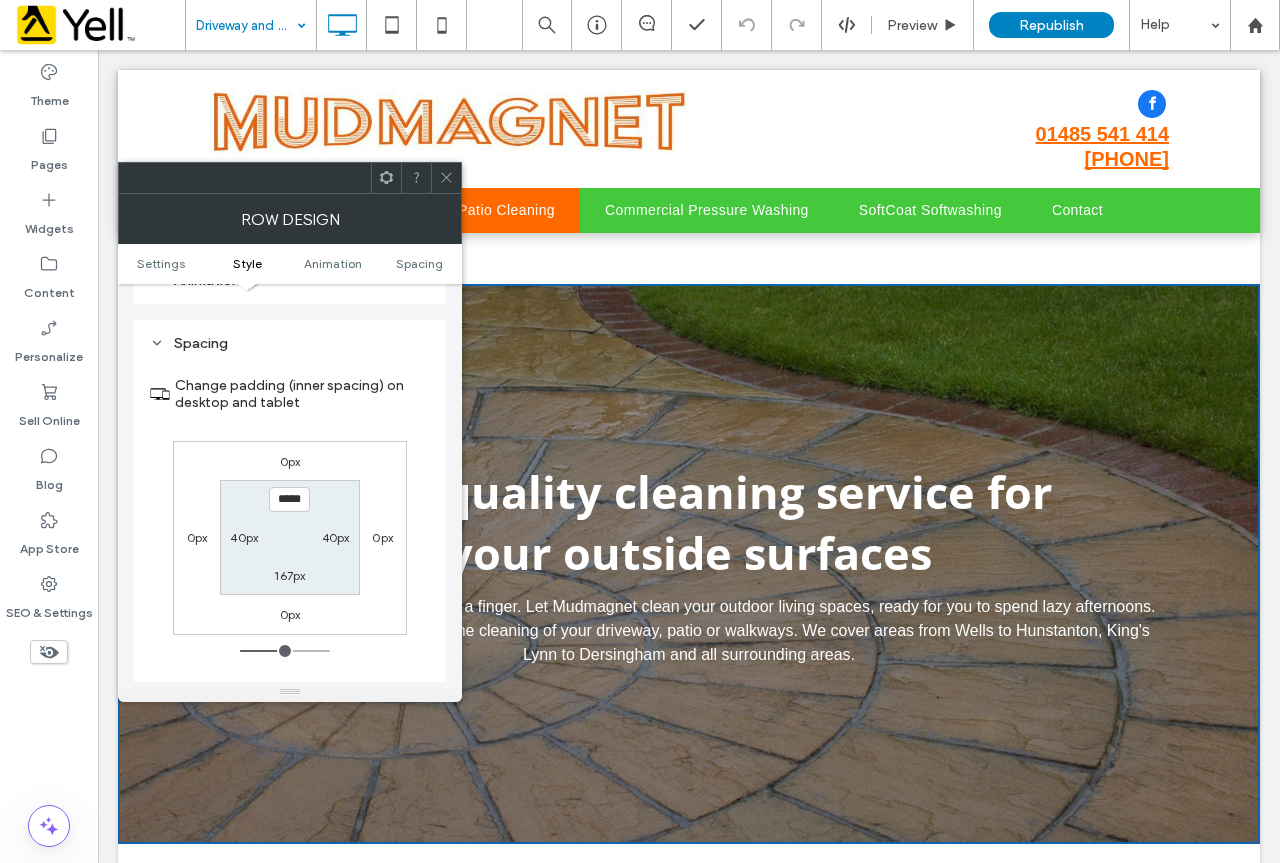 scroll, scrollTop: 1301, scrollLeft: 0, axis: vertical 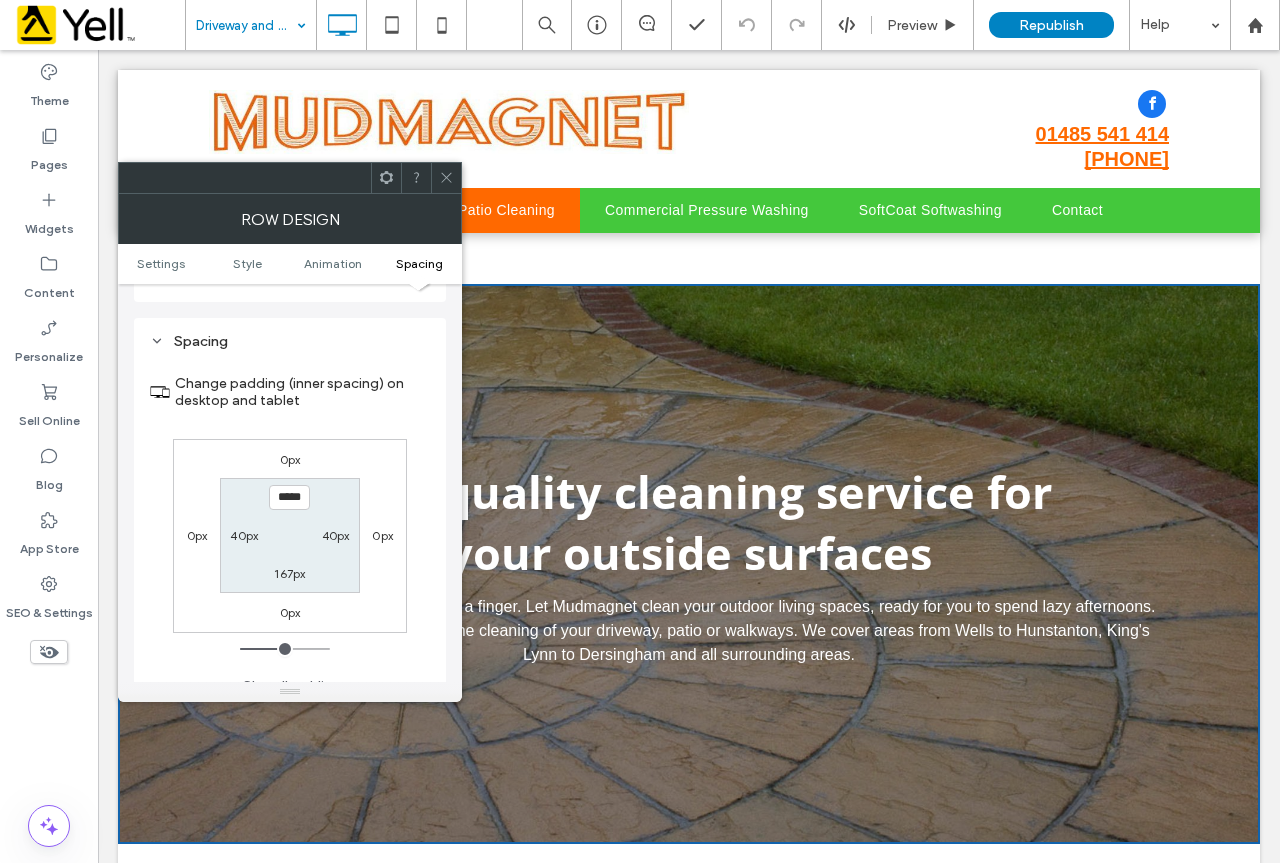 click on "0px" at bounding box center (290, 459) 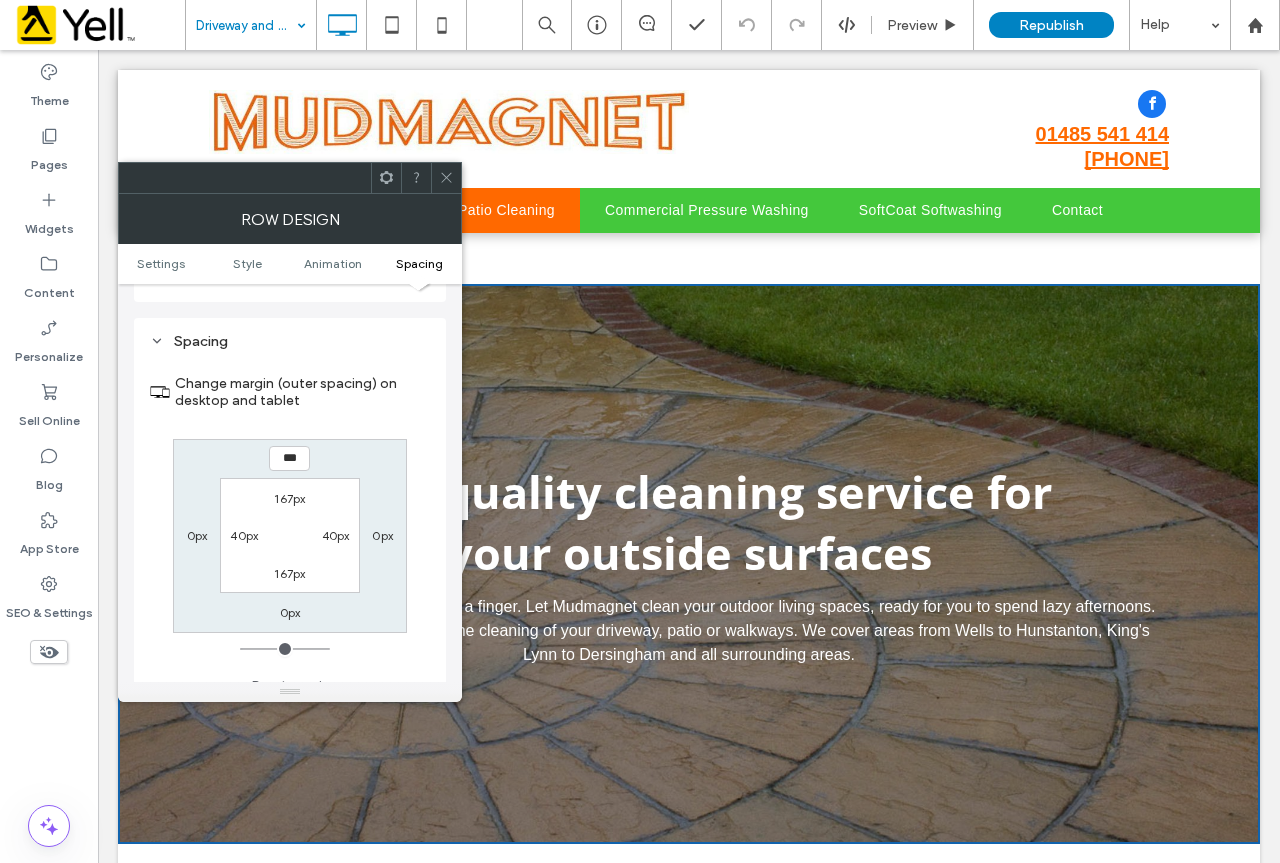 type on "***" 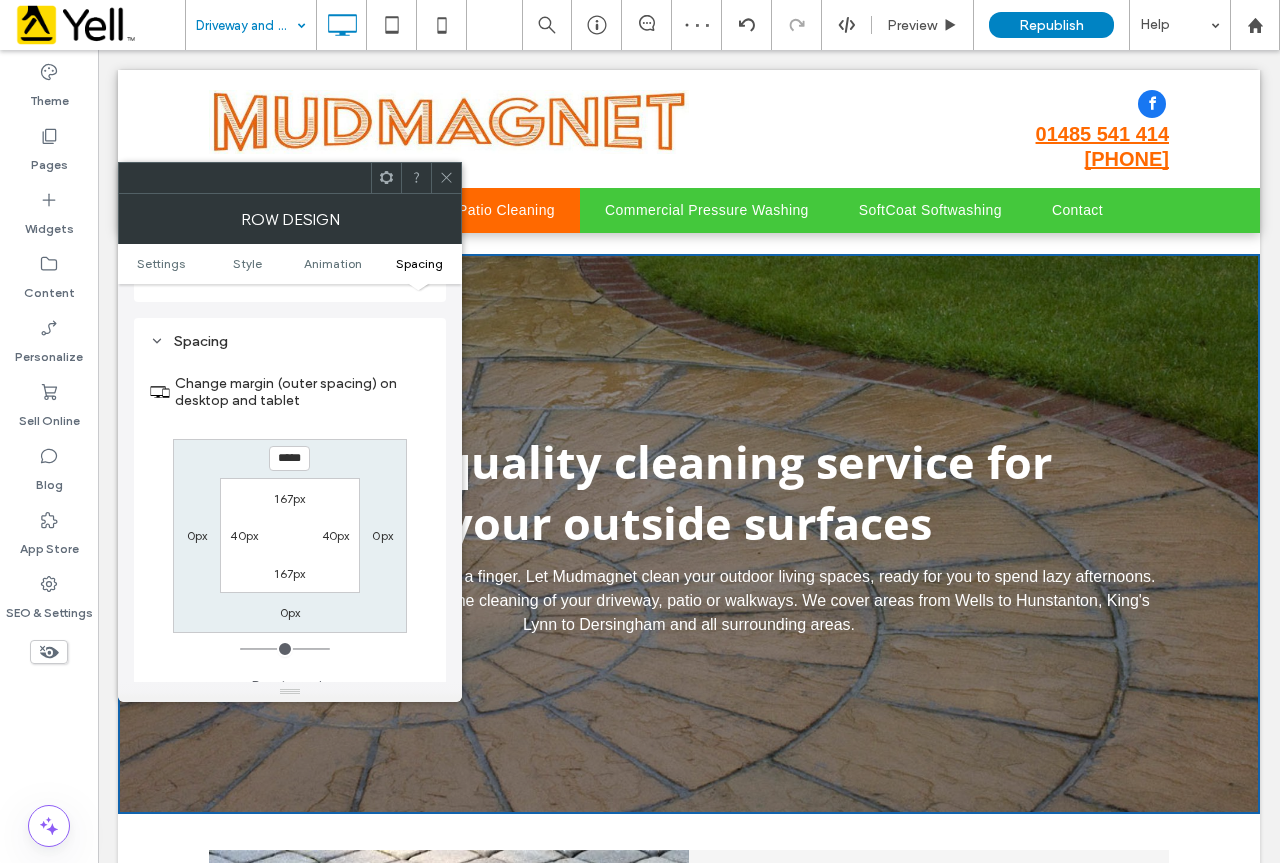 click on "*****" at bounding box center [289, 458] 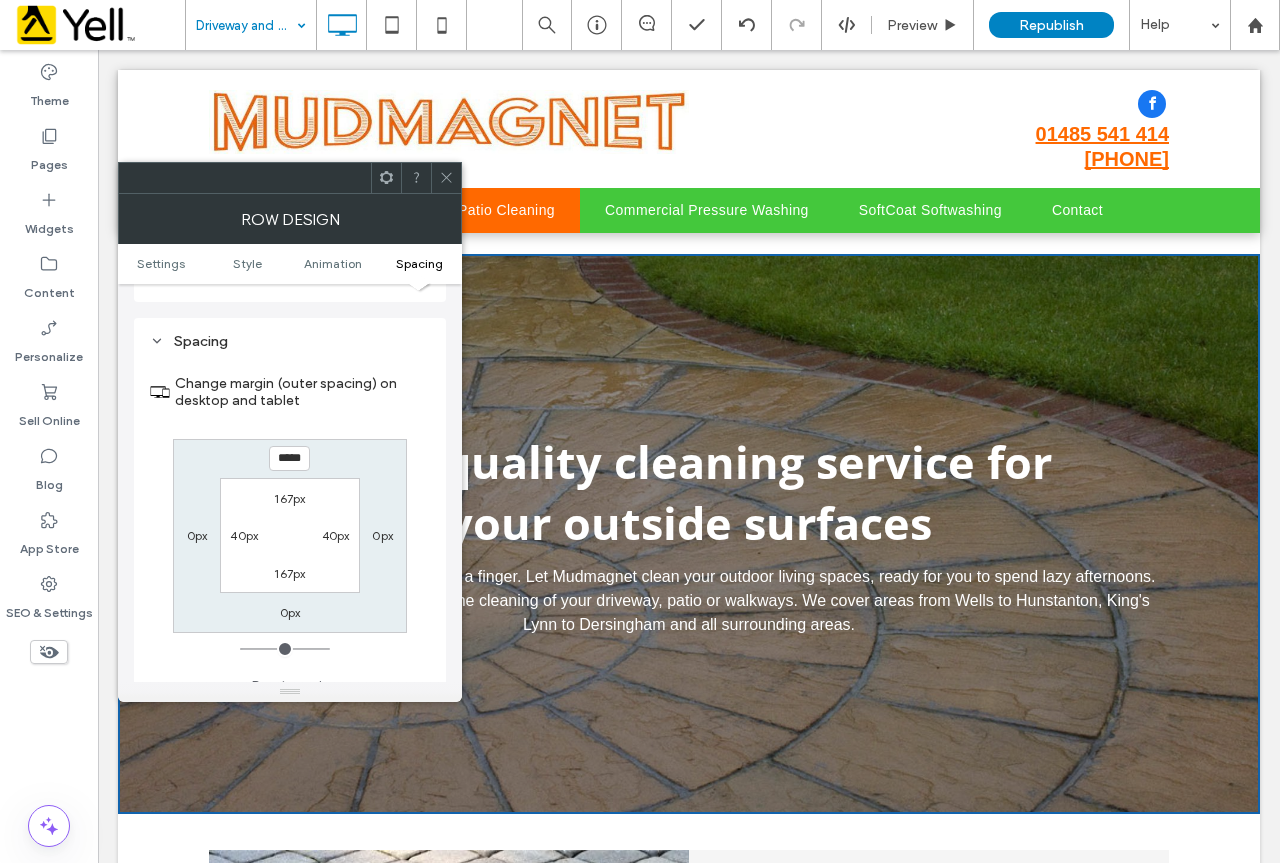 type on "*****" 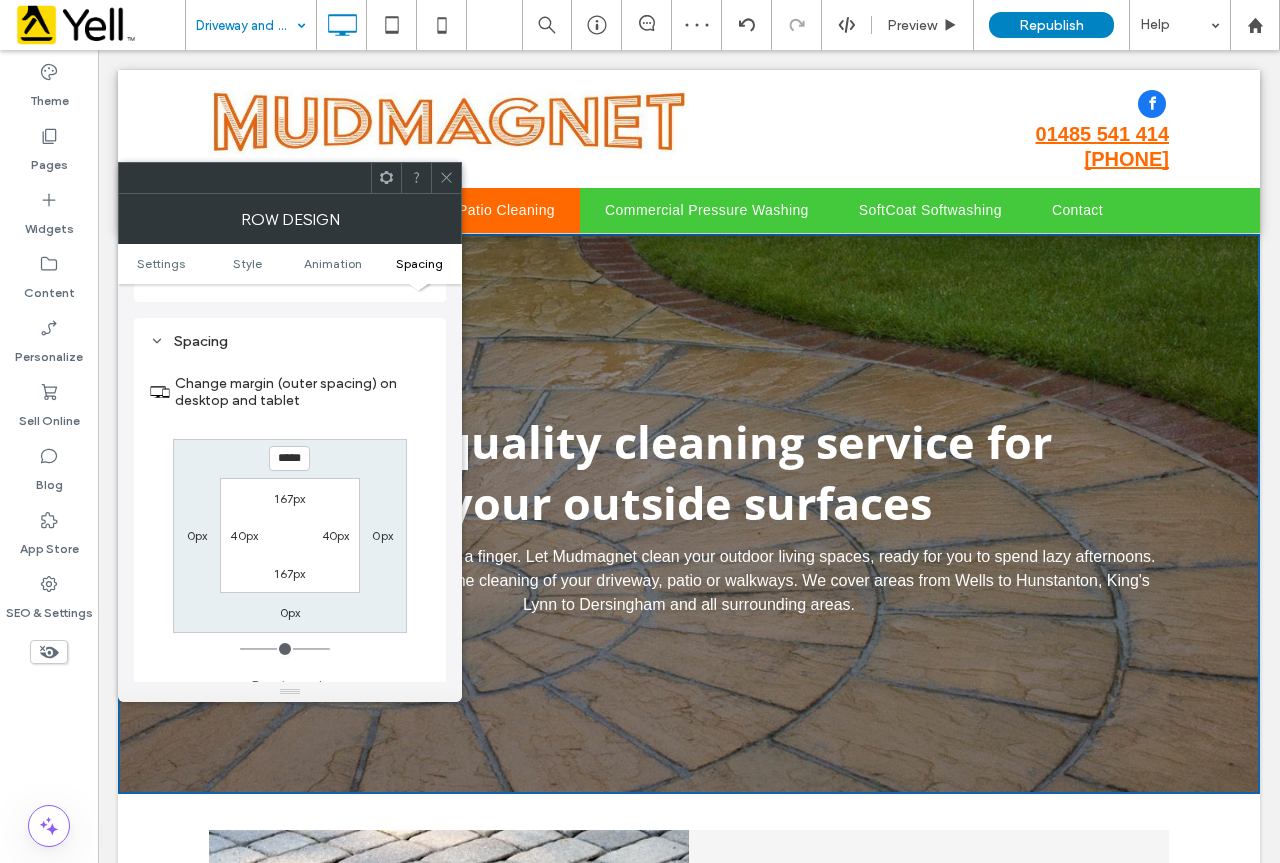 click 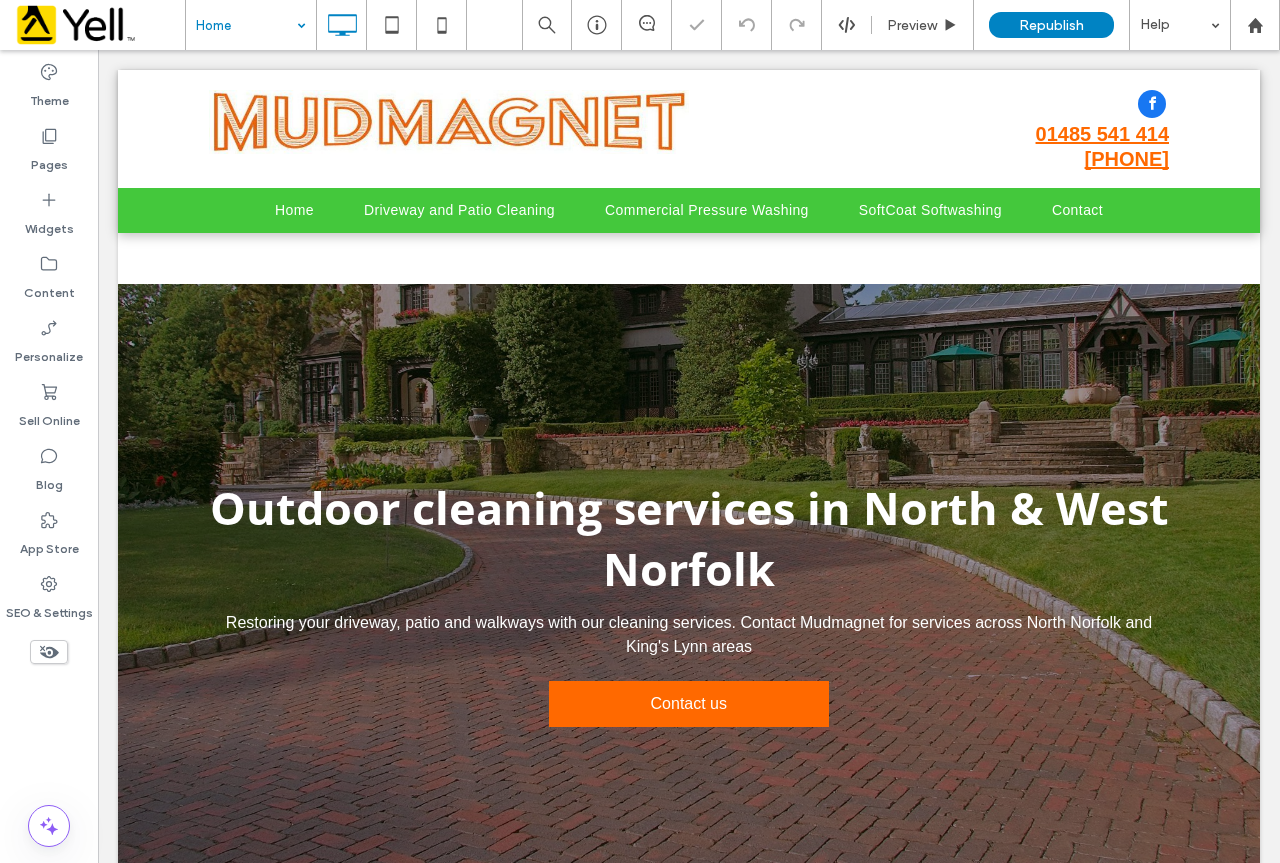 scroll, scrollTop: 0, scrollLeft: 0, axis: both 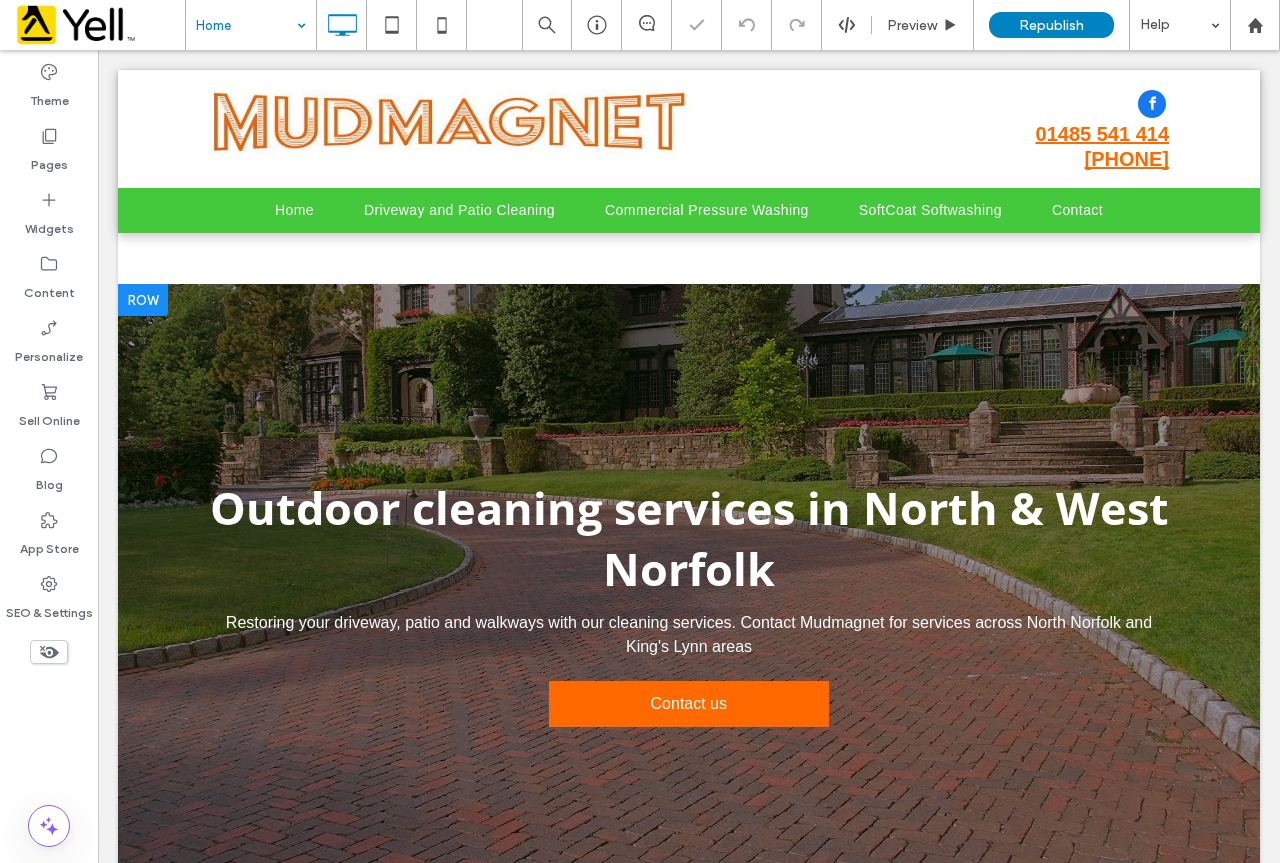 click at bounding box center (143, 300) 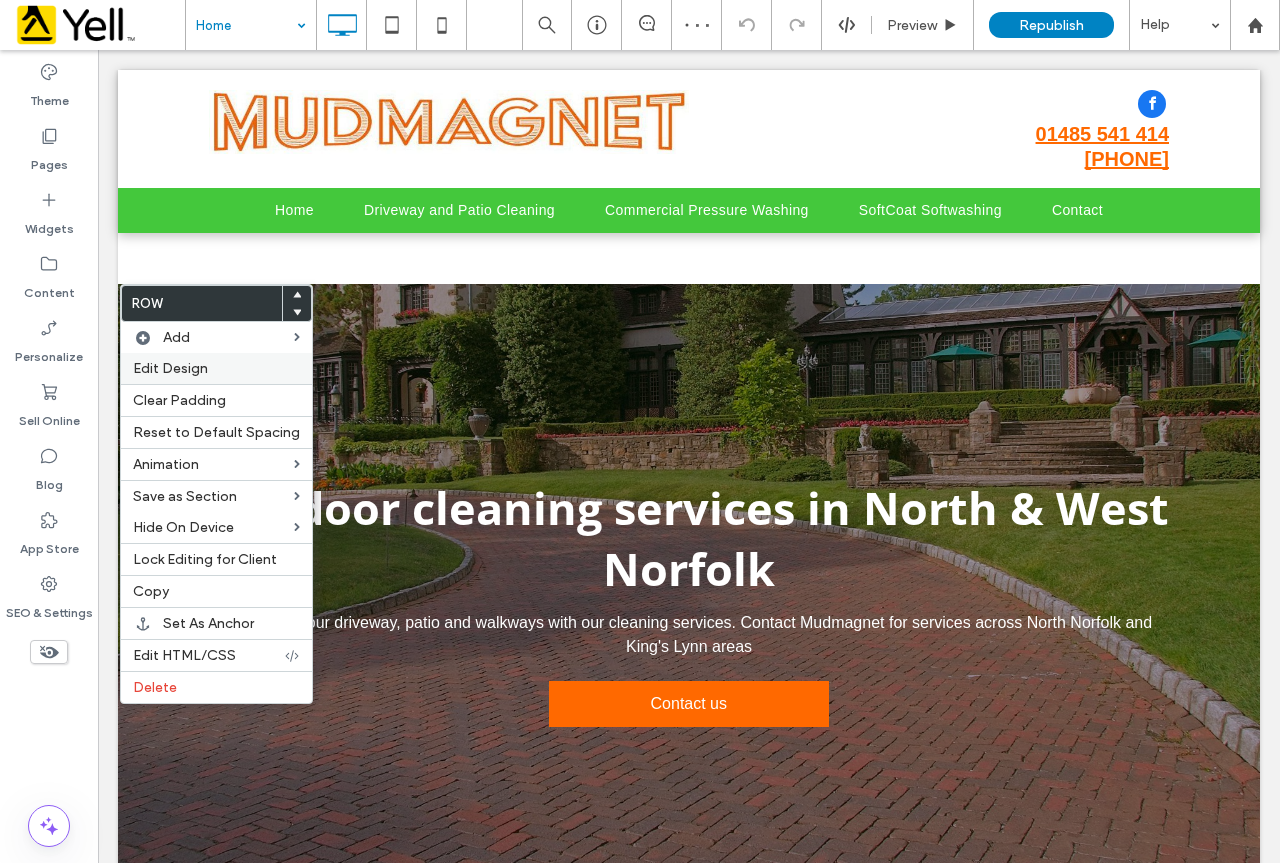 click on "Edit Design" at bounding box center [170, 368] 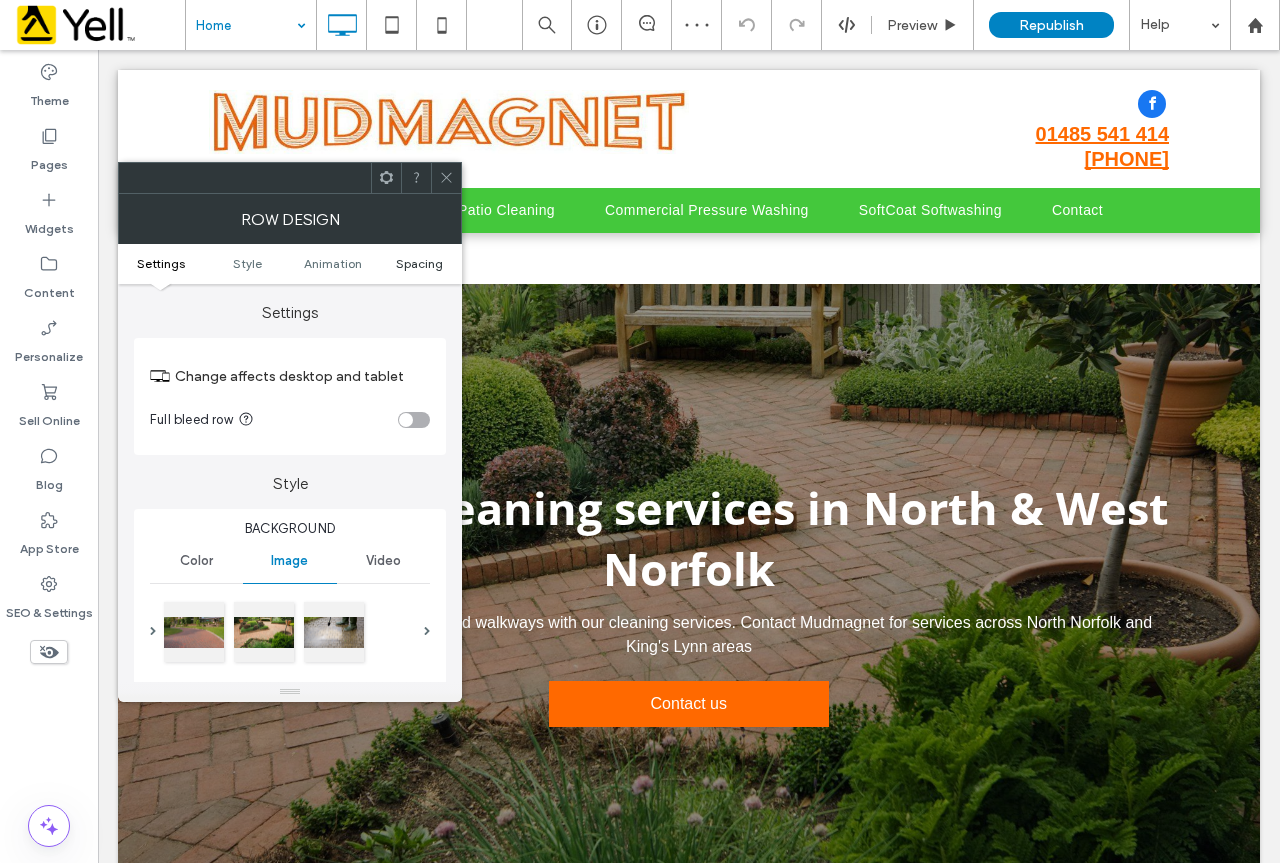 click on "Spacing" at bounding box center [419, 263] 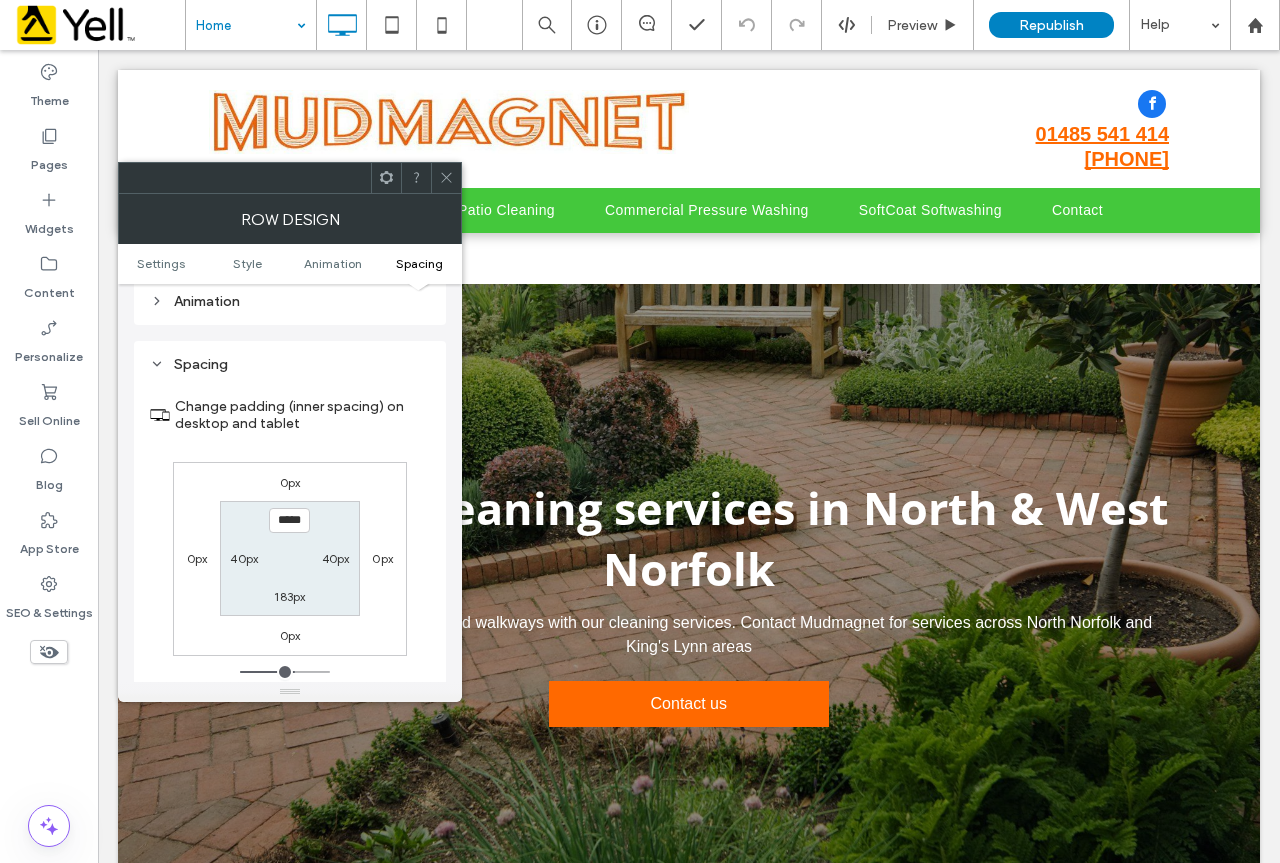 scroll, scrollTop: 1174, scrollLeft: 0, axis: vertical 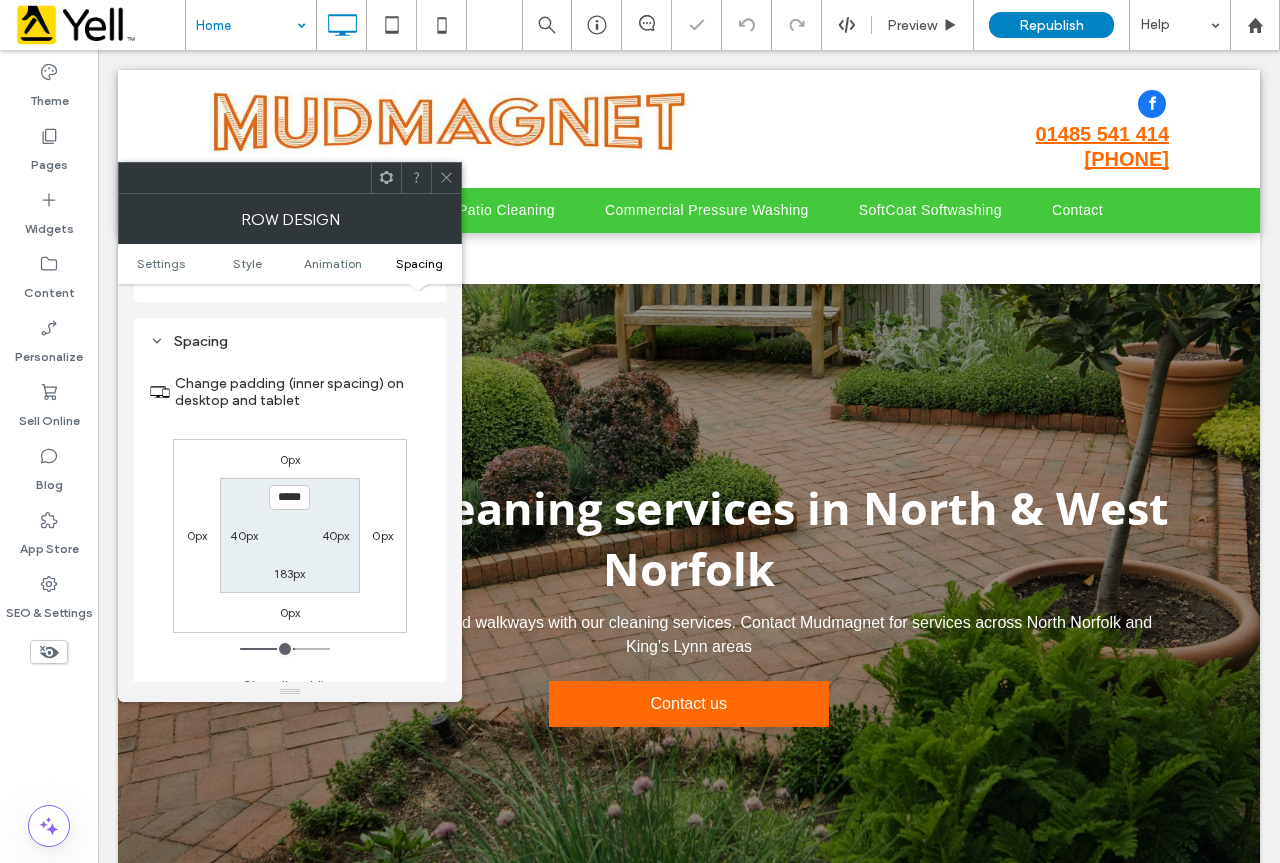 click on "0px" at bounding box center [290, 459] 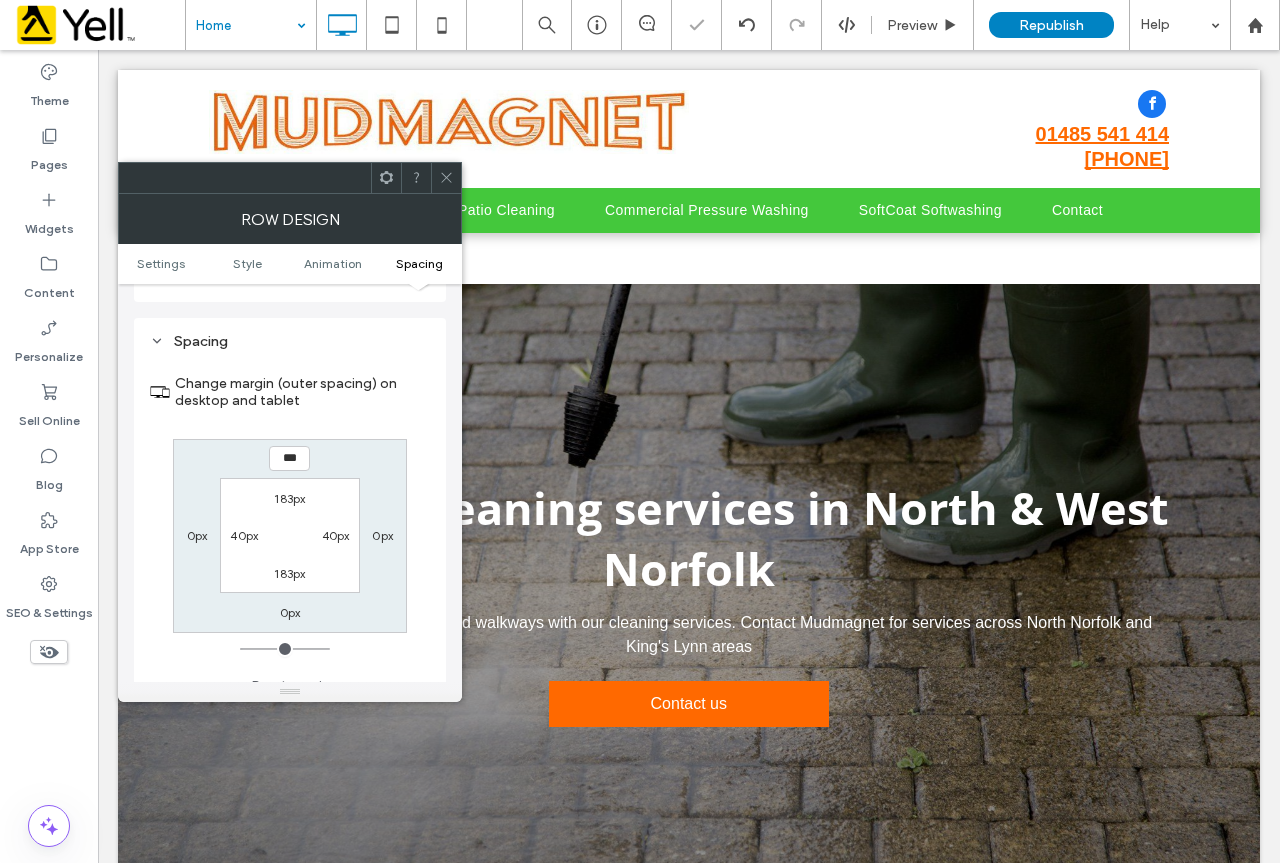 type on "***" 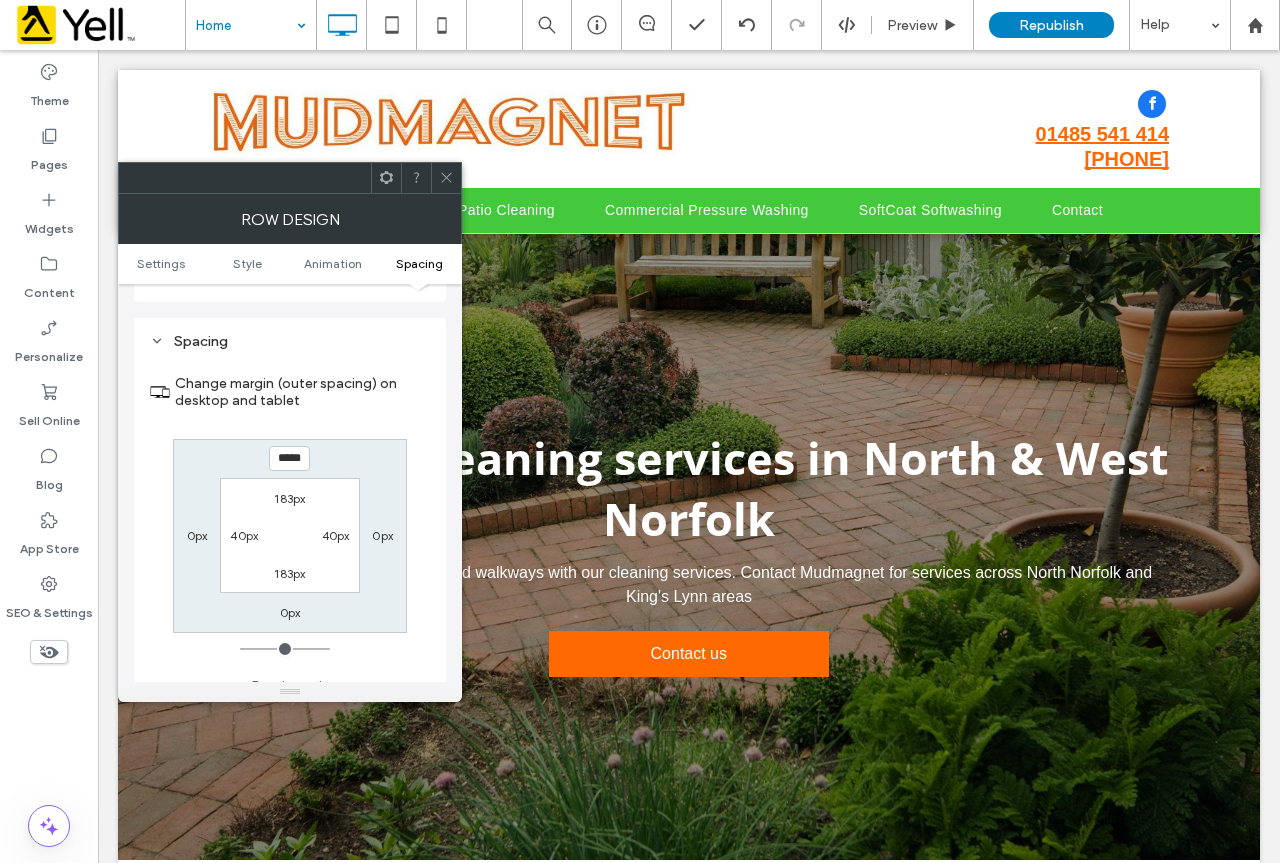 click on "*****" at bounding box center [289, 458] 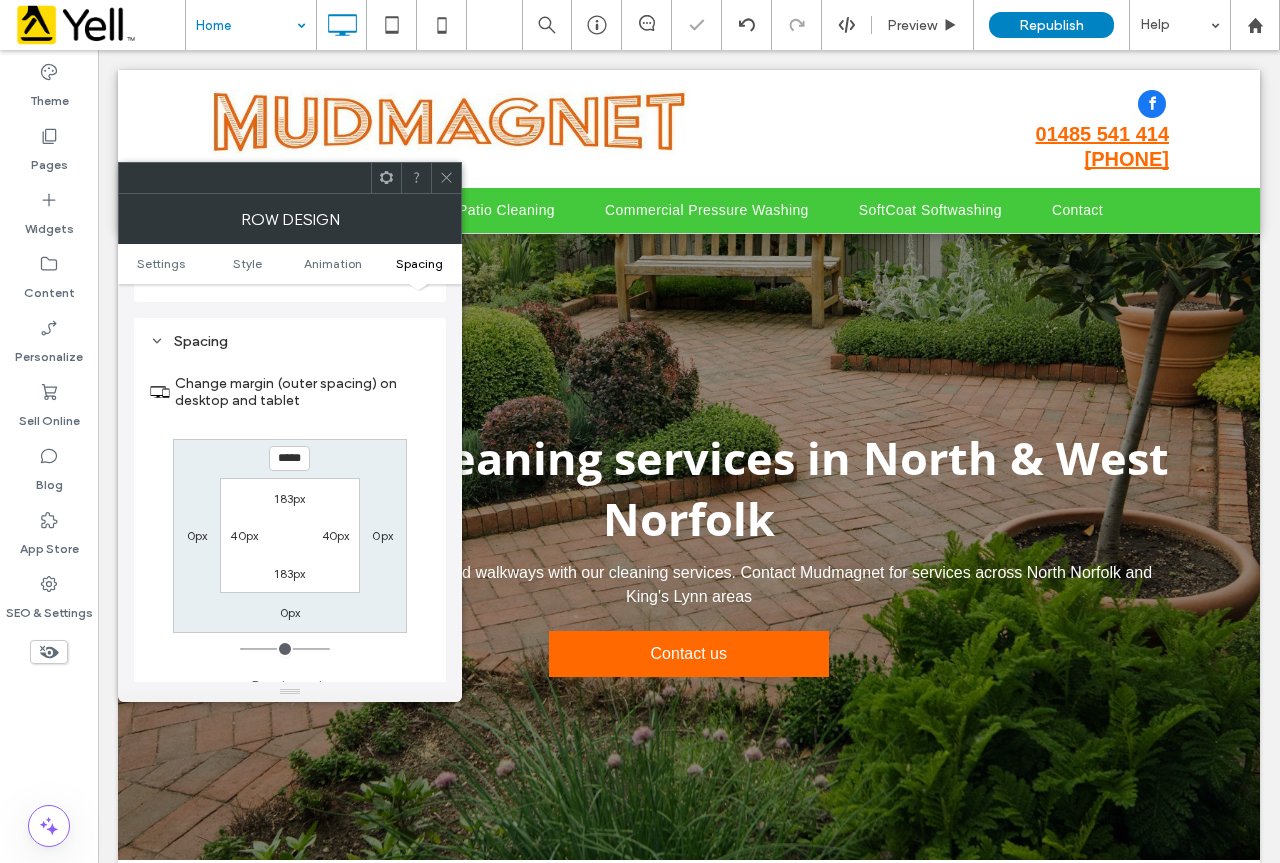 click at bounding box center [446, 178] 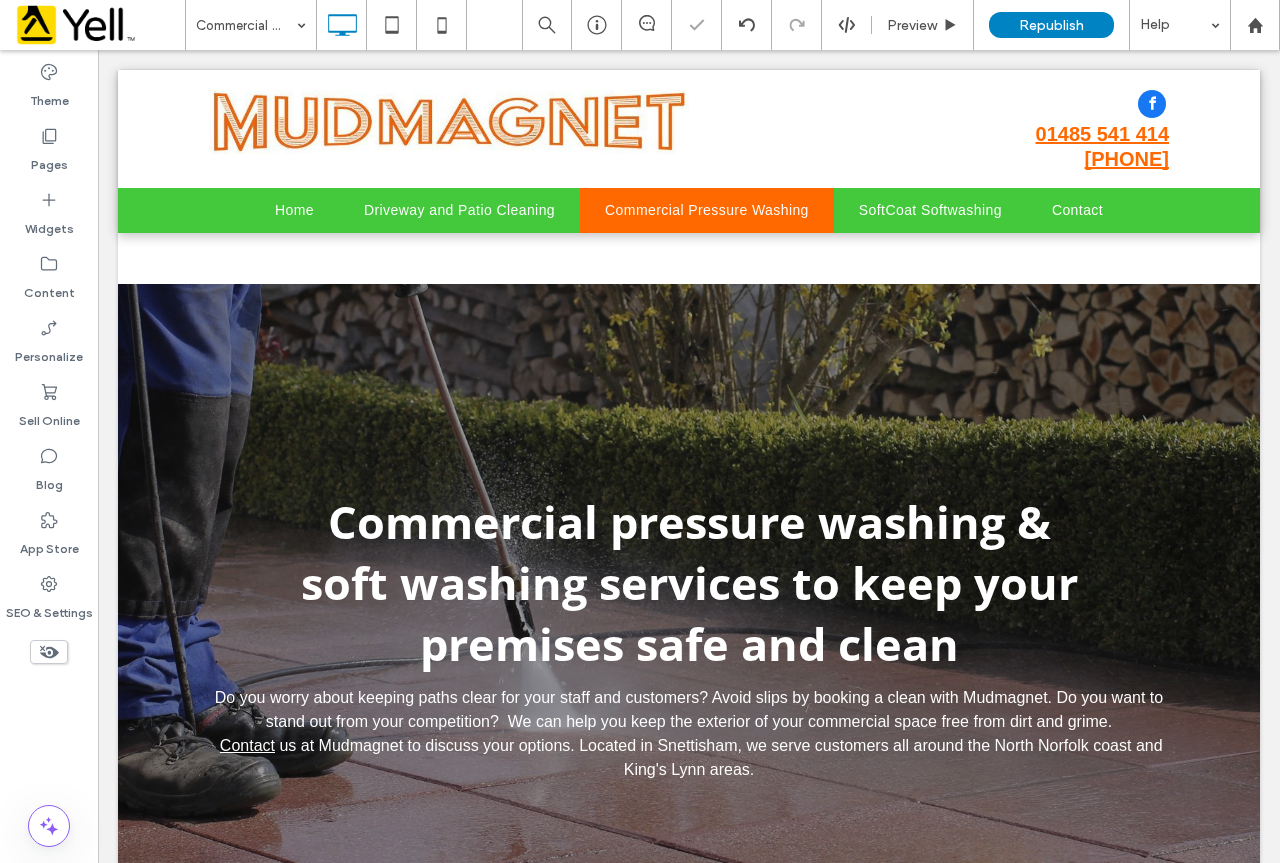scroll, scrollTop: 0, scrollLeft: 0, axis: both 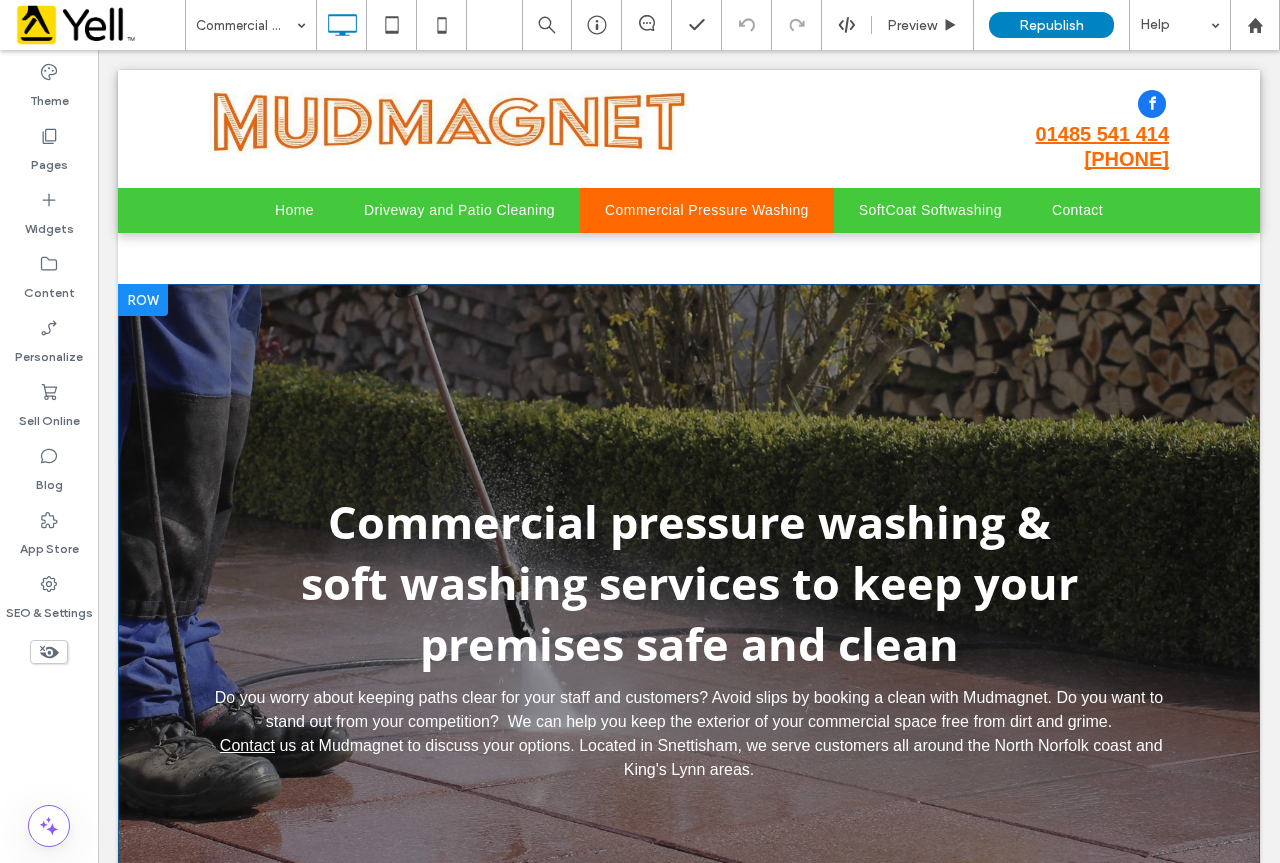 click at bounding box center [143, 300] 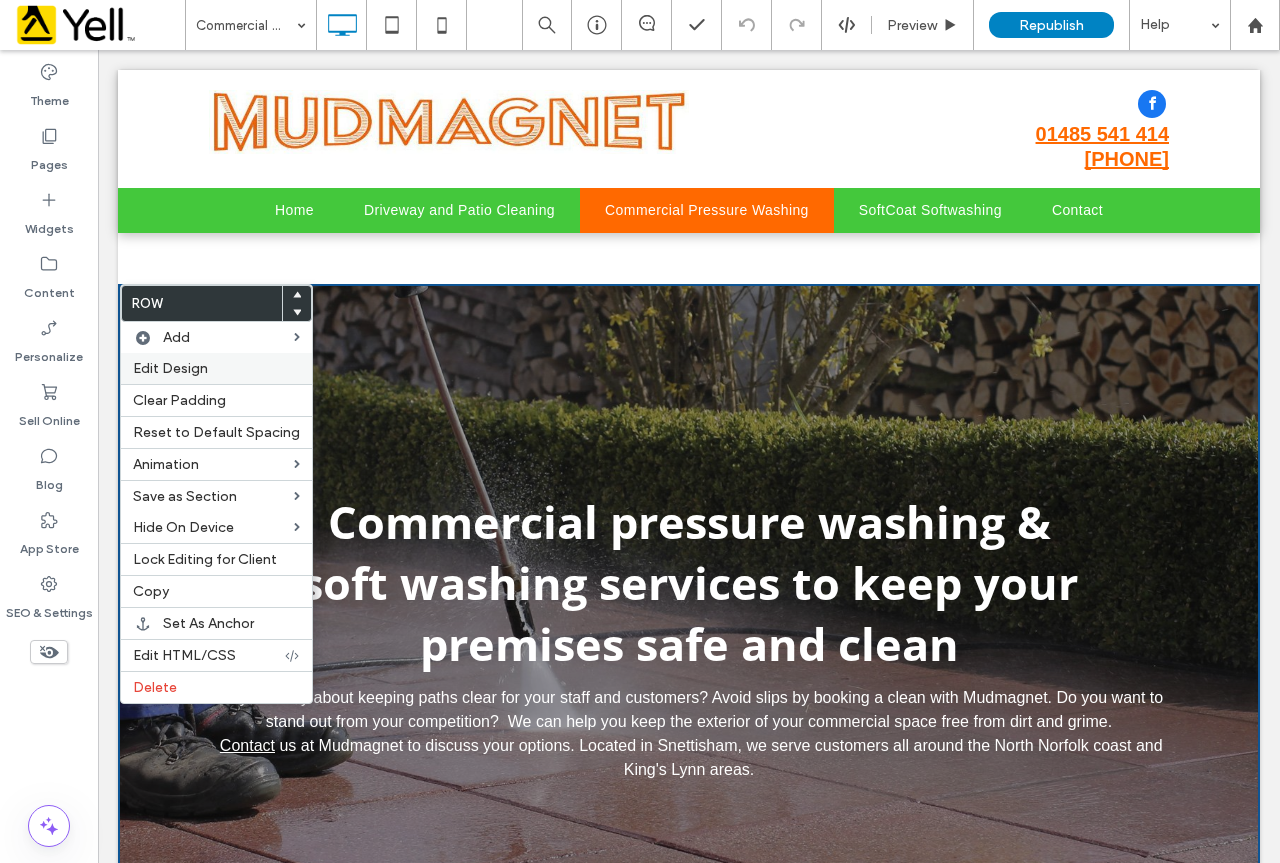 click on "Edit Design" at bounding box center (216, 368) 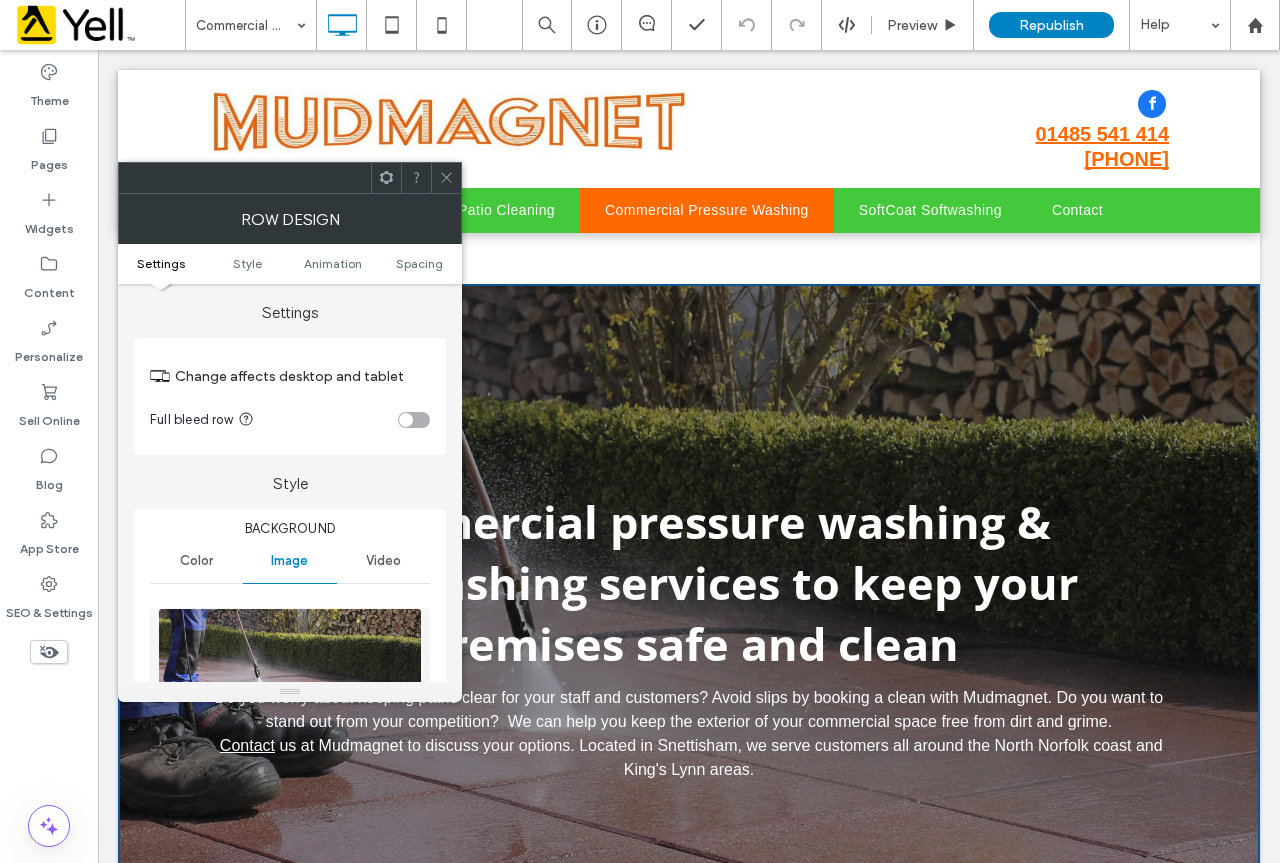 click on "Settings Style Animation Spacing" at bounding box center [290, 264] 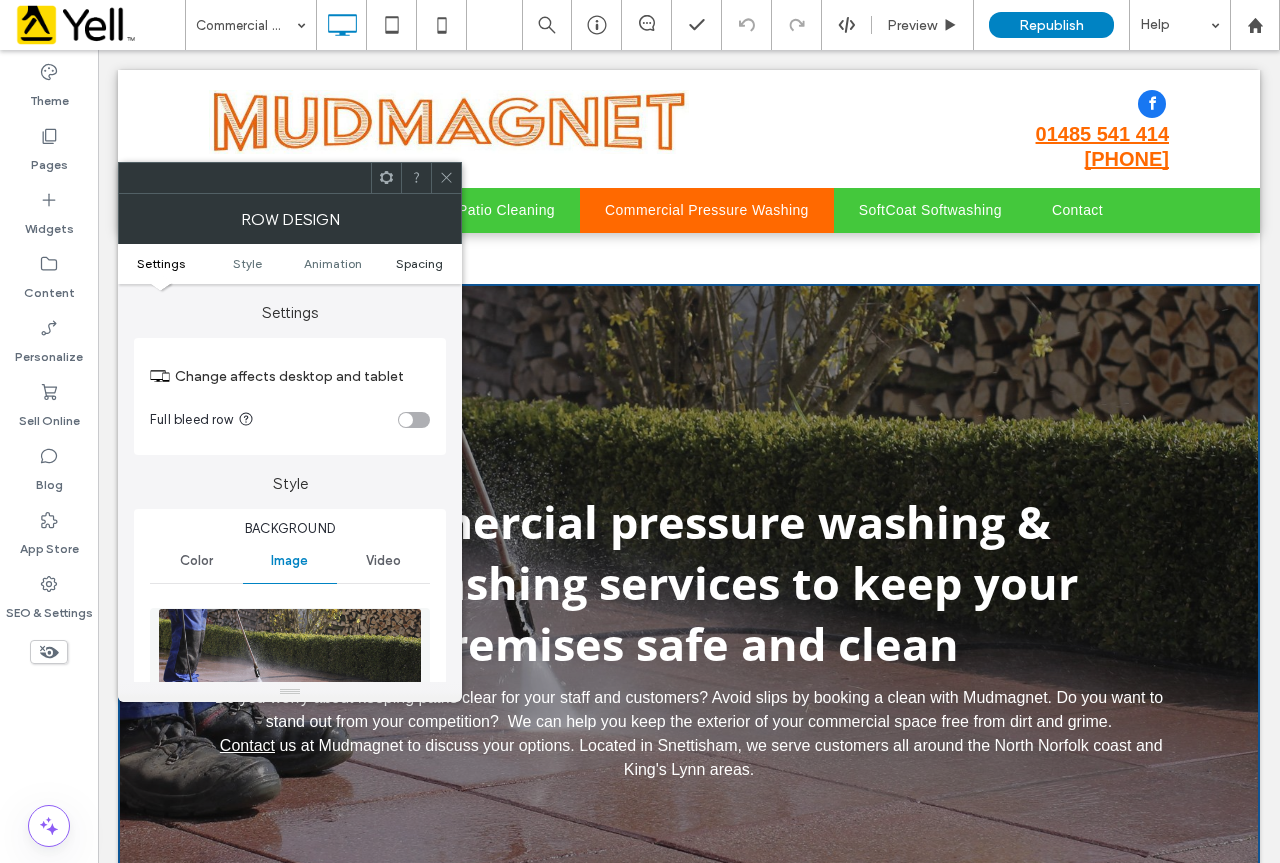 click on "Spacing" at bounding box center (419, 263) 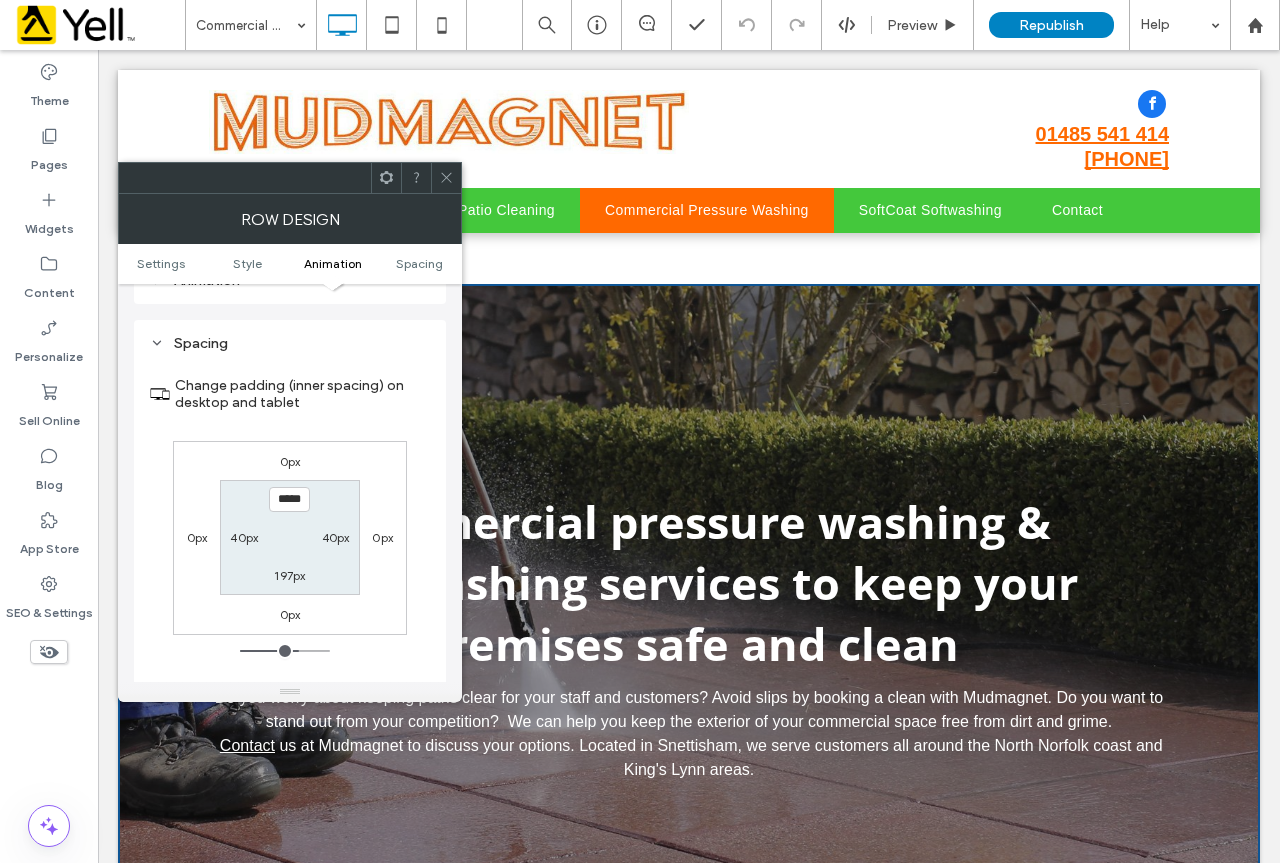 scroll, scrollTop: 1301, scrollLeft: 0, axis: vertical 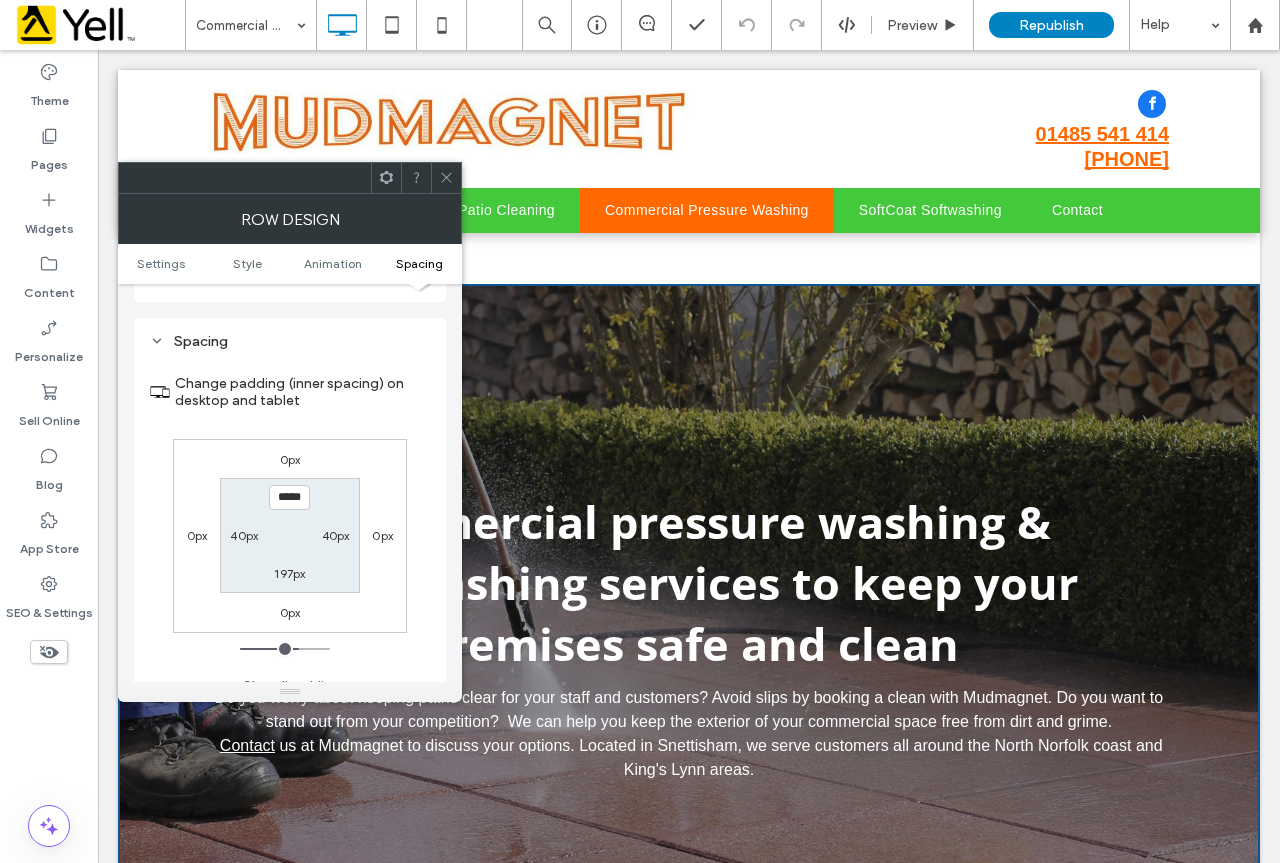 click on "0px" at bounding box center (290, 459) 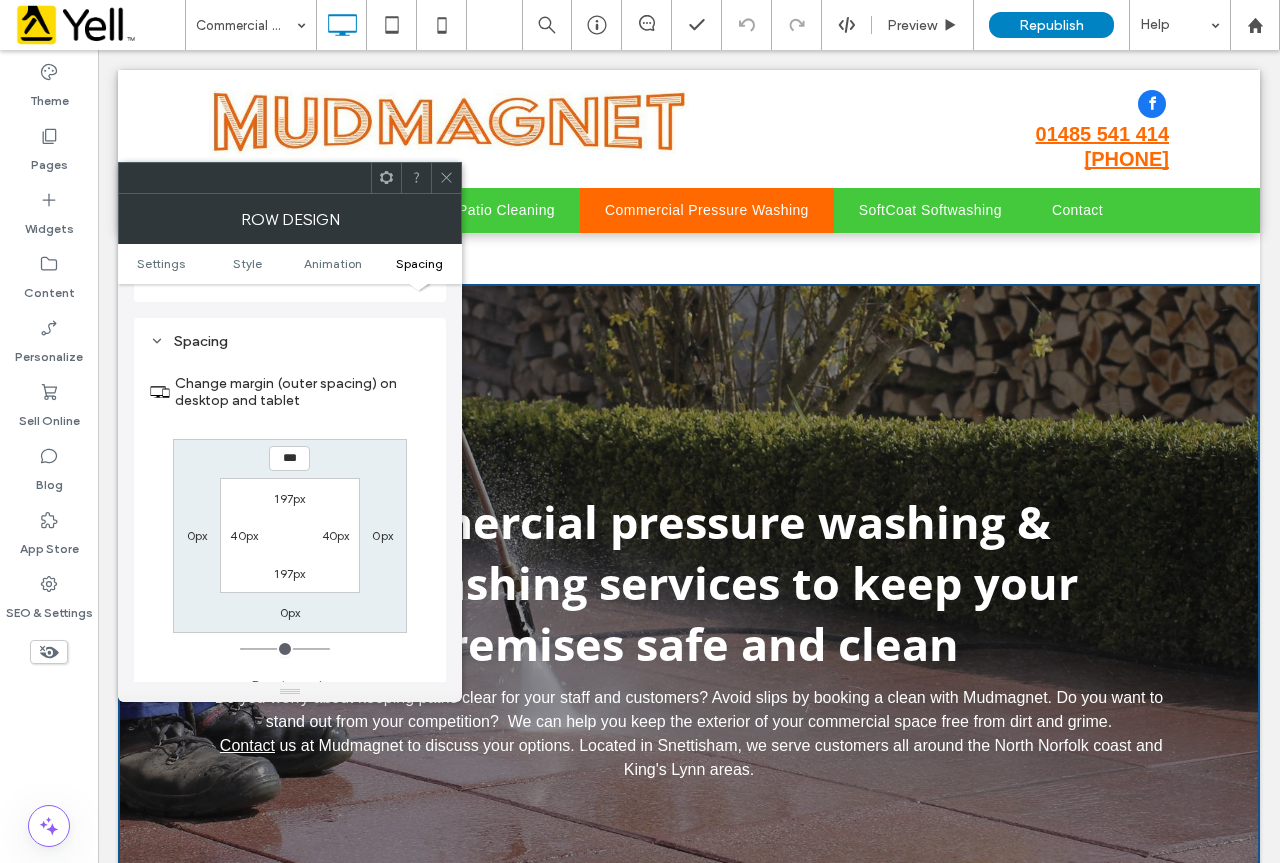 type on "***" 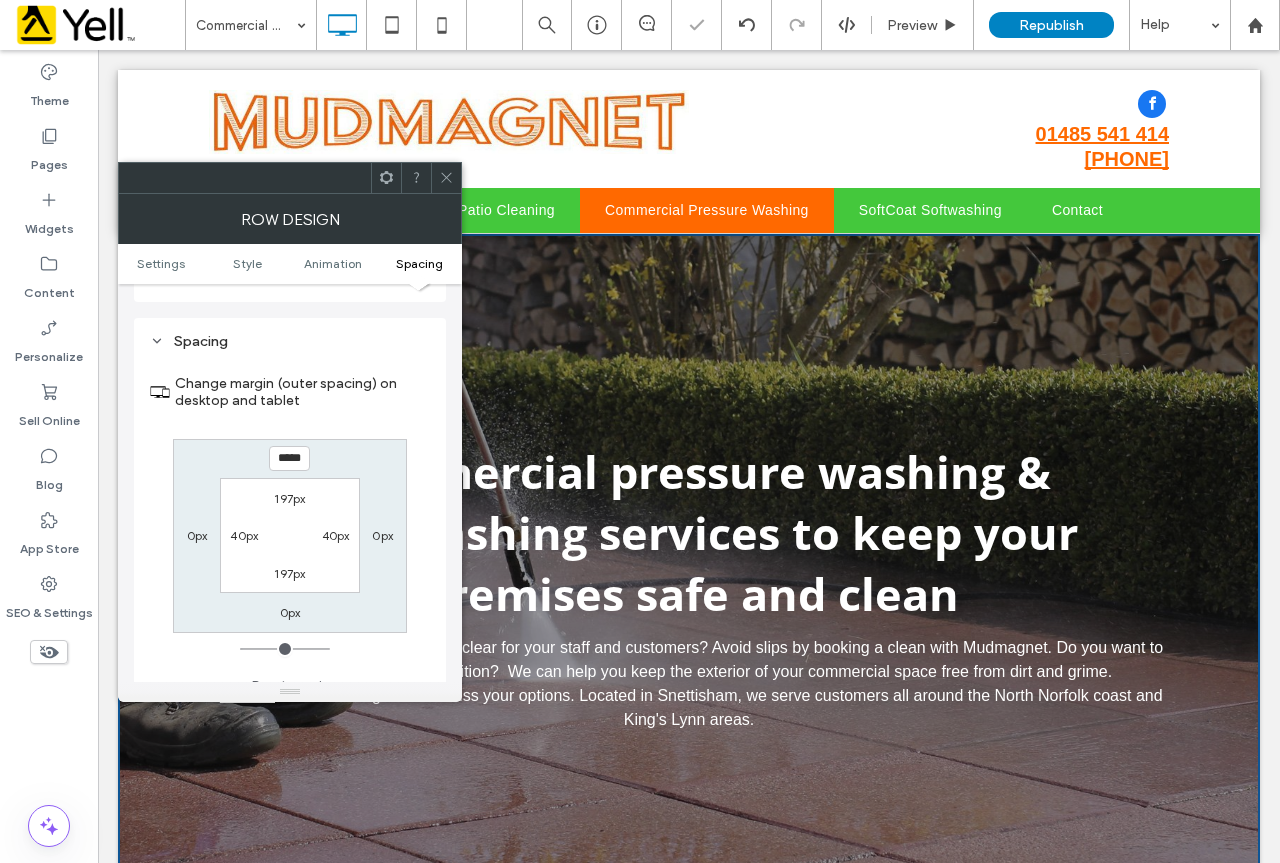 click 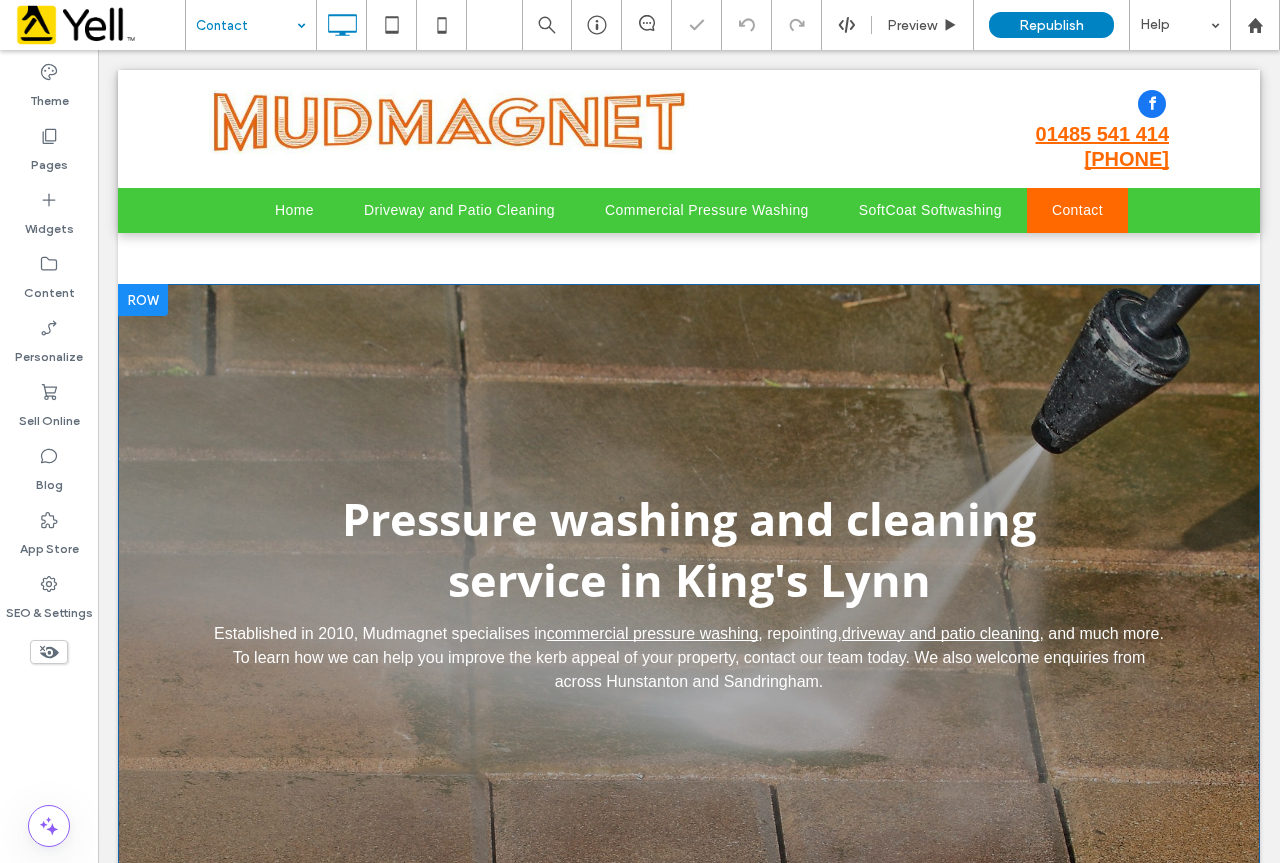 scroll, scrollTop: 0, scrollLeft: 0, axis: both 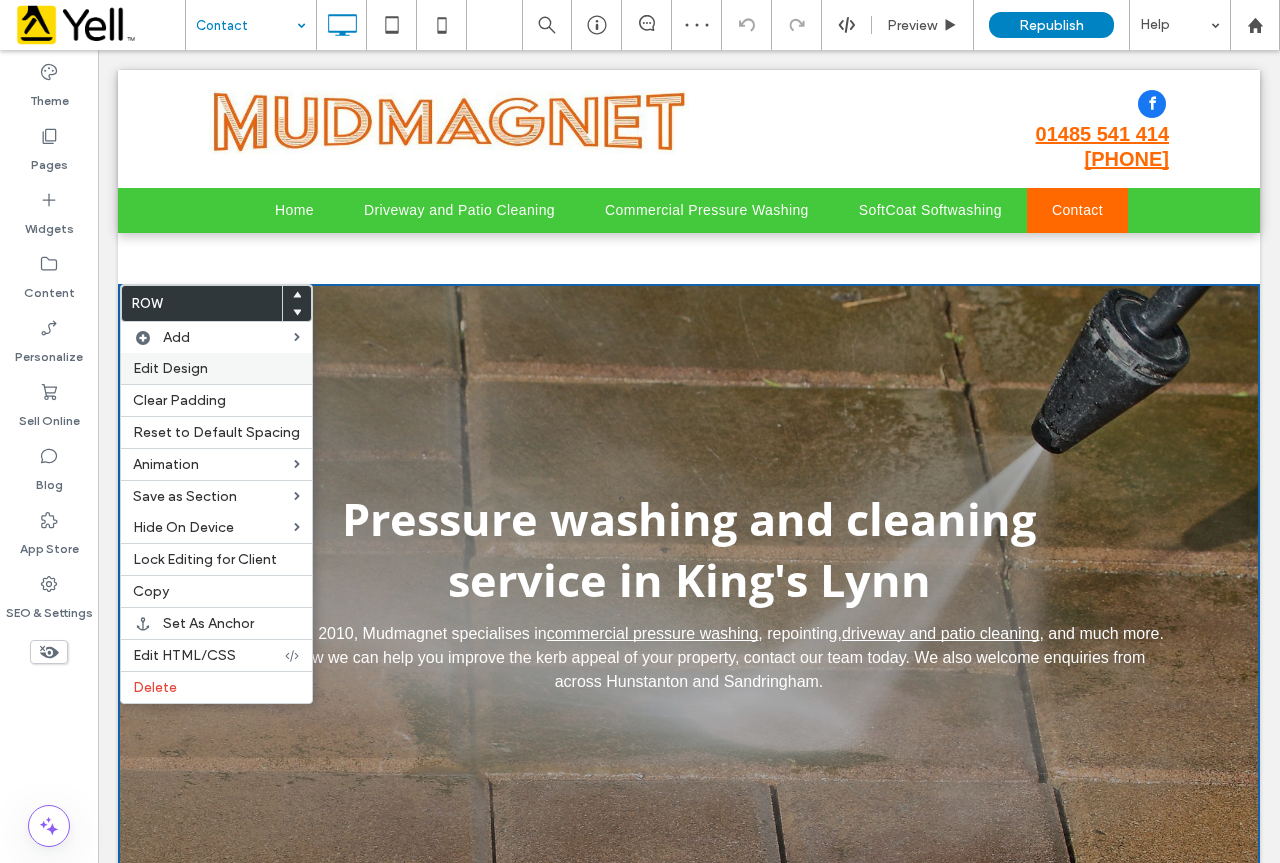 click on "Edit Design" at bounding box center (170, 368) 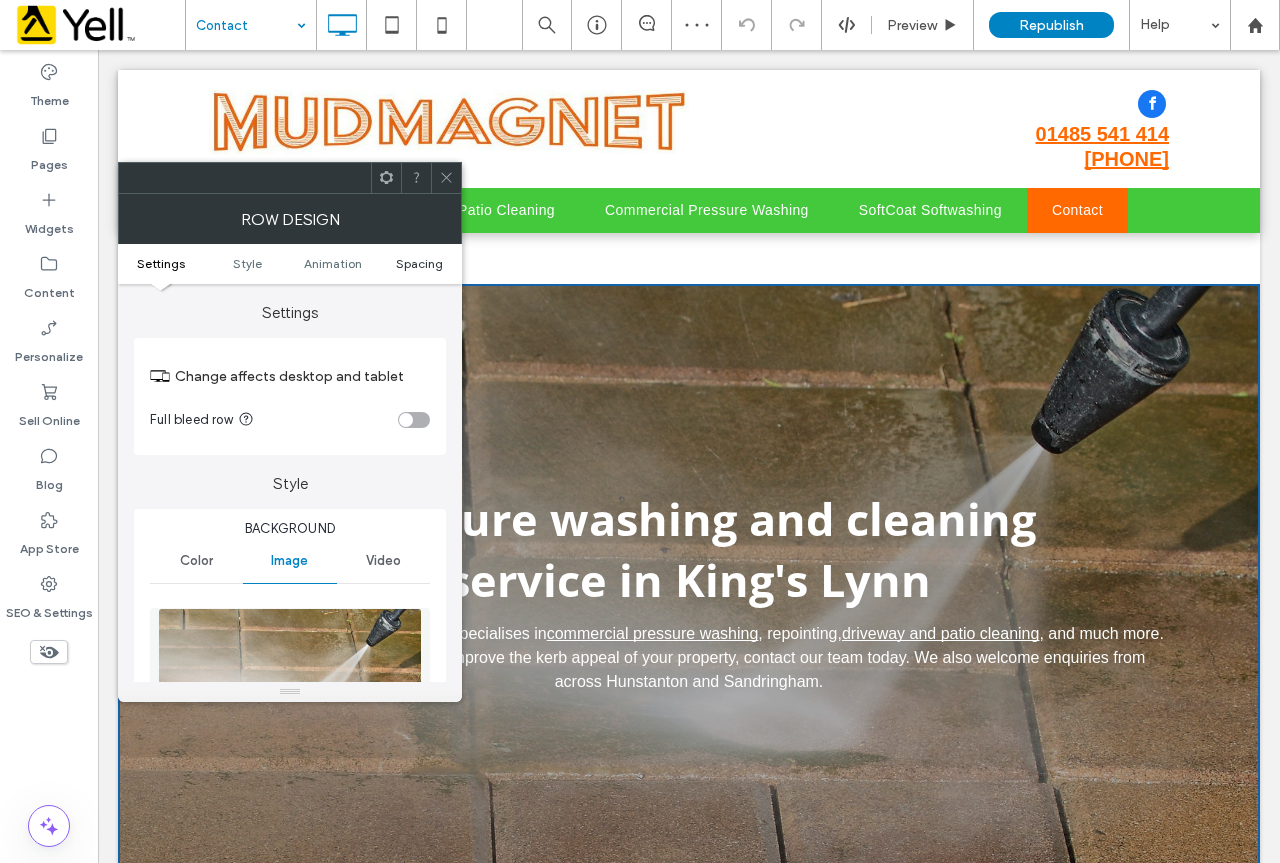 click on "Spacing" at bounding box center (419, 263) 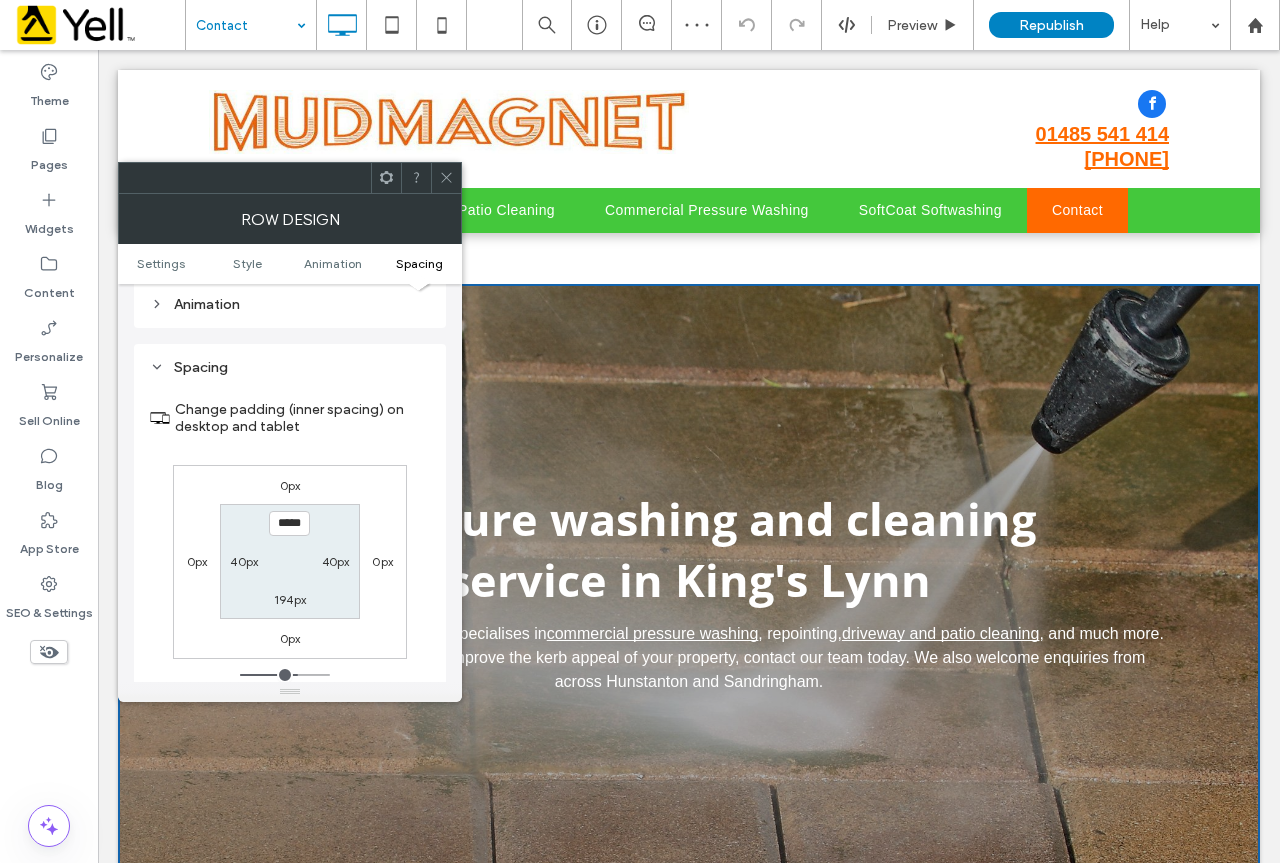 scroll, scrollTop: 1301, scrollLeft: 0, axis: vertical 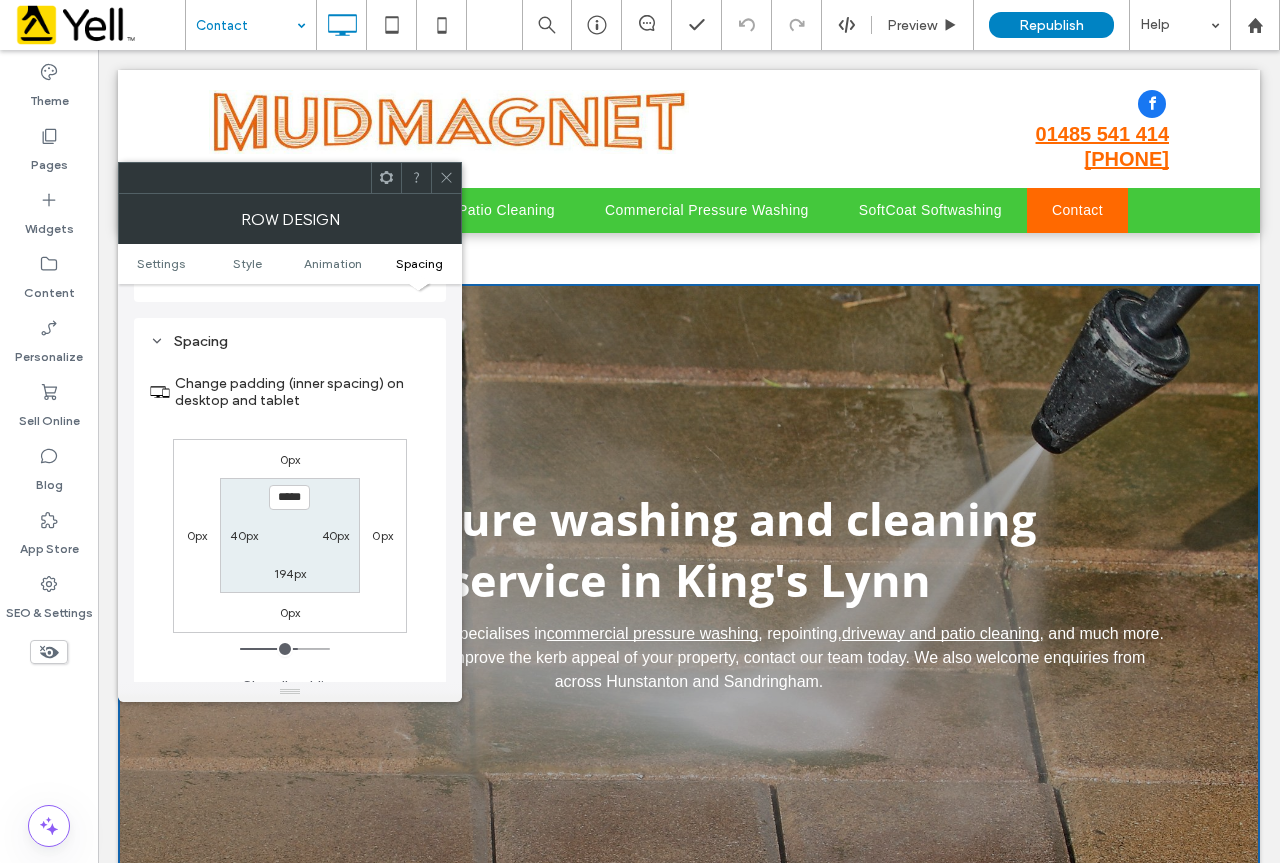 click on "0px" at bounding box center (290, 459) 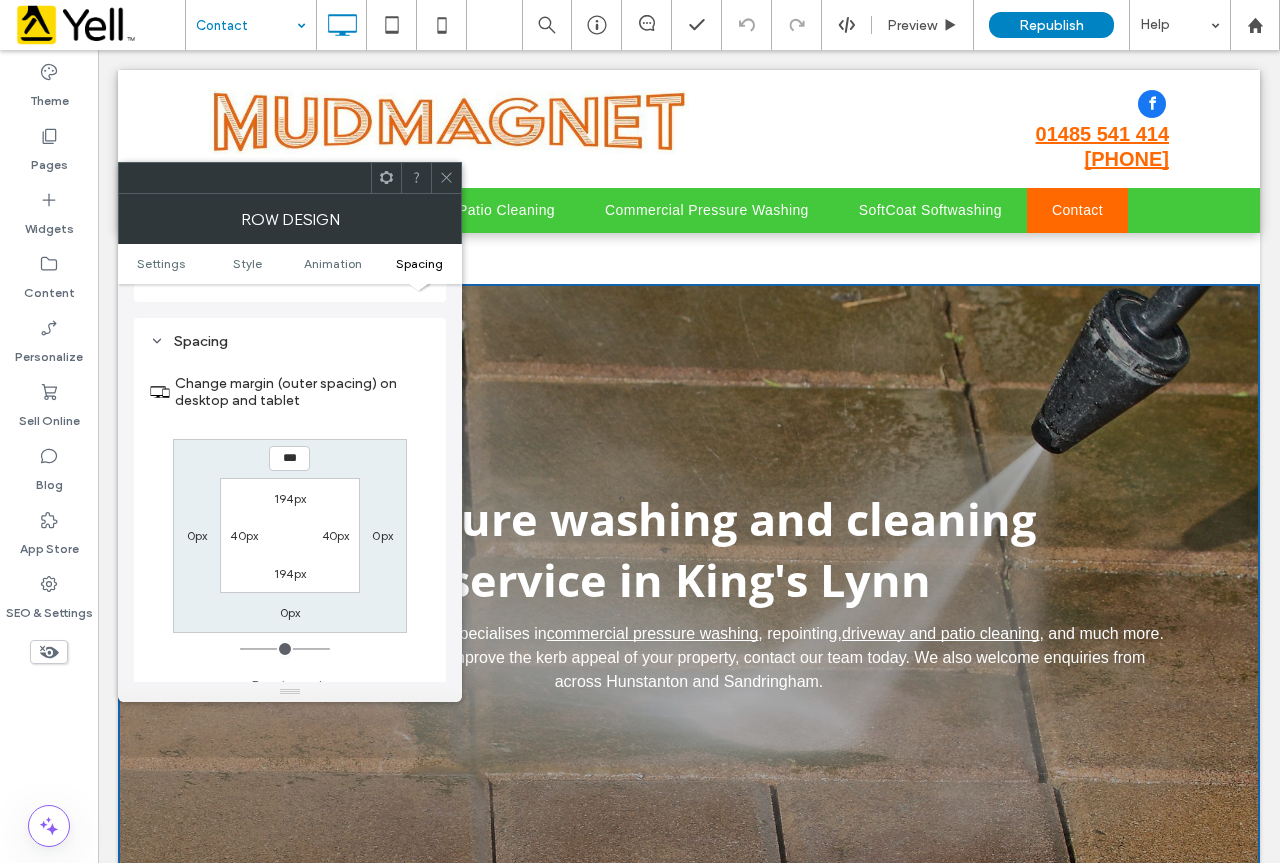type on "***" 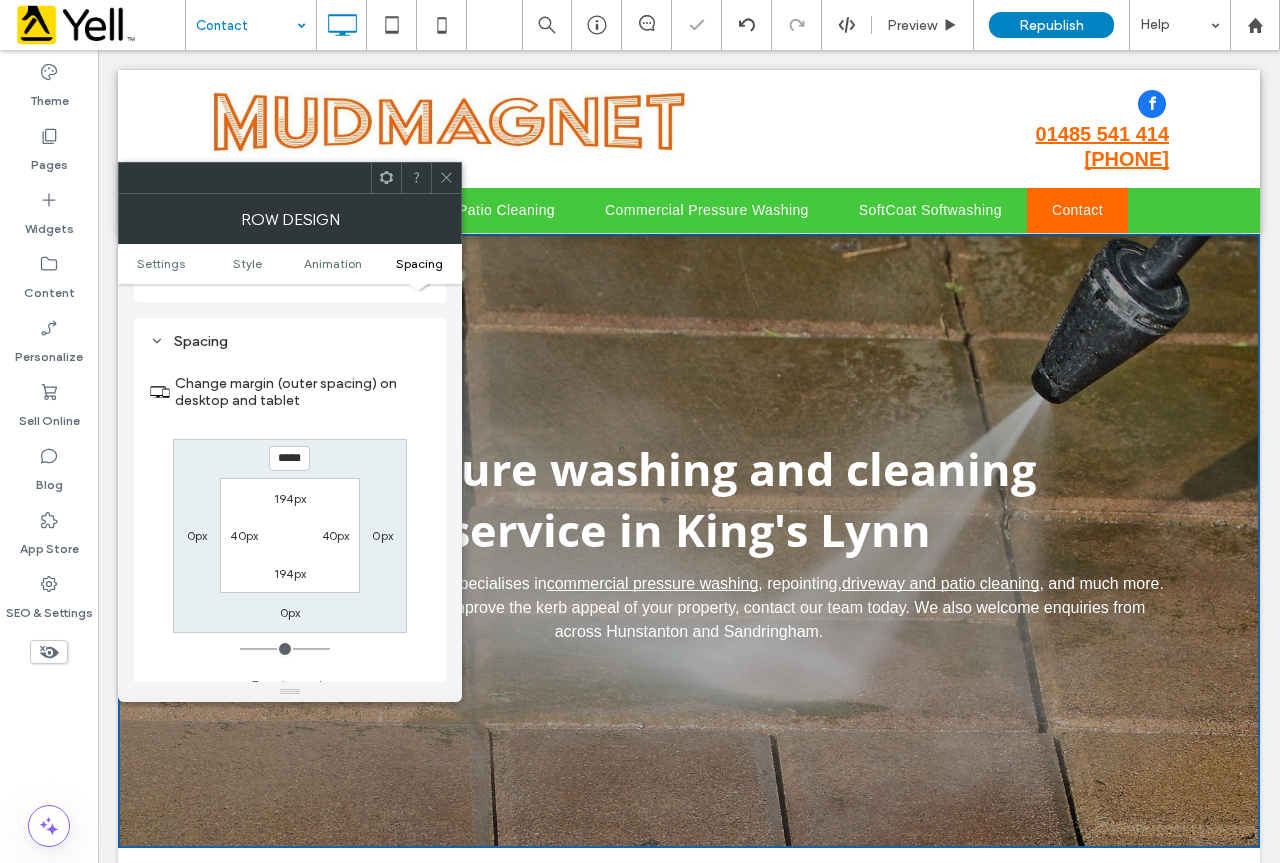 click 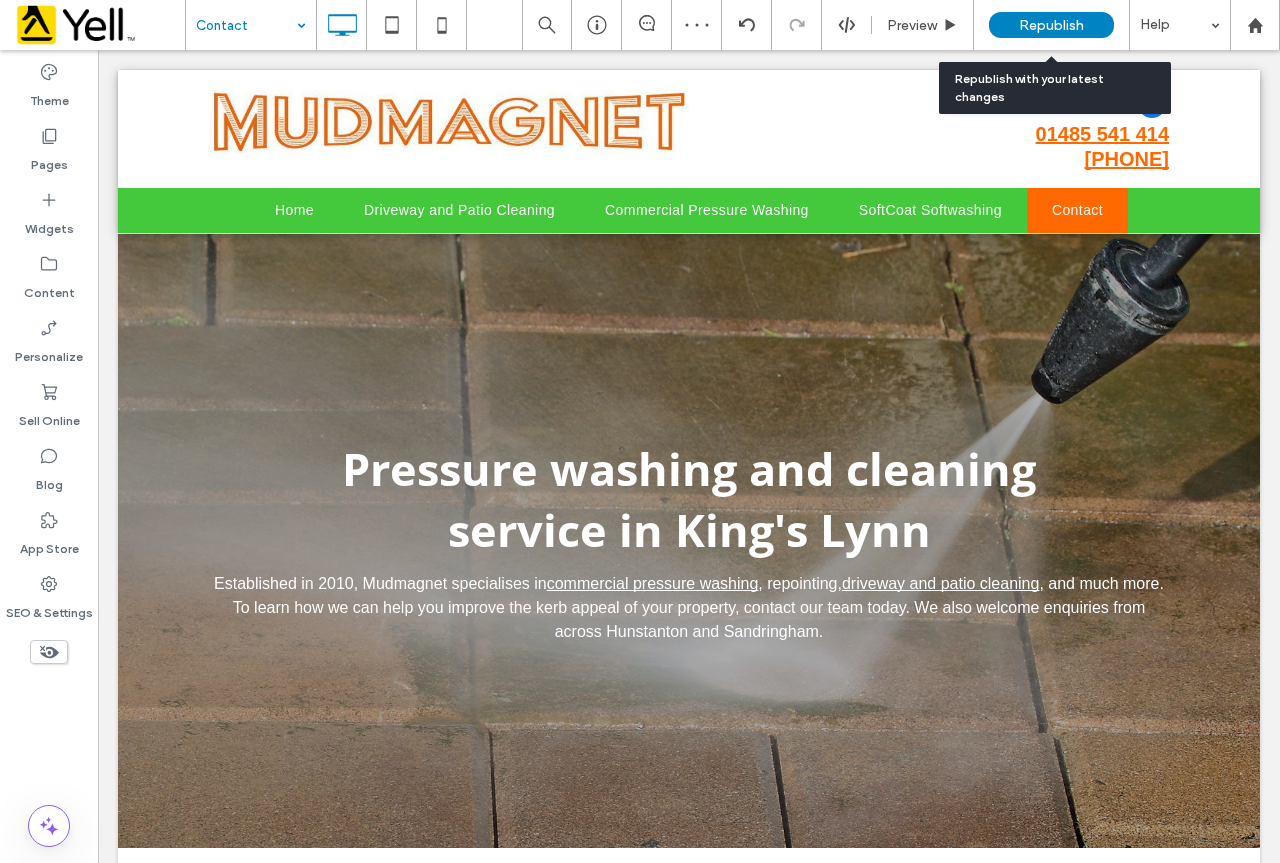 click on "Republish" at bounding box center [1051, 25] 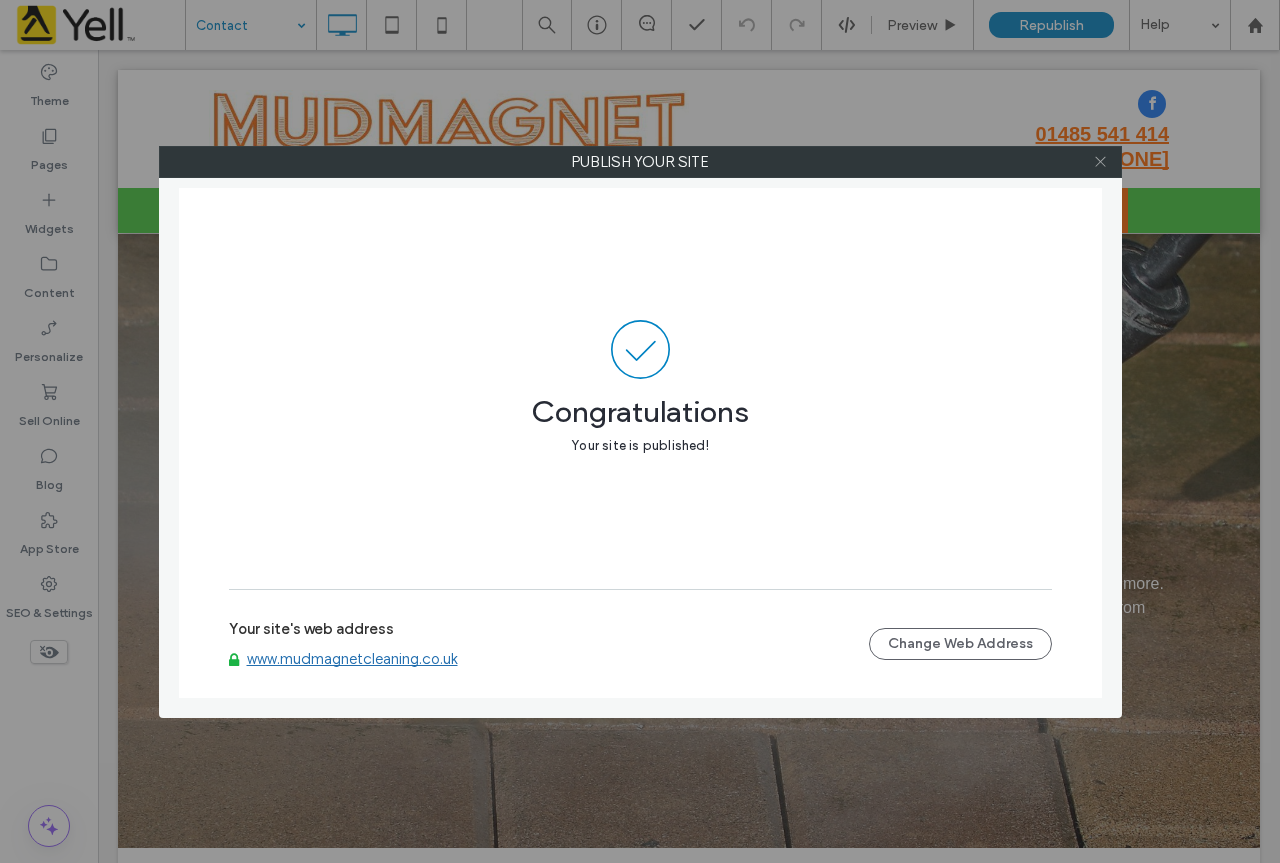 click 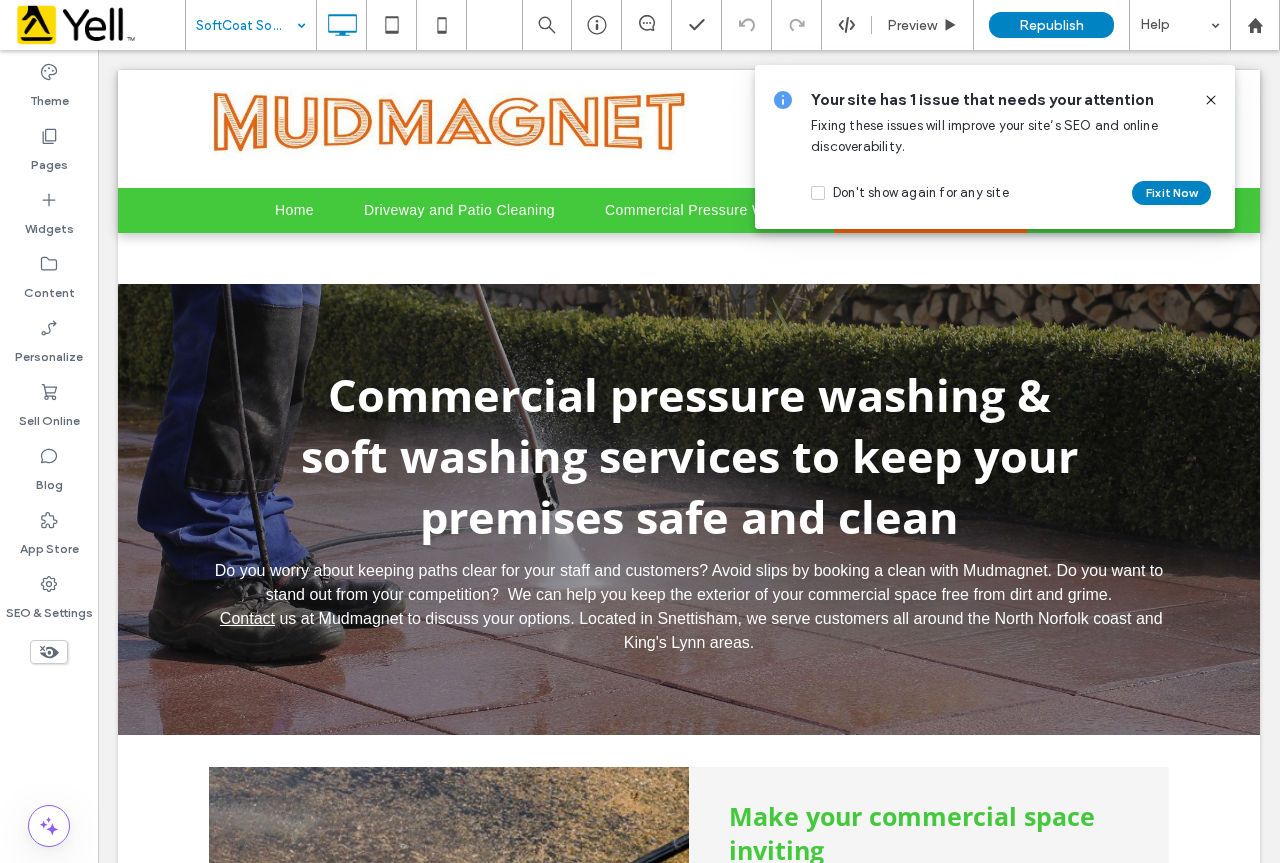 scroll, scrollTop: 0, scrollLeft: 0, axis: both 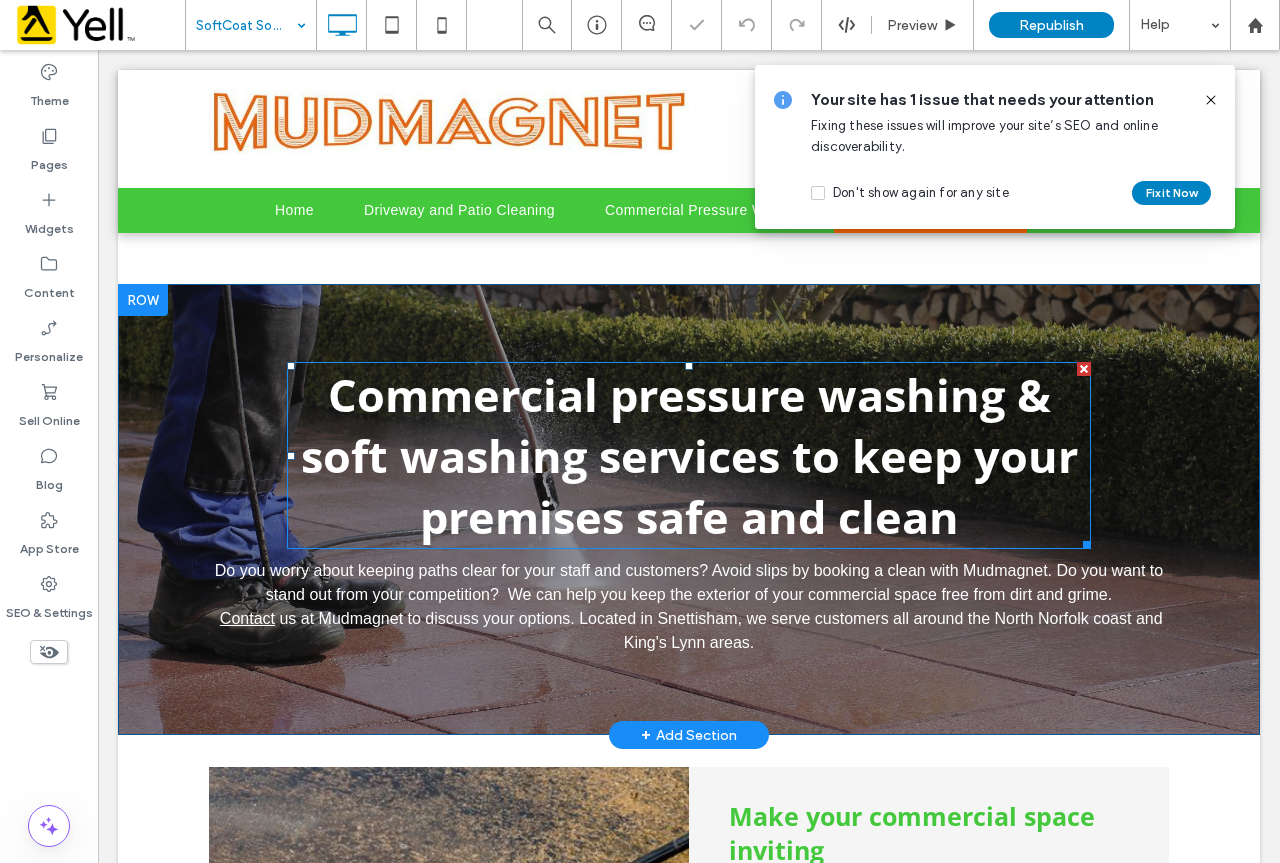 click on "Commercial pressure washing & soft washing services to keep your premises safe and clean" at bounding box center (689, 455) 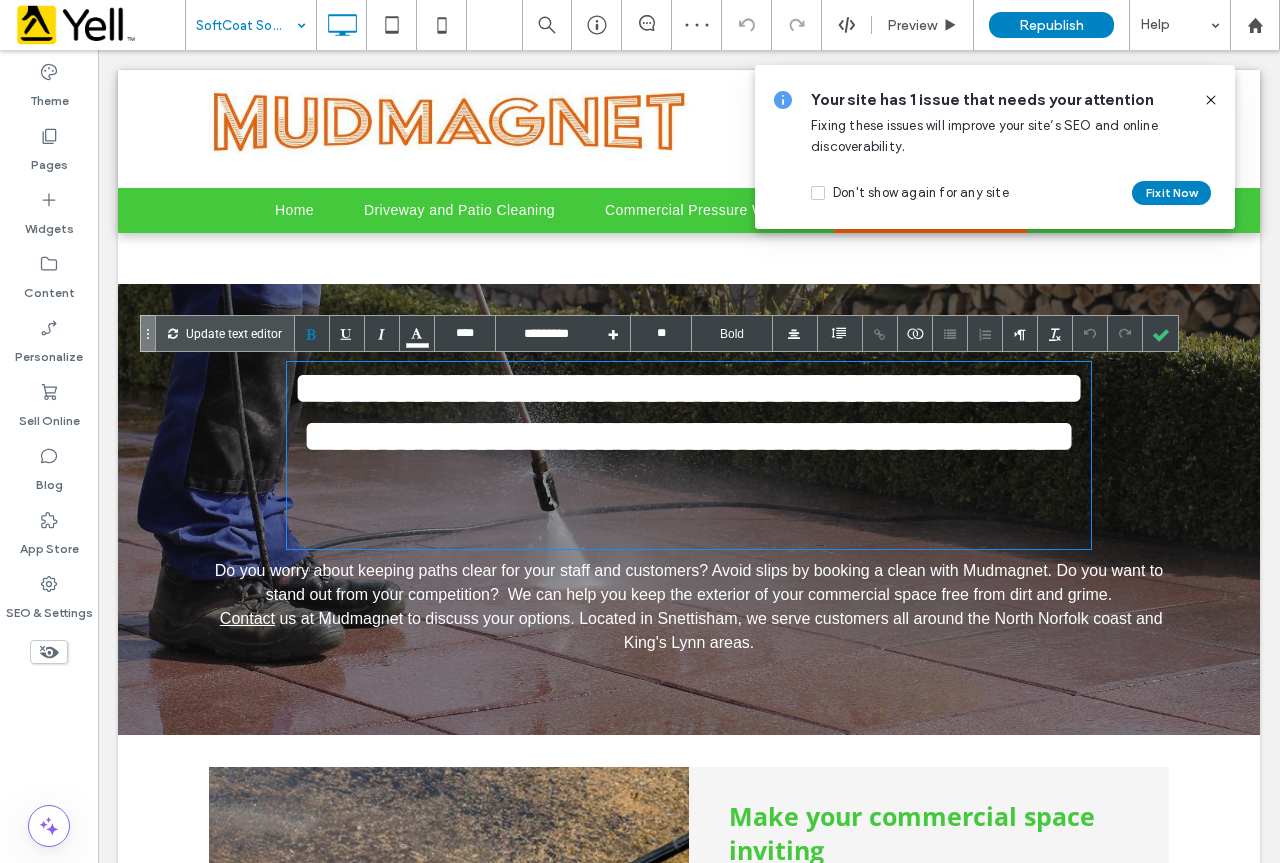 type on "****" 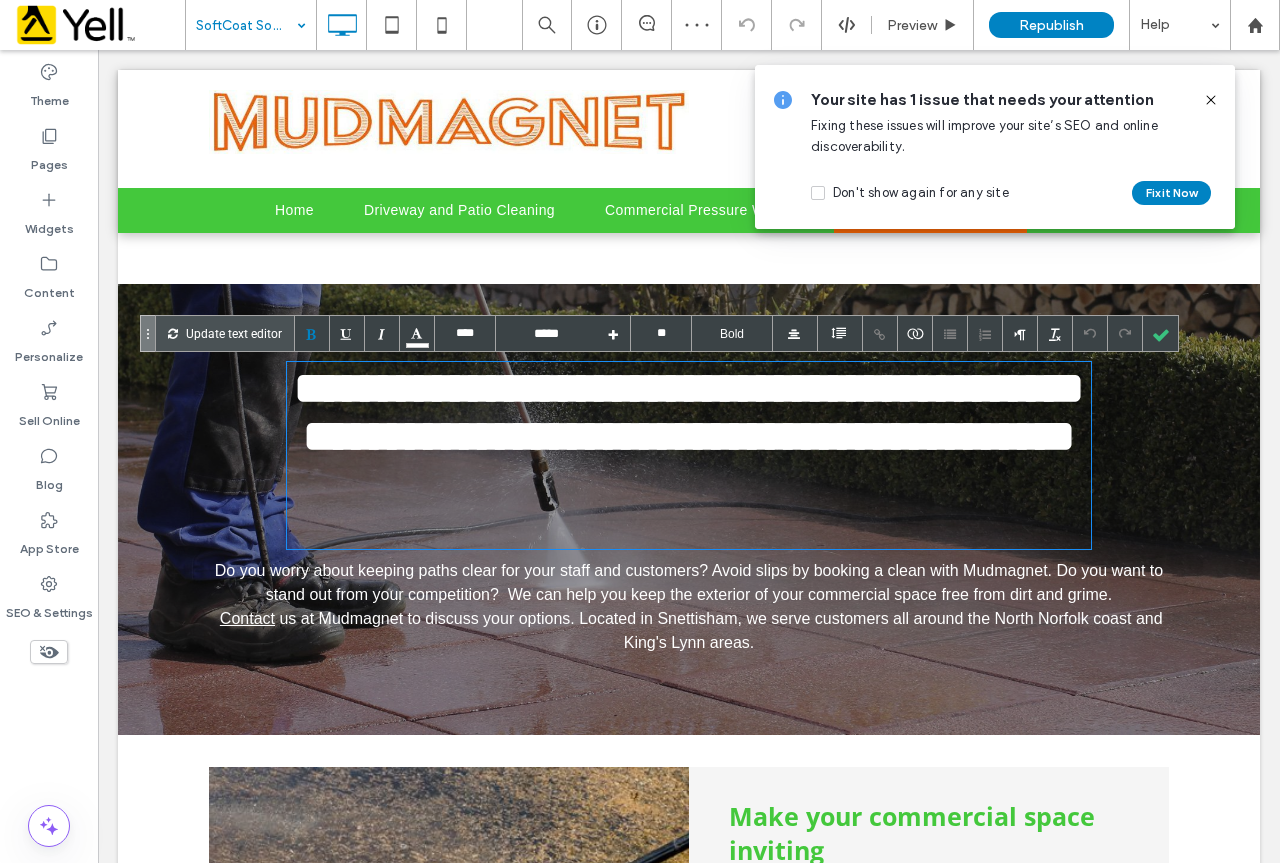 click on "Do you worry about keeping paths clear for your staff and customers? Avoid slips by booking a clean with Mudmagnet. Do you want to stand out from your competition?  We can help you keep the exterior of your commercial space free from dirt and grime." at bounding box center (689, 582) 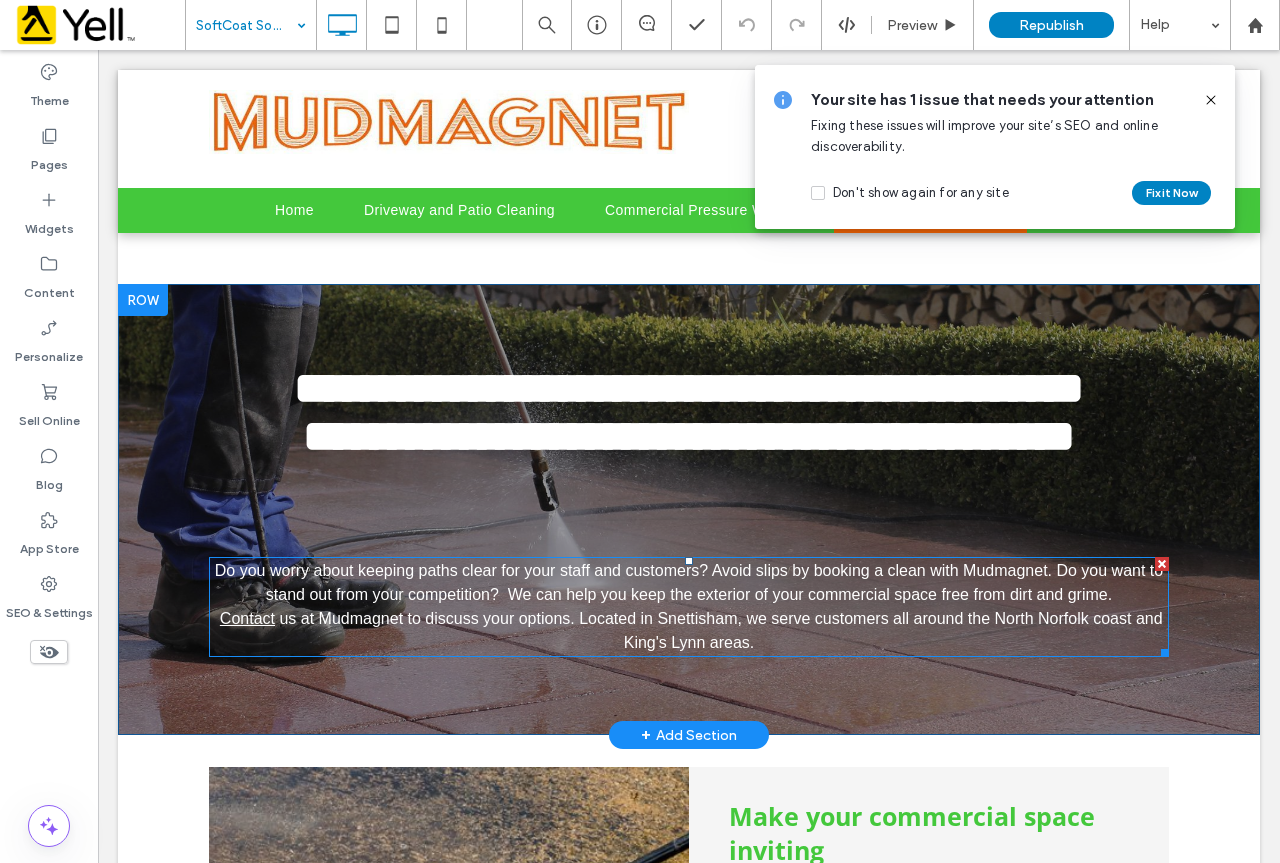 click on "Do you worry about keeping paths clear for your staff and customers? Avoid slips by booking a clean with Mudmagnet. Do you want to stand out from your competition?  We can help you keep the exterior of your commercial space free from dirt and grime." at bounding box center (689, 582) 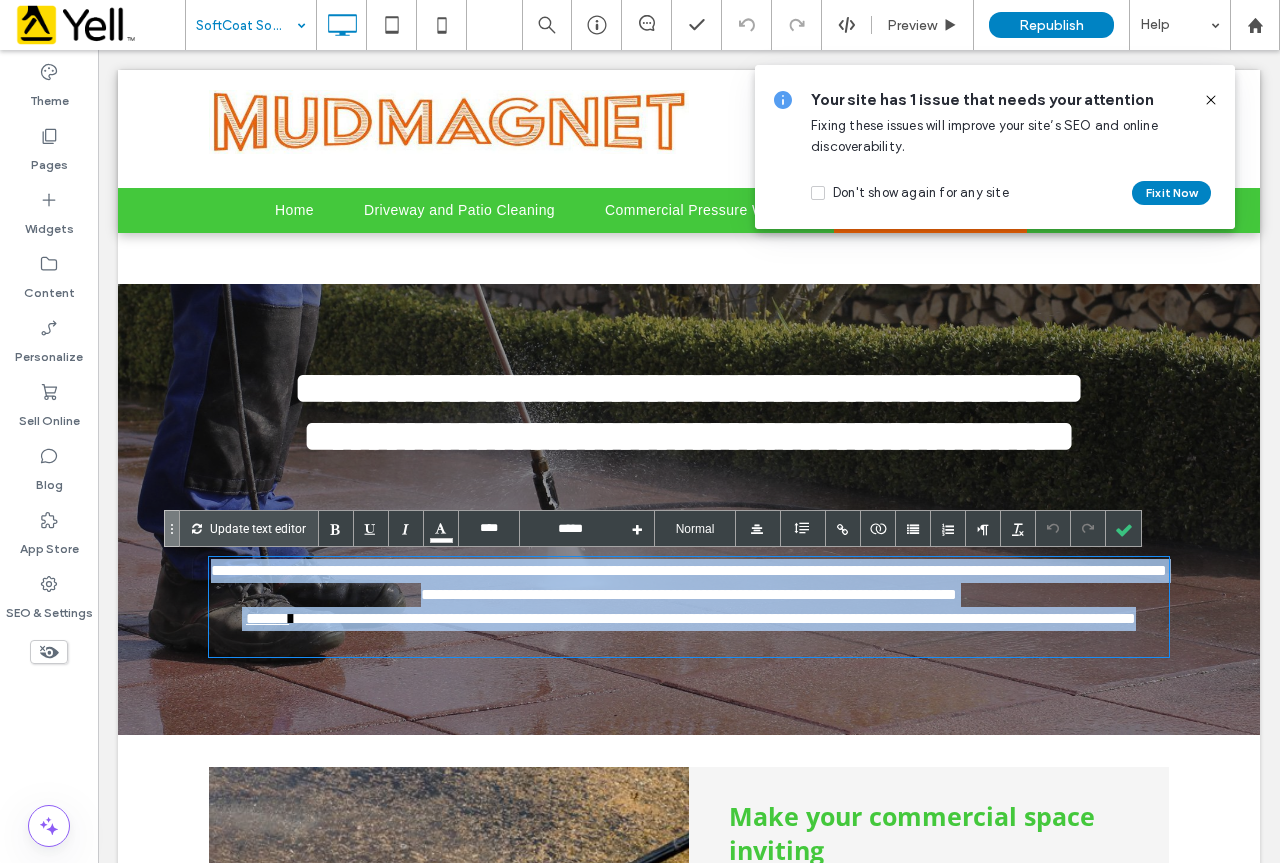 drag, startPoint x: 765, startPoint y: 642, endPoint x: 140, endPoint y: 569, distance: 629.2488 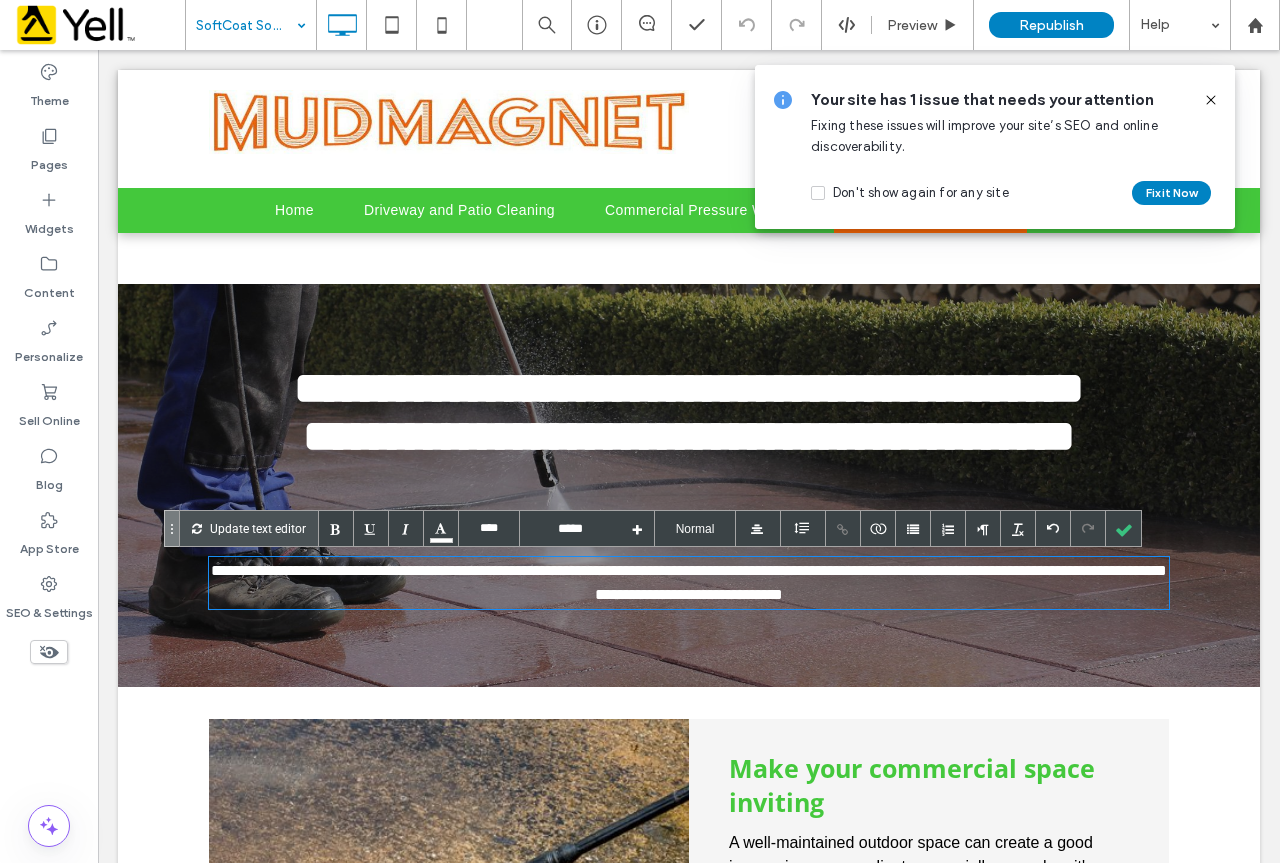 click on "**********" at bounding box center [689, 583] 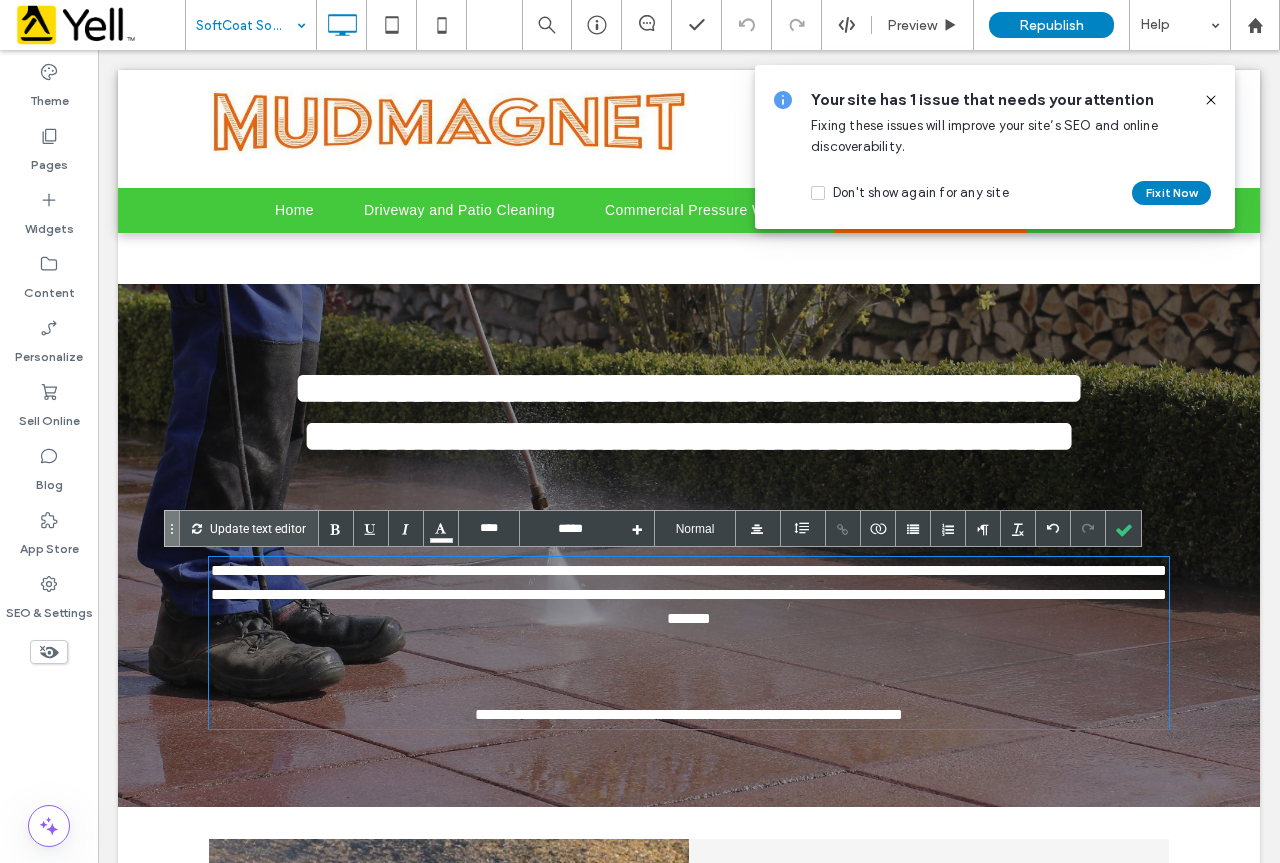 click on "**********" at bounding box center (689, 643) 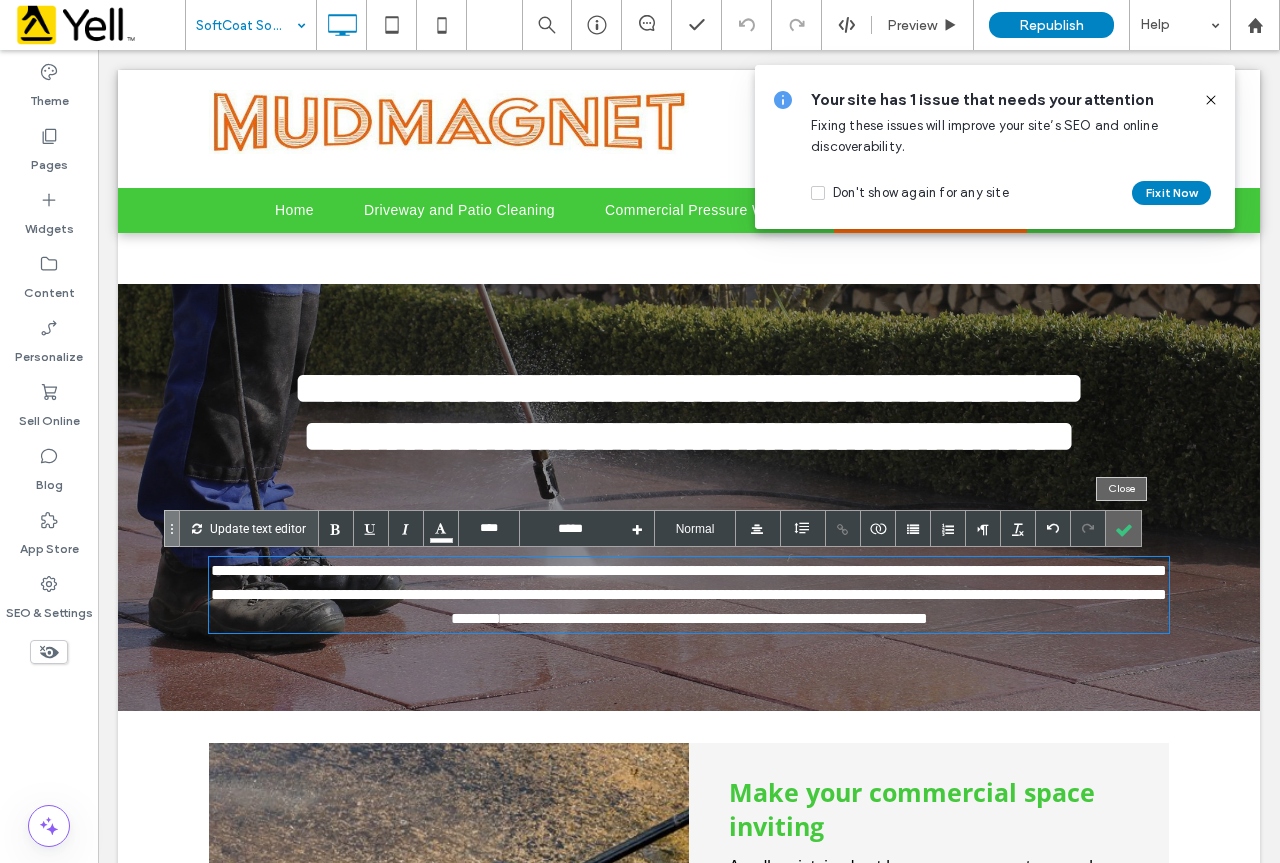 click at bounding box center (1123, 528) 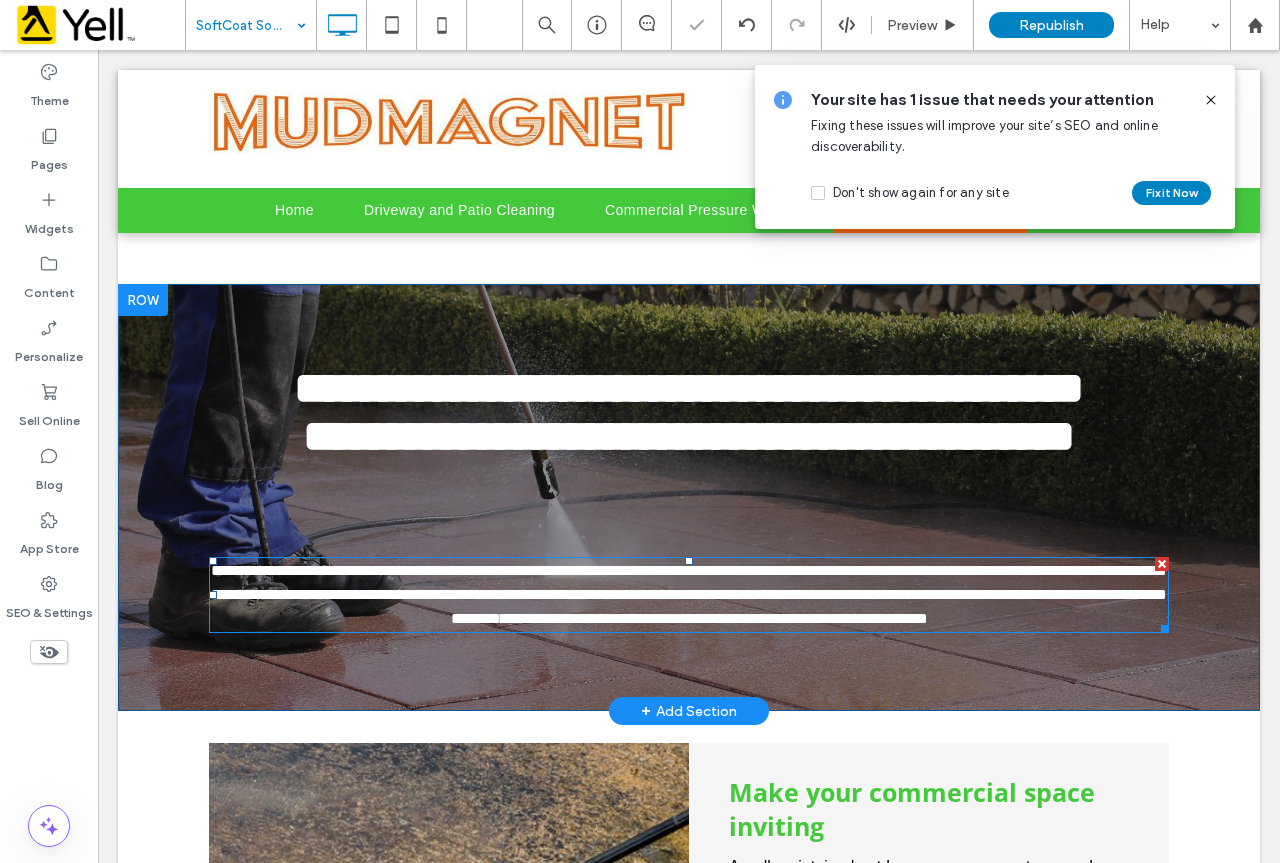 click on "**********" at bounding box center (689, 594) 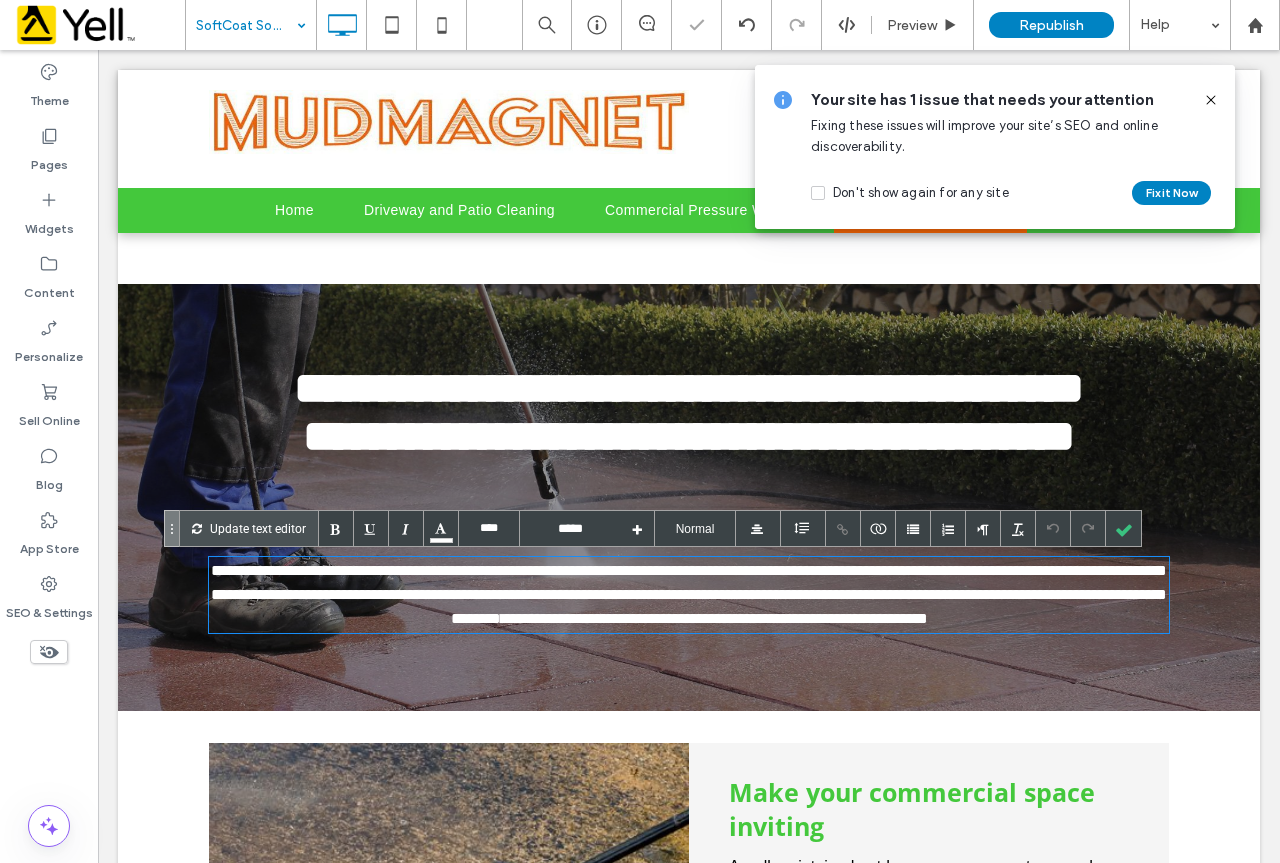 click on "**********" at bounding box center [714, 618] 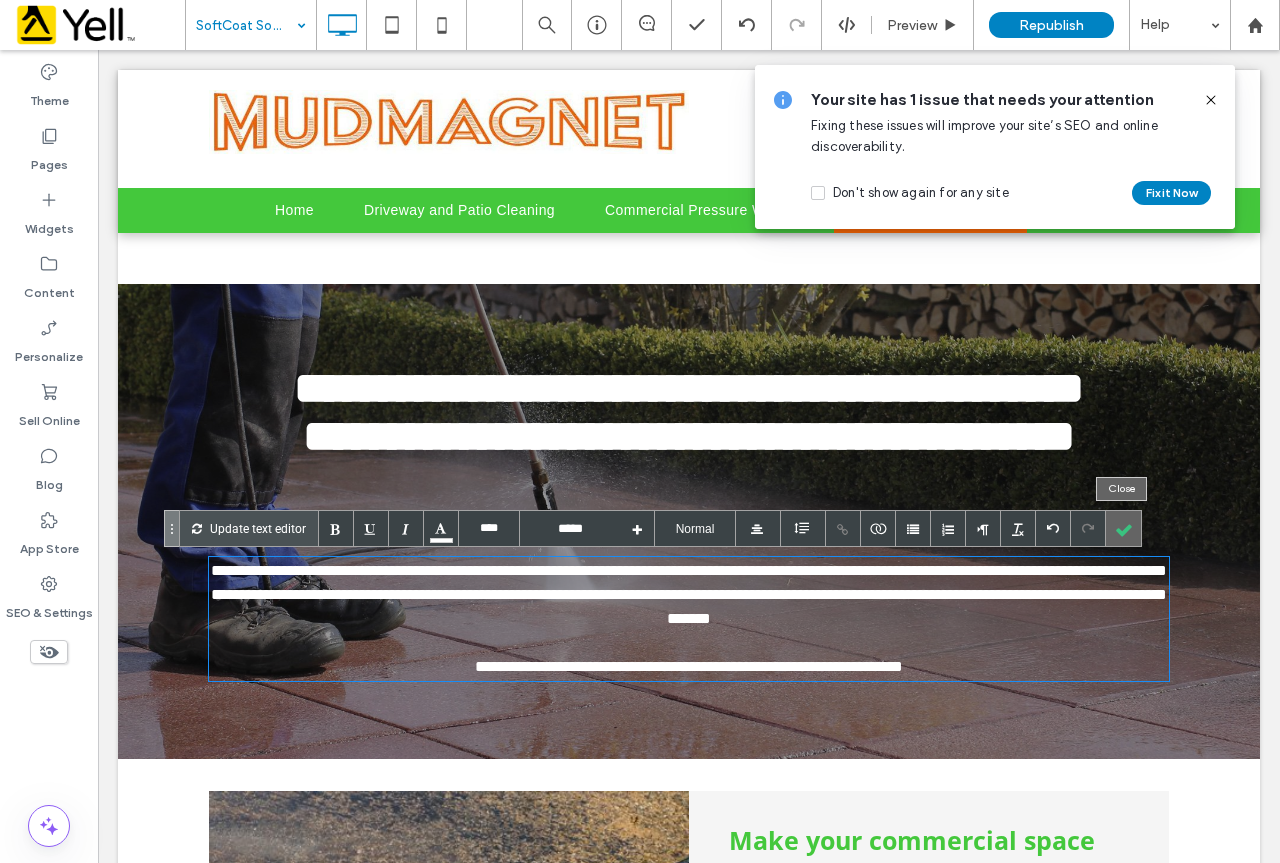 click at bounding box center (1123, 528) 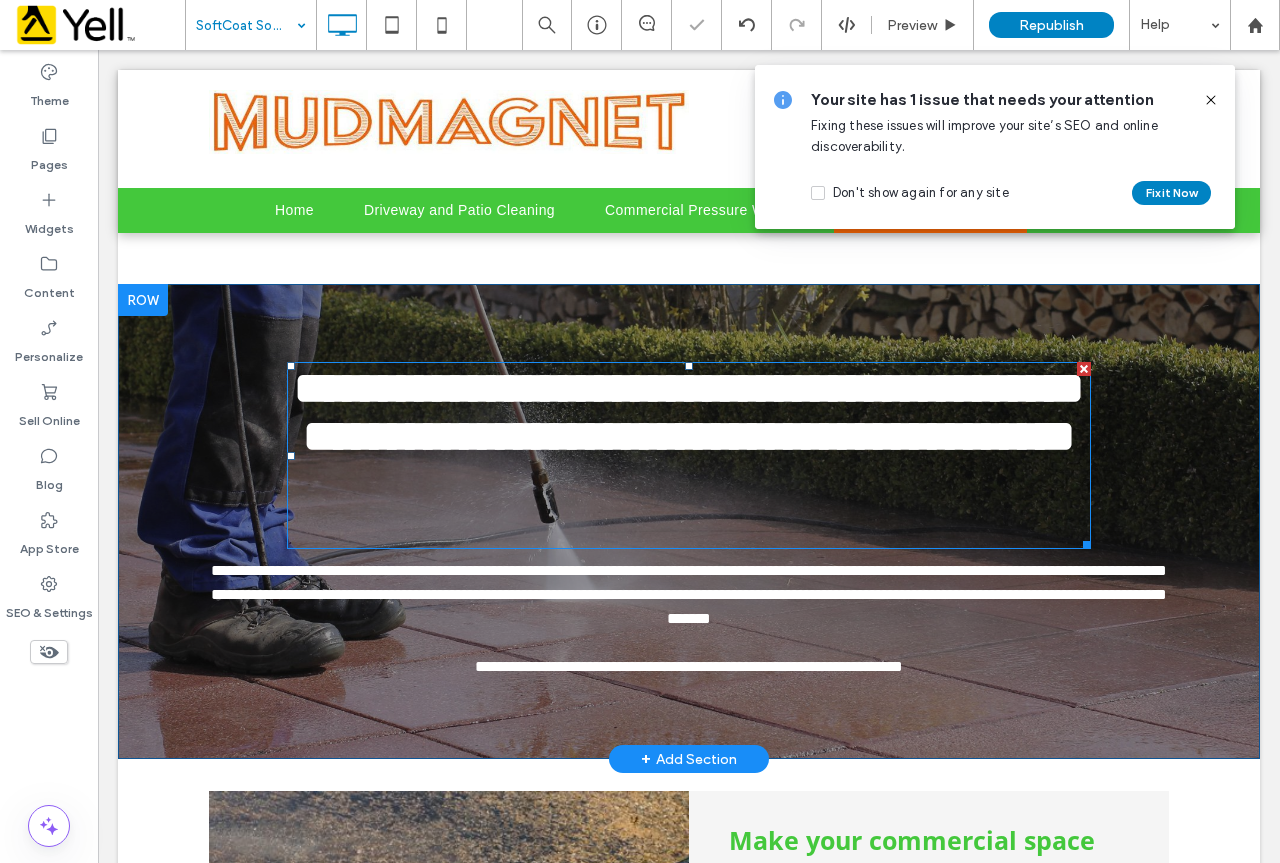 click on "**********" at bounding box center [689, 455] 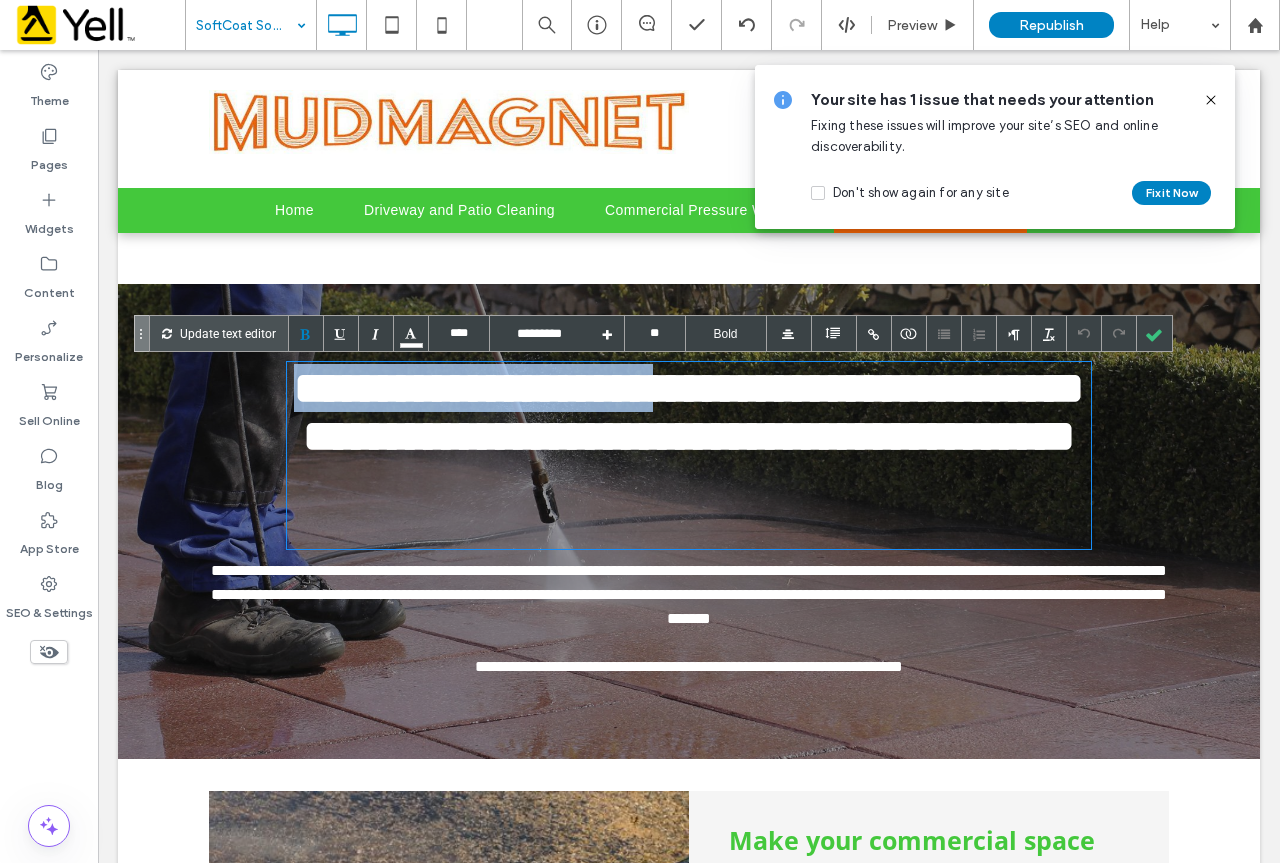 drag, startPoint x: 327, startPoint y: 394, endPoint x: 819, endPoint y: 409, distance: 492.2286 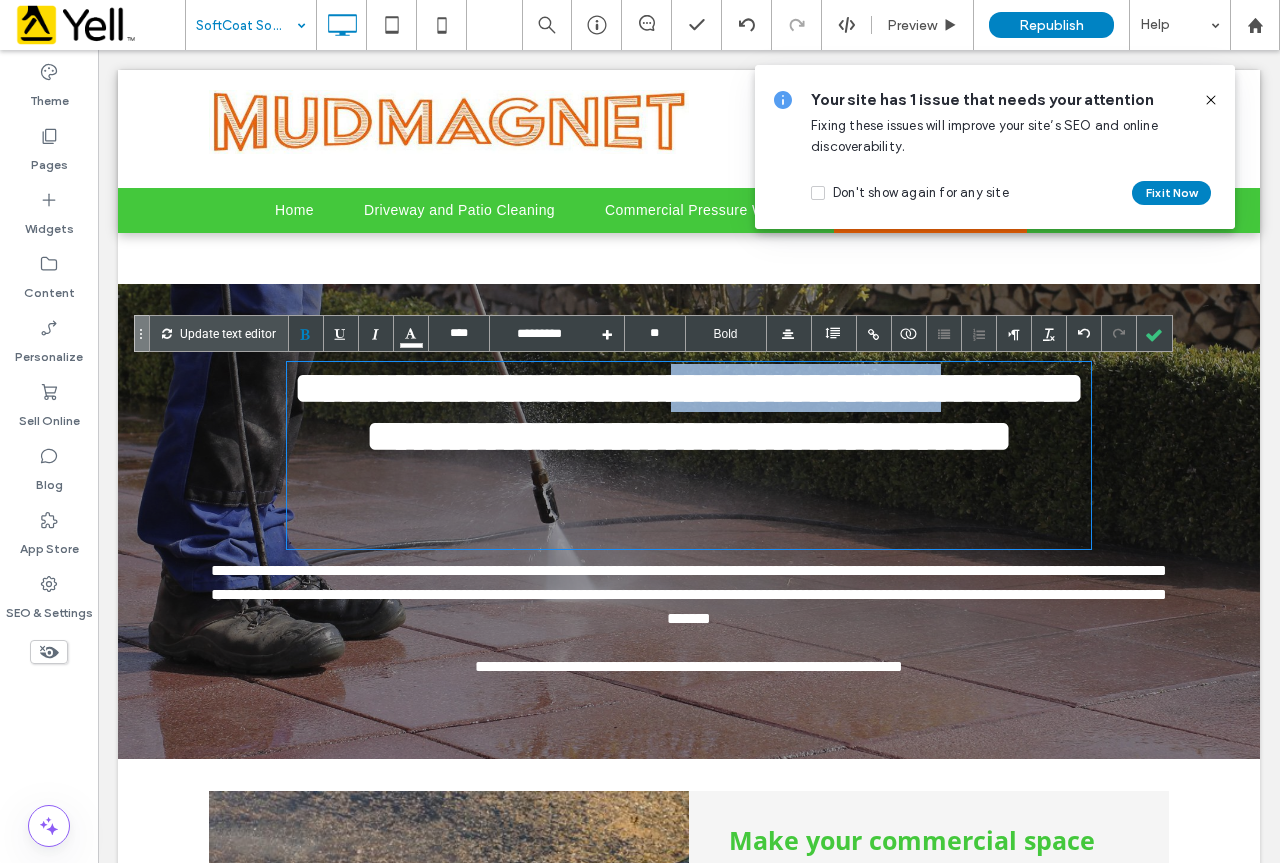 drag, startPoint x: 867, startPoint y: 393, endPoint x: 545, endPoint y: 470, distance: 331.07855 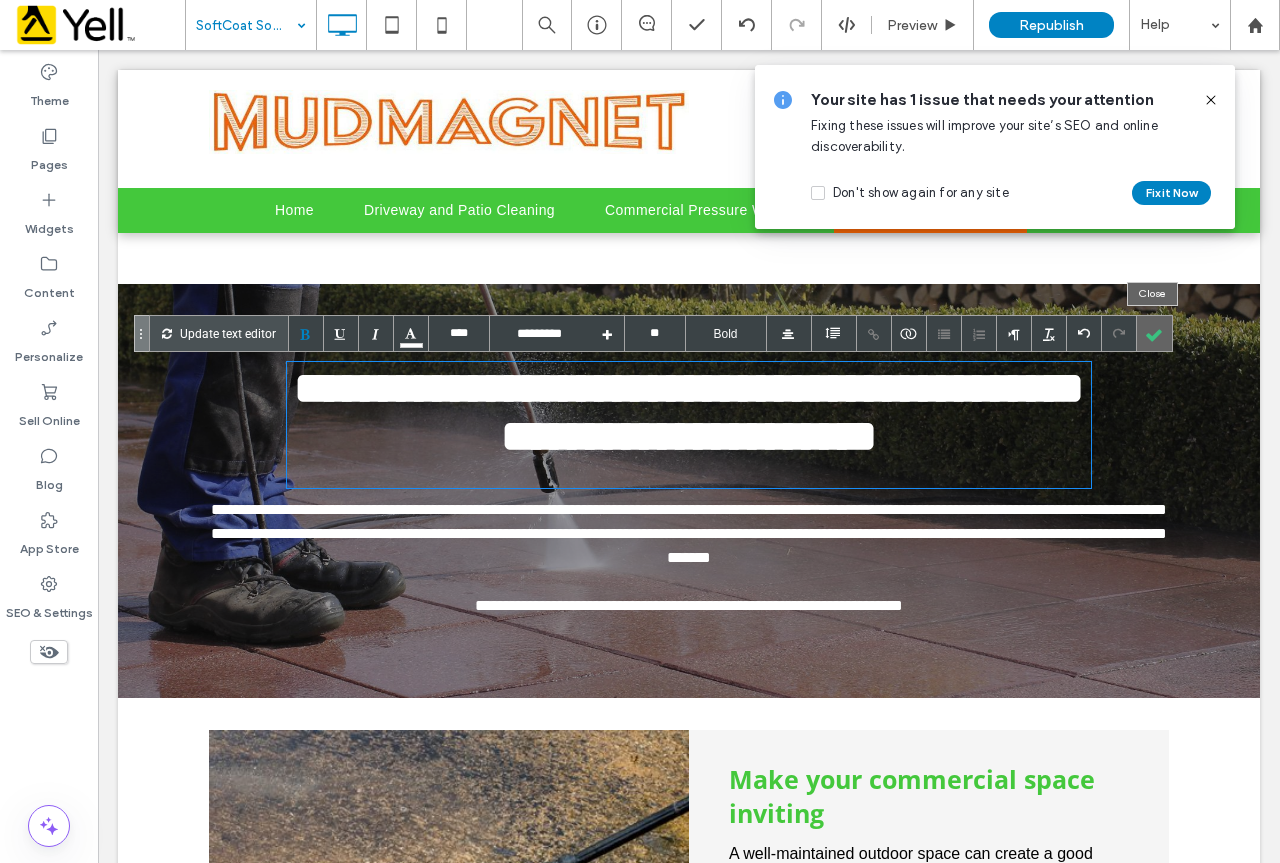 drag, startPoint x: 1161, startPoint y: 333, endPoint x: 1181, endPoint y: 339, distance: 20.880613 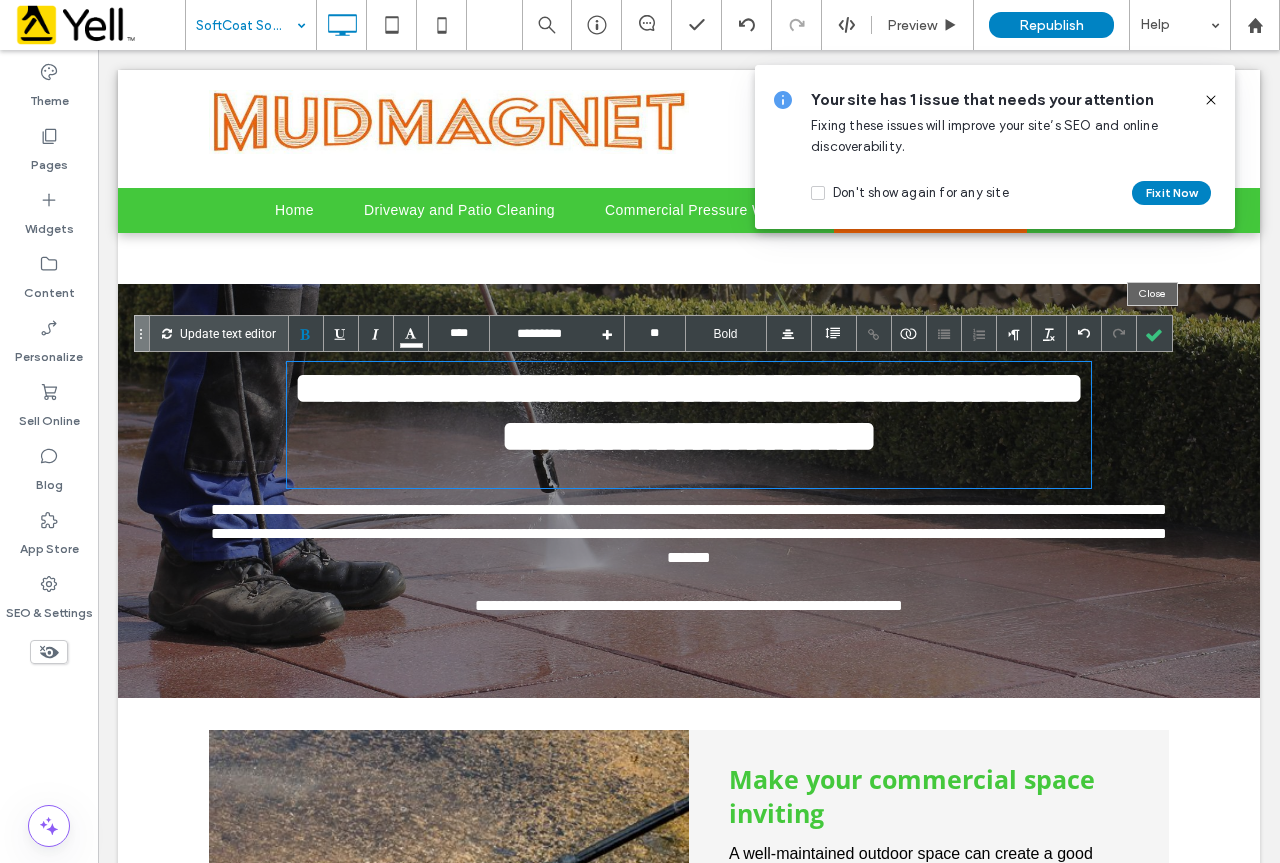 click at bounding box center (1154, 333) 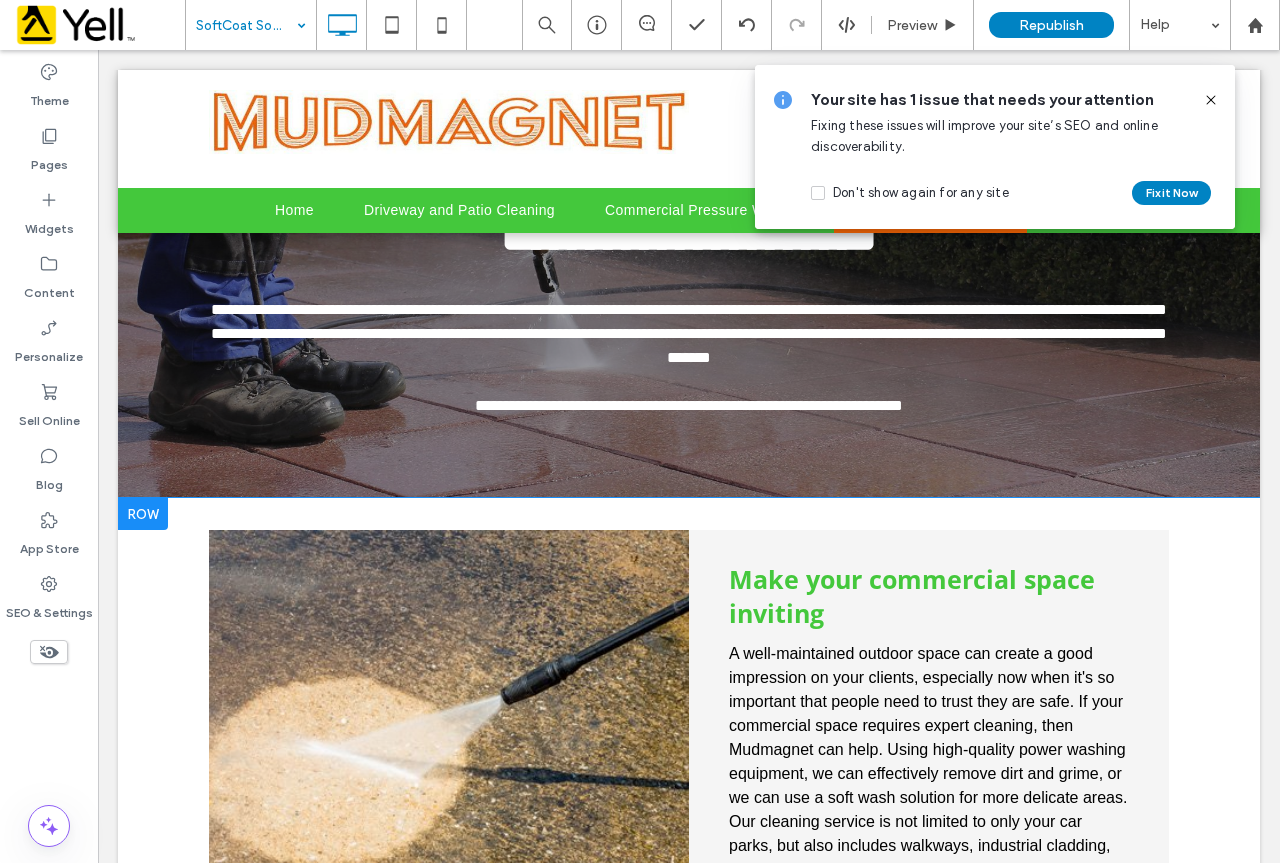 scroll, scrollTop: 0, scrollLeft: 0, axis: both 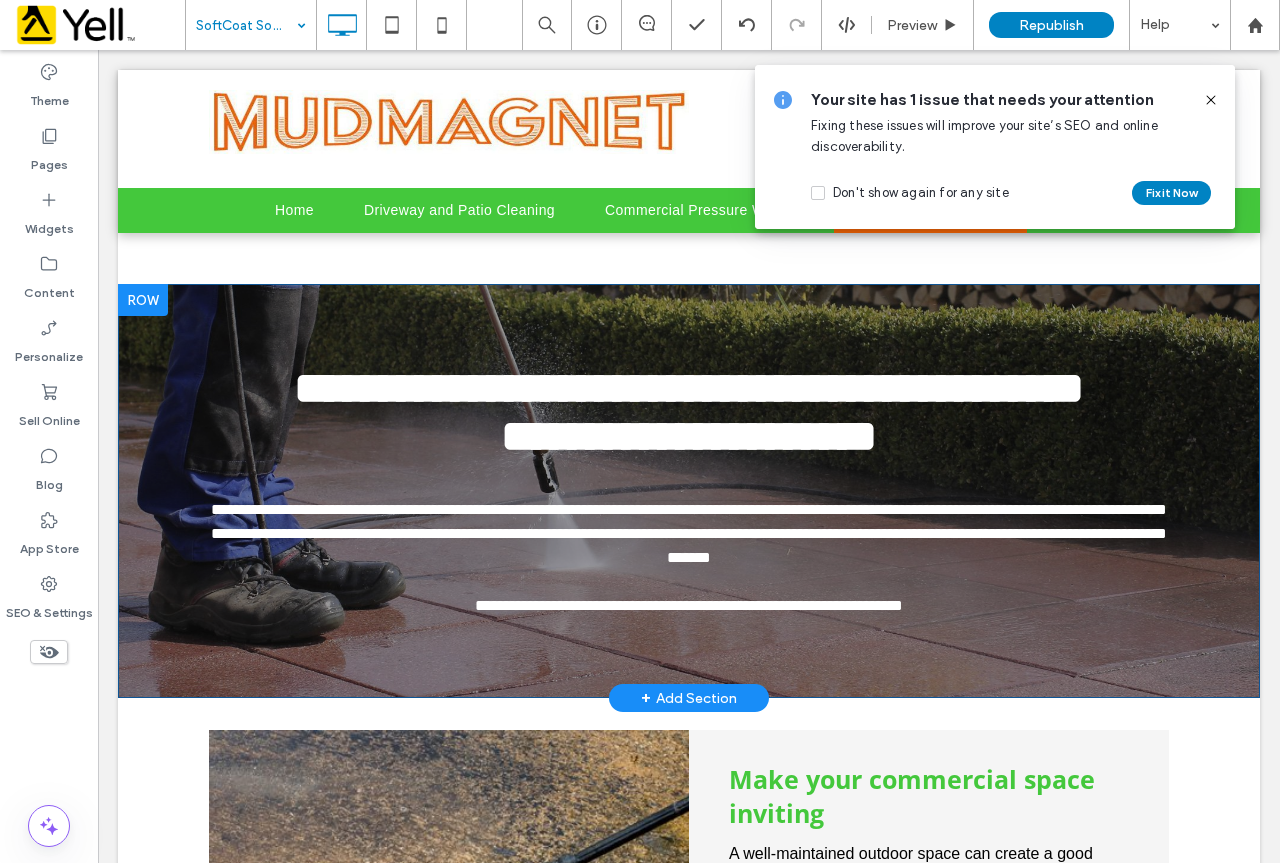 click on "**********" at bounding box center (689, 491) 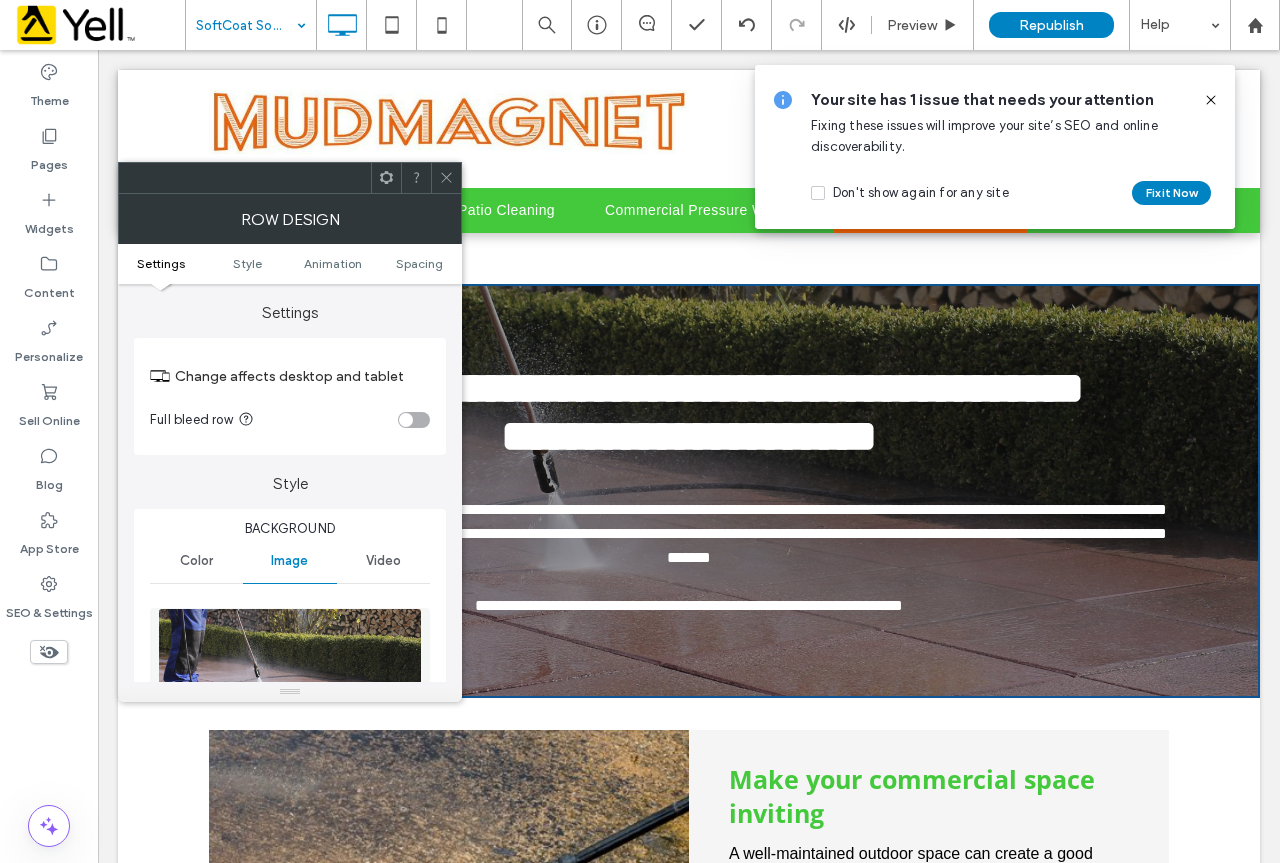 scroll, scrollTop: 200, scrollLeft: 0, axis: vertical 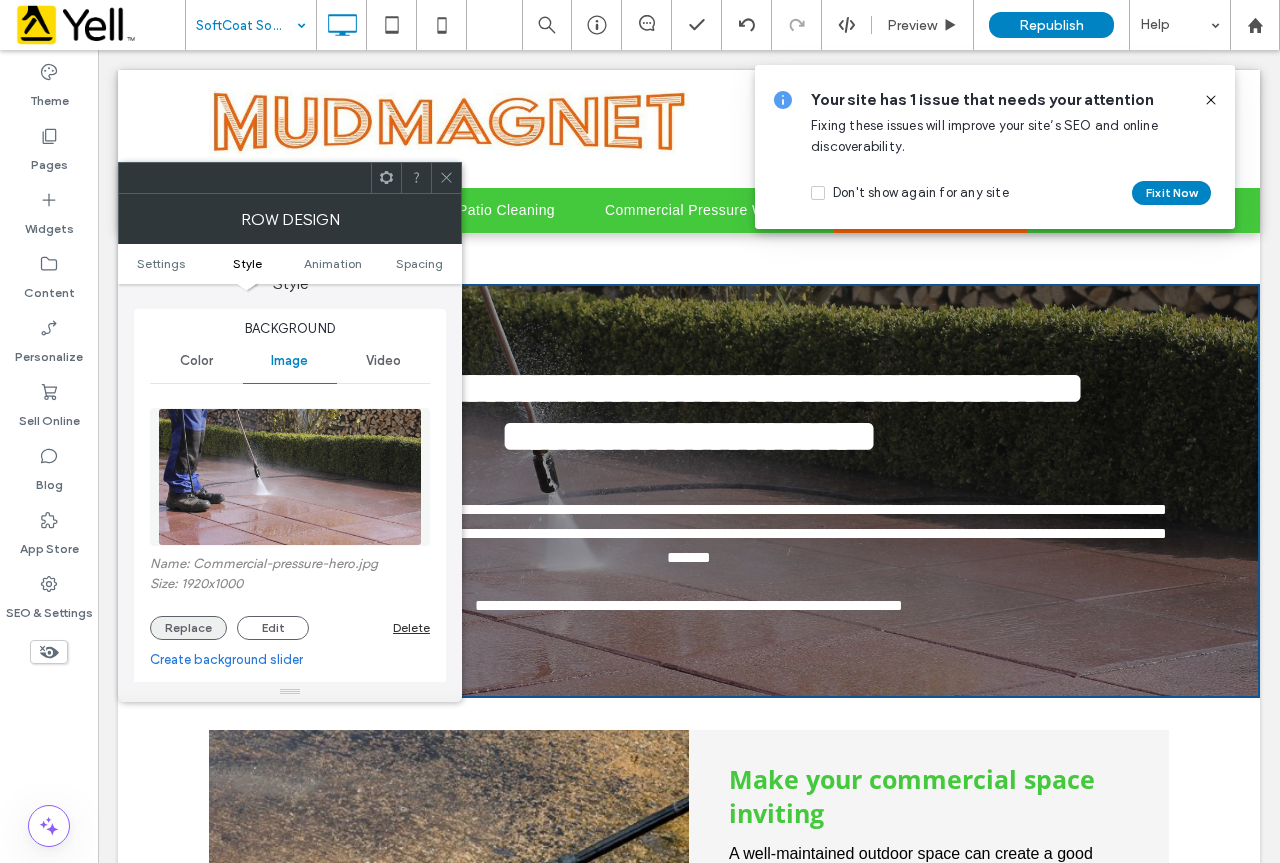 click on "Replace" at bounding box center [188, 628] 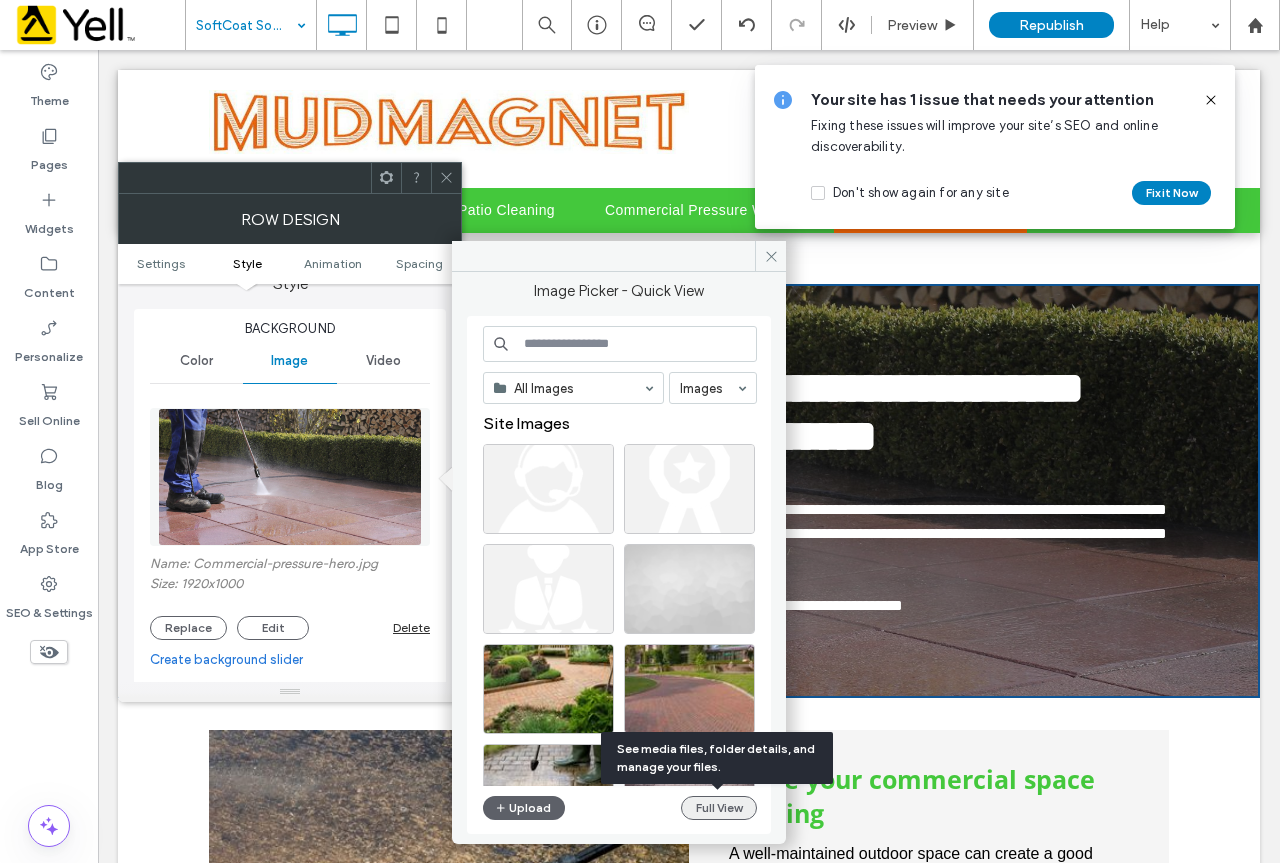 click on "Full View" at bounding box center [719, 808] 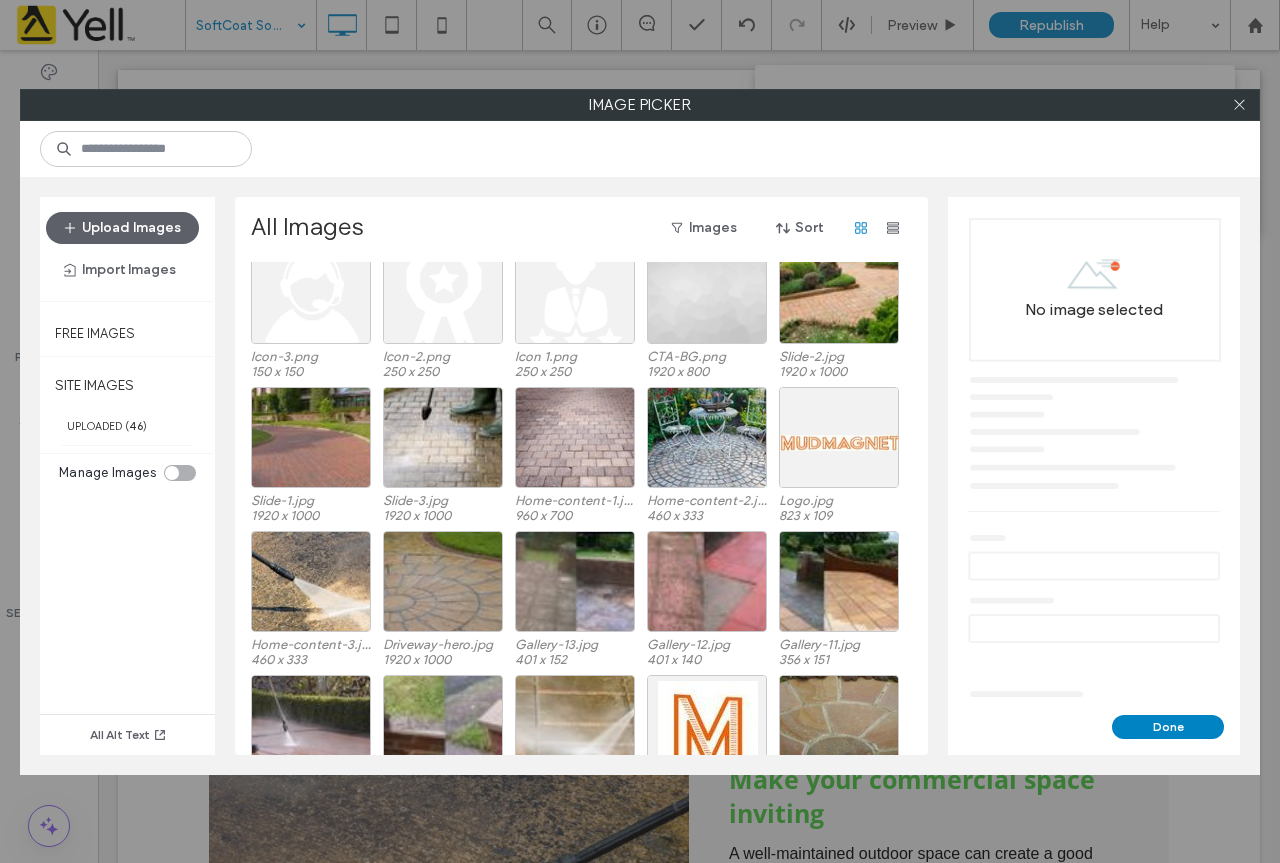 scroll, scrollTop: 0, scrollLeft: 0, axis: both 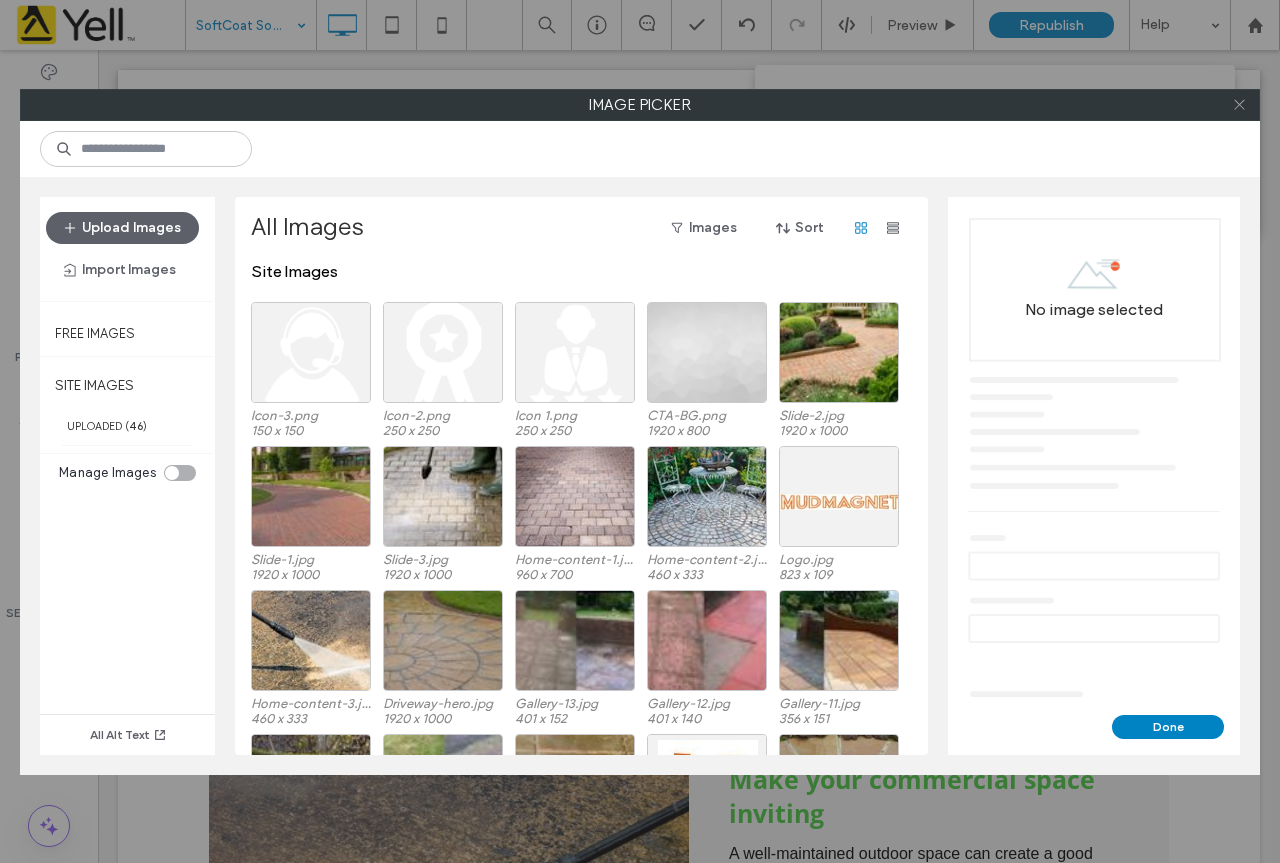click 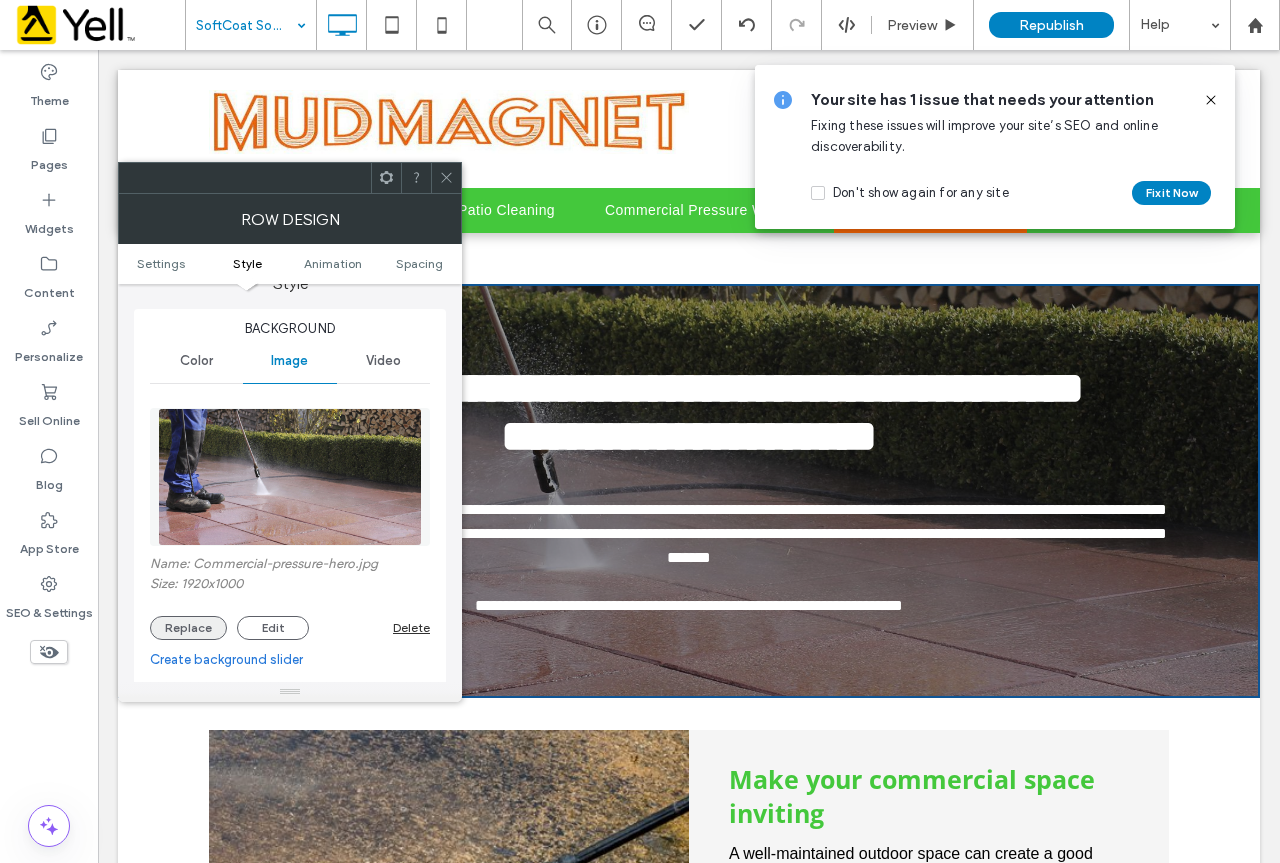 click on "Replace" at bounding box center (188, 628) 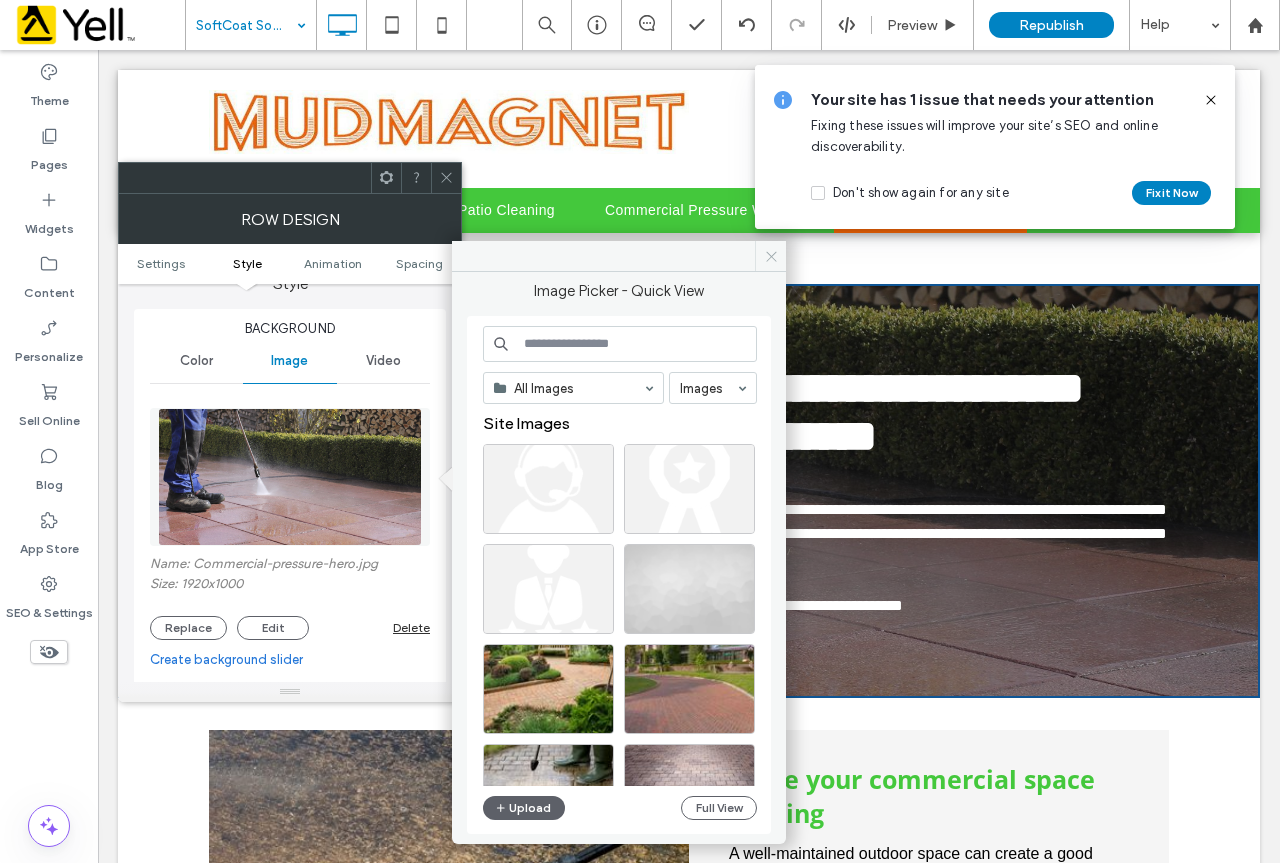 click 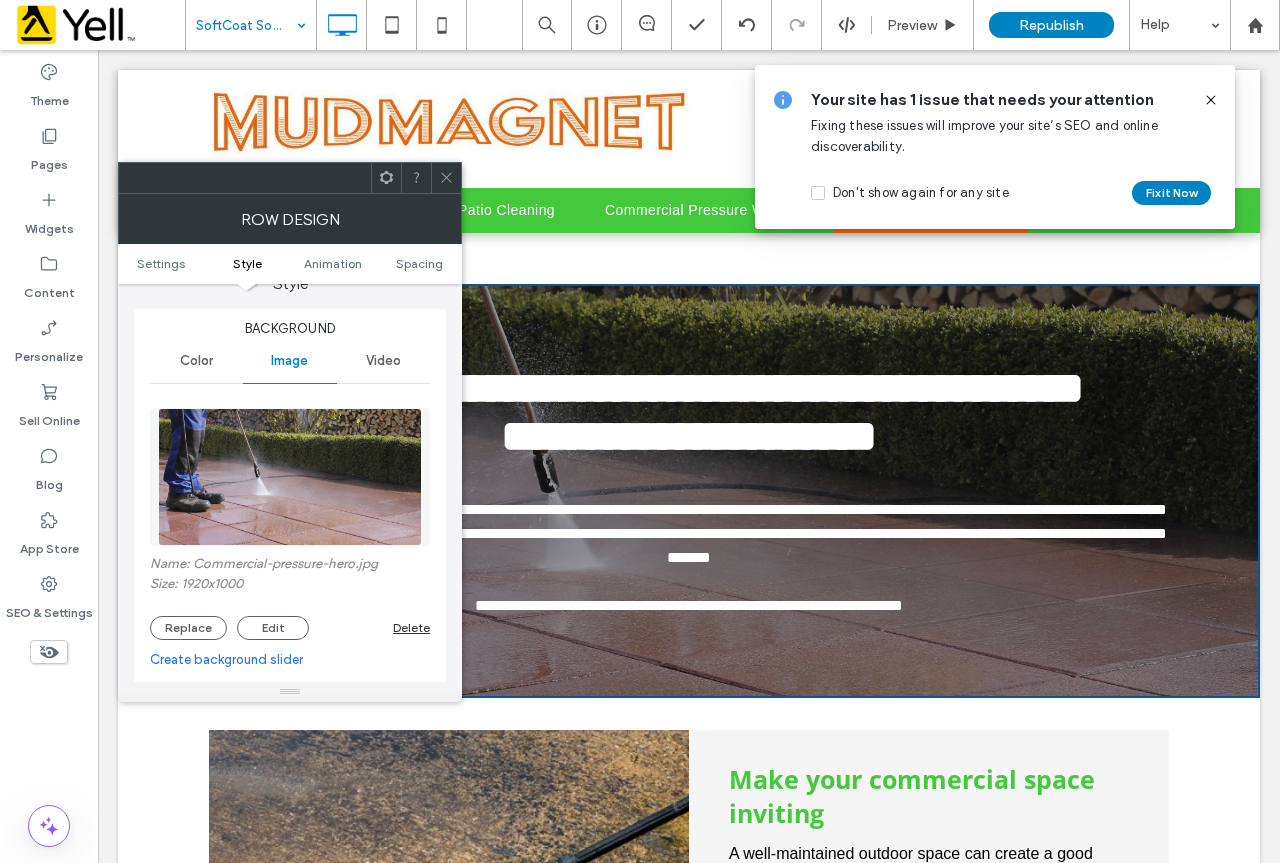 click 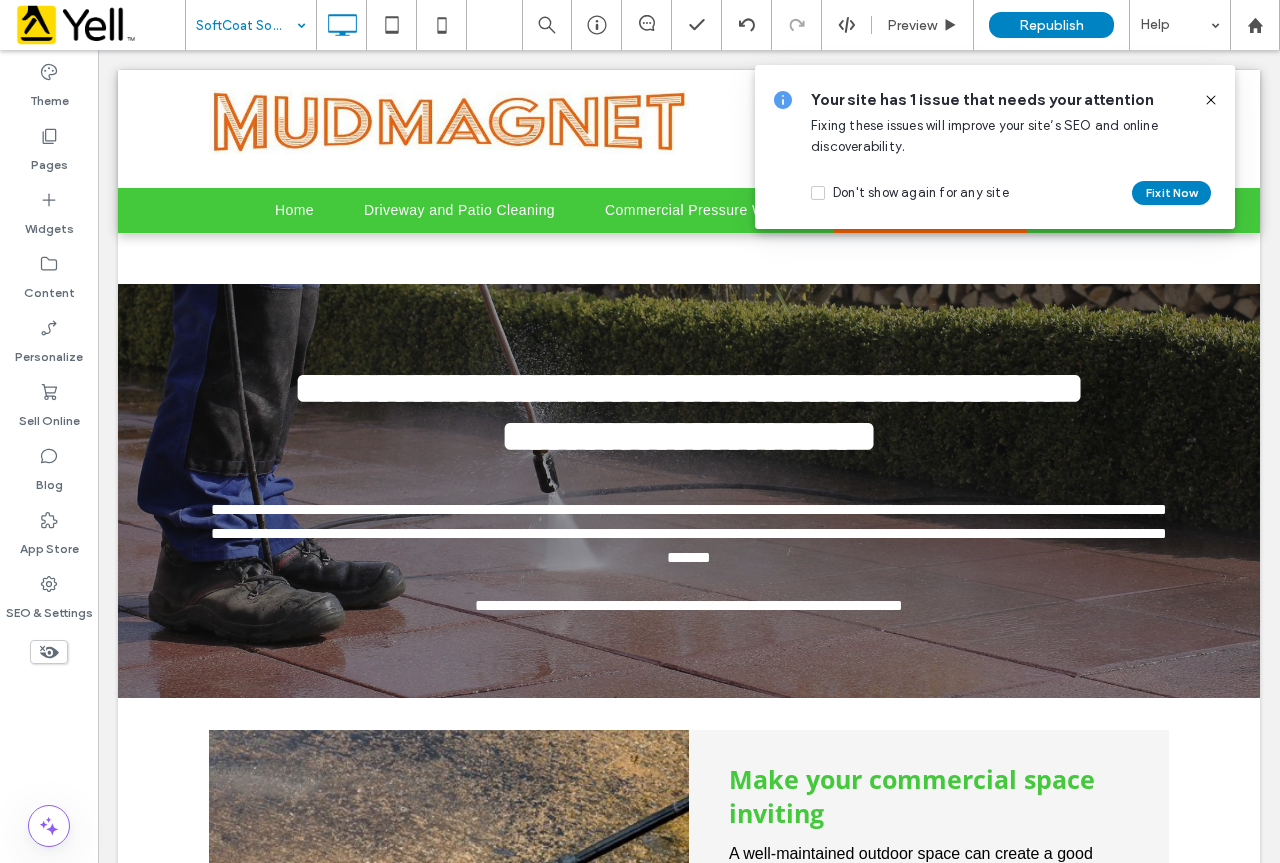 click 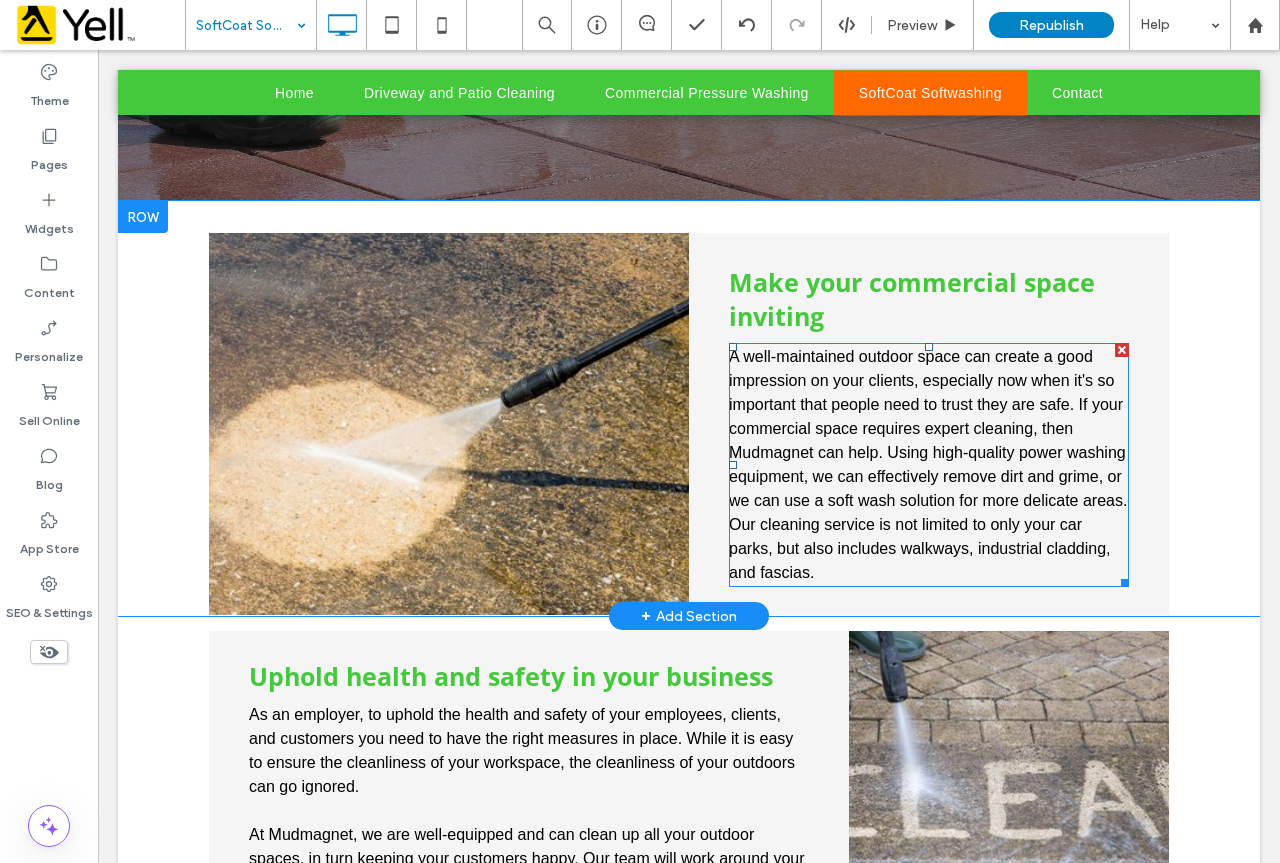 scroll, scrollTop: 400, scrollLeft: 0, axis: vertical 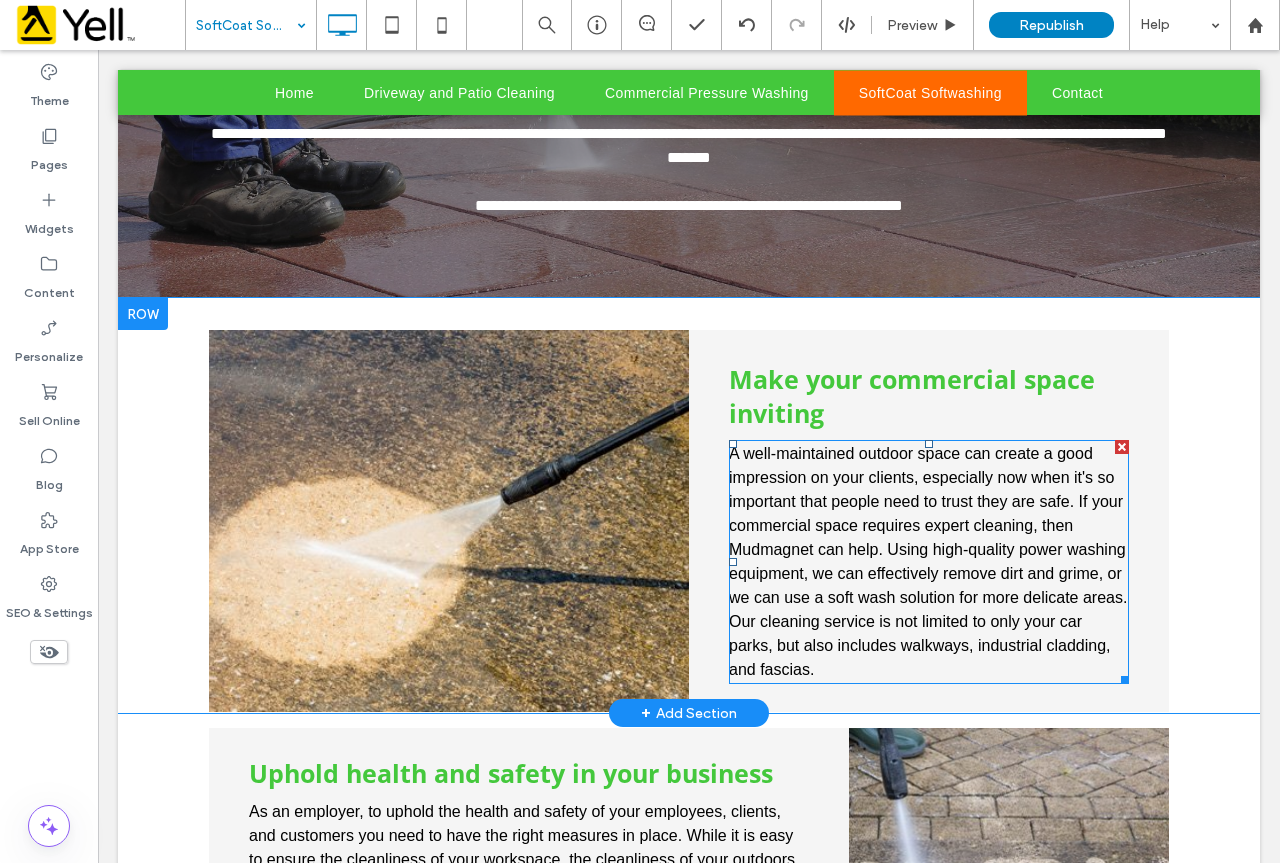 click on "A well-maintained outdoor space can create a good impression on your clients, especially now when it's so important that people need to trust they are safe. If your commercial space requires expert cleaning, then Mudmagnet can help. Using high-quality power washing equipment, we can effectively remove dirt and grime, or we can use a soft wash solution for more delicate areas. Our cleaning service is not limited to only your car parks, but also includes walkways, industrial cladding, and fascias." at bounding box center [929, 562] 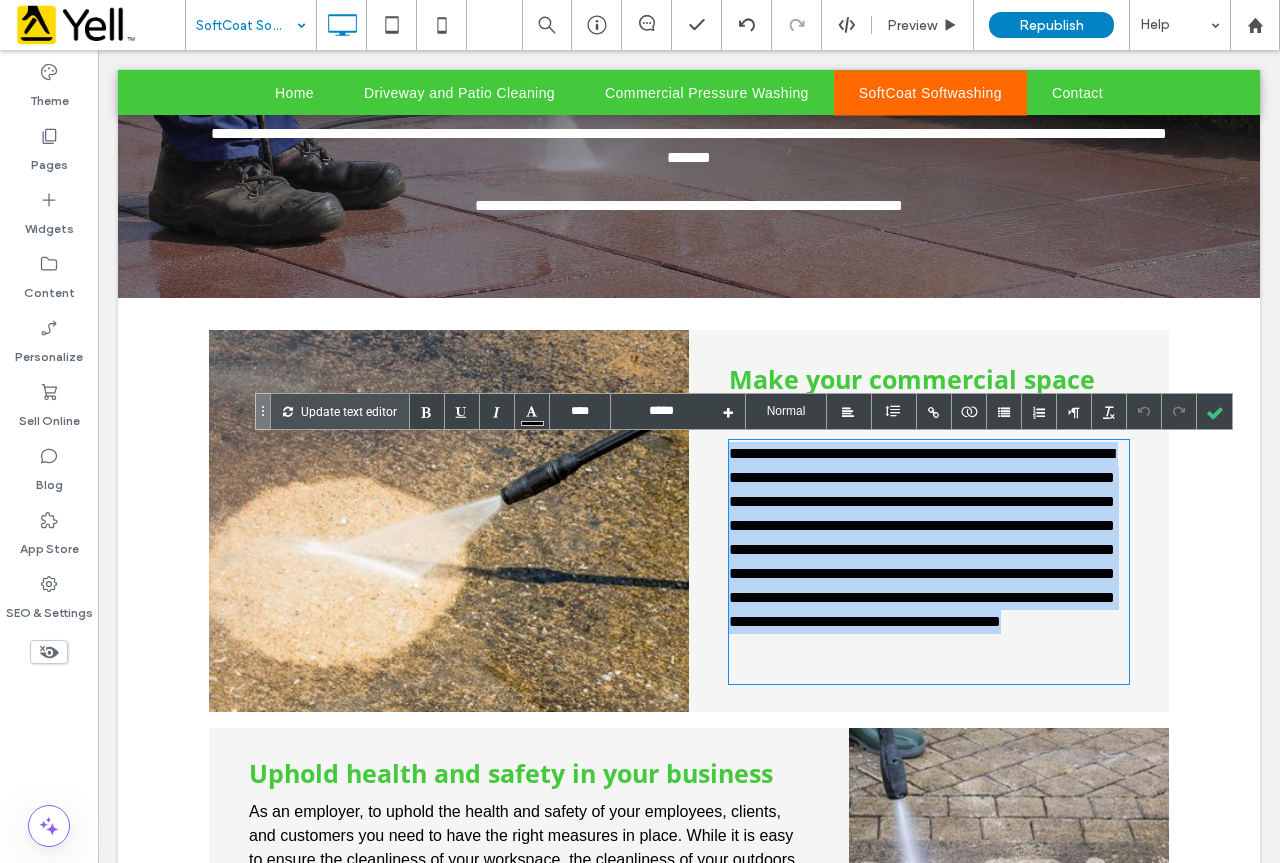 drag, startPoint x: 828, startPoint y: 676, endPoint x: 701, endPoint y: 444, distance: 264.4863 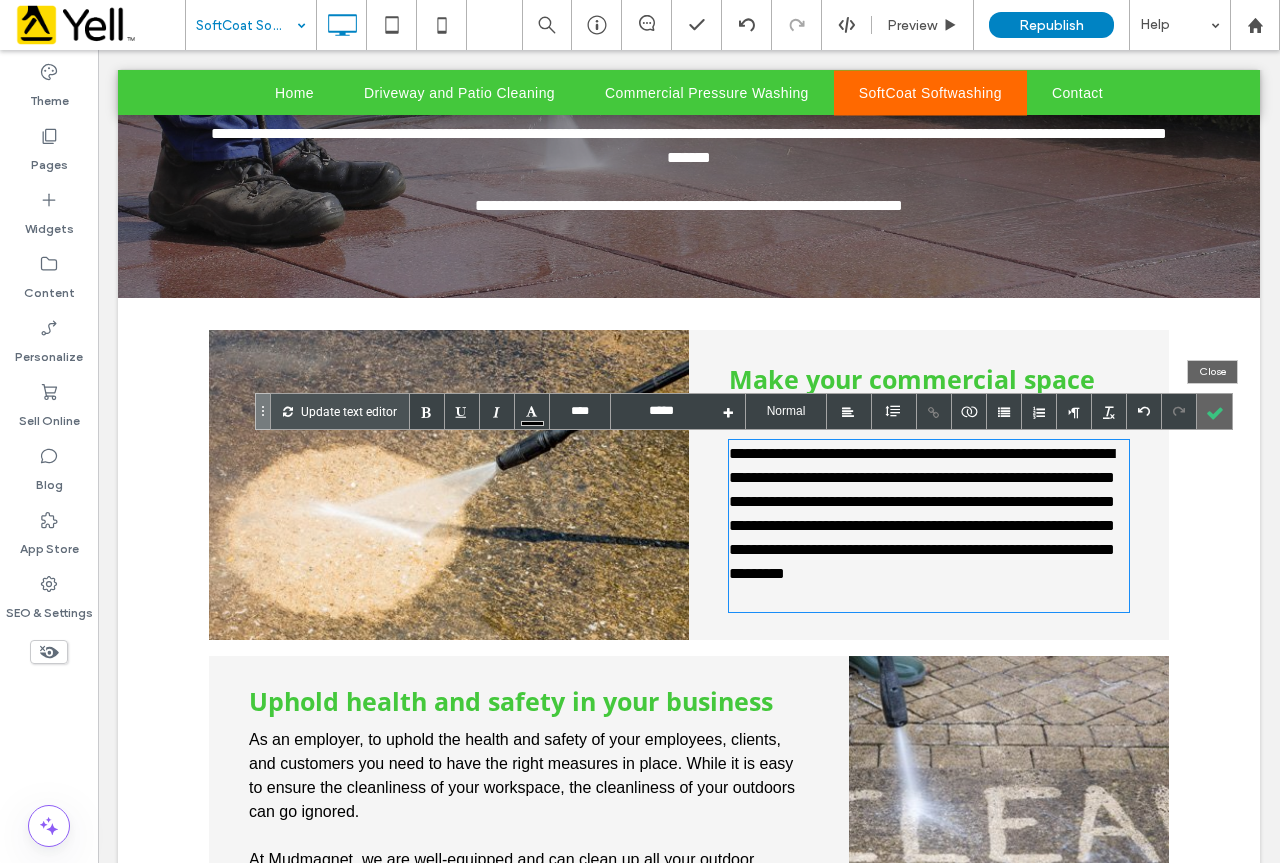 drag, startPoint x: 1228, startPoint y: 411, endPoint x: 1213, endPoint y: 416, distance: 15.811388 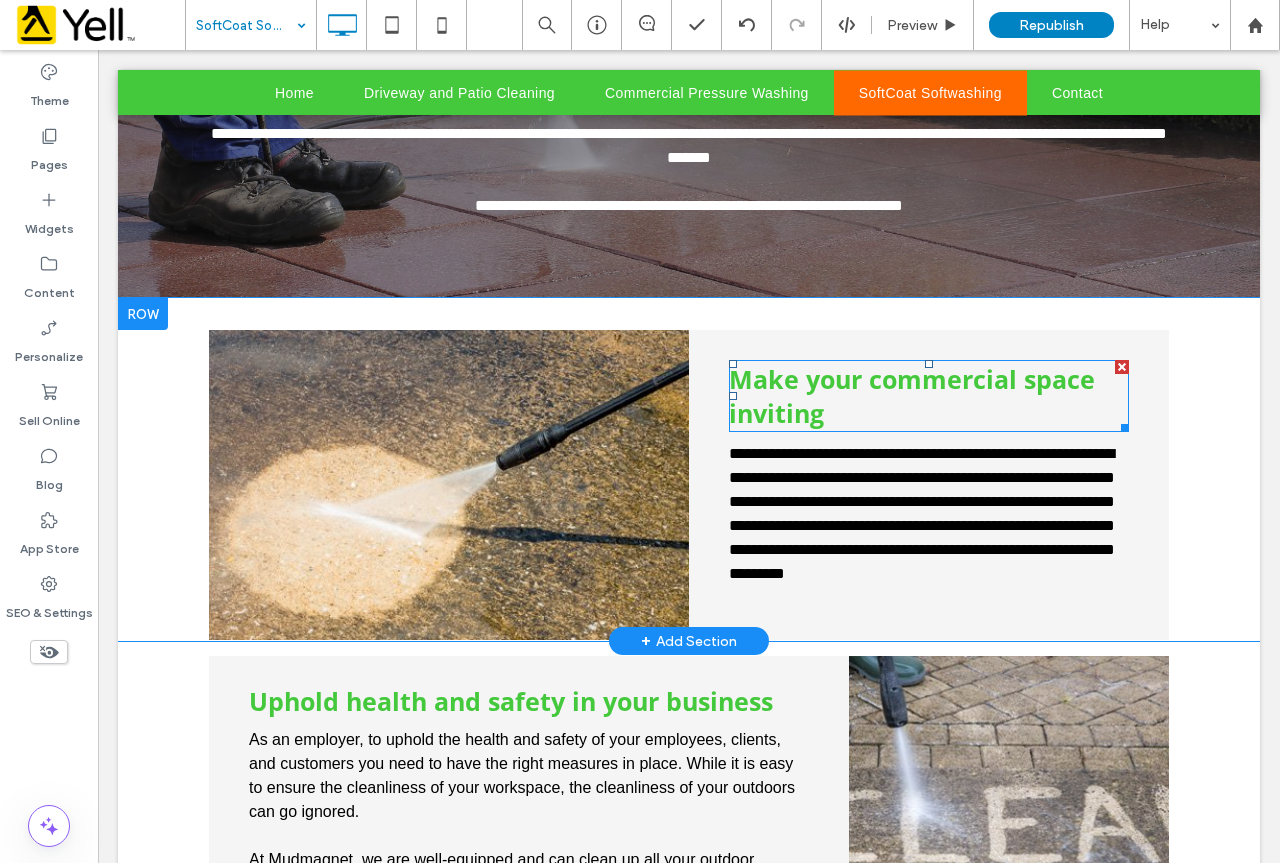 click on "Make your commercial space inviting" at bounding box center [929, 396] 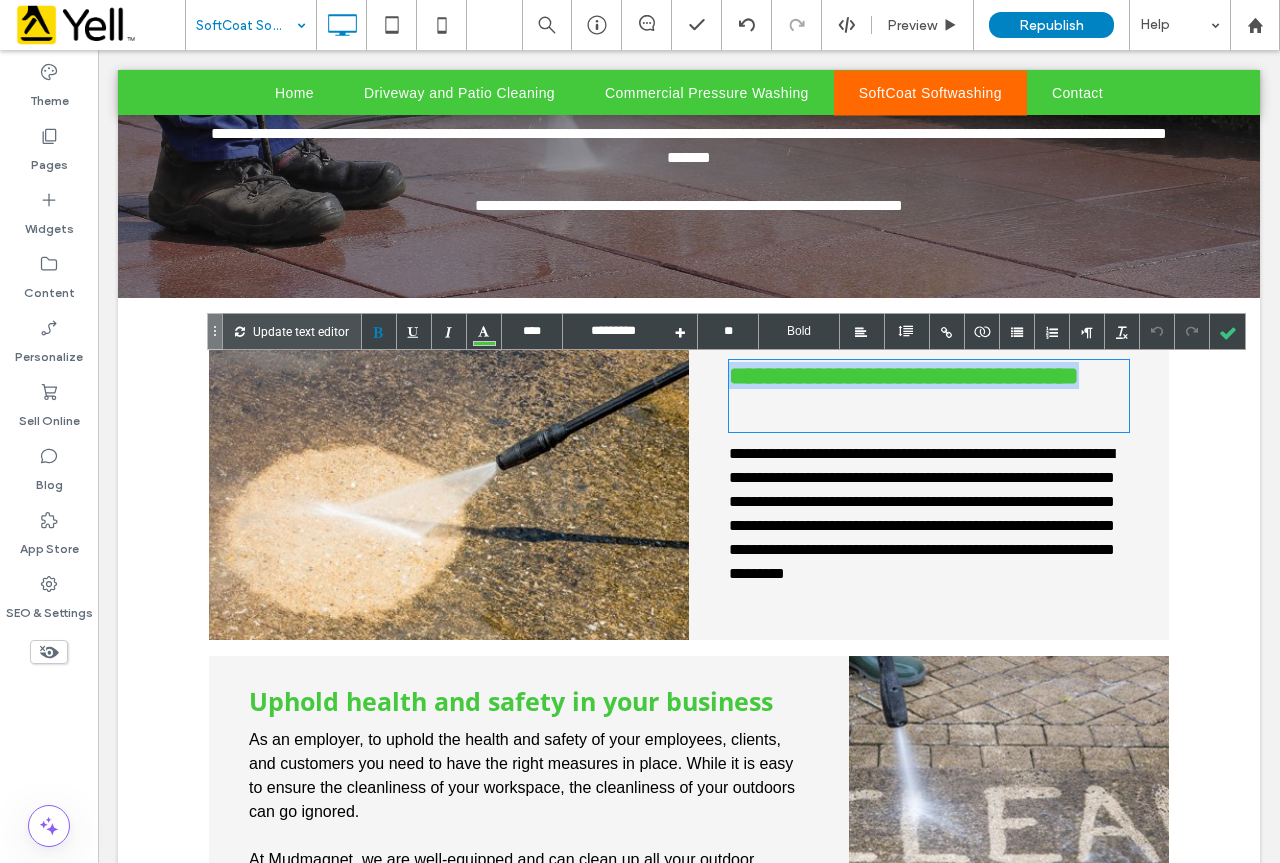 drag, startPoint x: 838, startPoint y: 426, endPoint x: 687, endPoint y: 362, distance: 164.00305 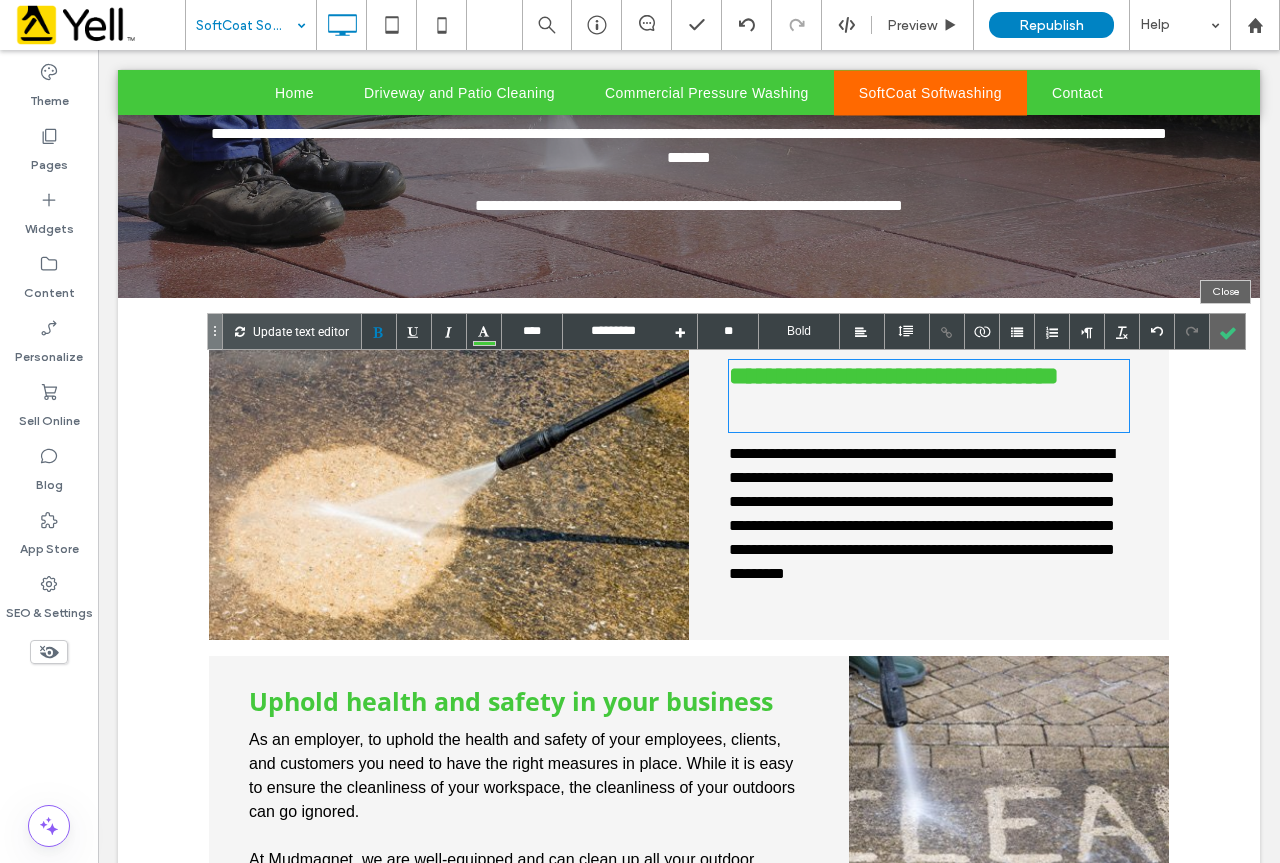 click at bounding box center (1227, 331) 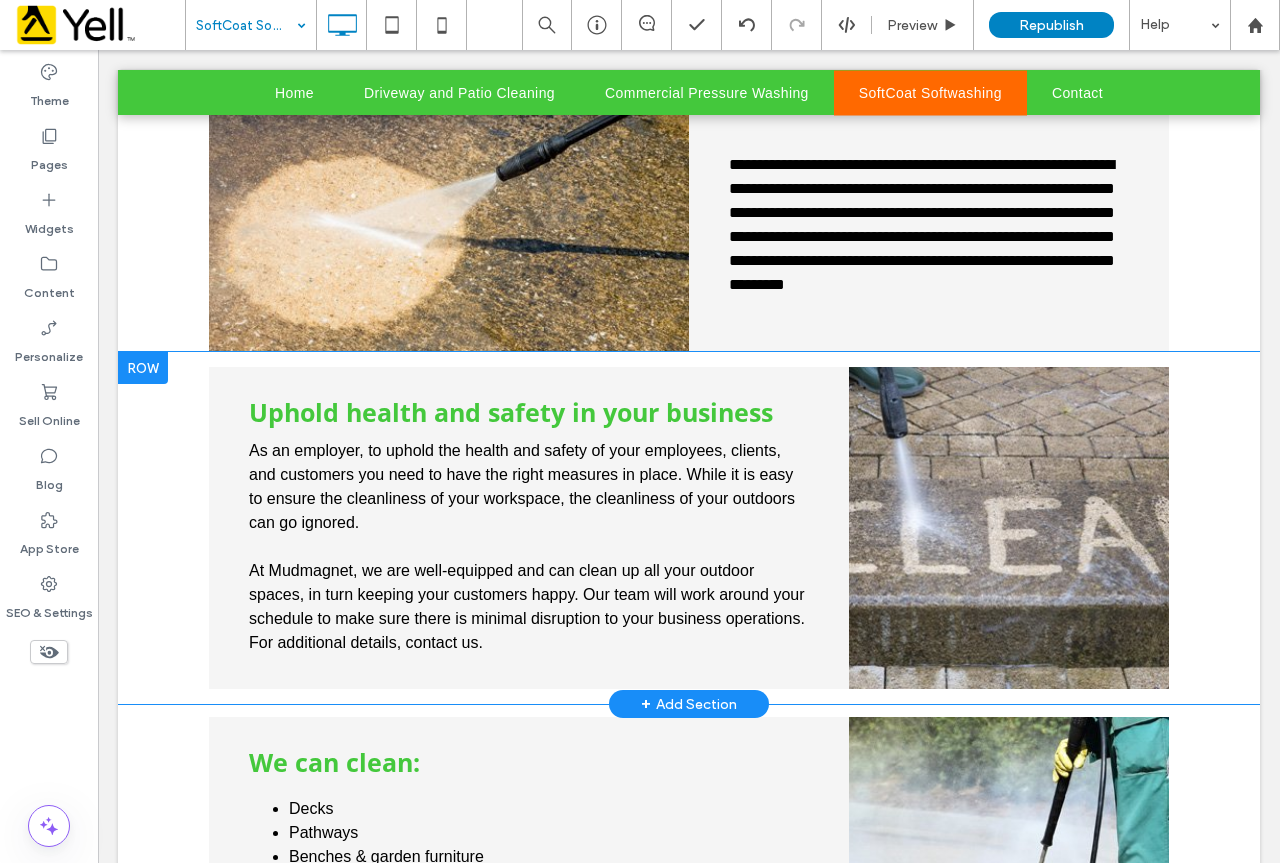 scroll, scrollTop: 700, scrollLeft: 0, axis: vertical 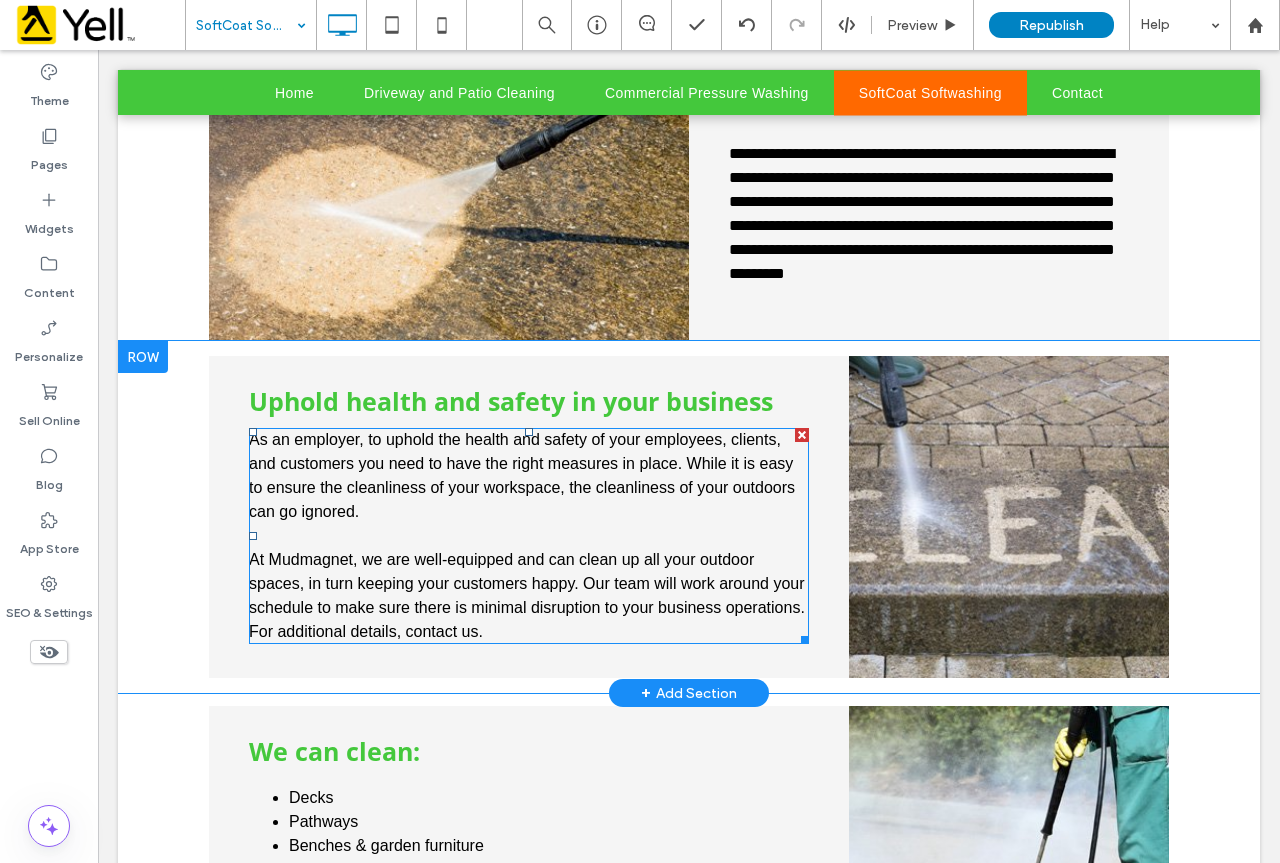 click on "As an employer, to uphold the health and safety of your employees, clients, and customers you need to have the right measures in place. While it is easy to ensure the cleanliness of your workspace, the cleanliness of your outdoors can go ignored. At Mudmagnet, we are well-equipped and can clean up all your outdoor spaces, in turn keeping your customers happy. Our team will work around your schedule to make sure there is minimal disruption to your business operations. For additional details, contact us." at bounding box center [529, 536] 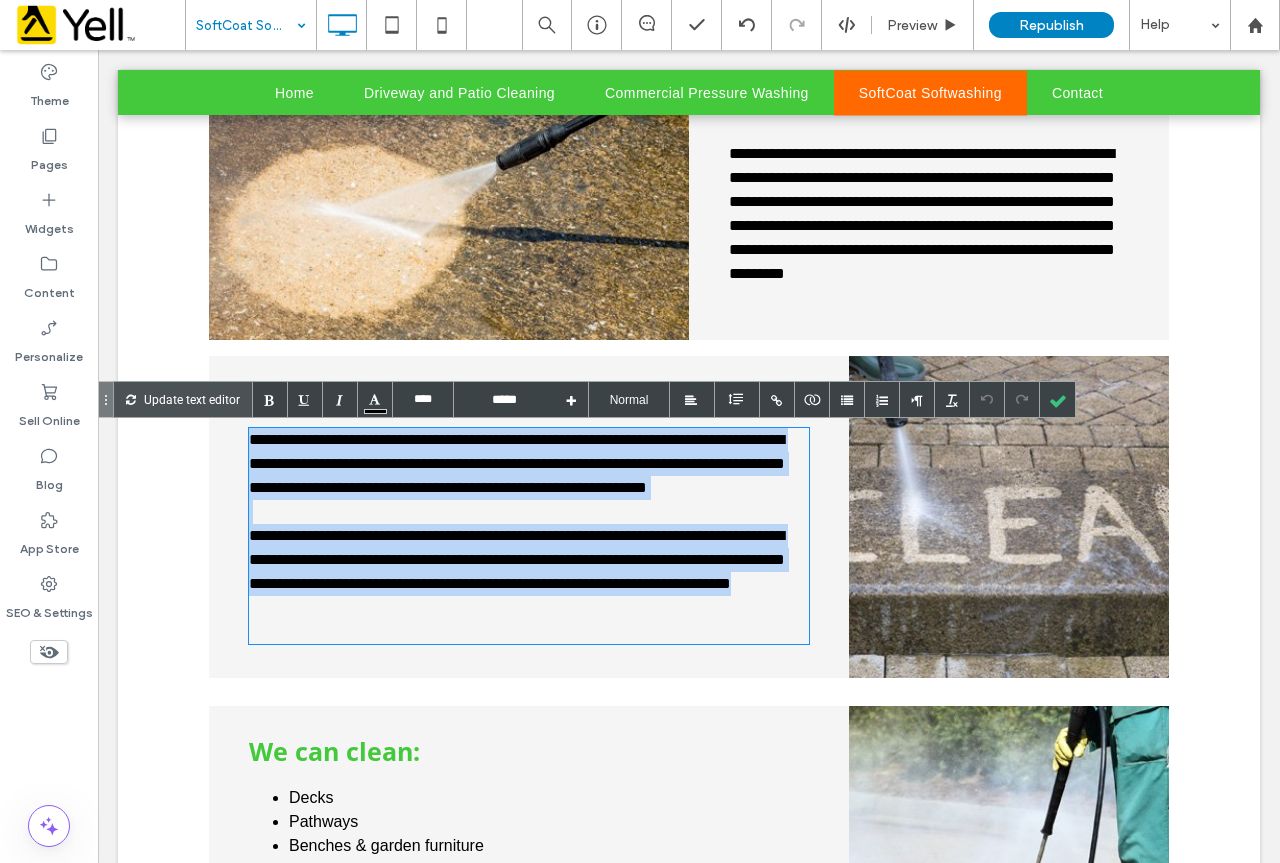 drag, startPoint x: 499, startPoint y: 632, endPoint x: 217, endPoint y: 425, distance: 349.8185 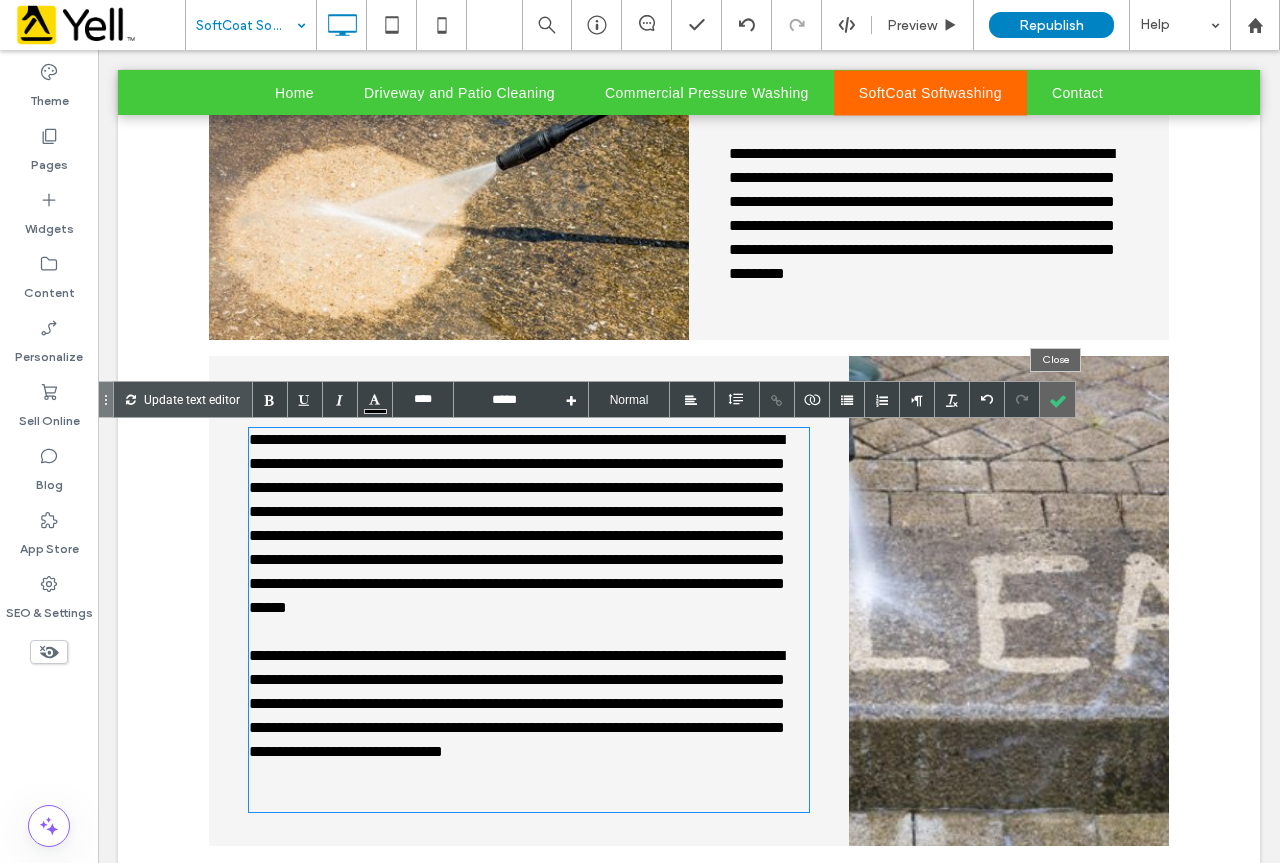 click at bounding box center [1057, 399] 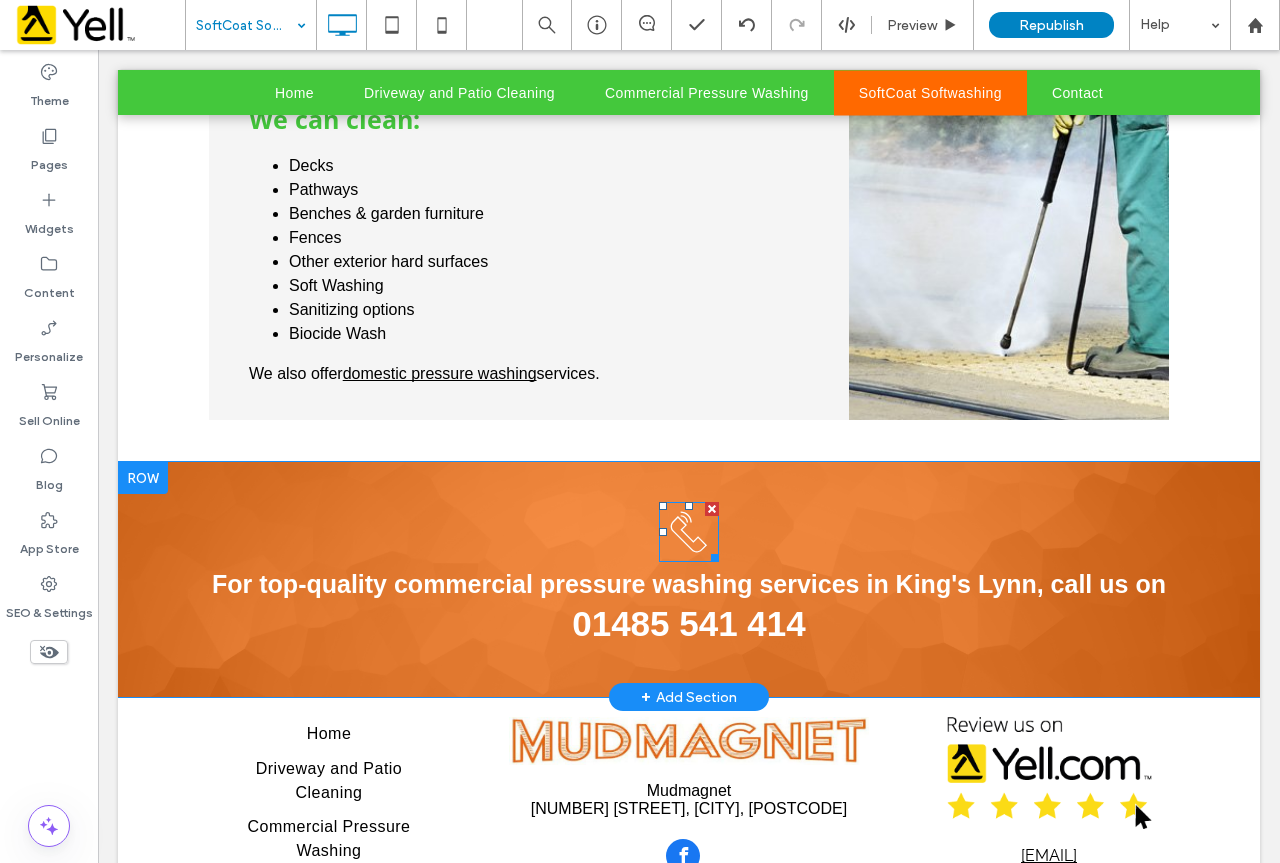scroll, scrollTop: 1300, scrollLeft: 0, axis: vertical 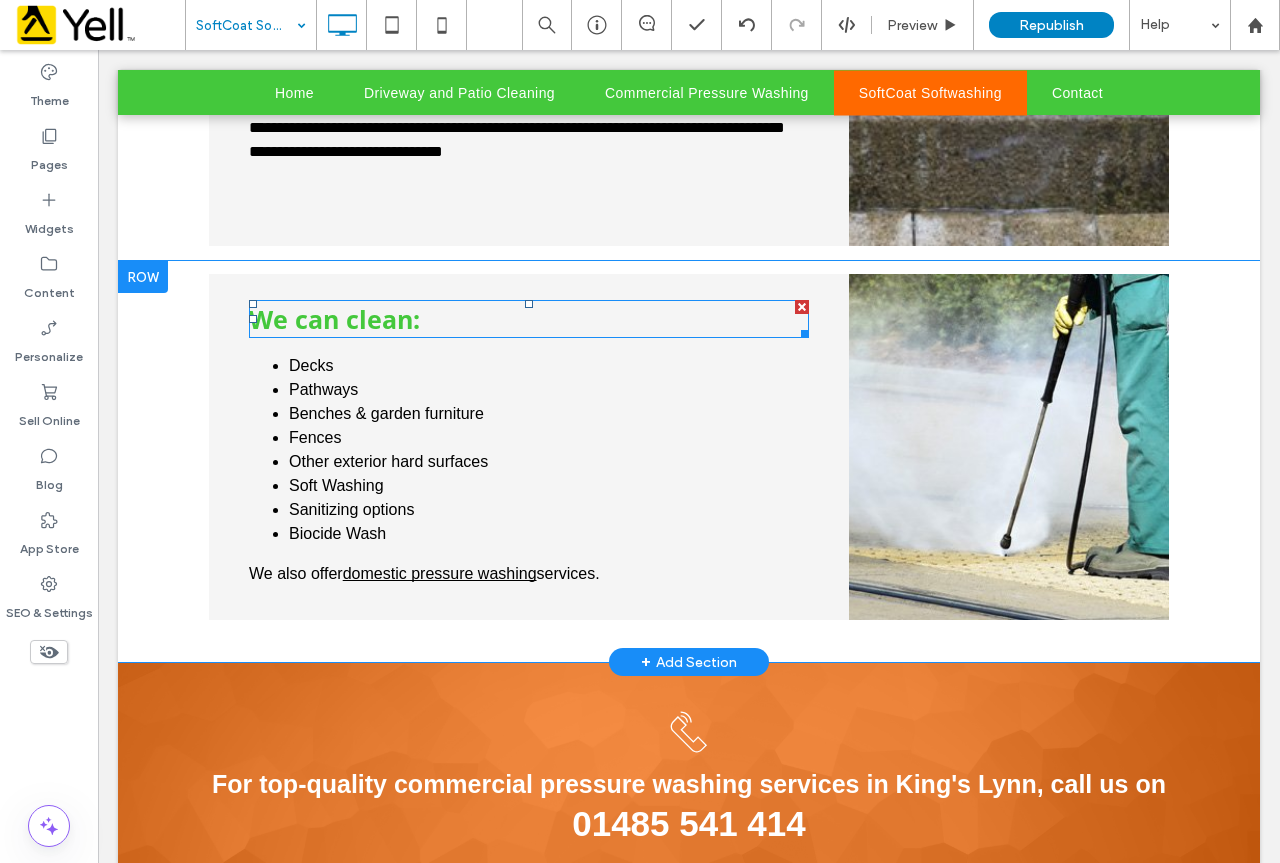 click on "We can clean:" at bounding box center (529, 319) 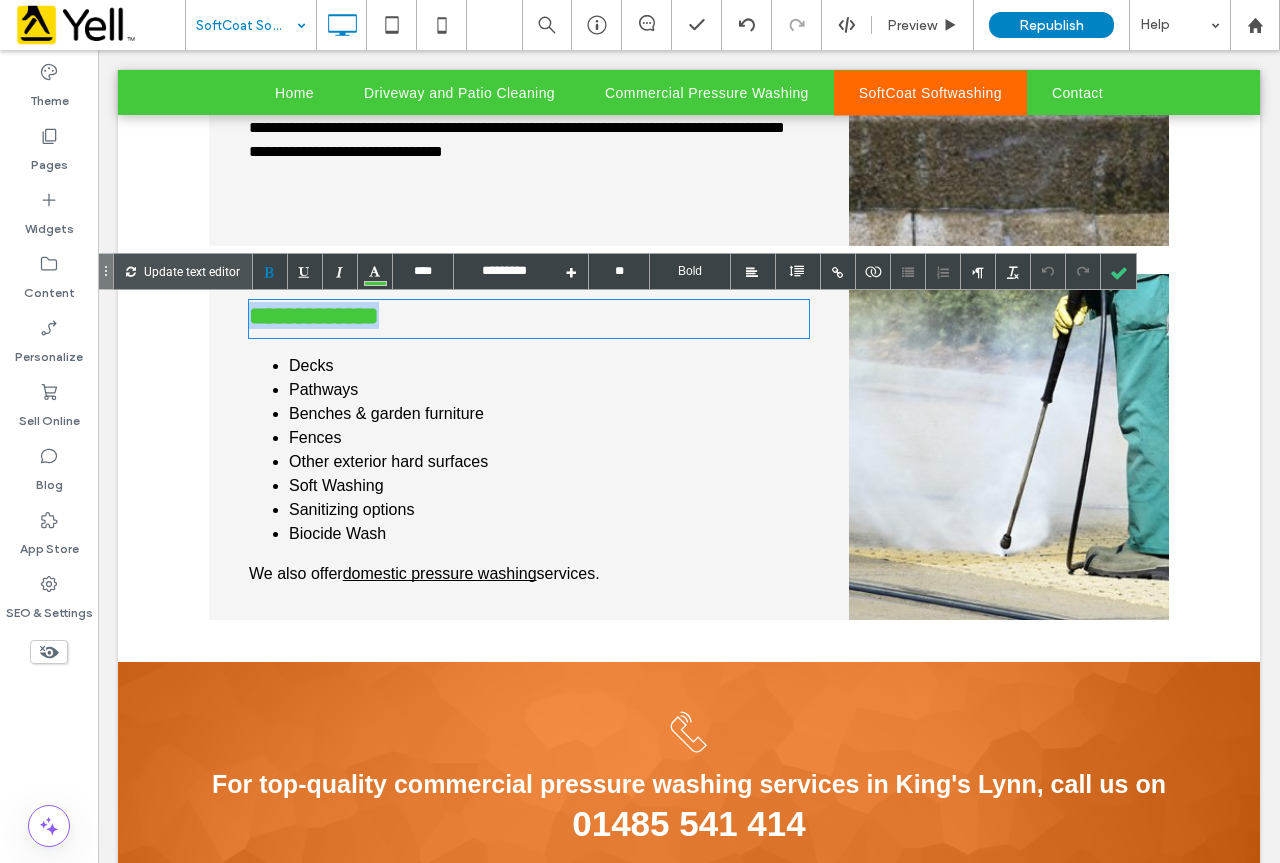 drag, startPoint x: 461, startPoint y: 319, endPoint x: 206, endPoint y: 311, distance: 255.12546 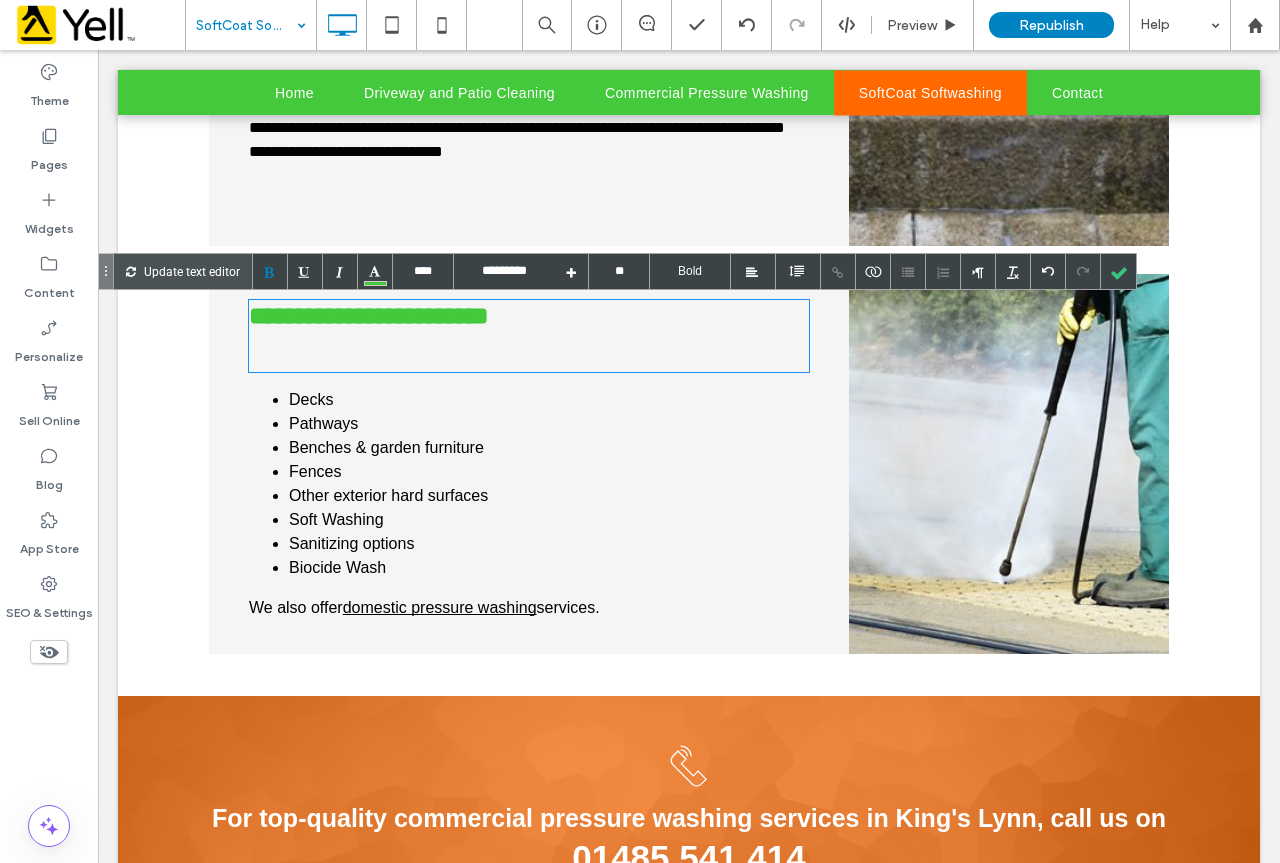 click on "**********" at bounding box center (529, 336) 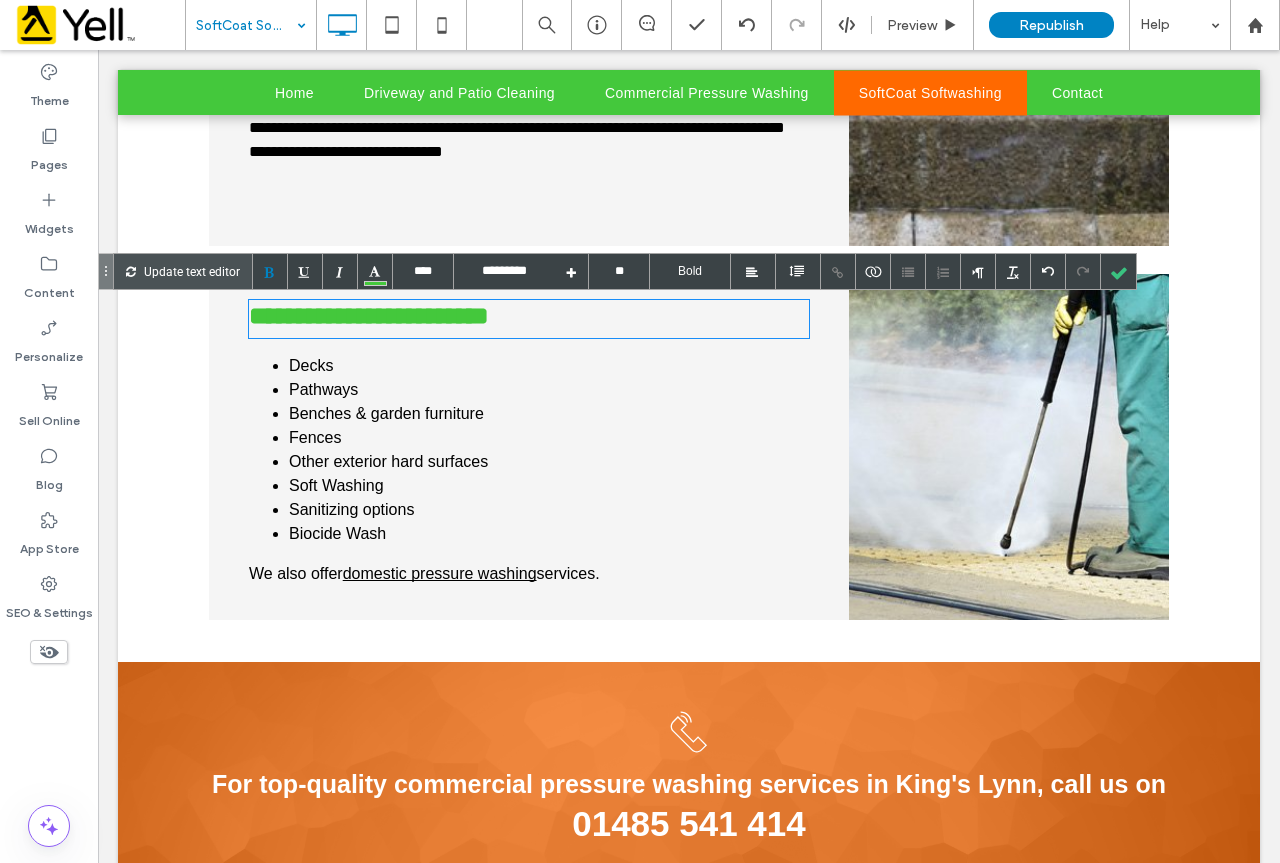type on "****" 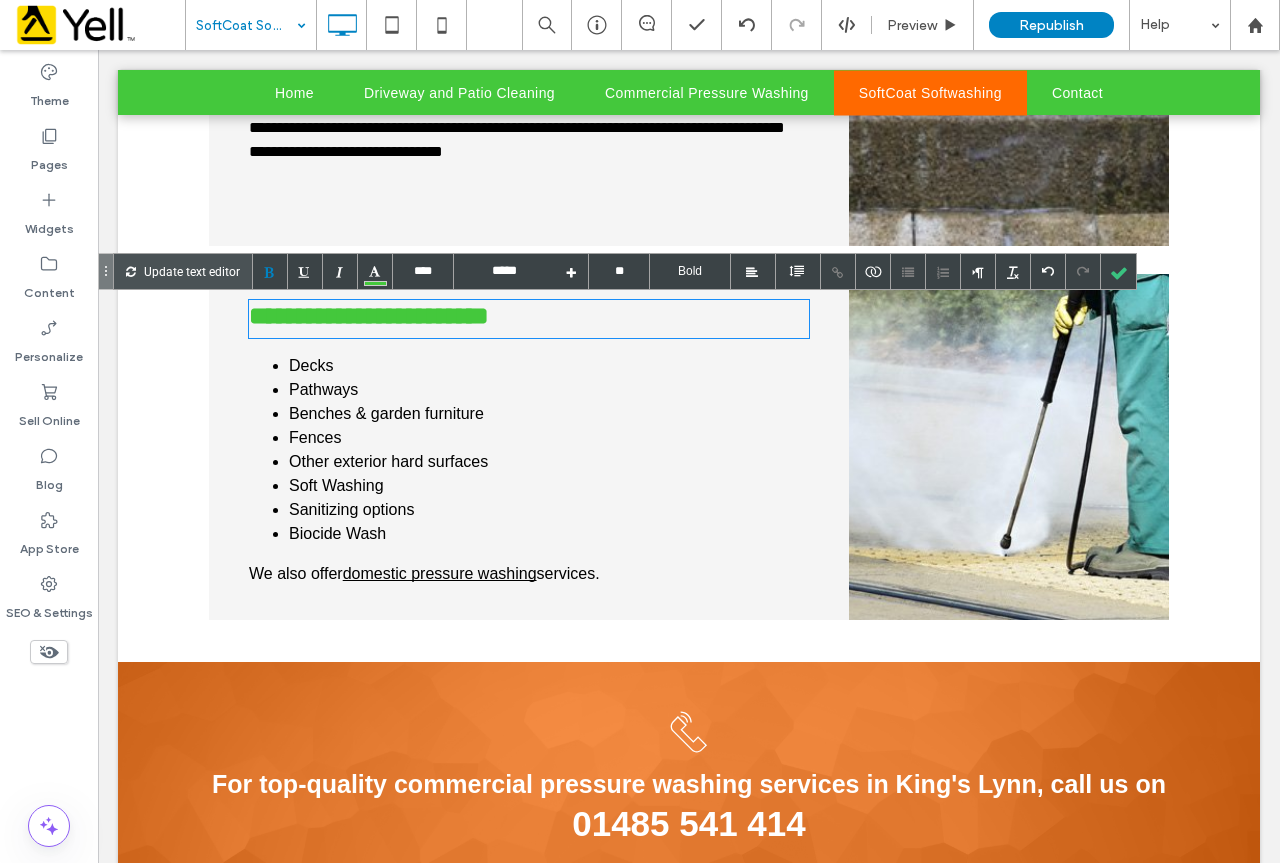 click on "Benches & garden furniture" at bounding box center [549, 414] 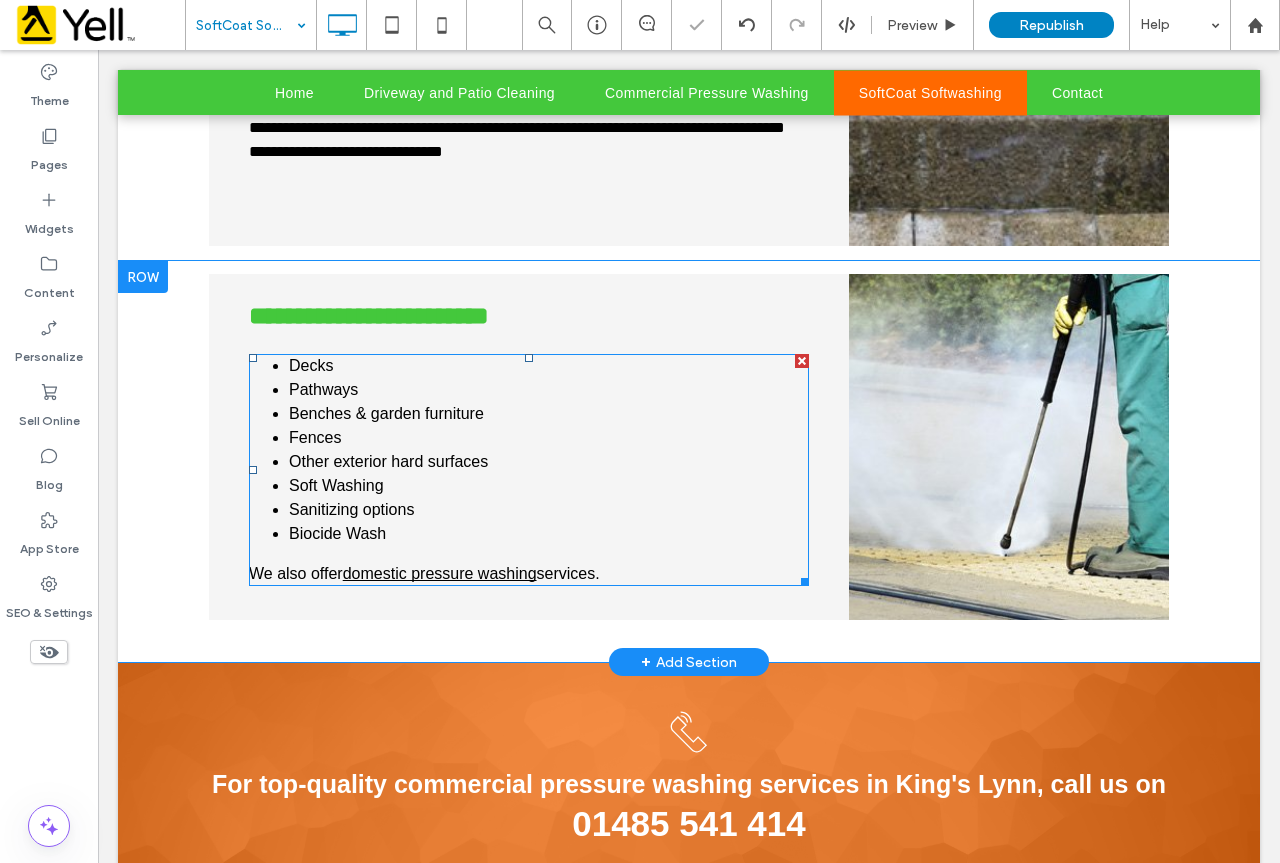 click on "We also offer  domestic pressure washing
services." at bounding box center (529, 574) 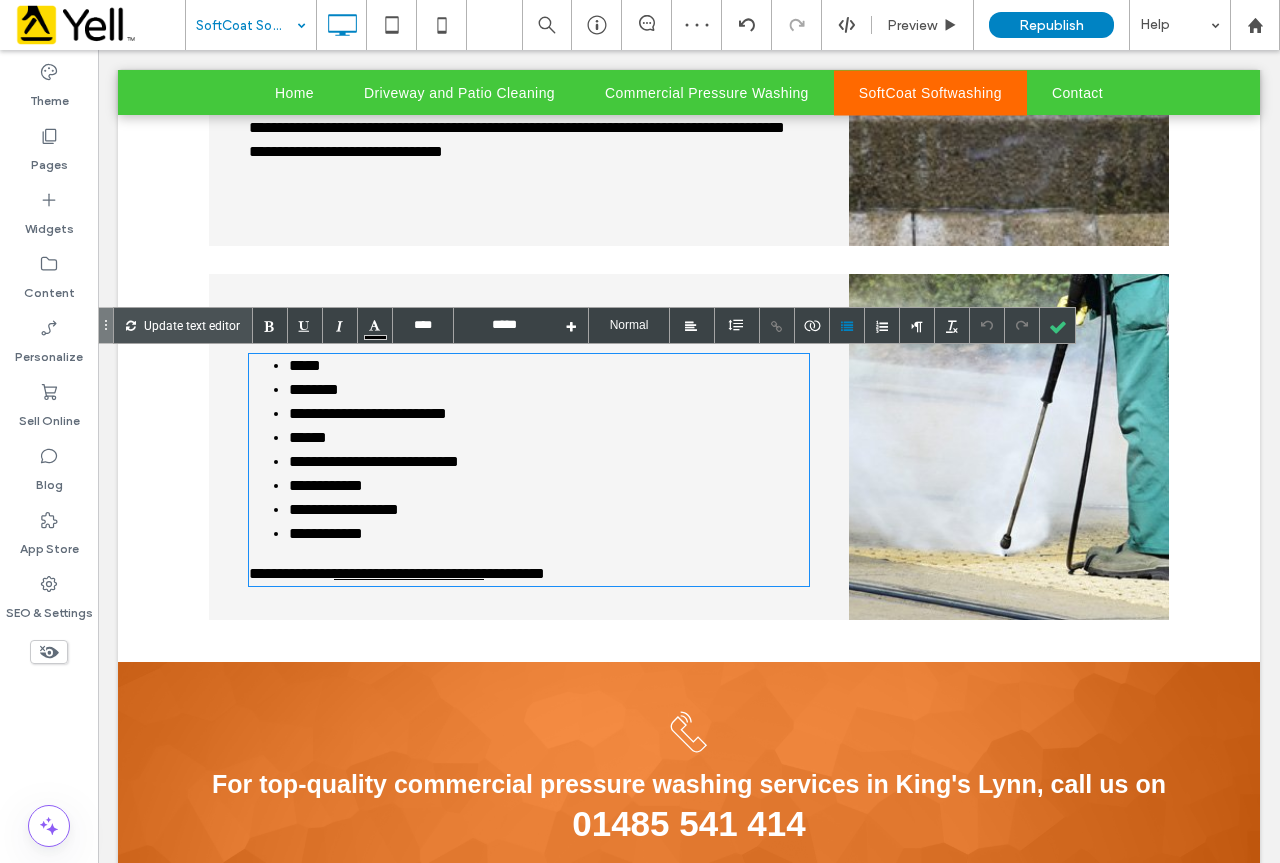 click on "**********" at bounding box center [529, 574] 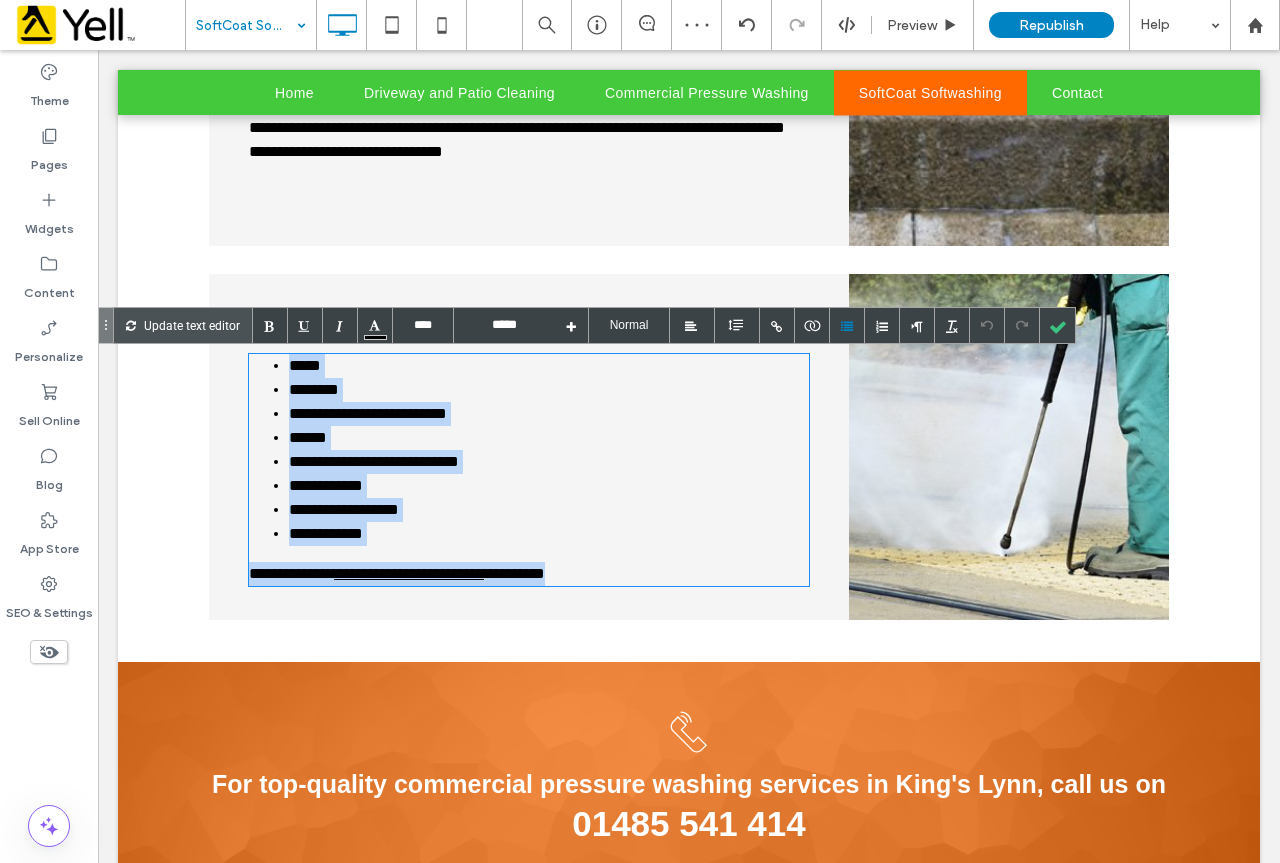 drag, startPoint x: 618, startPoint y: 575, endPoint x: 194, endPoint y: 364, distance: 473.60004 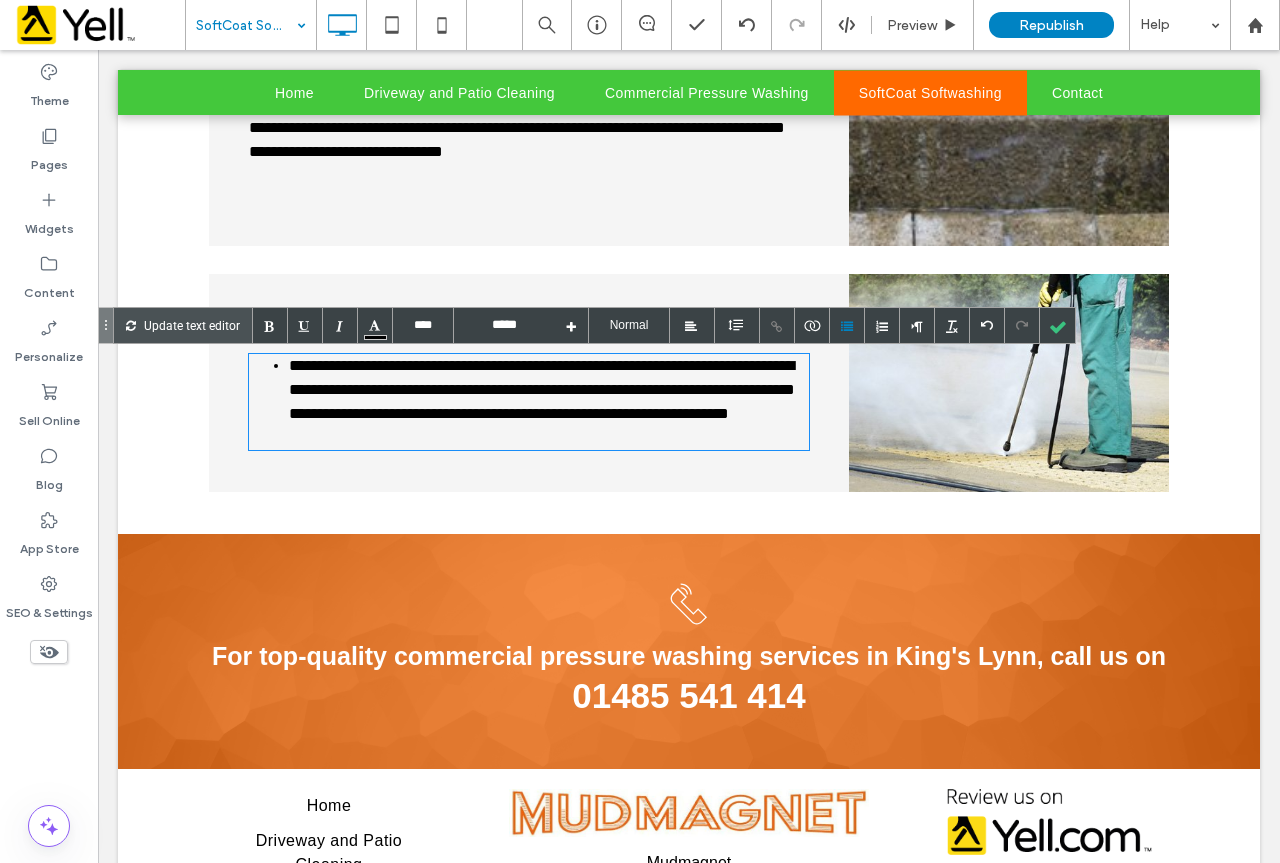click on "**********" at bounding box center [549, 402] 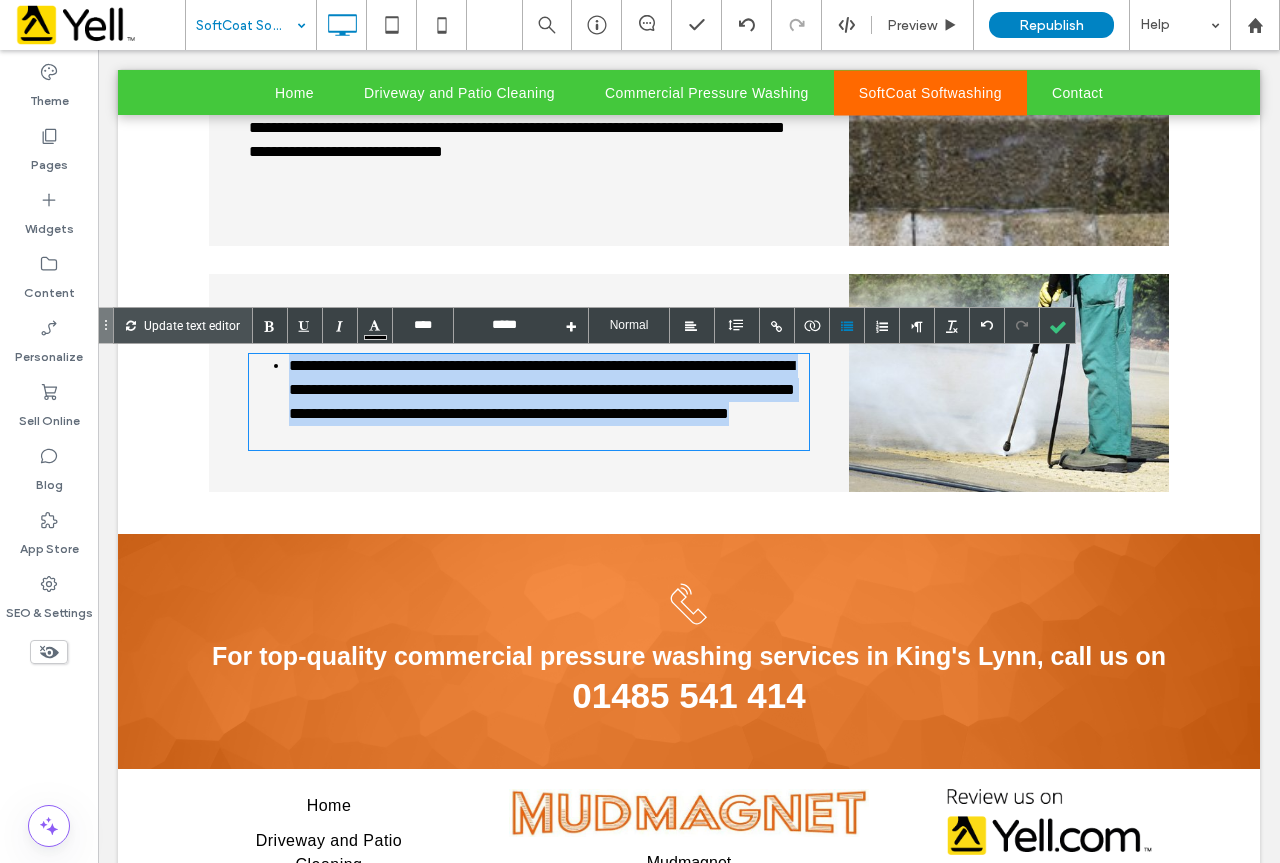 drag, startPoint x: 525, startPoint y: 442, endPoint x: 153, endPoint y: 343, distance: 384.94806 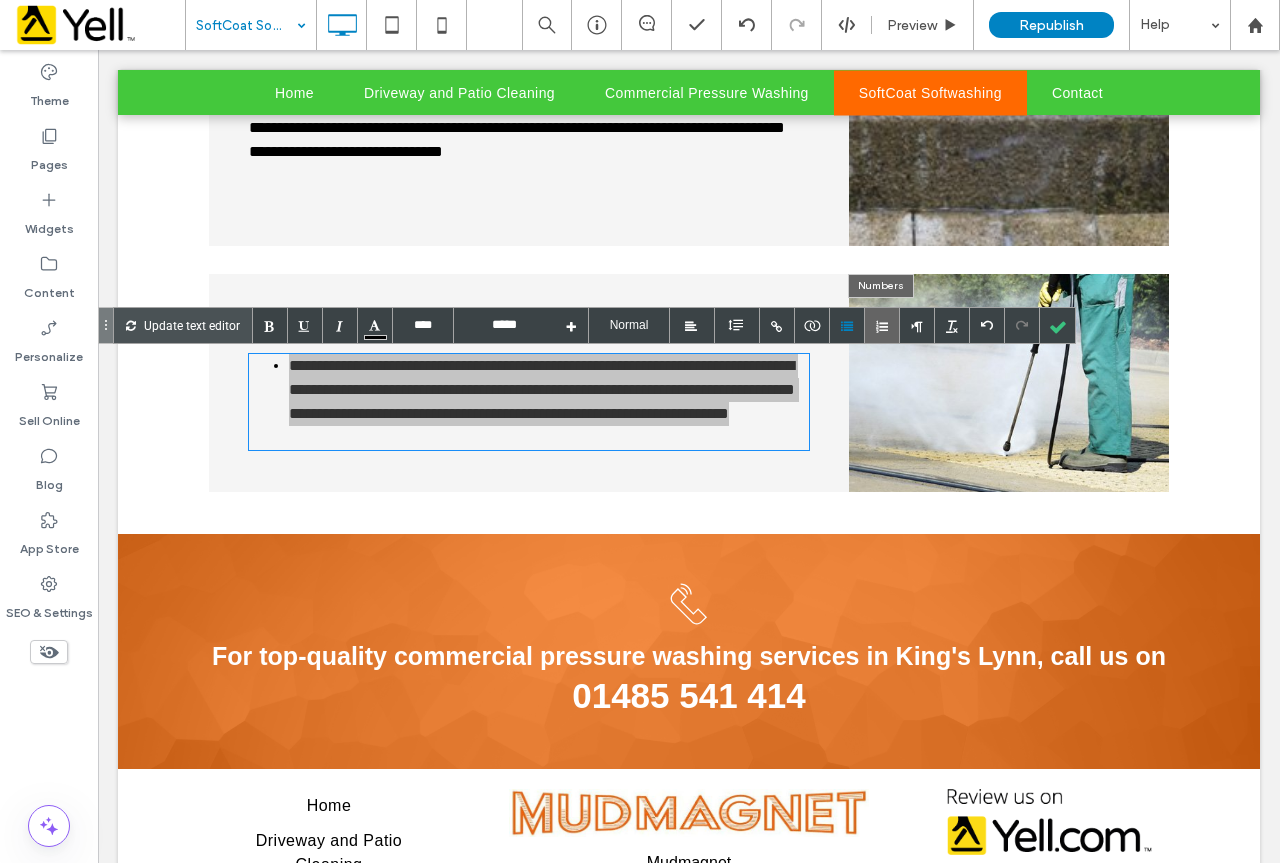 click at bounding box center (882, 325) 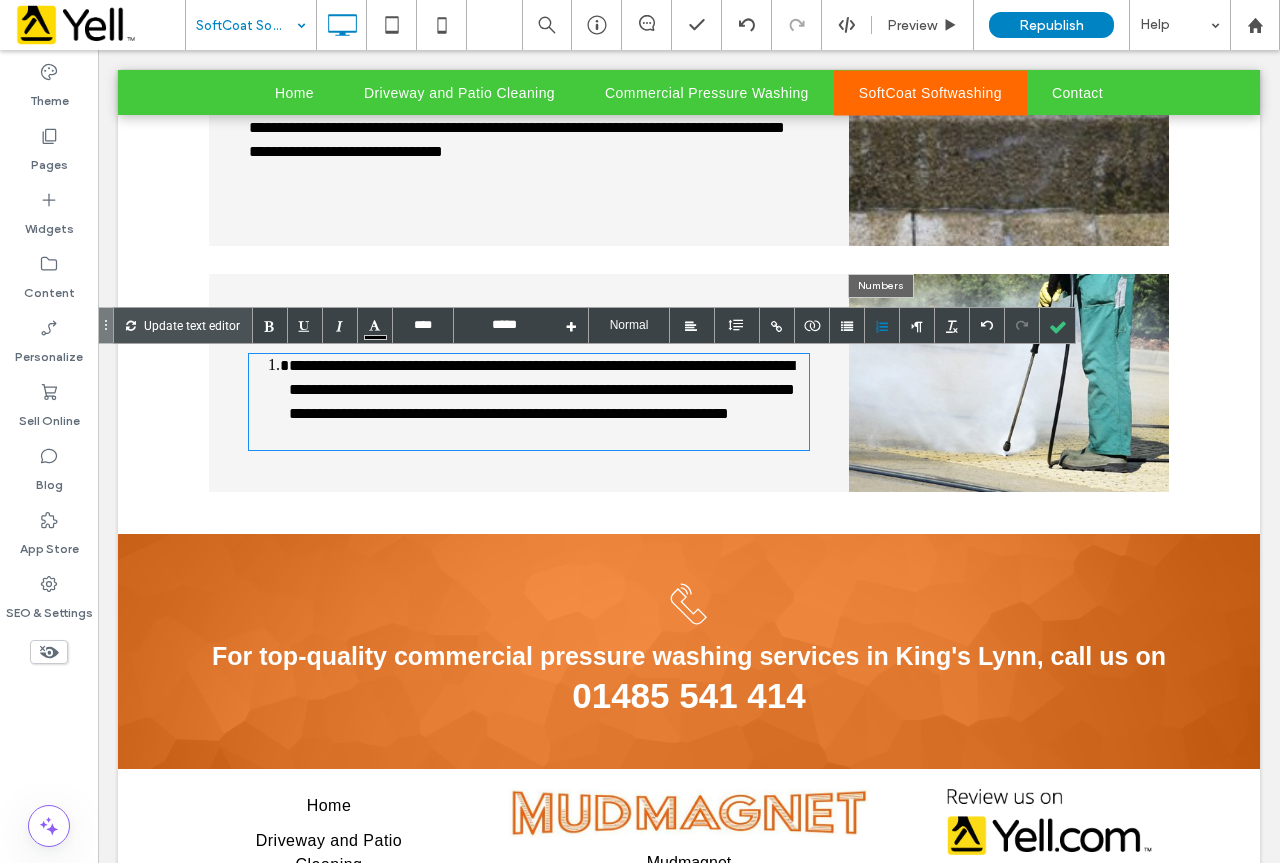 click at bounding box center (882, 325) 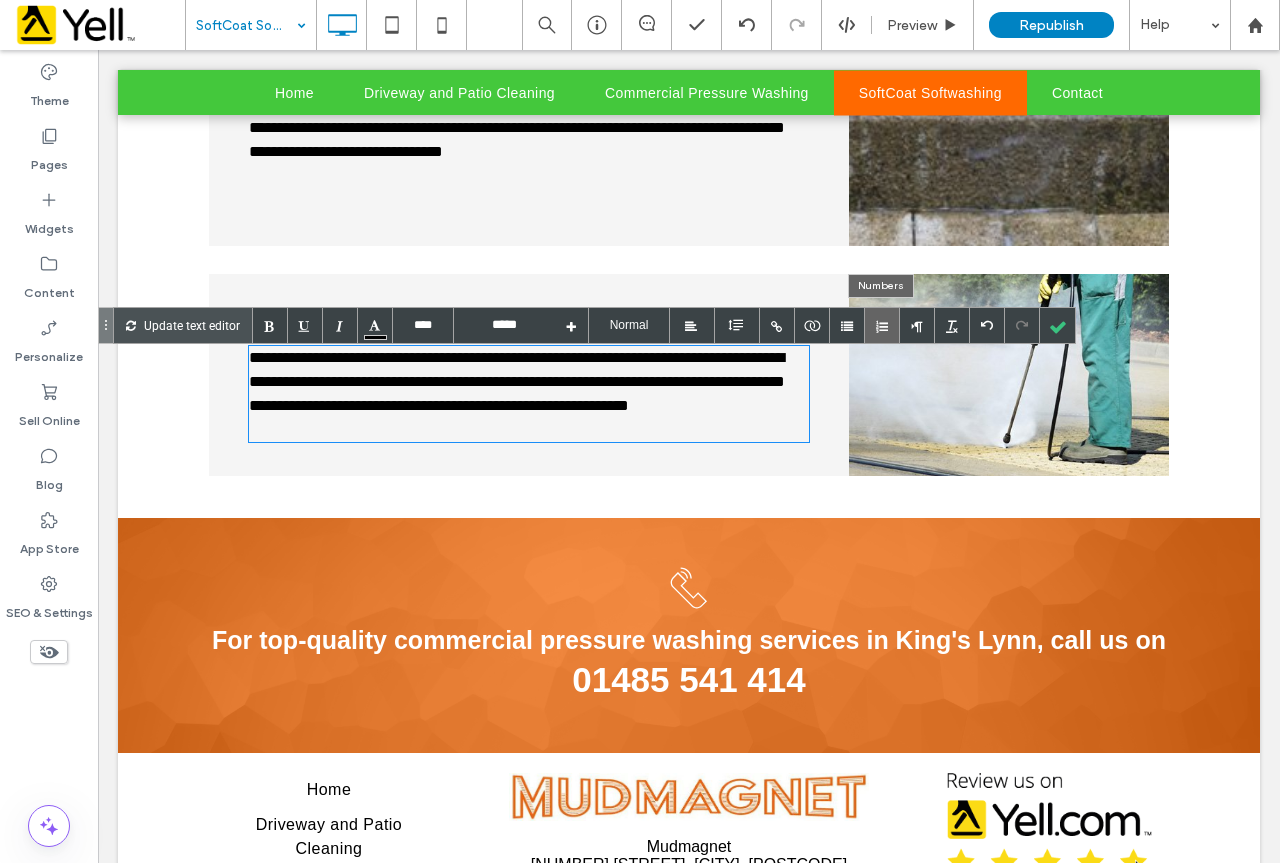 click at bounding box center (882, 325) 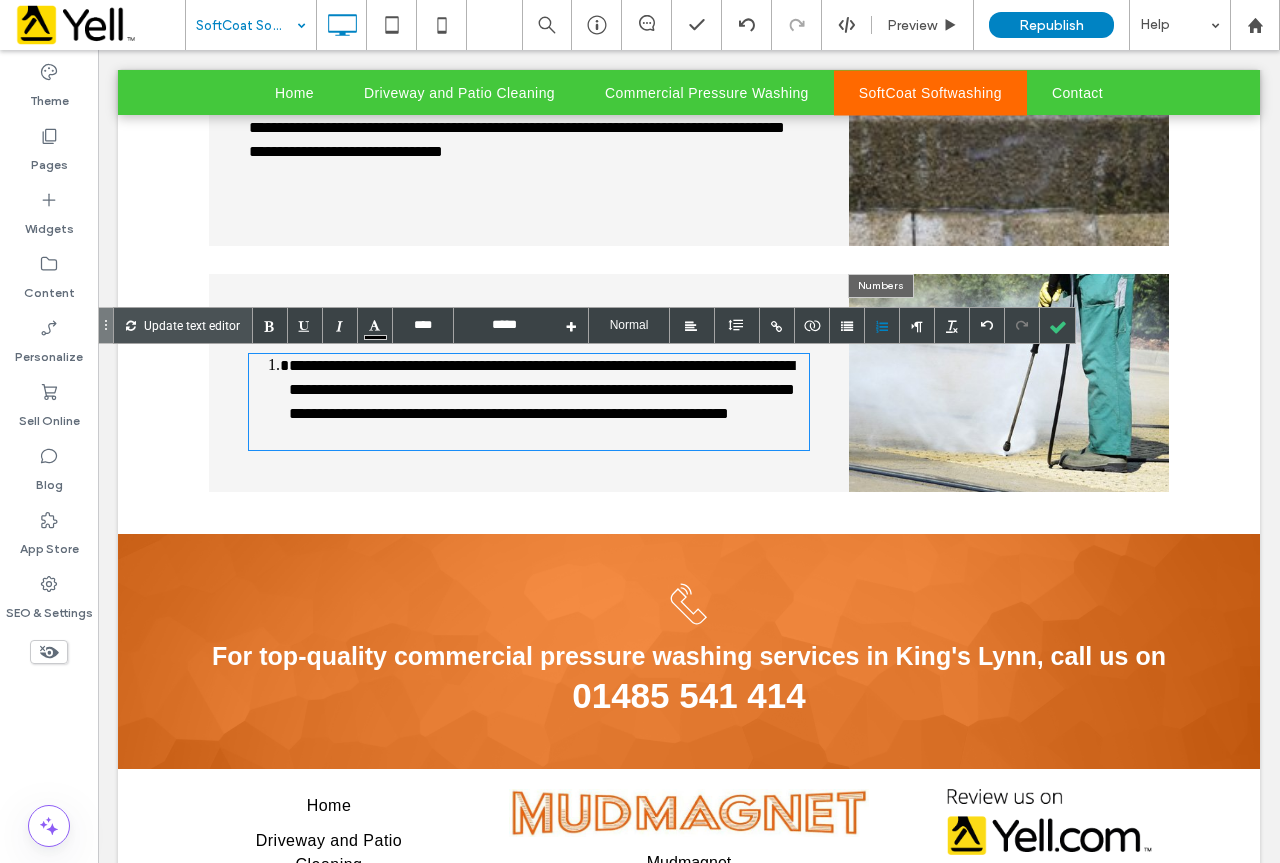 click at bounding box center (882, 325) 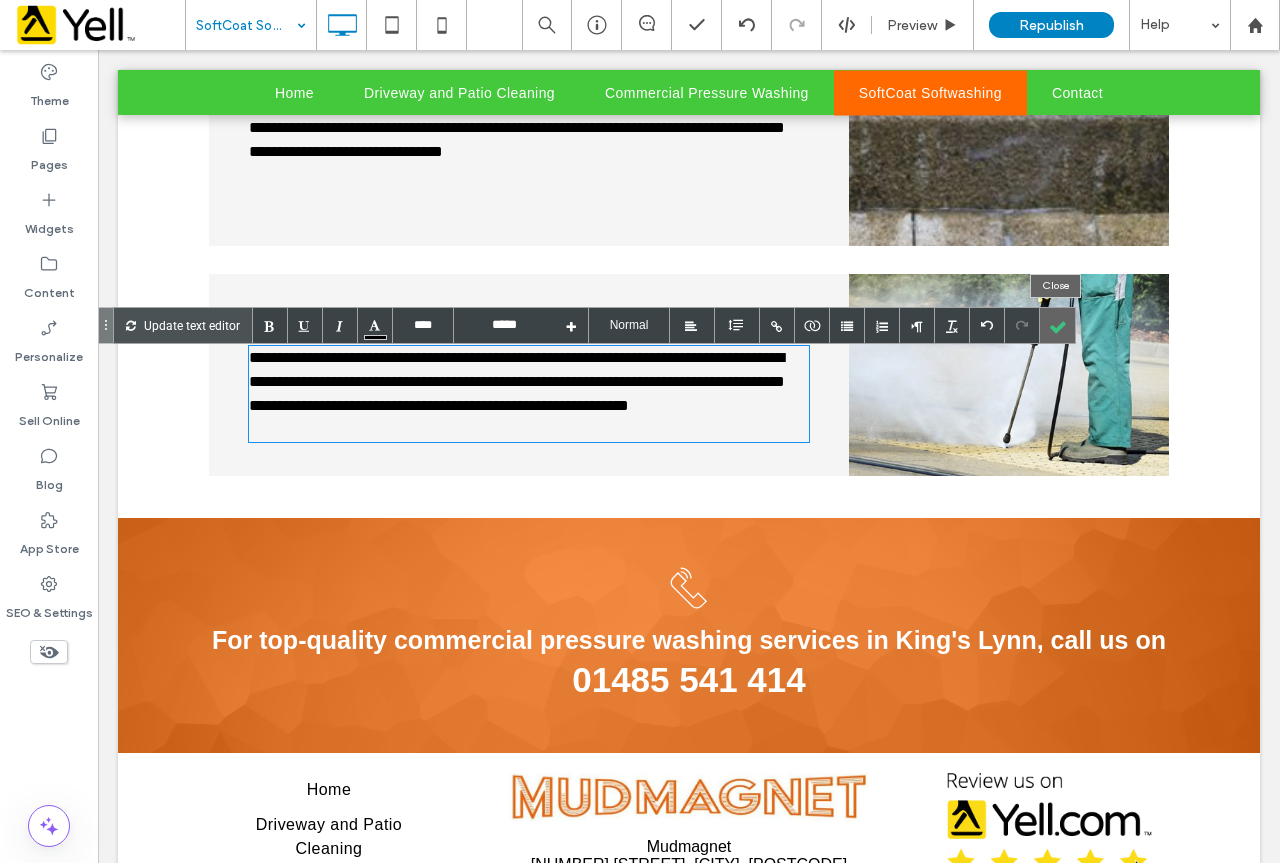 click at bounding box center (1057, 325) 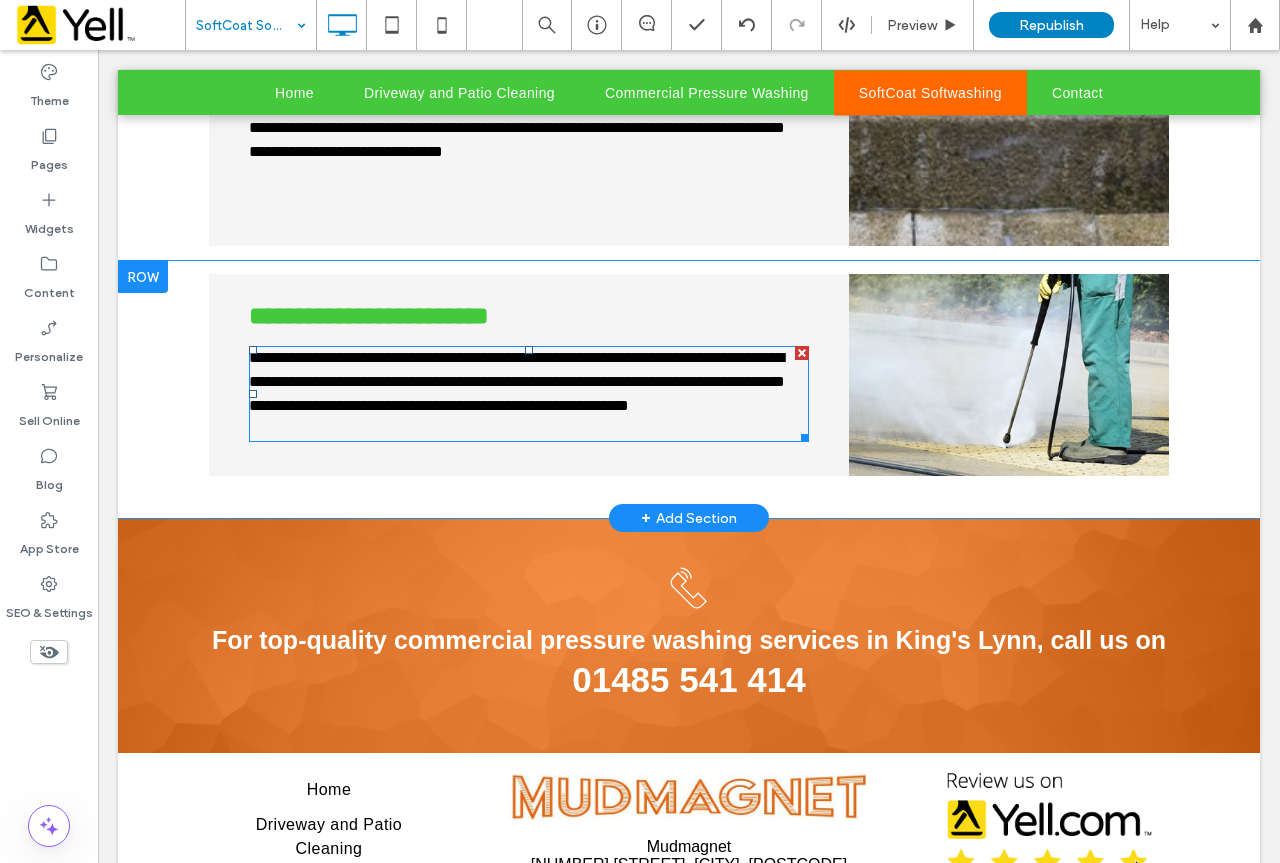 click on "**********" at bounding box center [529, 394] 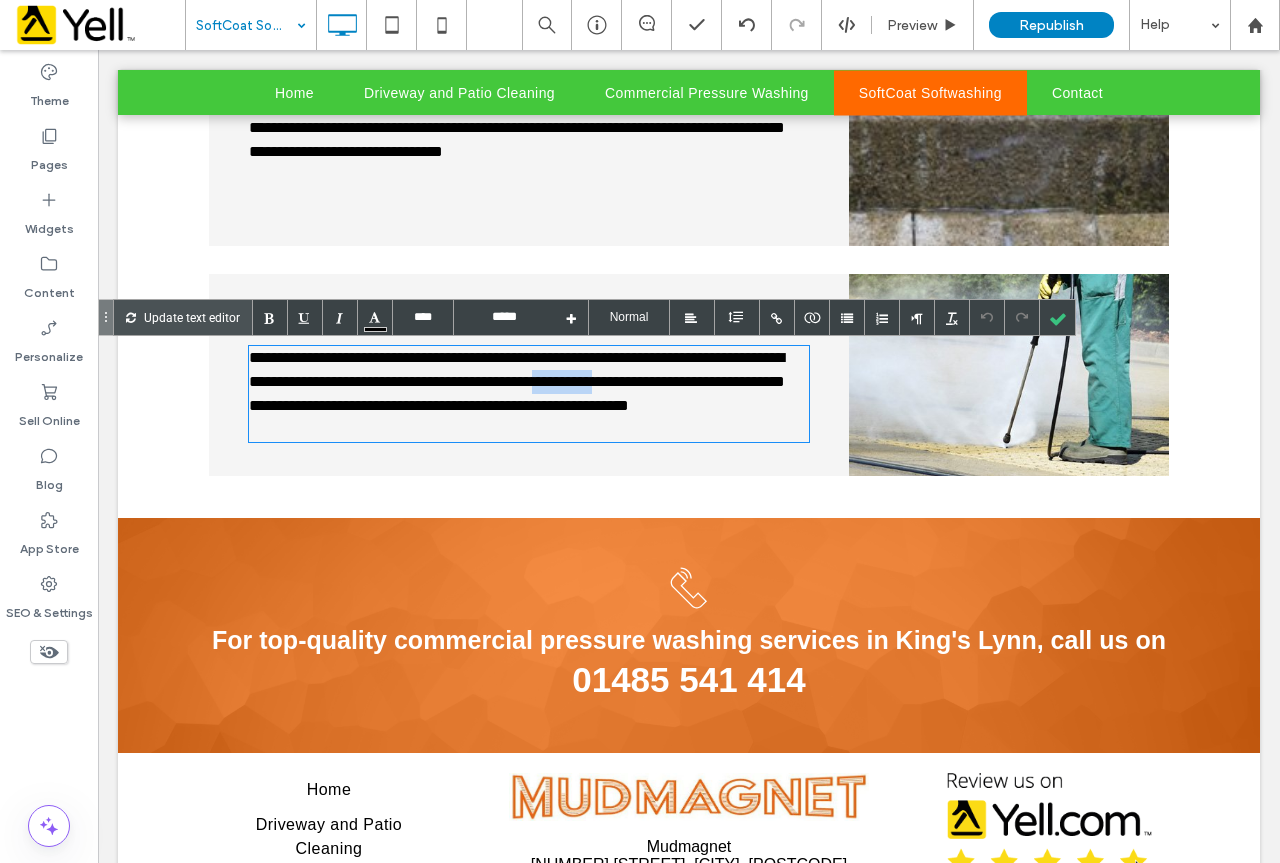 drag, startPoint x: 710, startPoint y: 379, endPoint x: 788, endPoint y: 381, distance: 78.025635 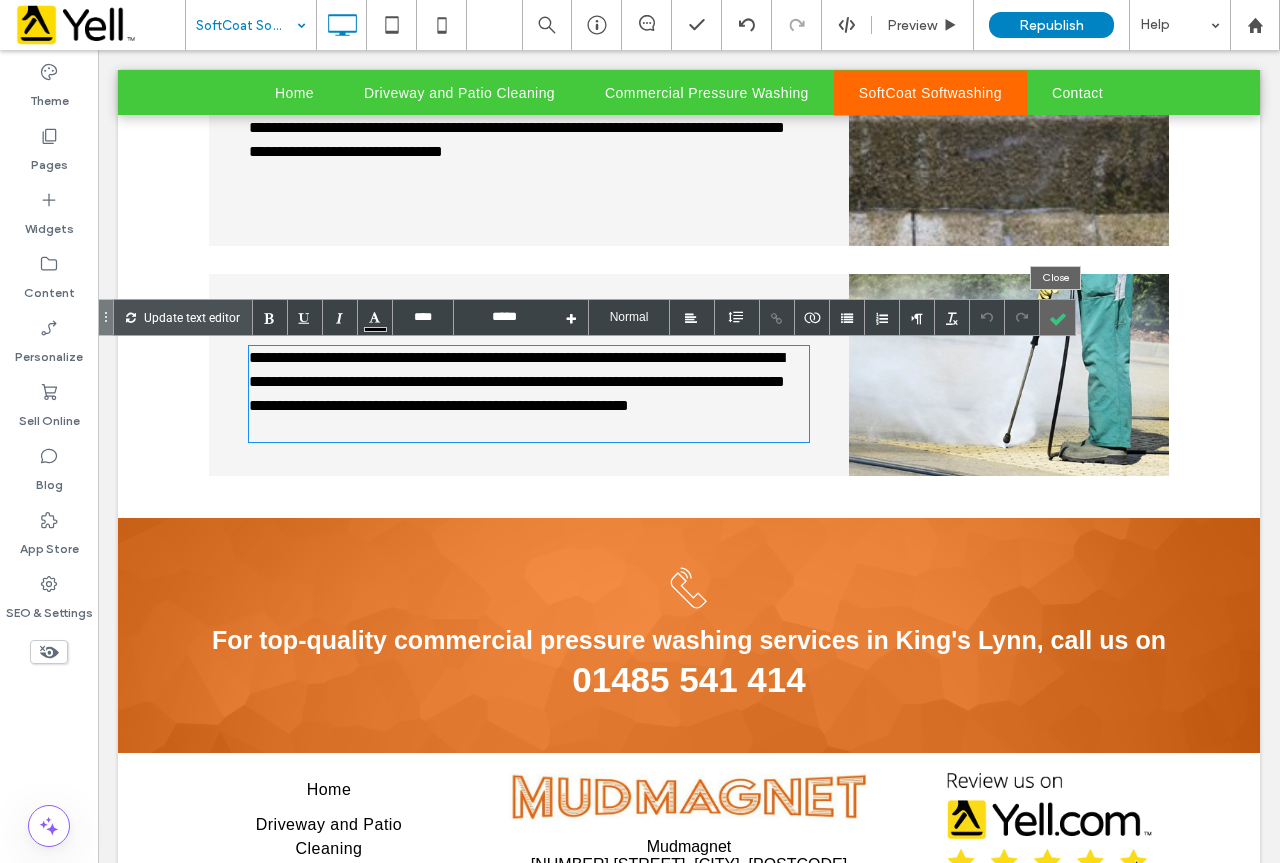 click at bounding box center (1057, 317) 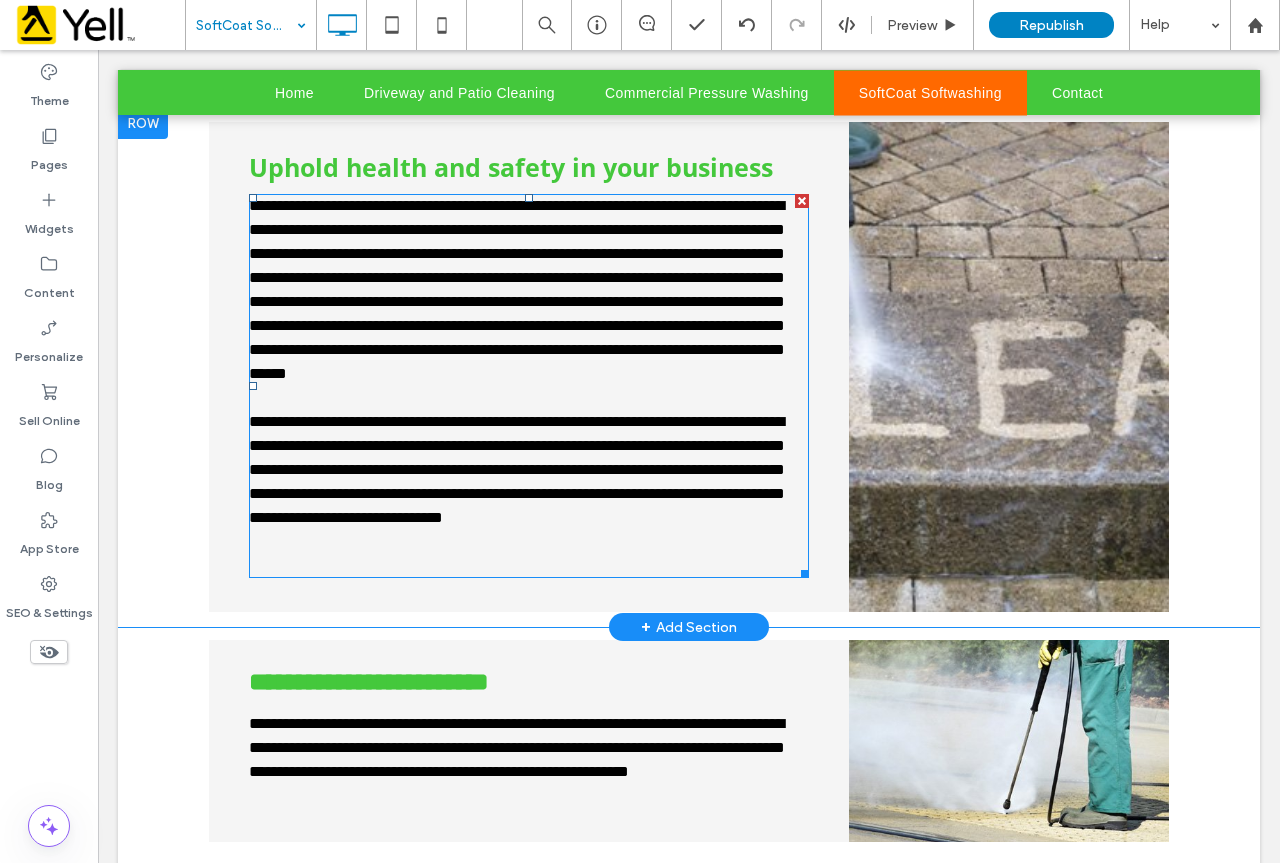 scroll, scrollTop: 900, scrollLeft: 0, axis: vertical 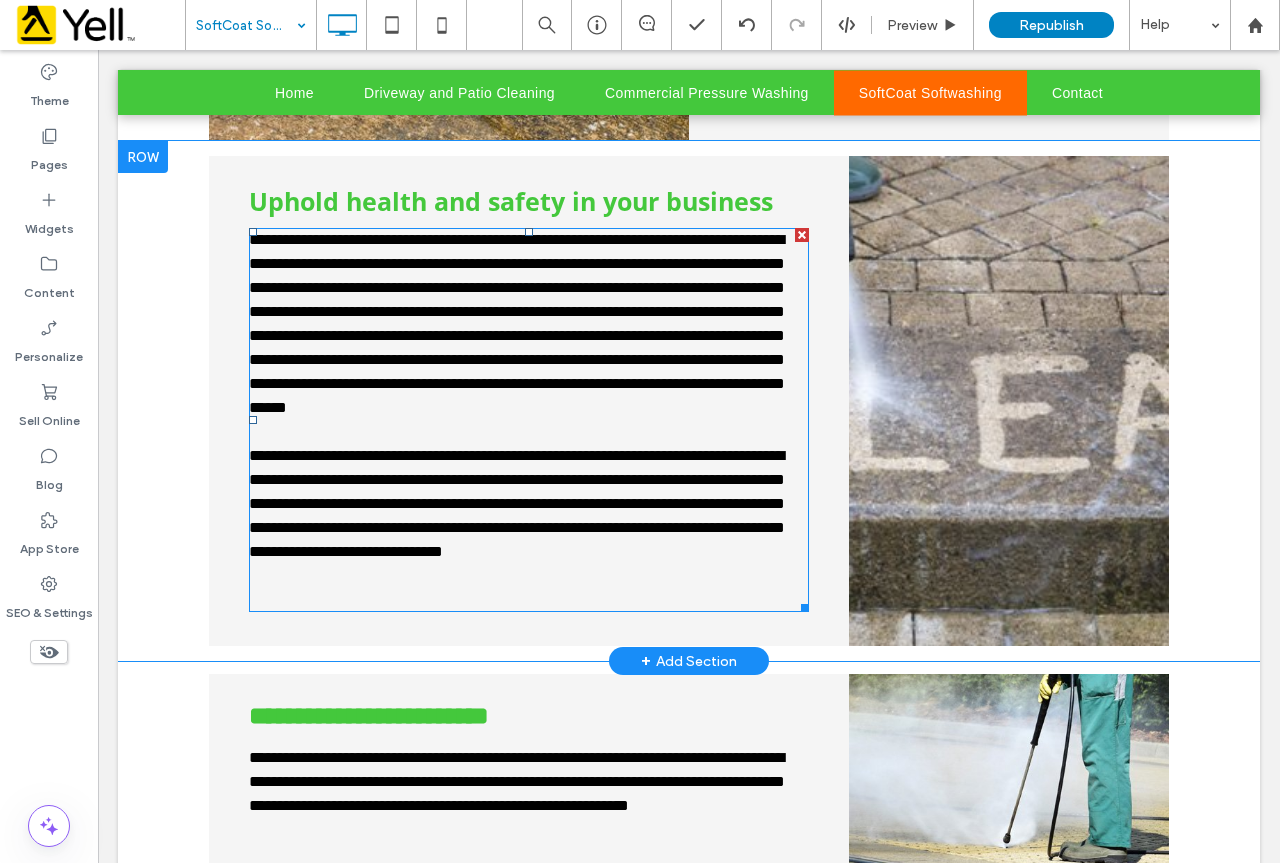 click on "**********" at bounding box center (529, 420) 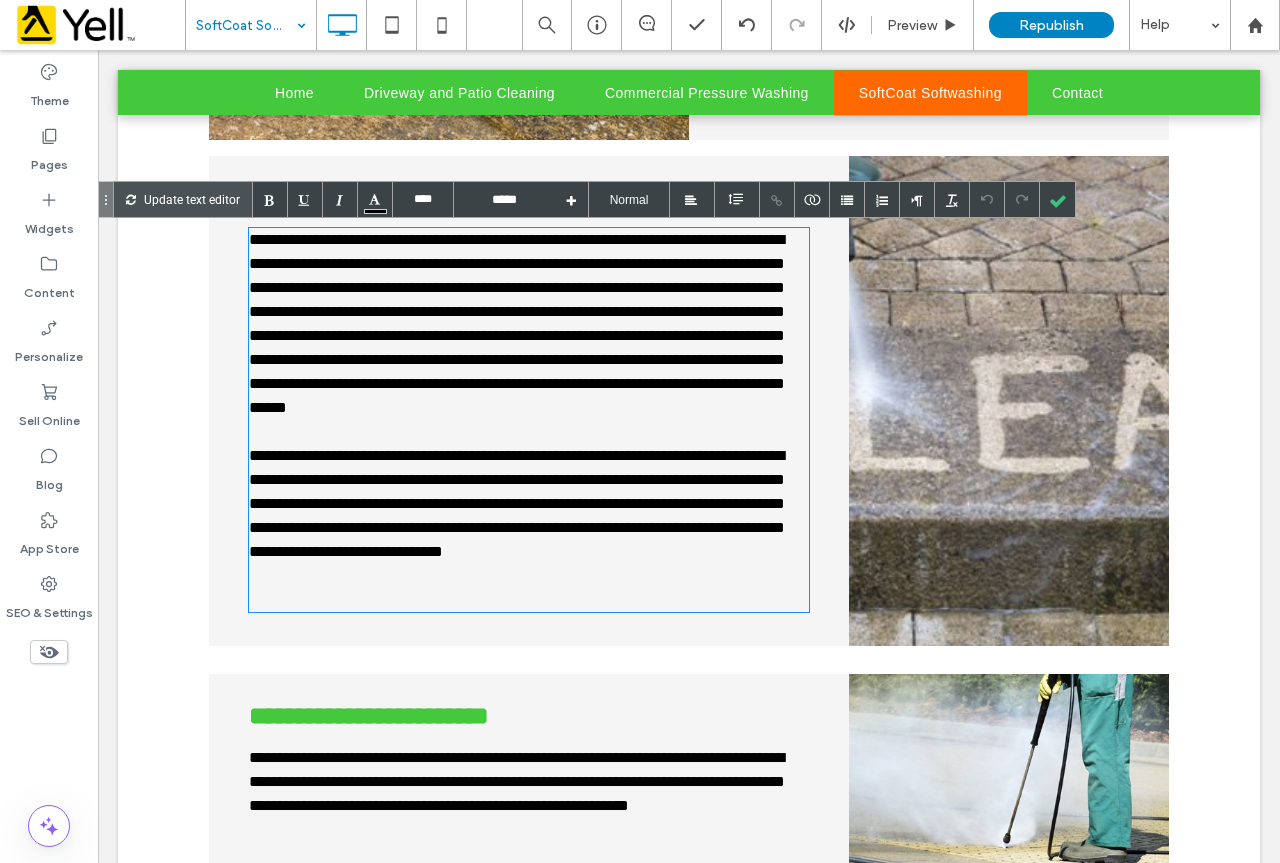 click on "**********" at bounding box center (529, 420) 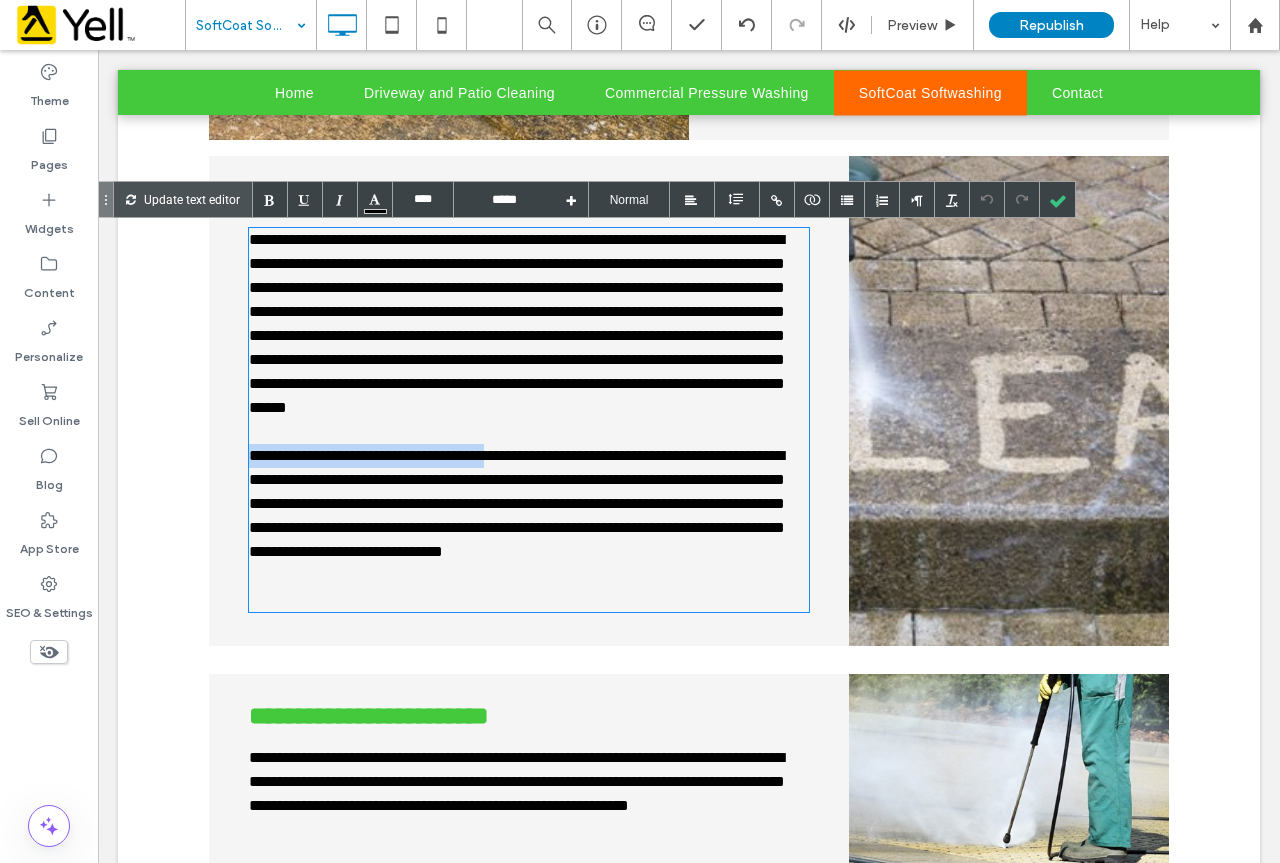 drag, startPoint x: 535, startPoint y: 475, endPoint x: 224, endPoint y: 474, distance: 311.00162 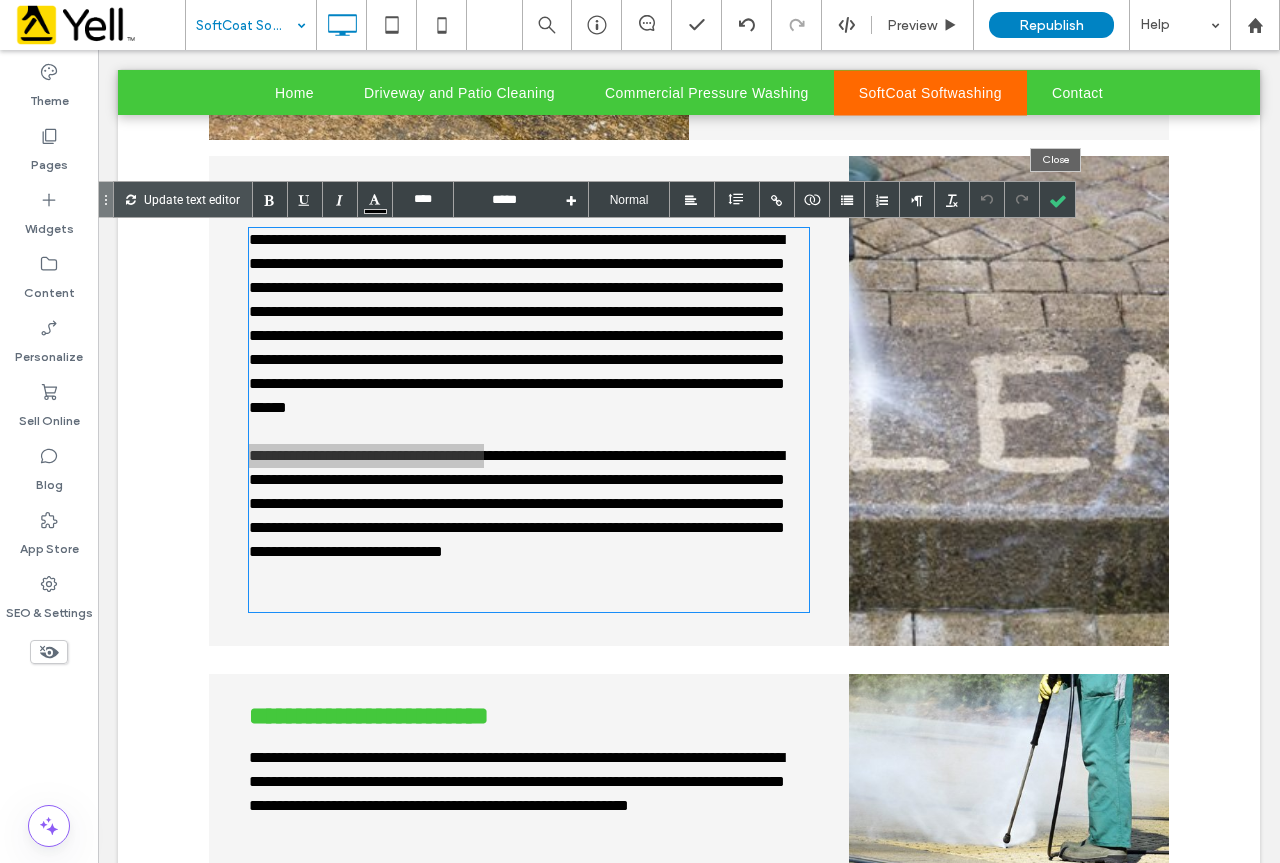 click at bounding box center [1057, 199] 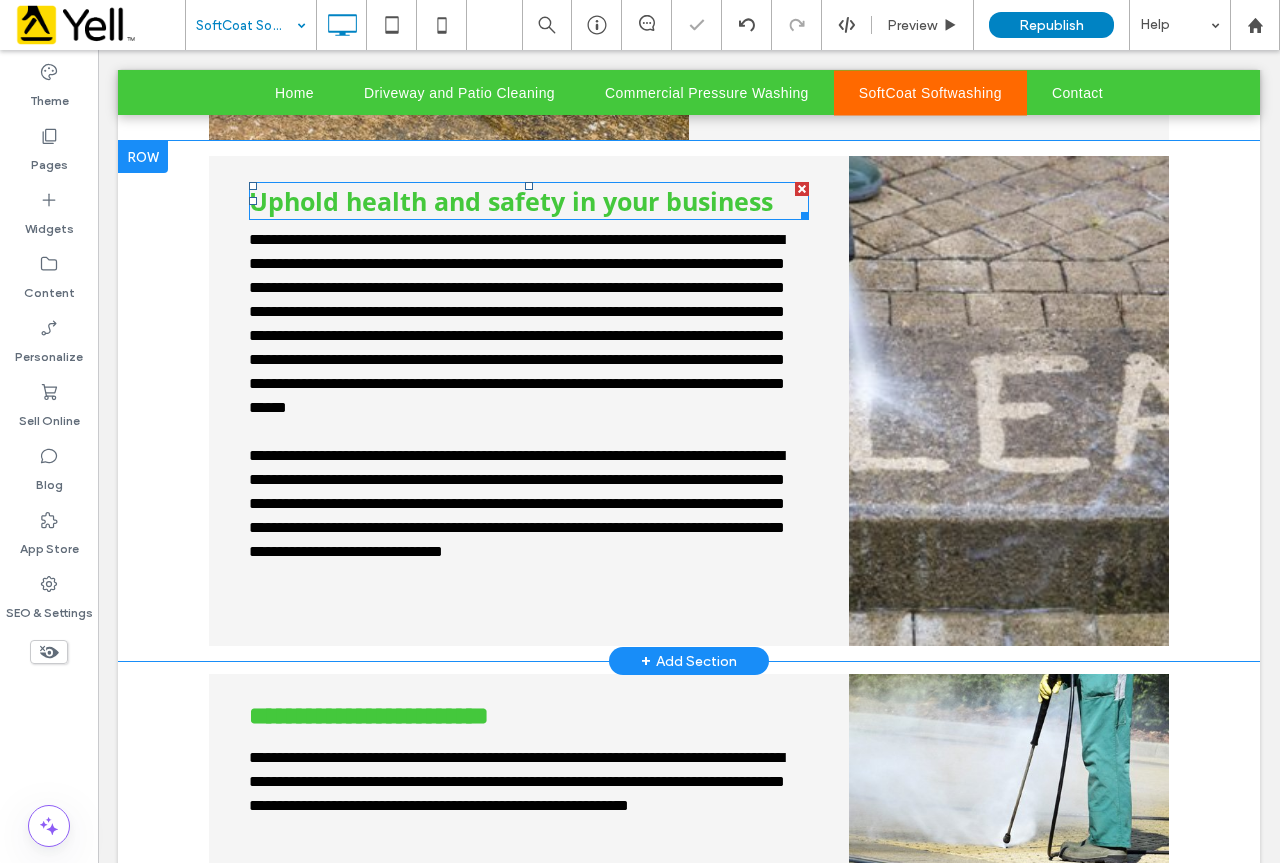 click on "Uphold health and safety in your business" at bounding box center [529, 201] 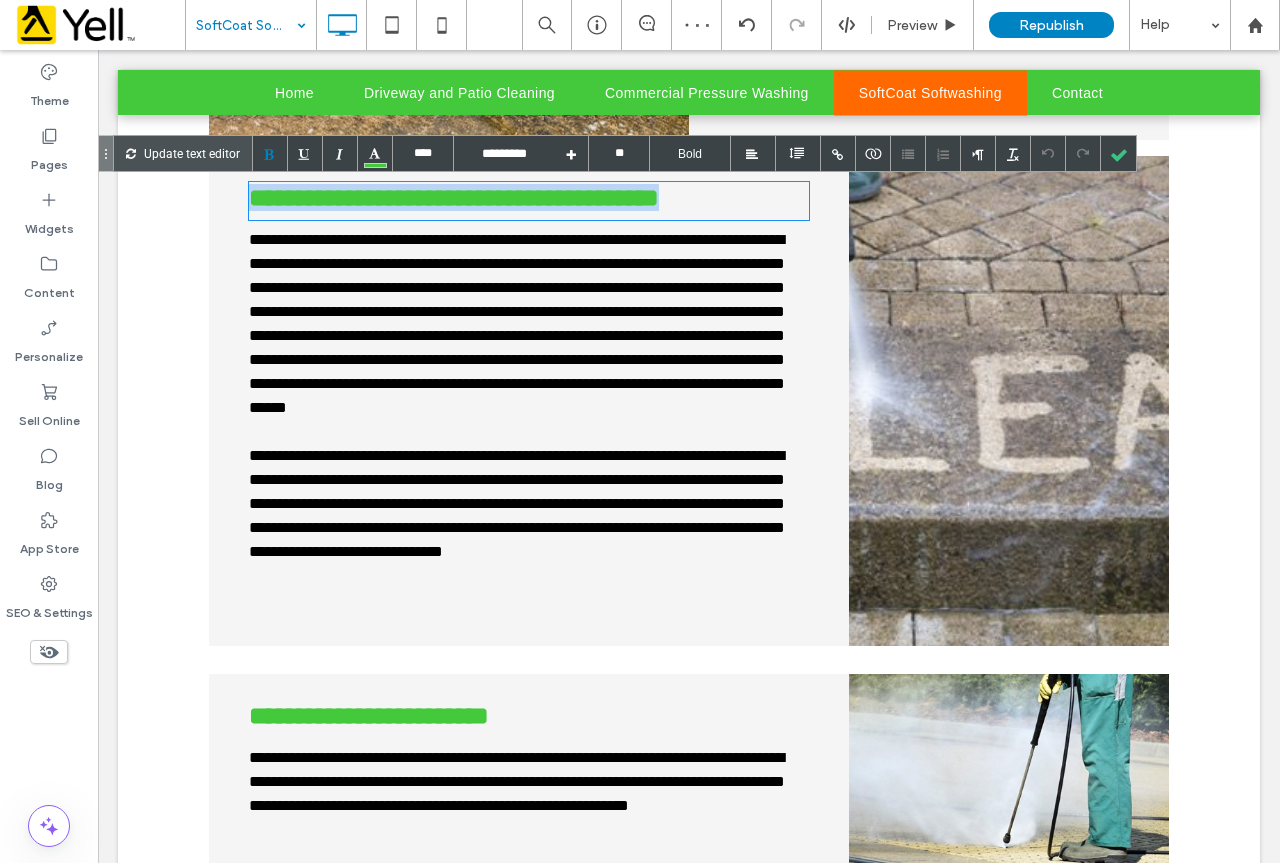 drag, startPoint x: 769, startPoint y: 196, endPoint x: 170, endPoint y: 198, distance: 599.00336 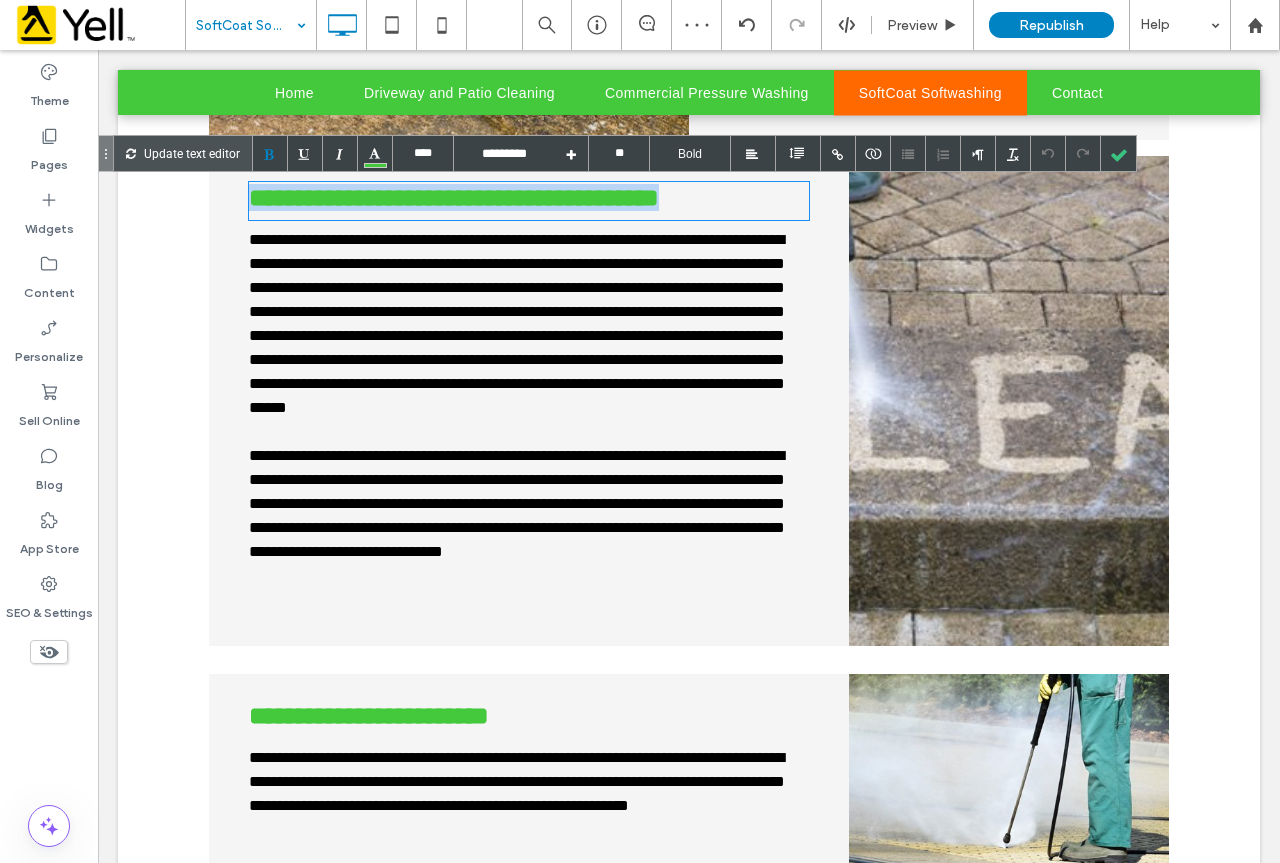 click on "**********" at bounding box center [689, 401] 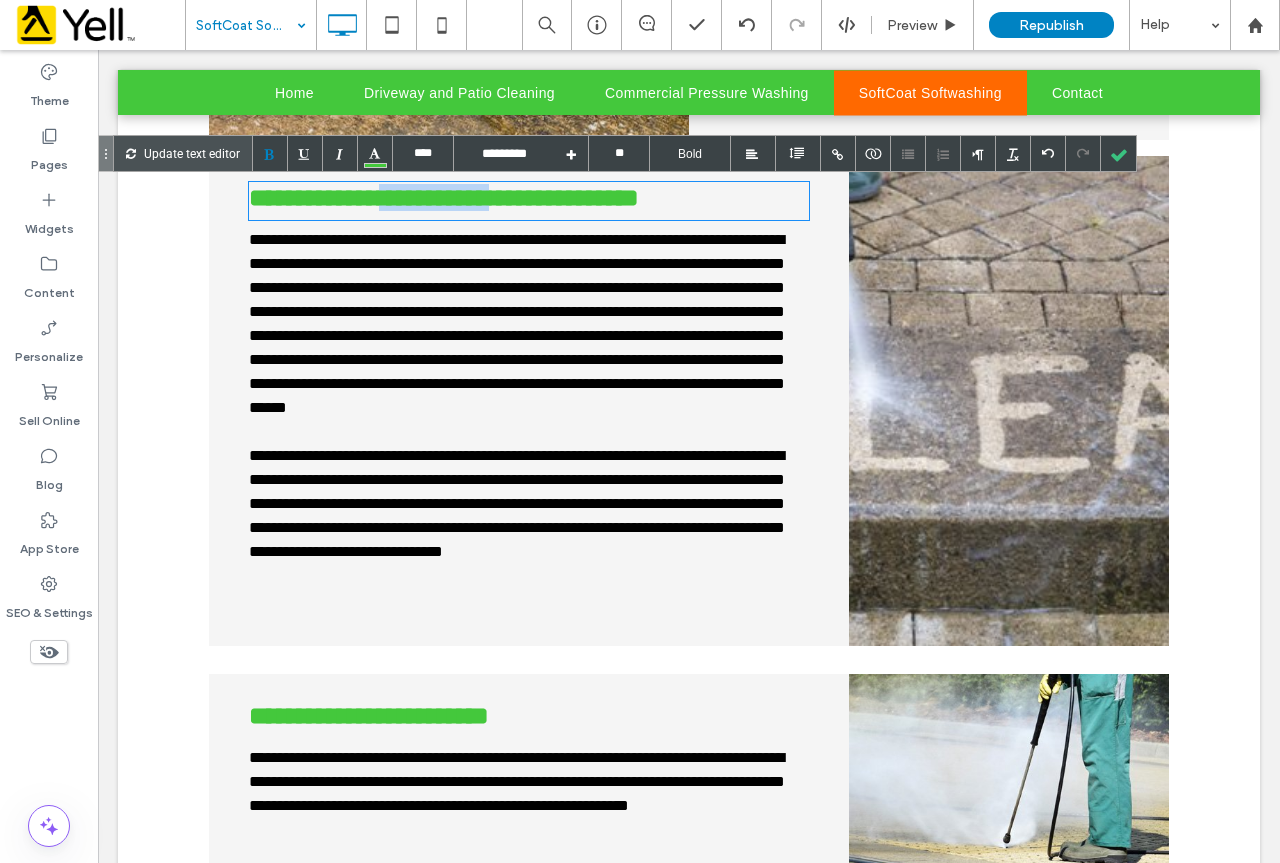drag, startPoint x: 409, startPoint y: 205, endPoint x: 559, endPoint y: 206, distance: 150.00333 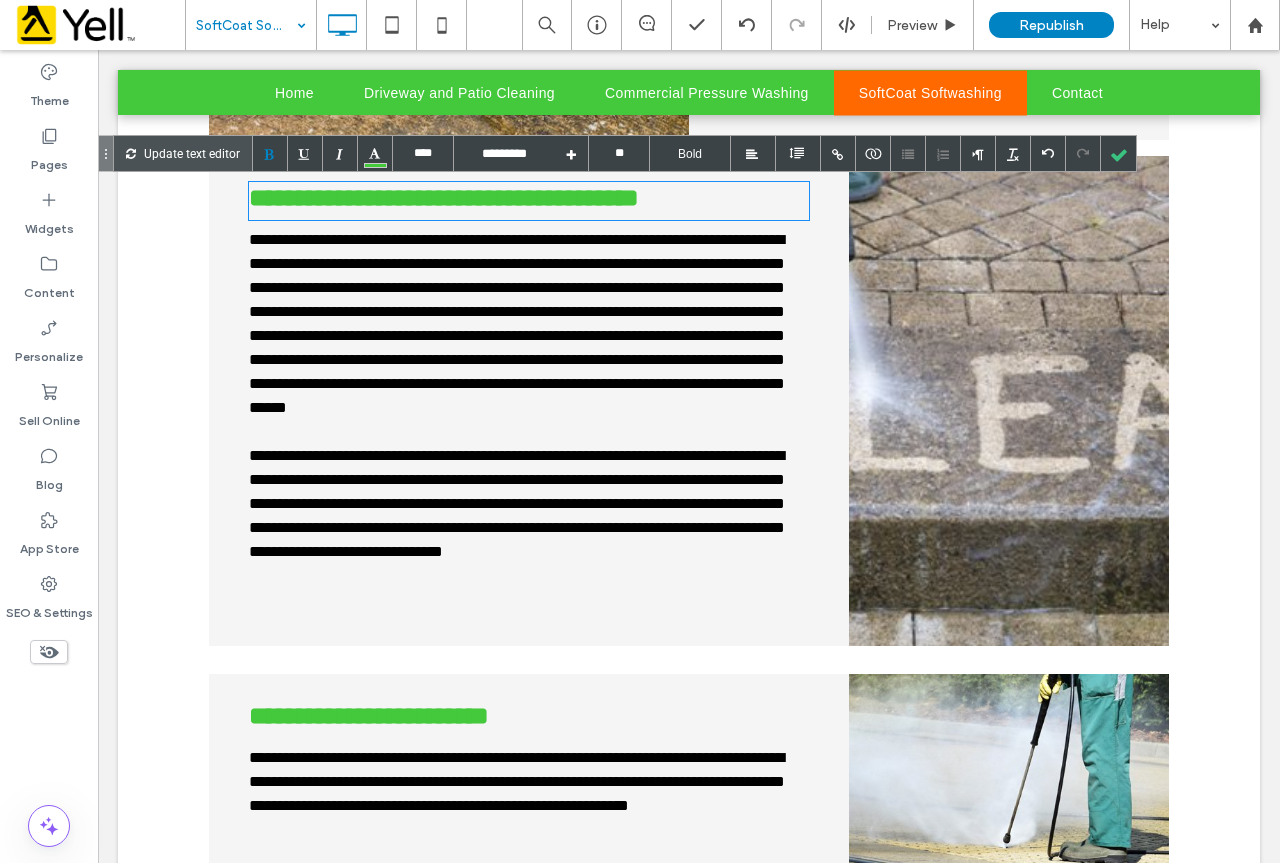 click on "**********" at bounding box center [529, 201] 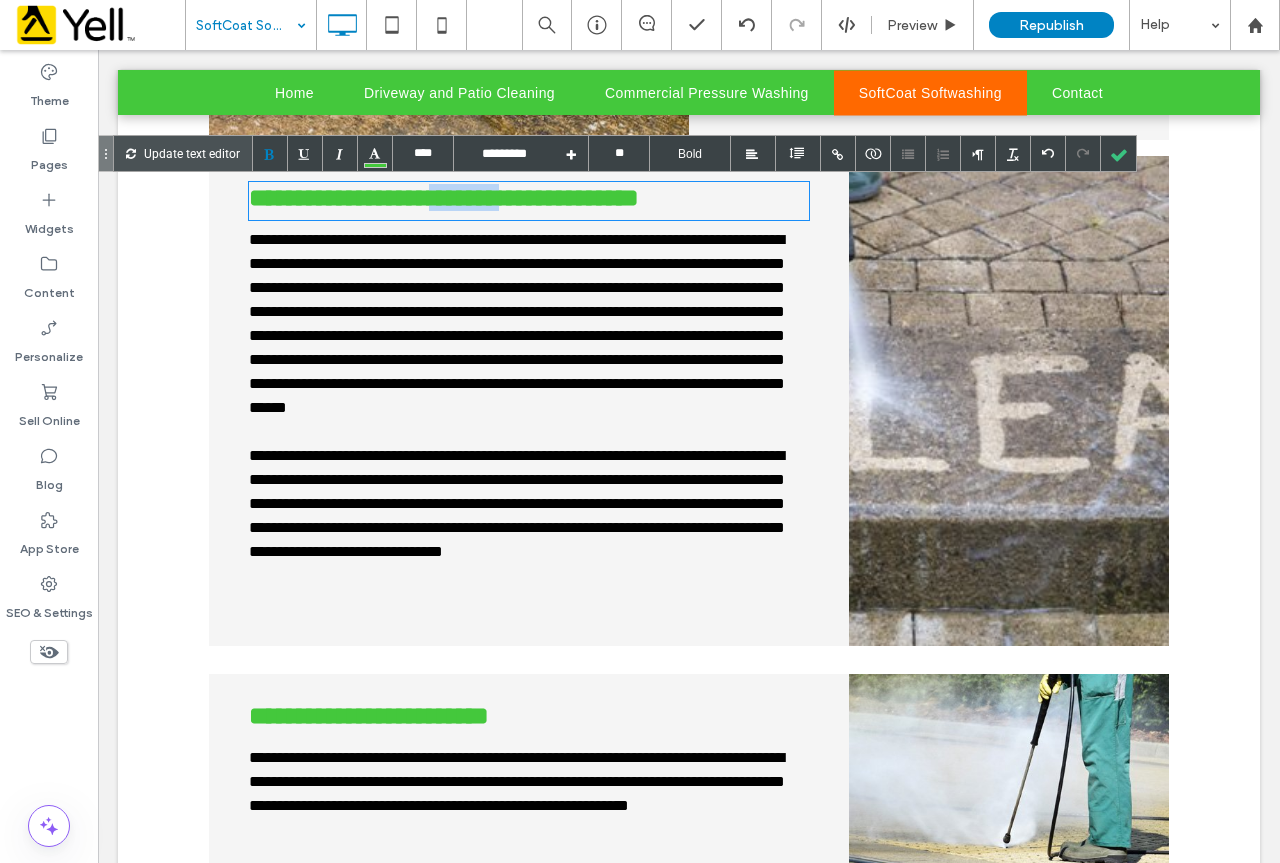 drag, startPoint x: 569, startPoint y: 205, endPoint x: 470, endPoint y: 208, distance: 99.04544 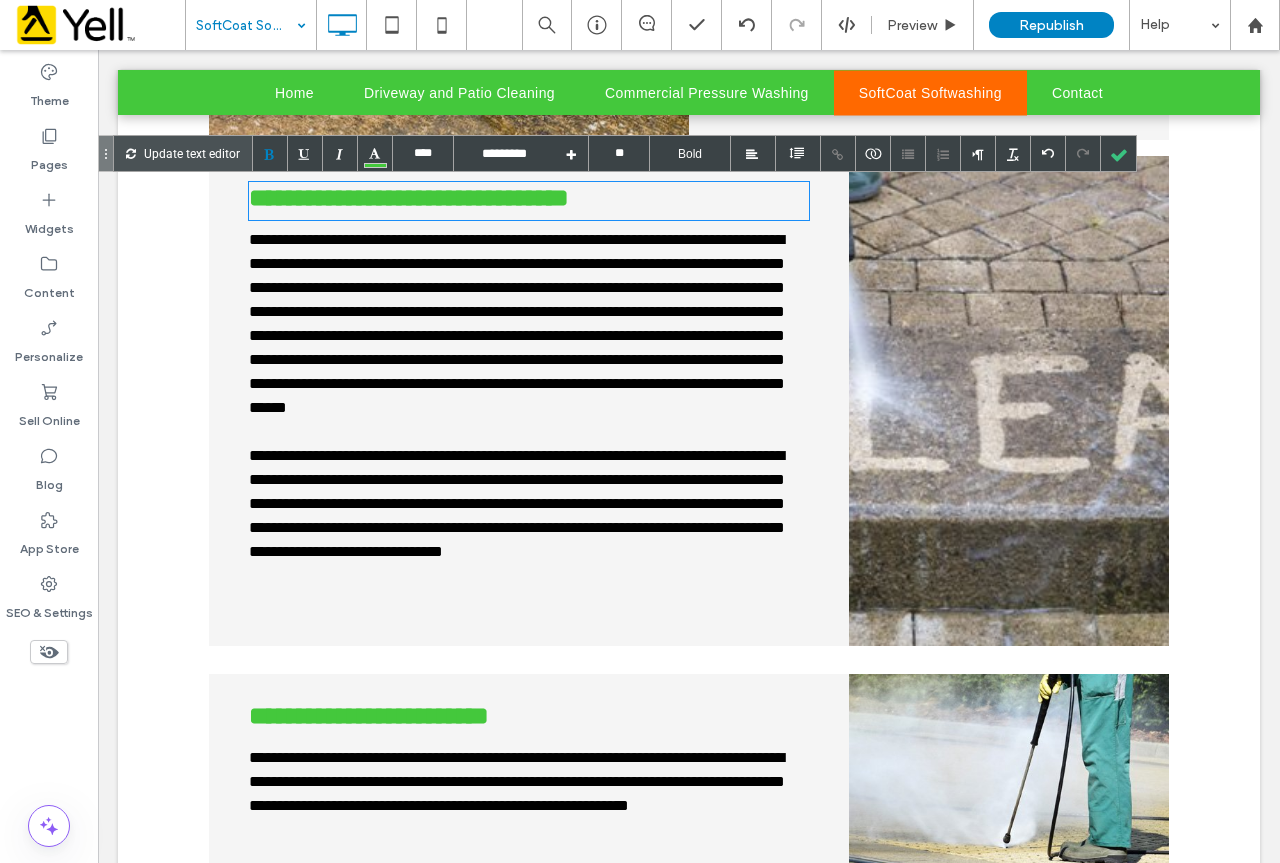 type on "*****" 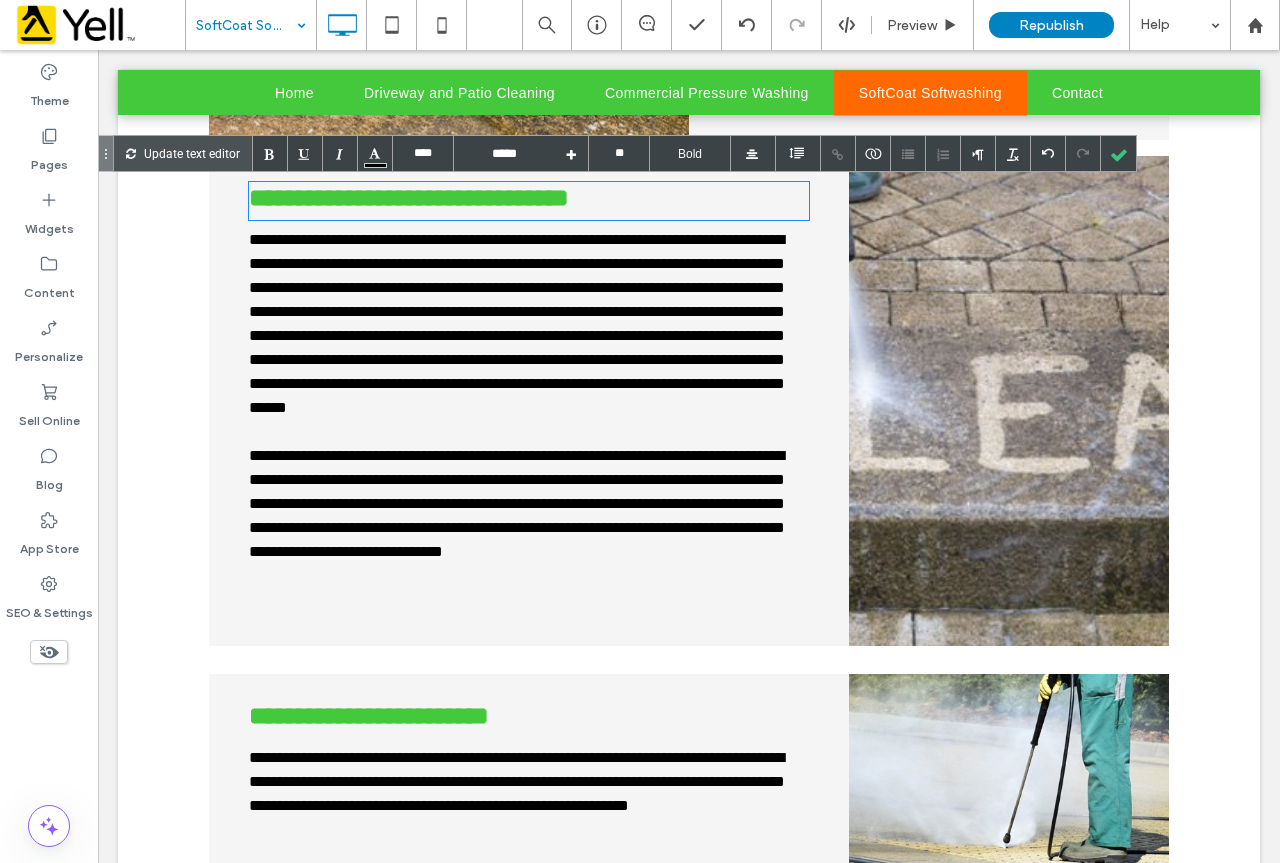 drag, startPoint x: 1093, startPoint y: 175, endPoint x: 1097, endPoint y: 195, distance: 20.396078 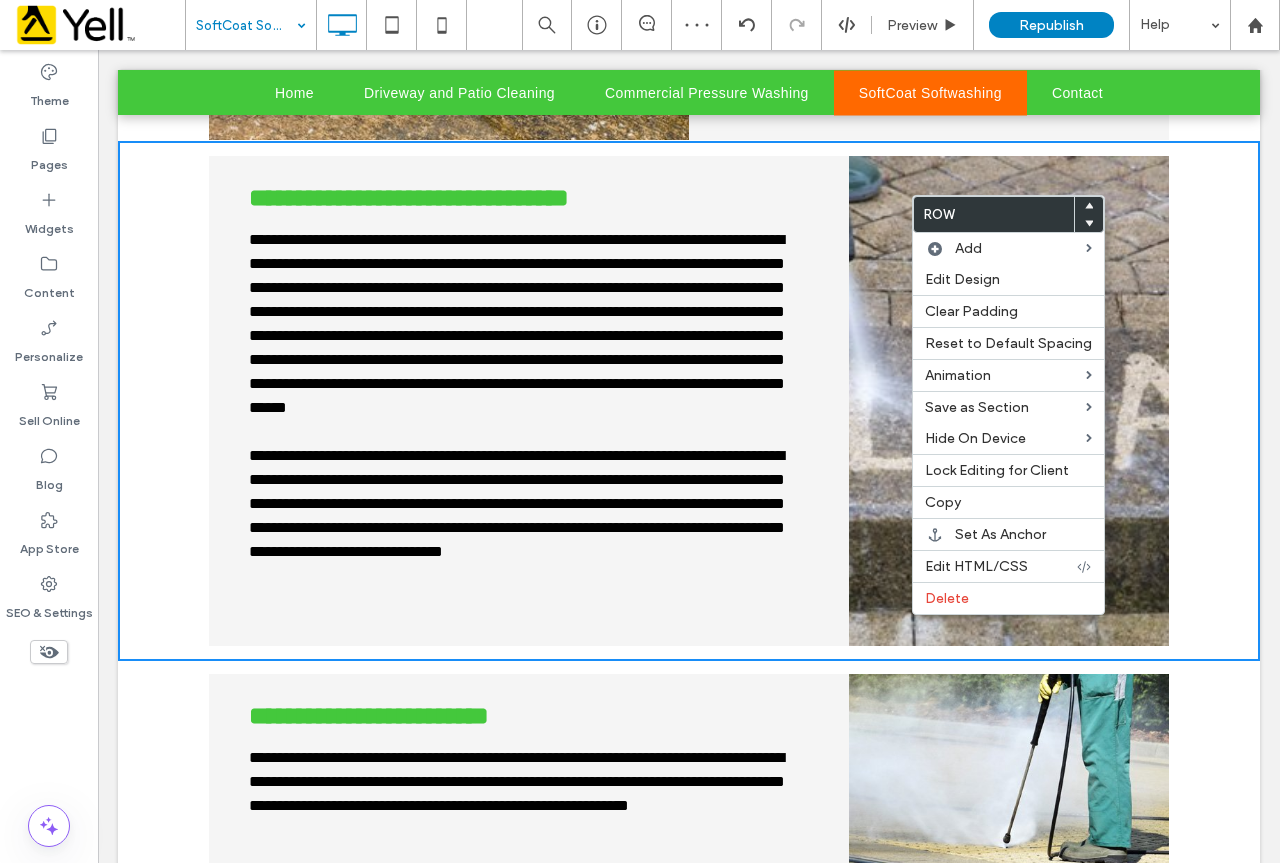 click on "**********" at bounding box center [529, 420] 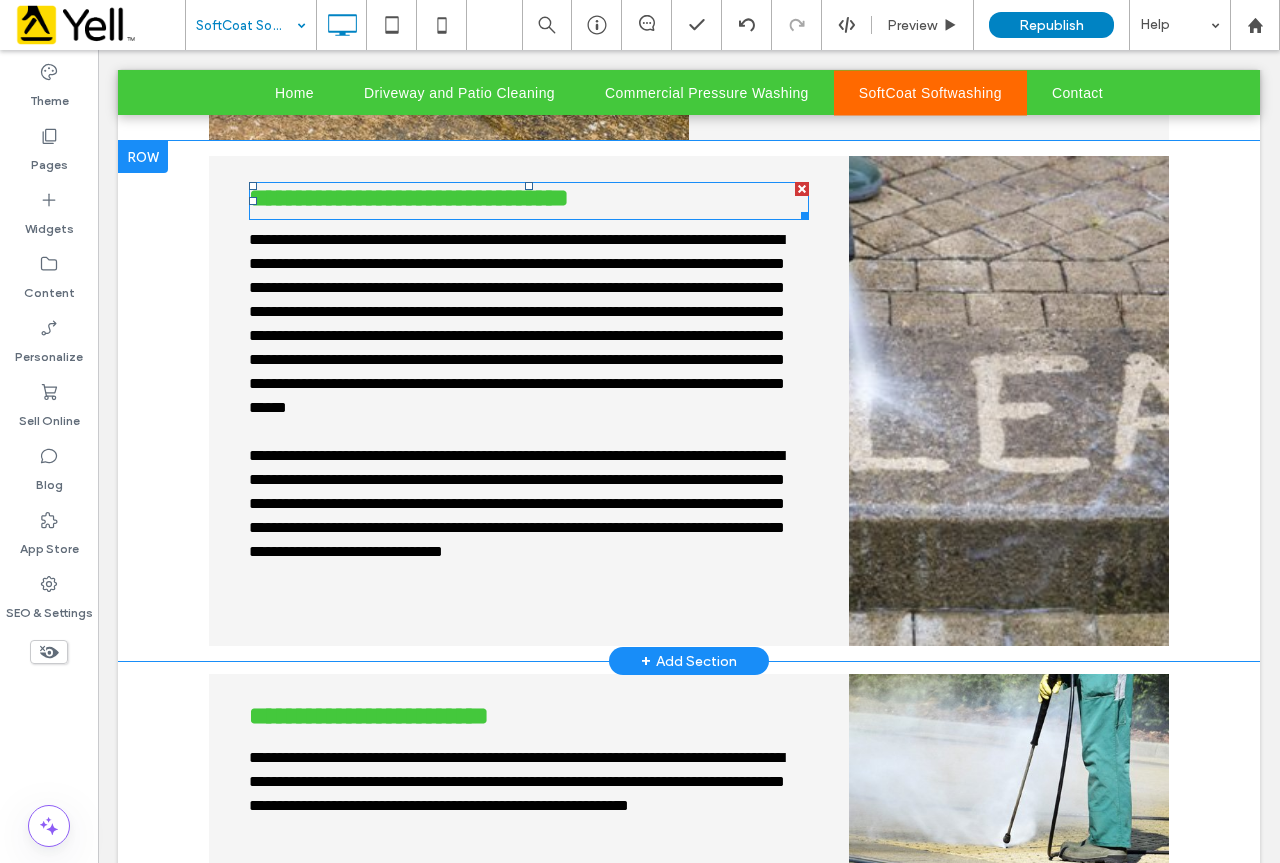 click on "**********" at bounding box center [529, 201] 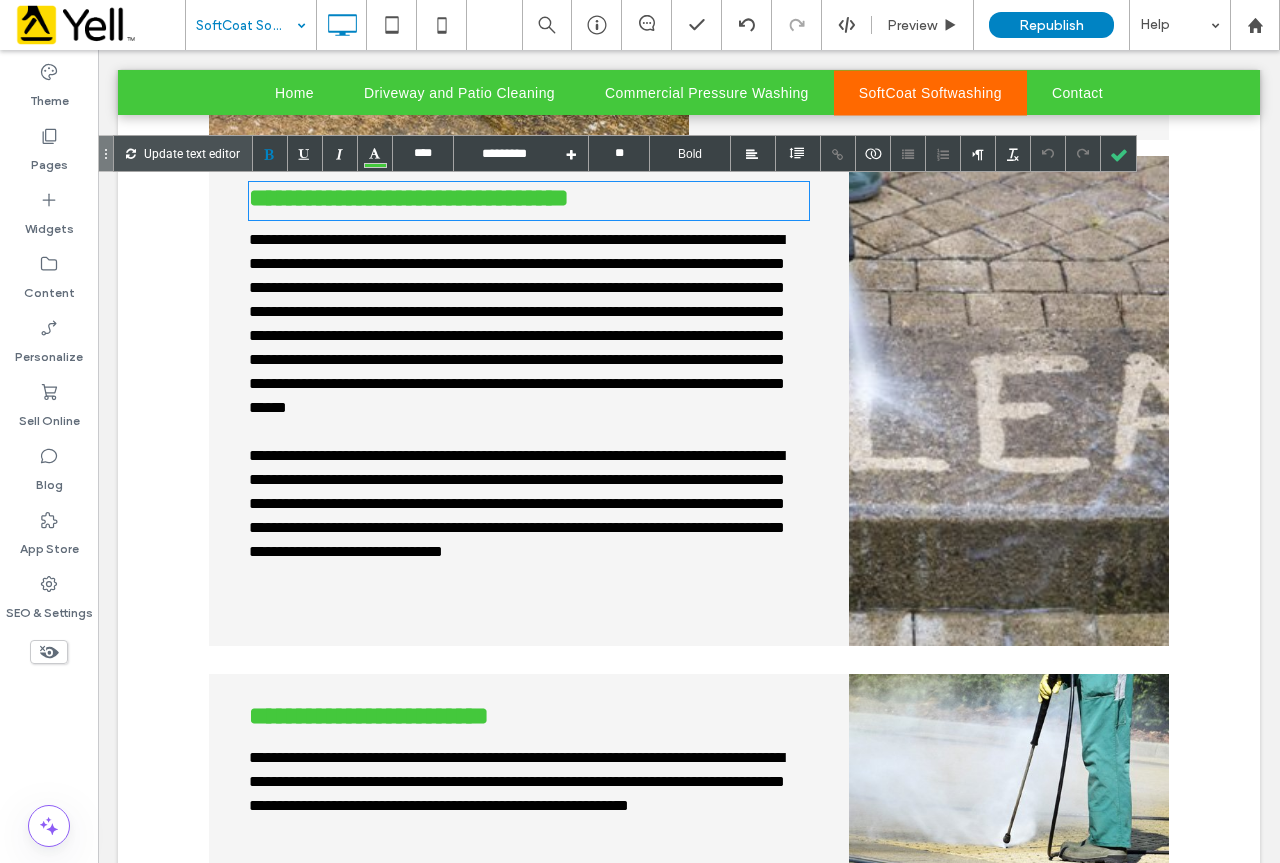 click on "**********" at bounding box center (529, 201) 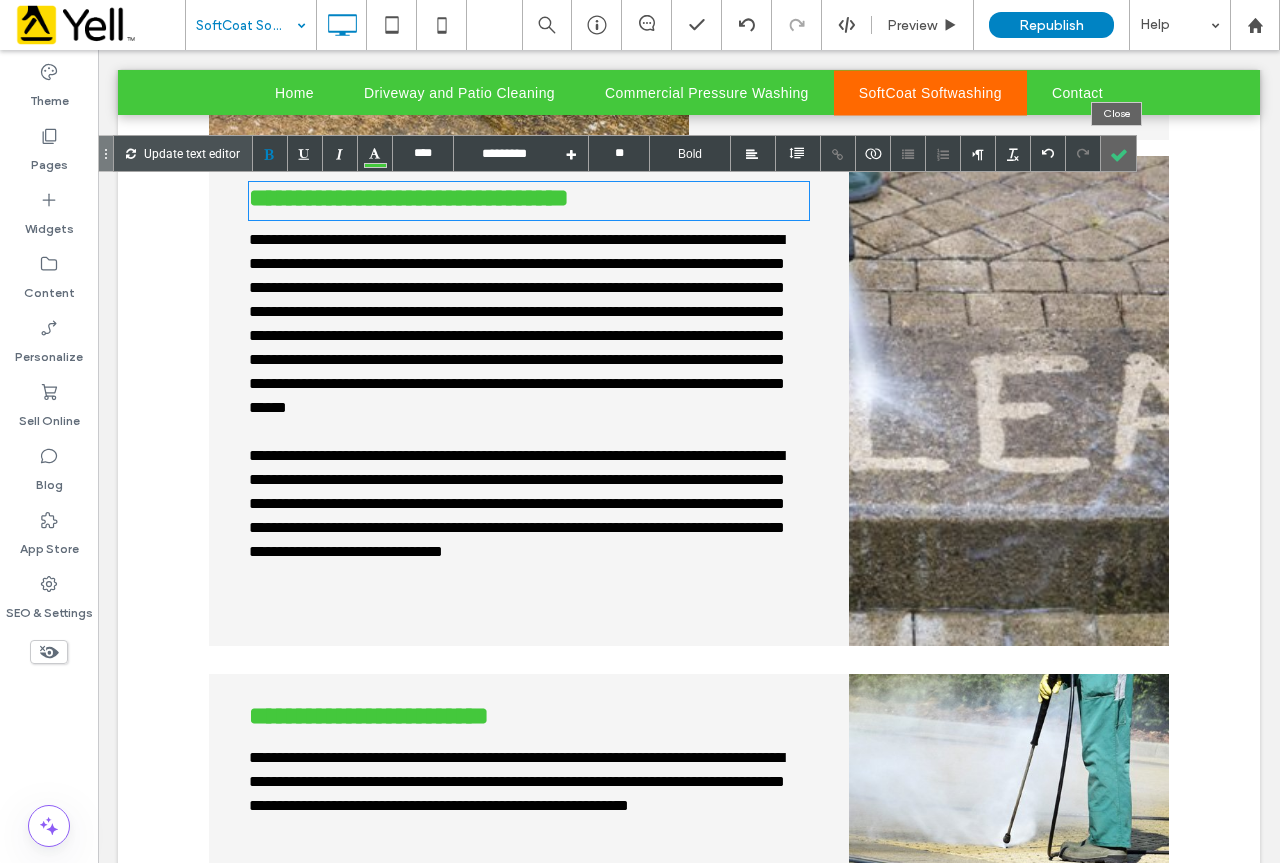 click at bounding box center [1118, 153] 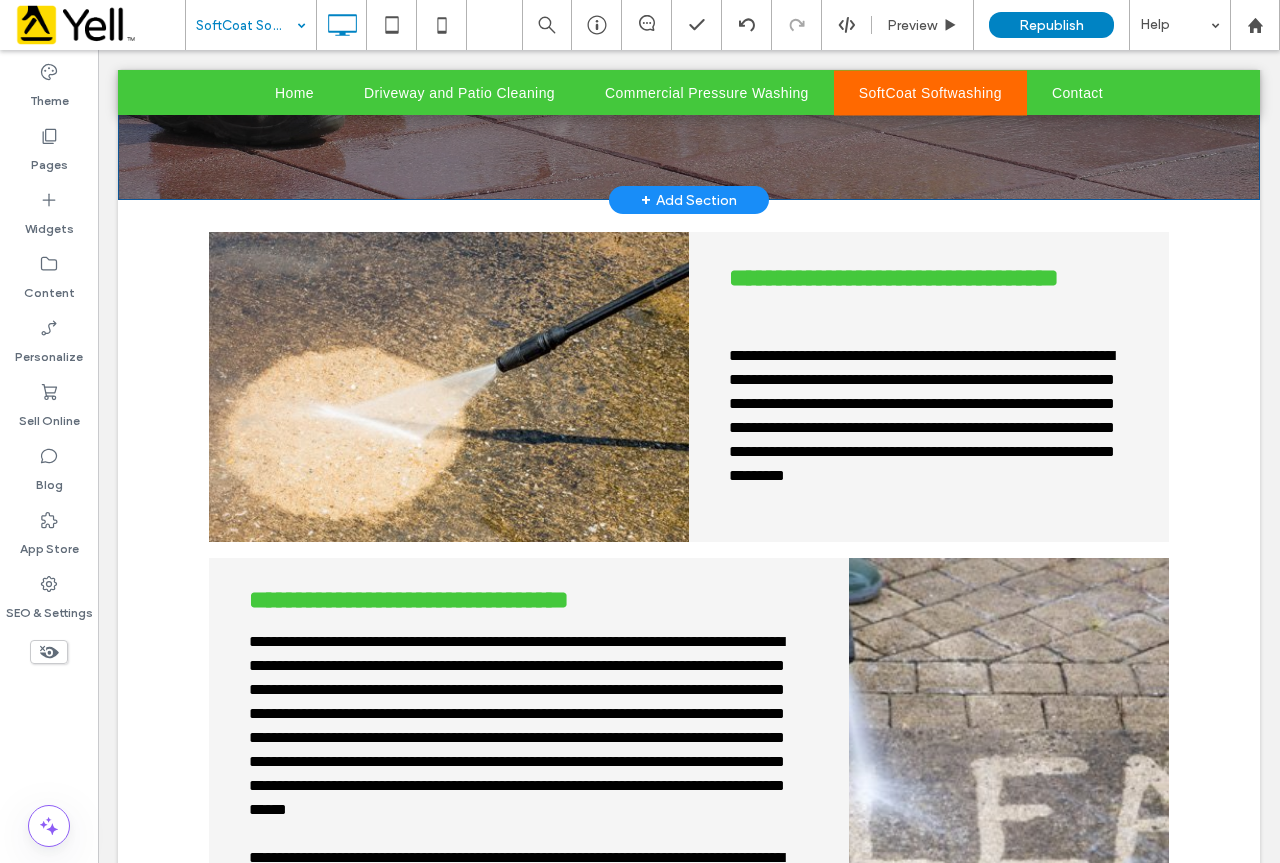 scroll, scrollTop: 600, scrollLeft: 0, axis: vertical 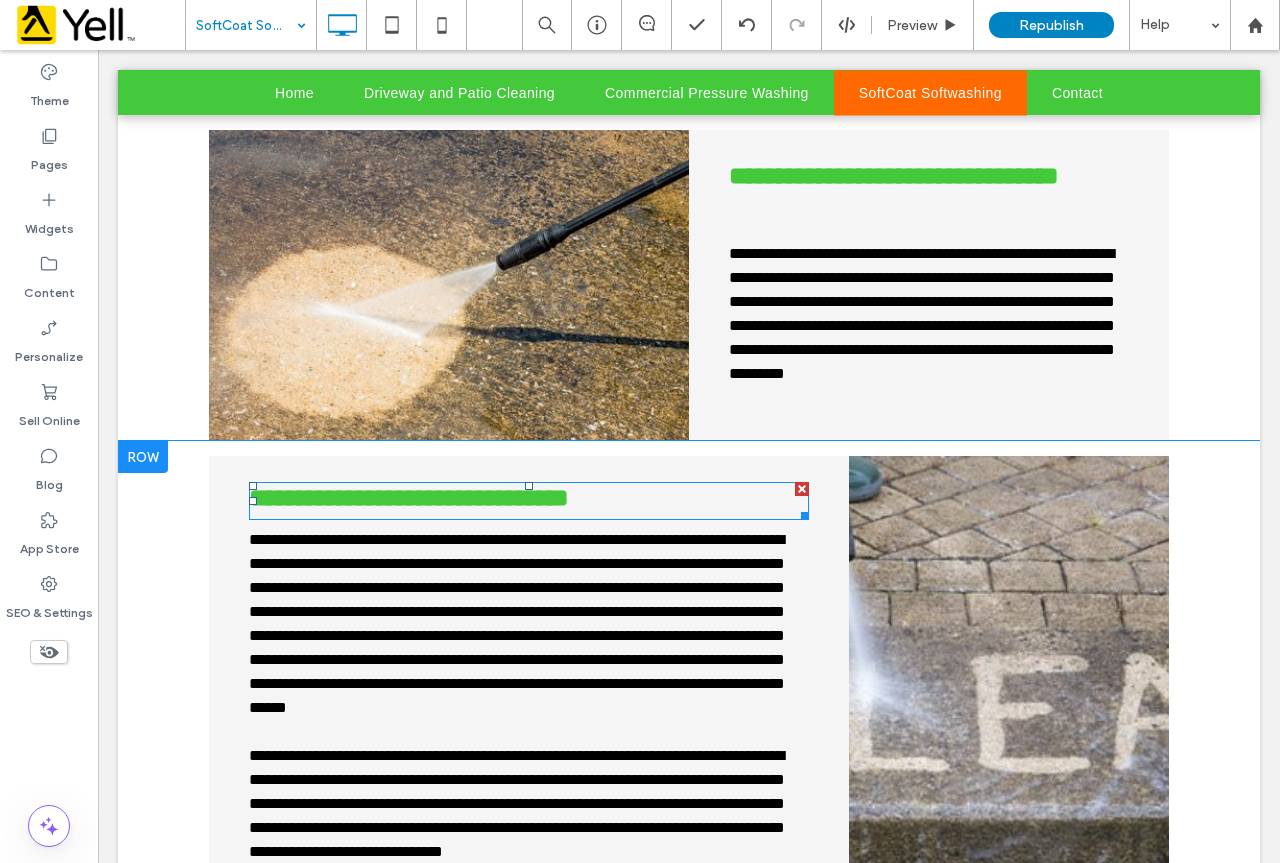 click at bounding box center [253, 501] 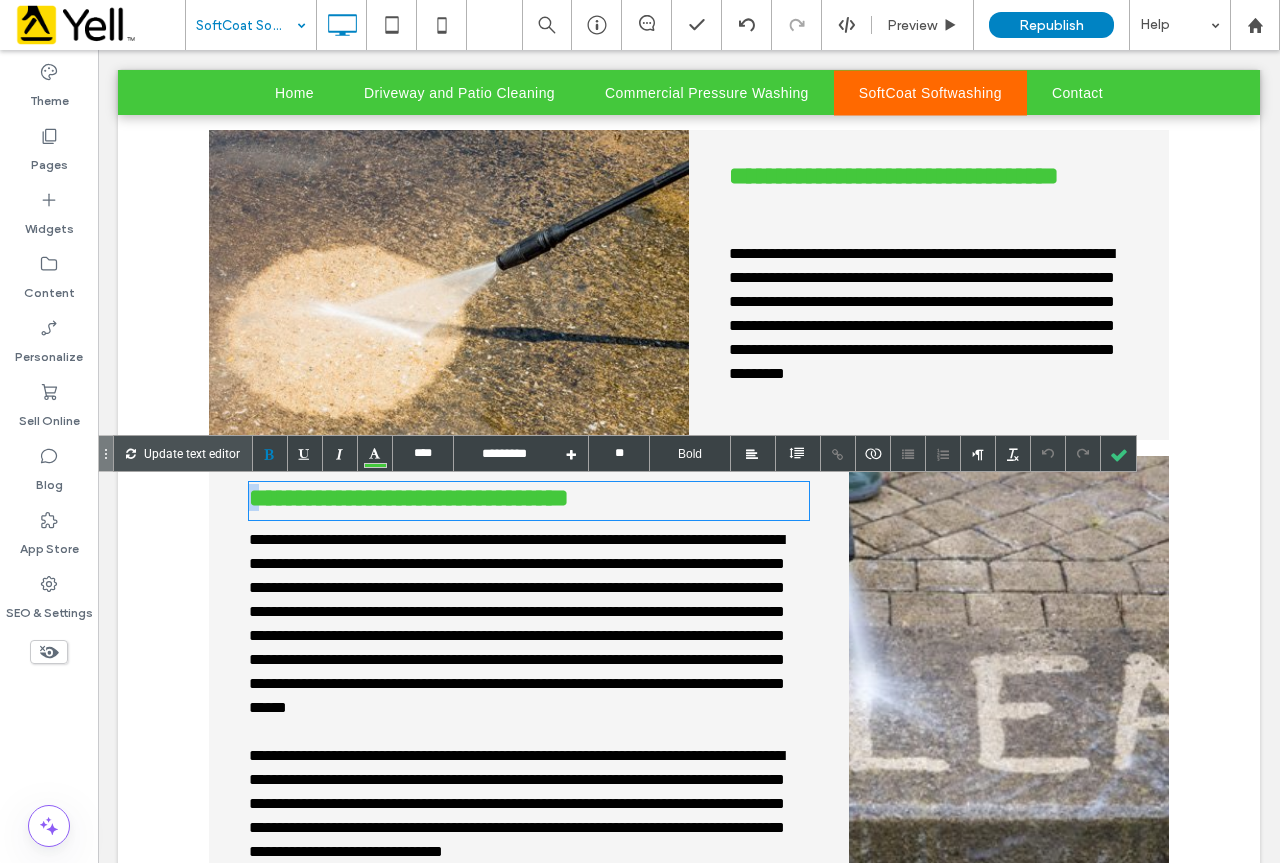 click on "**********" at bounding box center [529, 501] 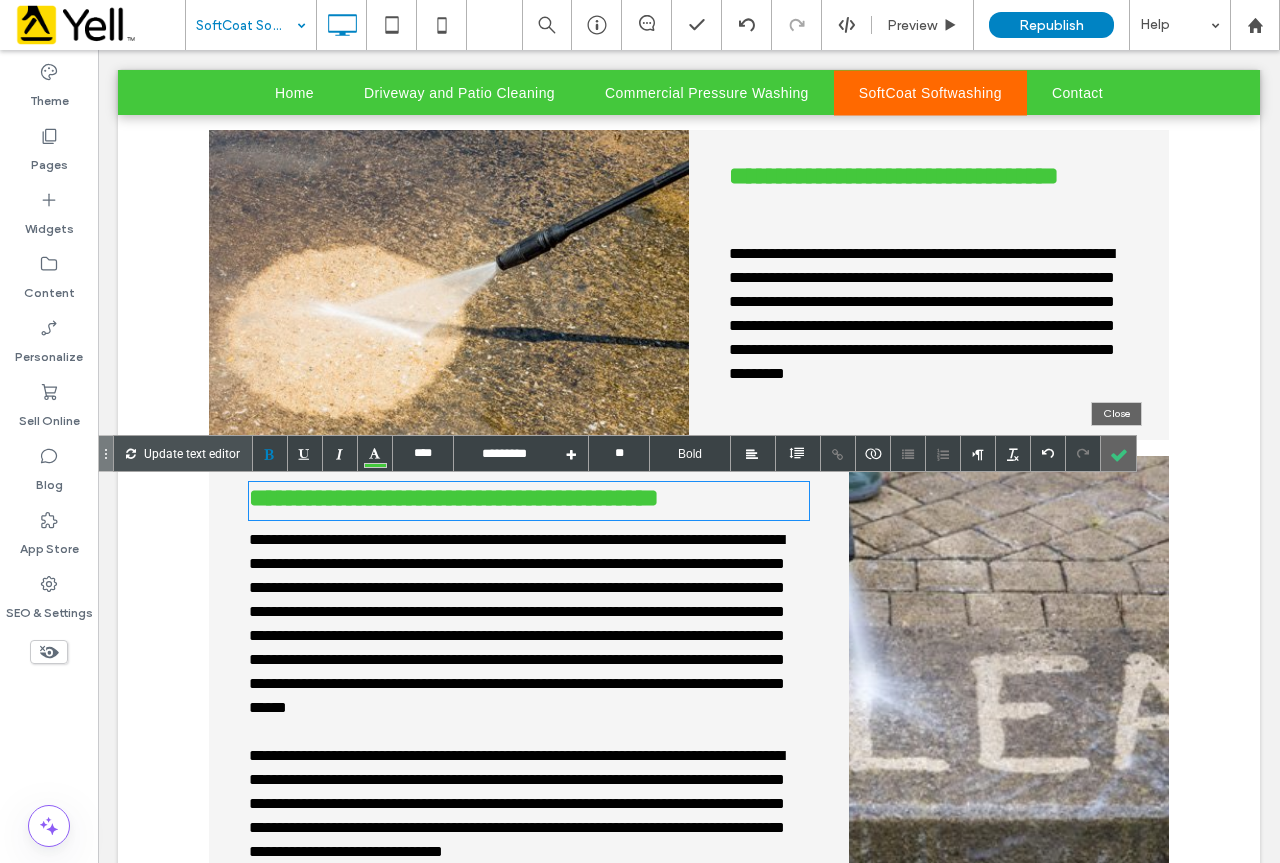 click at bounding box center [1118, 453] 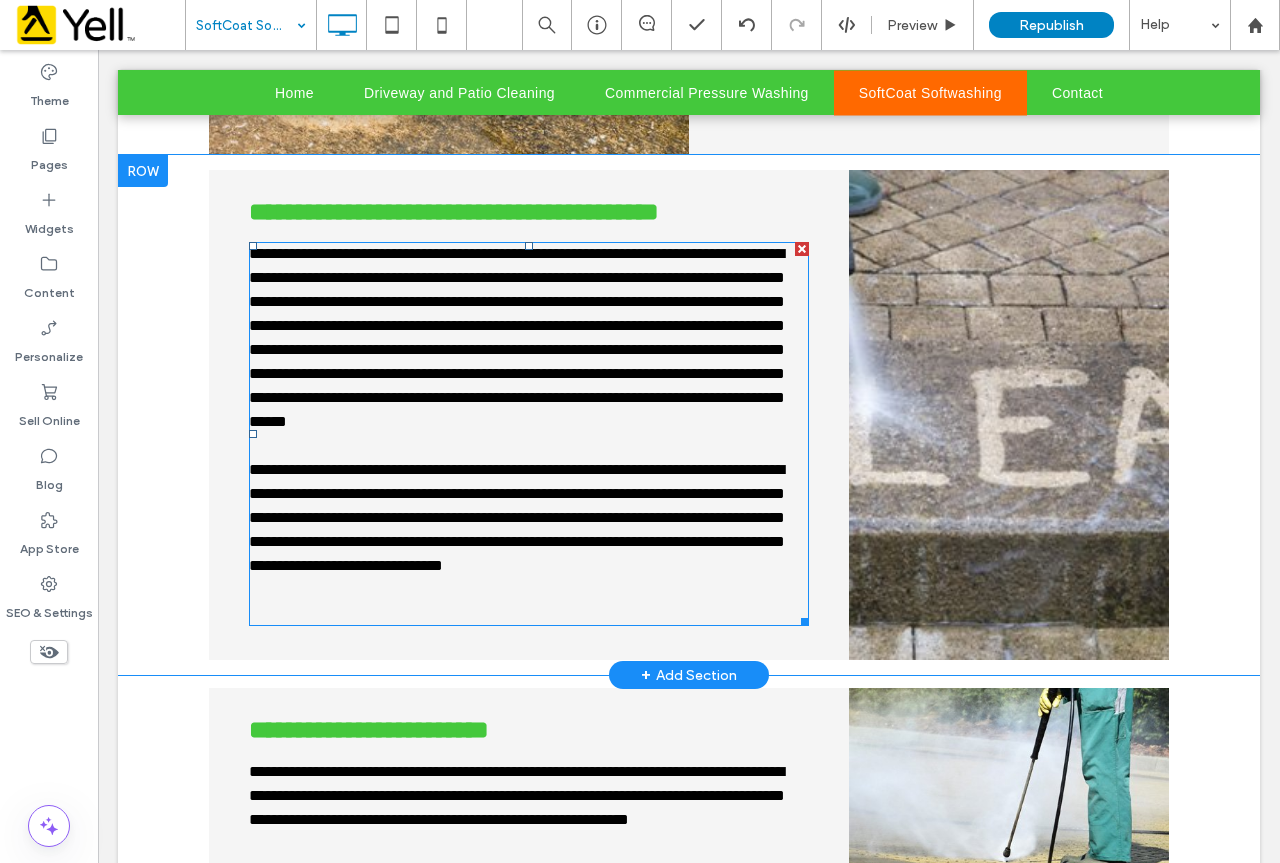 scroll, scrollTop: 900, scrollLeft: 0, axis: vertical 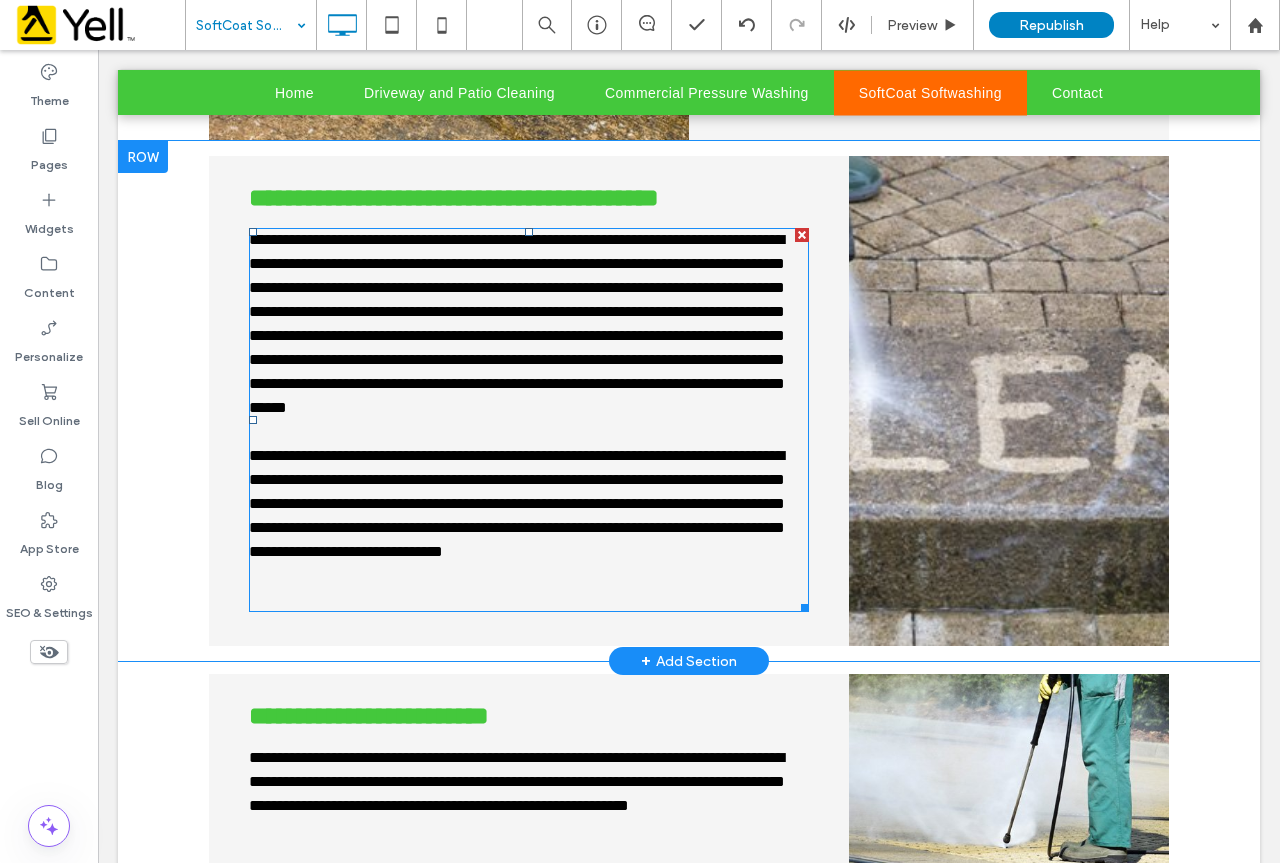 click on "**********" at bounding box center [529, 516] 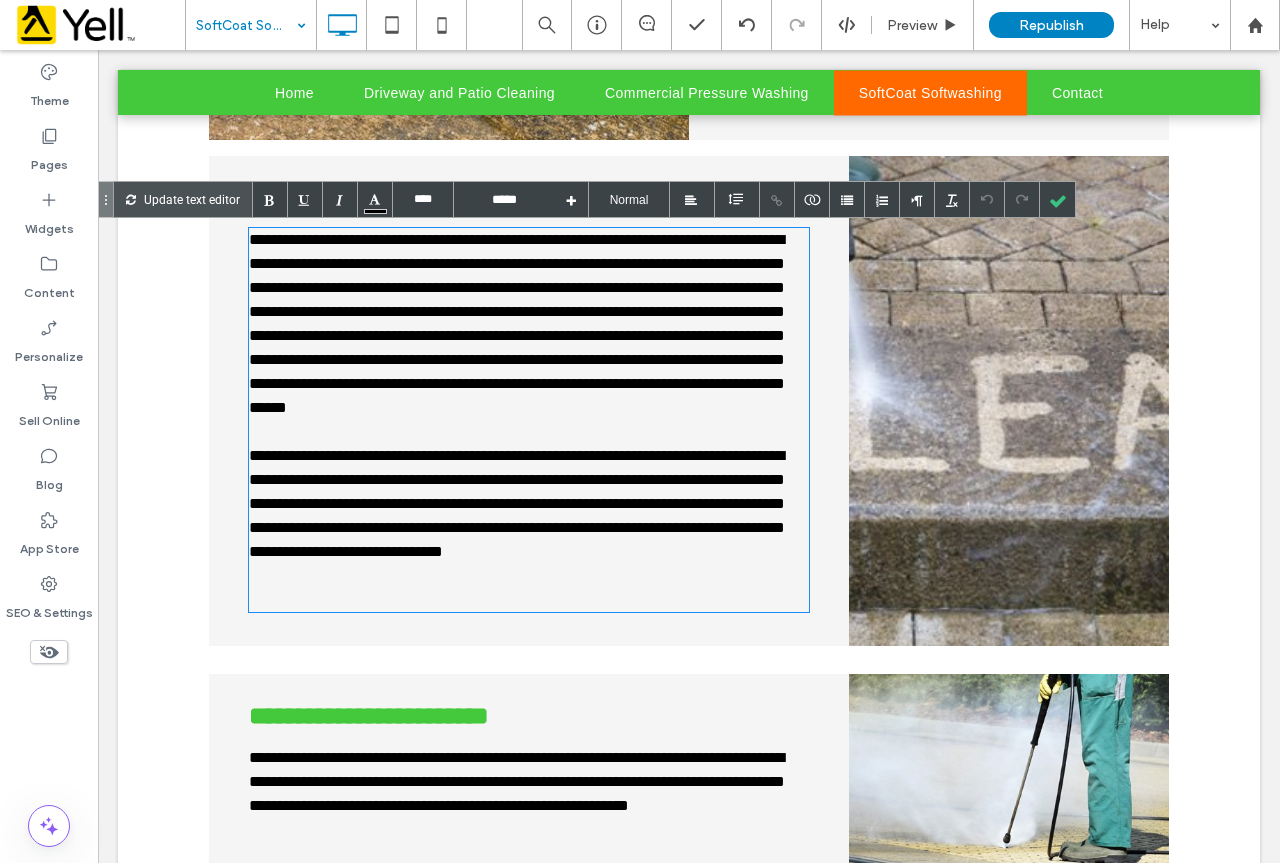 click on "**********" at bounding box center (529, 516) 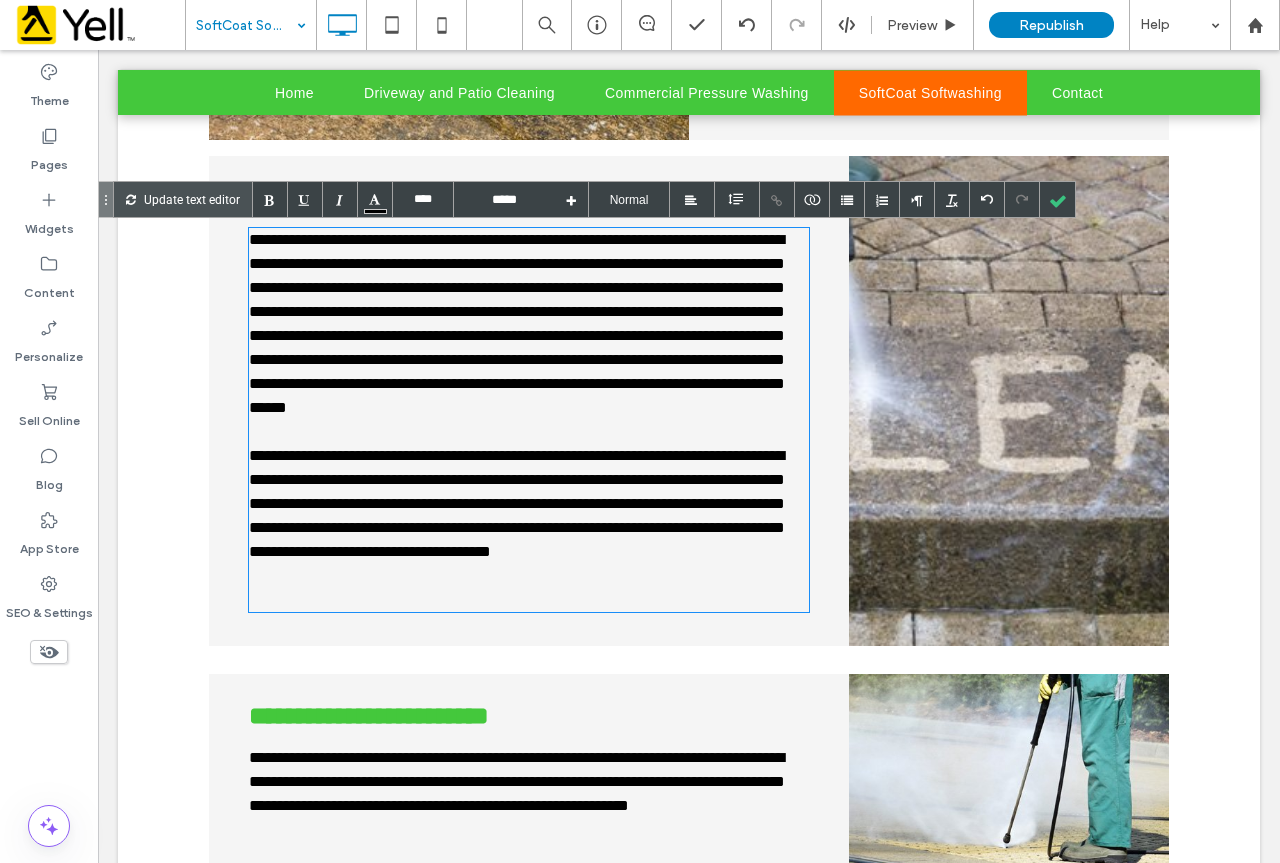 type on "****" 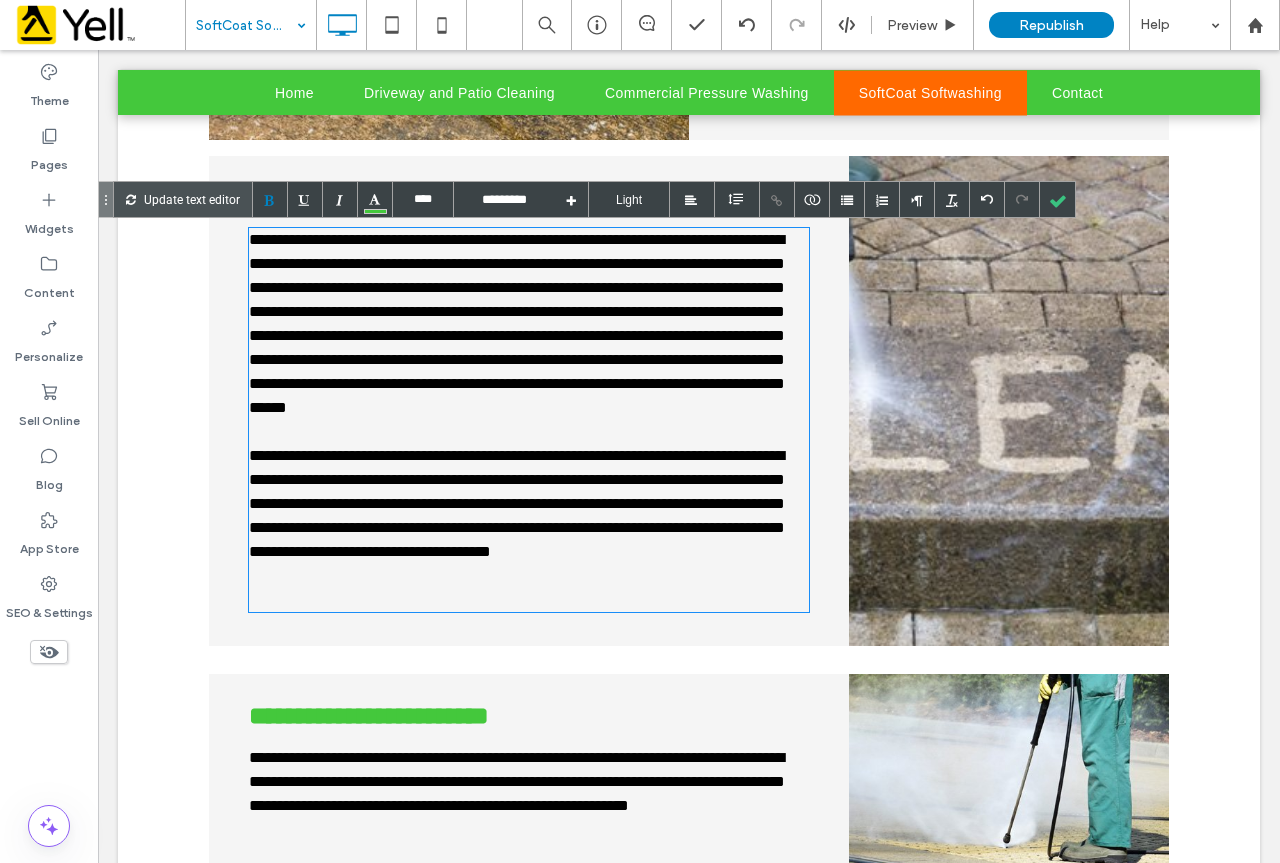 click on "**********" at bounding box center (529, 719) 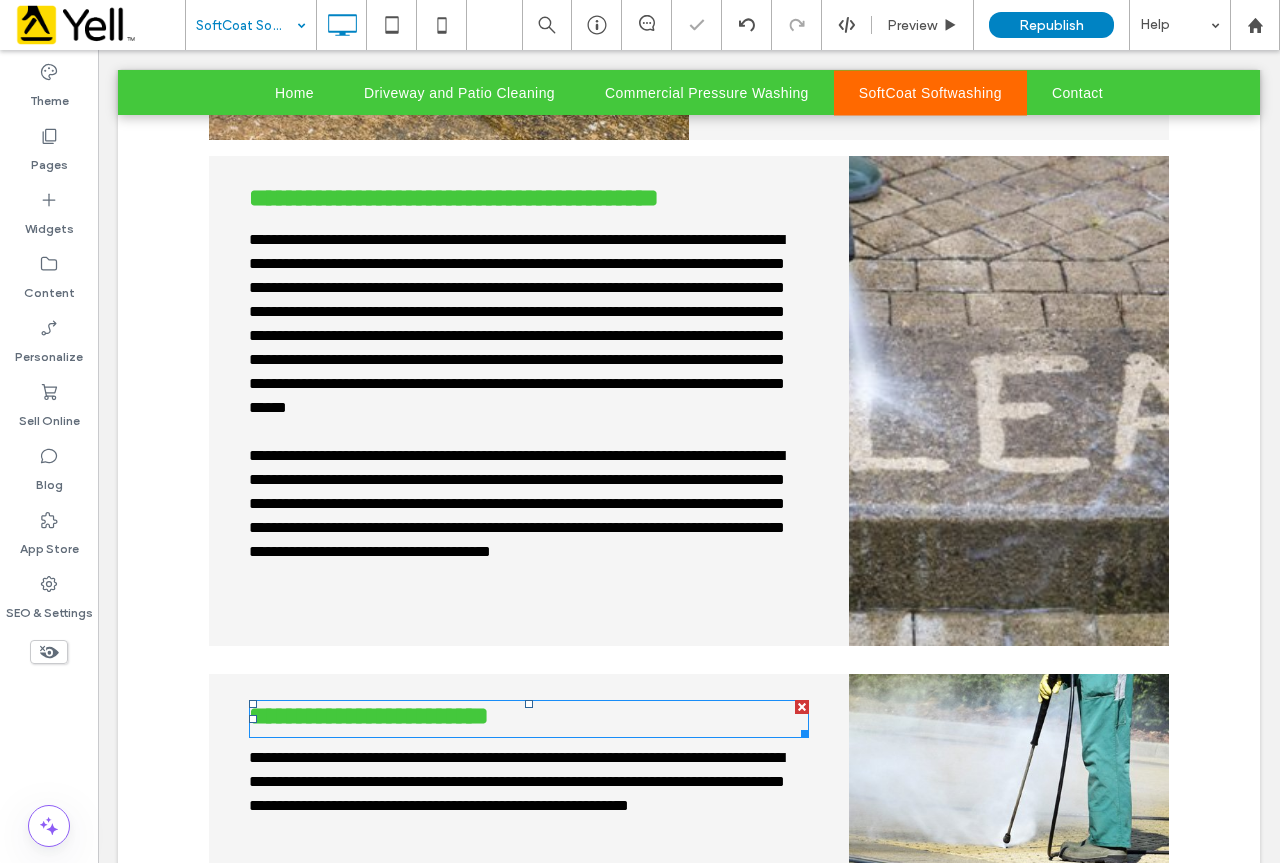 click on "**********" at bounding box center (529, 719) 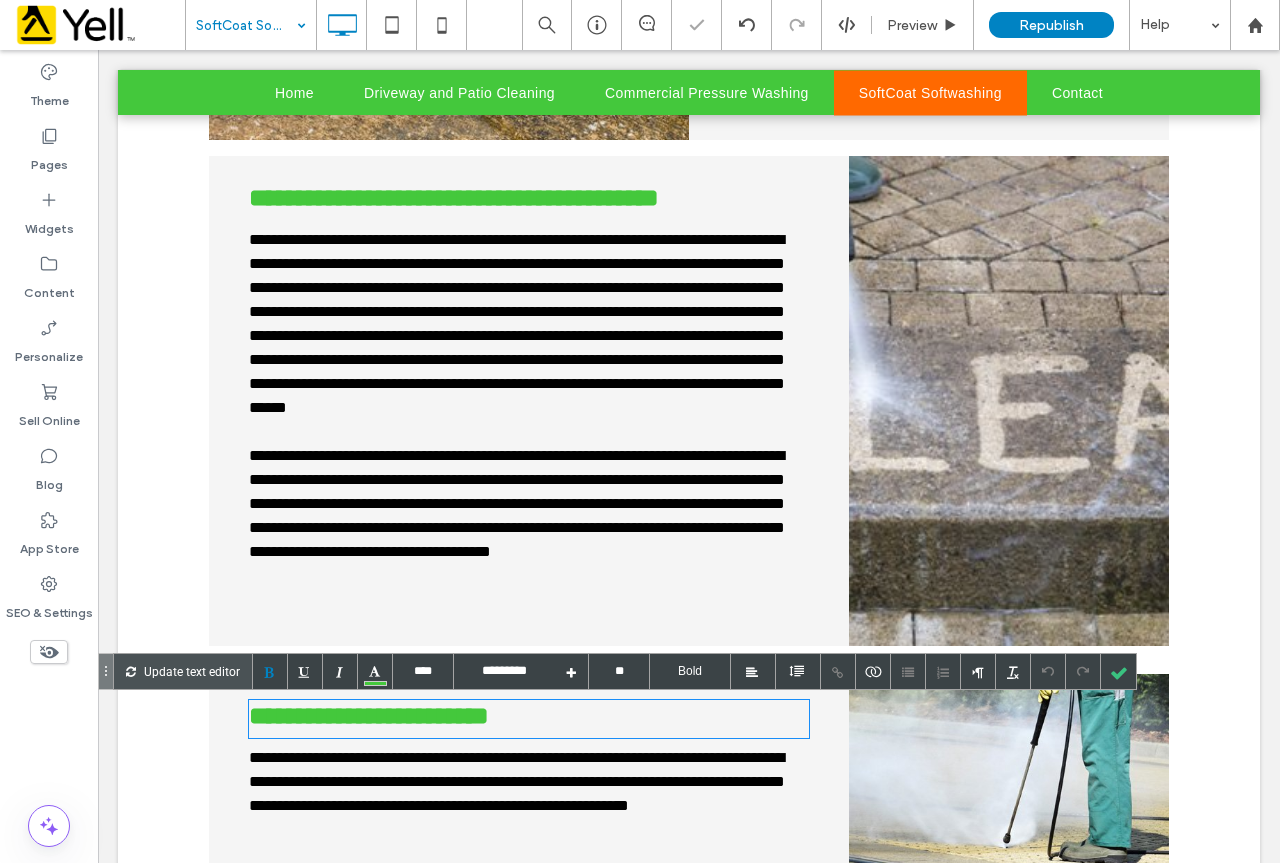 click on "**********" at bounding box center (529, 719) 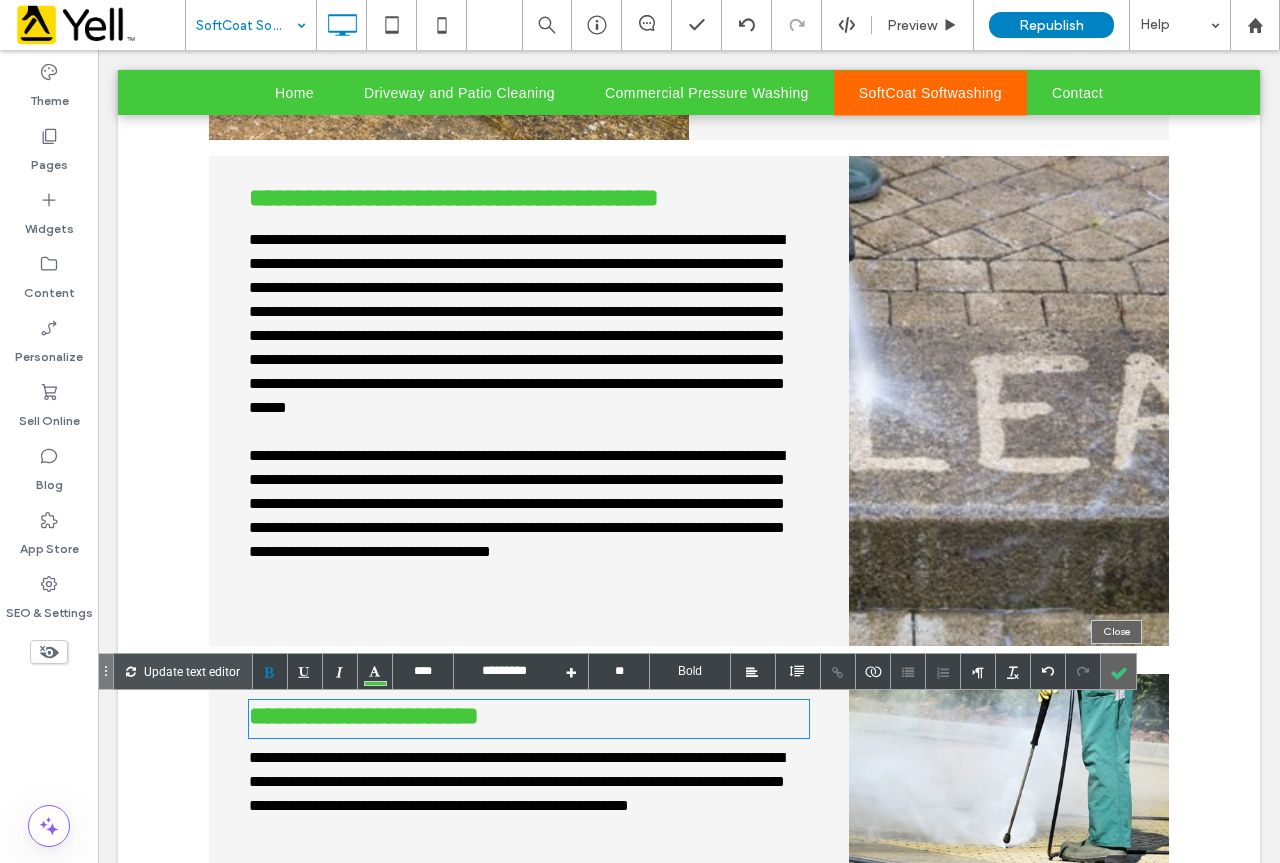 click at bounding box center [1118, 671] 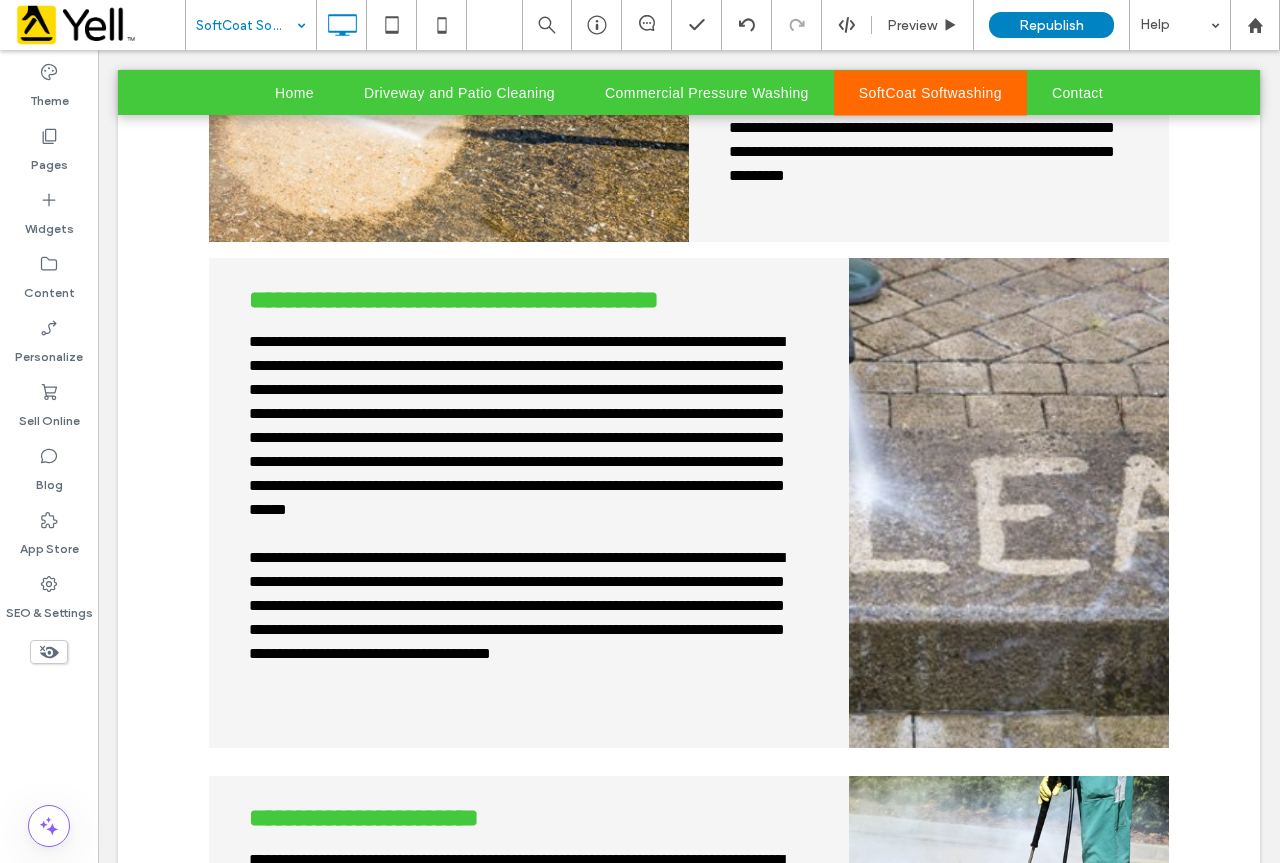 scroll, scrollTop: 800, scrollLeft: 0, axis: vertical 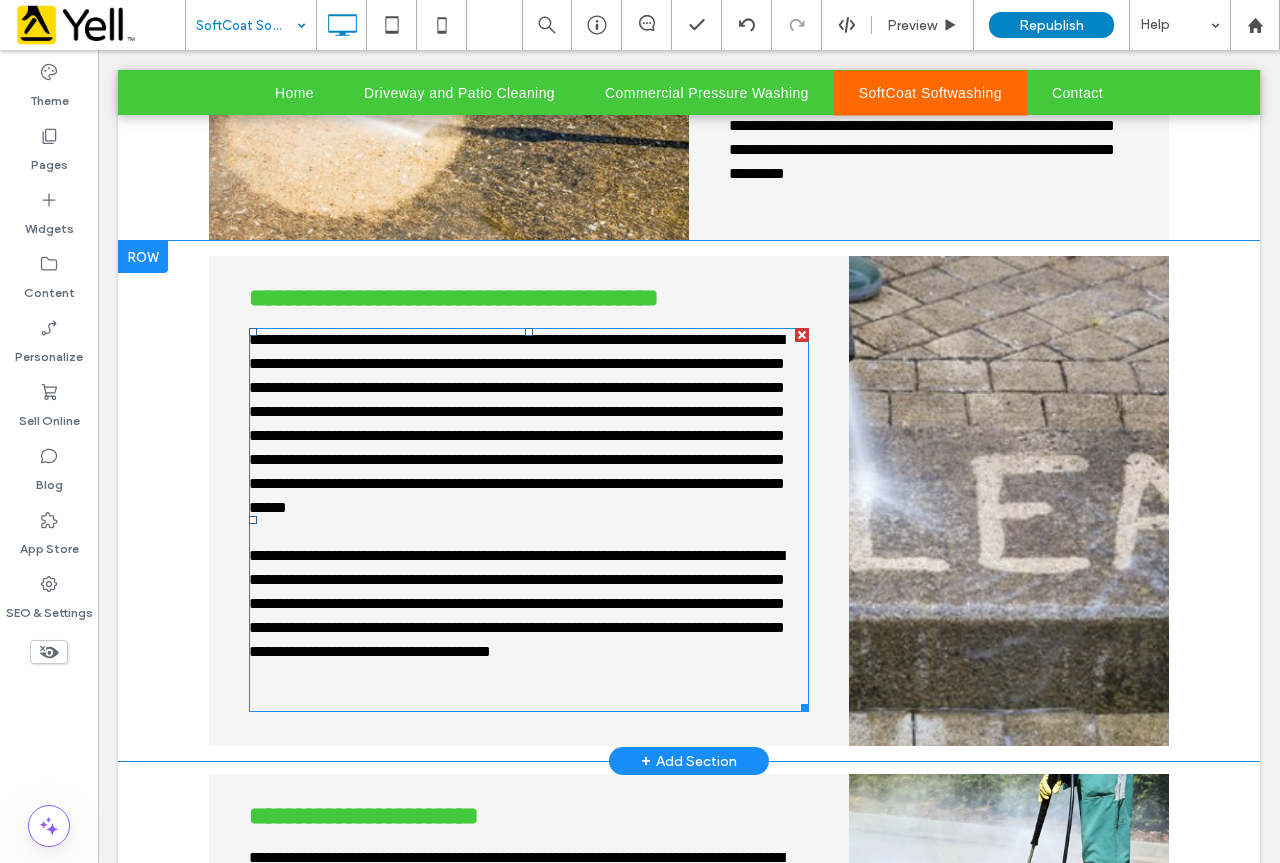 click on "**********" at bounding box center [529, 616] 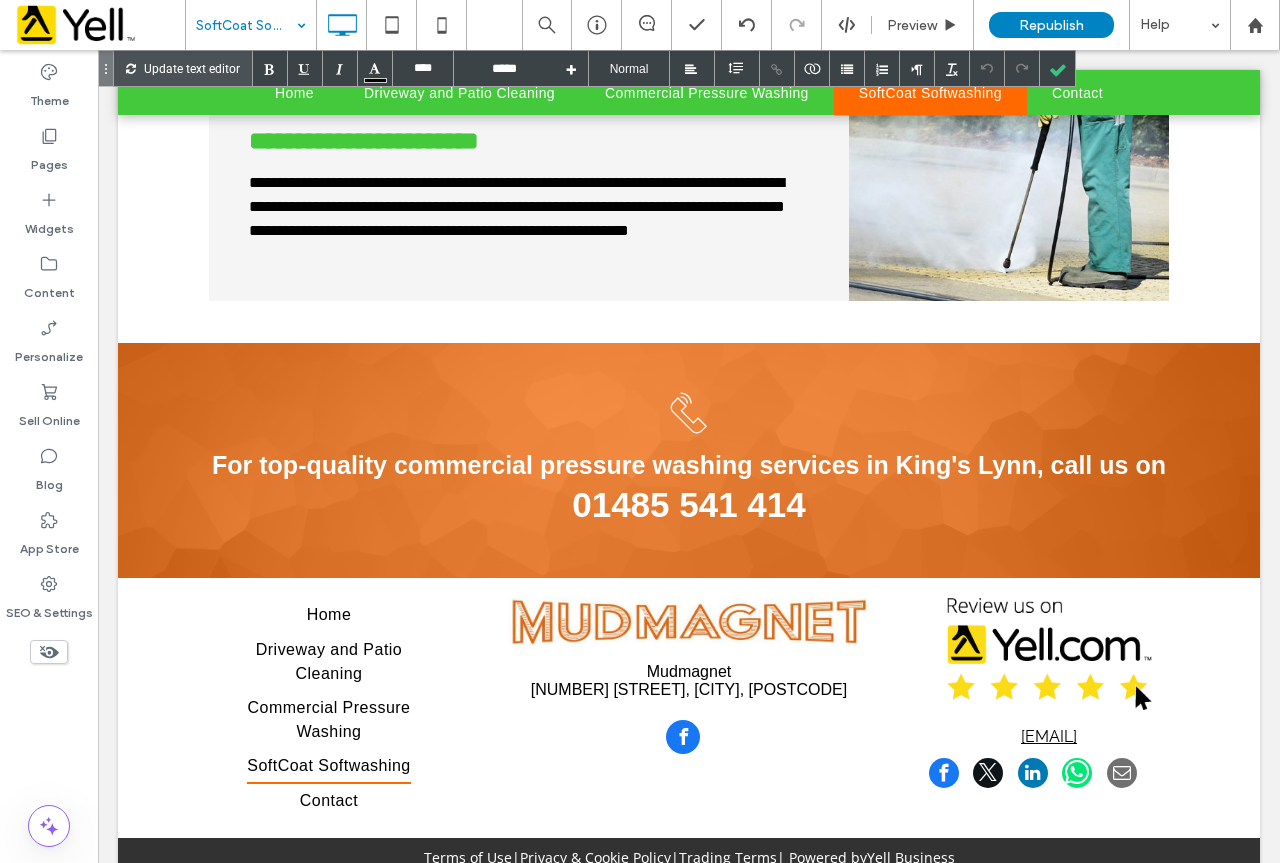 scroll, scrollTop: 1500, scrollLeft: 0, axis: vertical 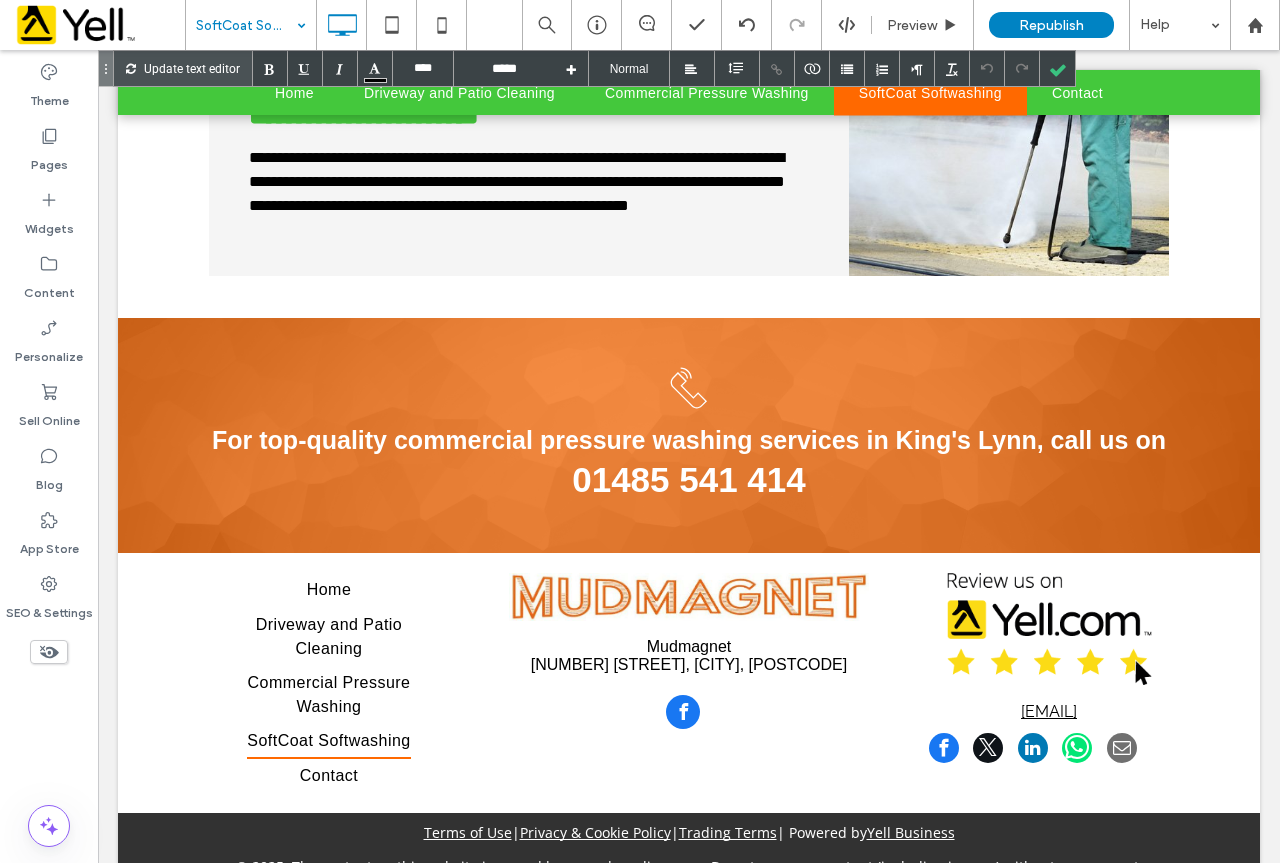 drag, startPoint x: 398, startPoint y: 234, endPoint x: 514, endPoint y: 284, distance: 126.31706 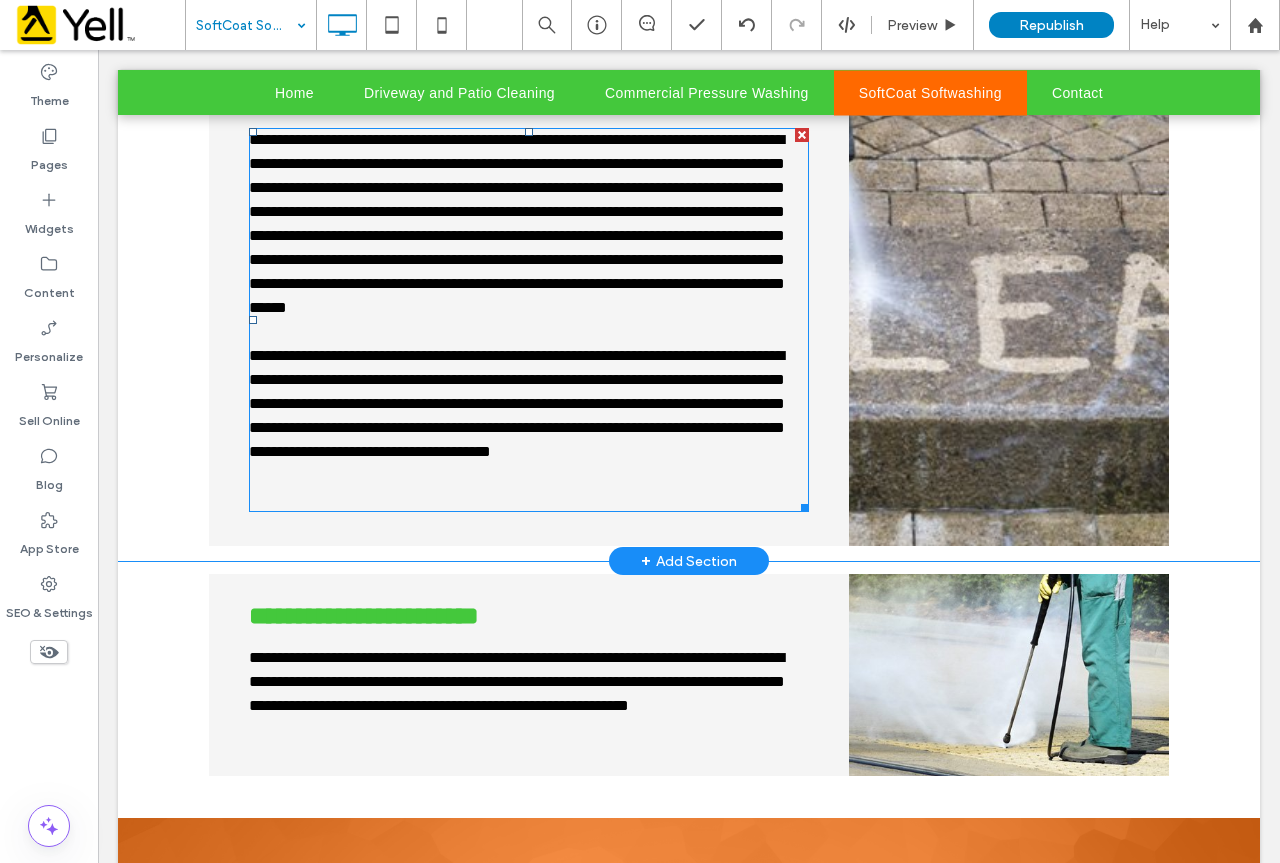 scroll, scrollTop: 1300, scrollLeft: 0, axis: vertical 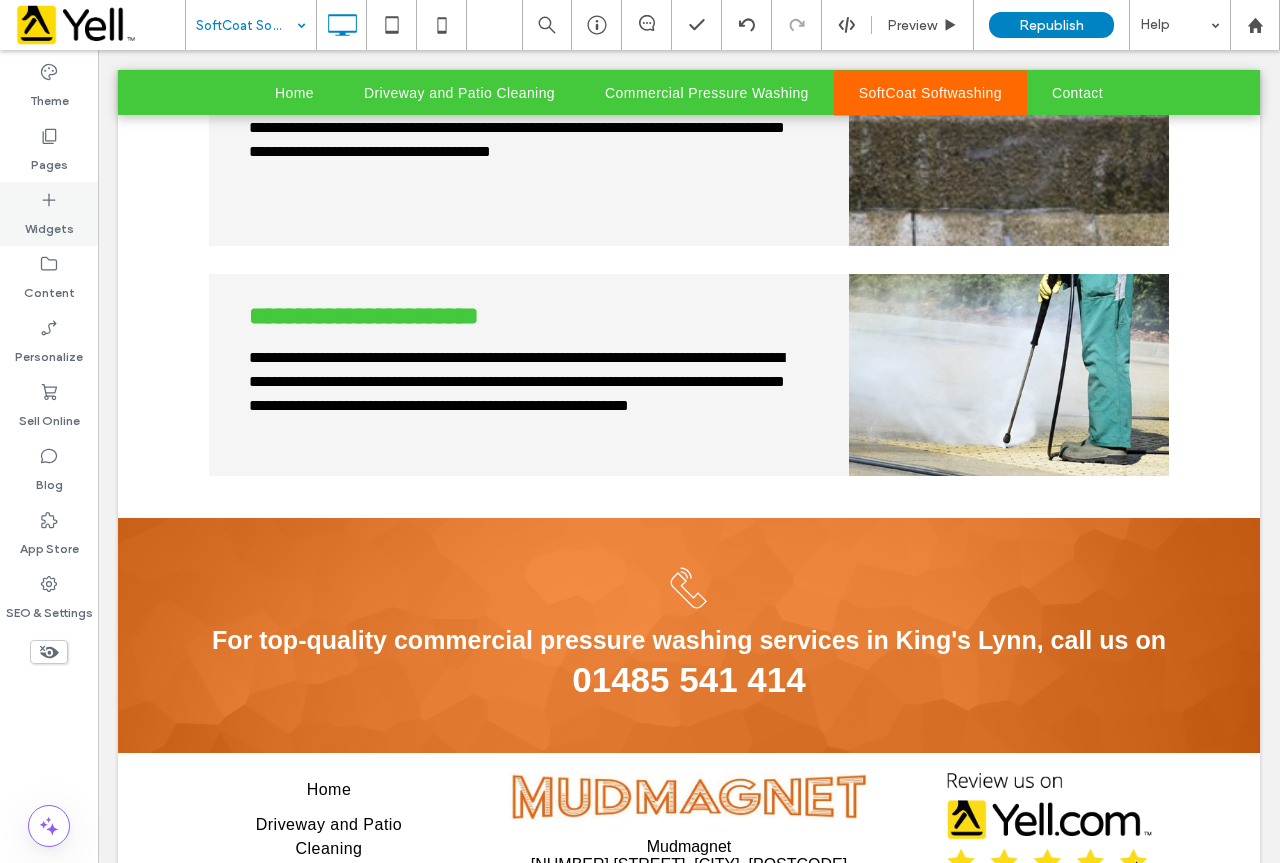 click 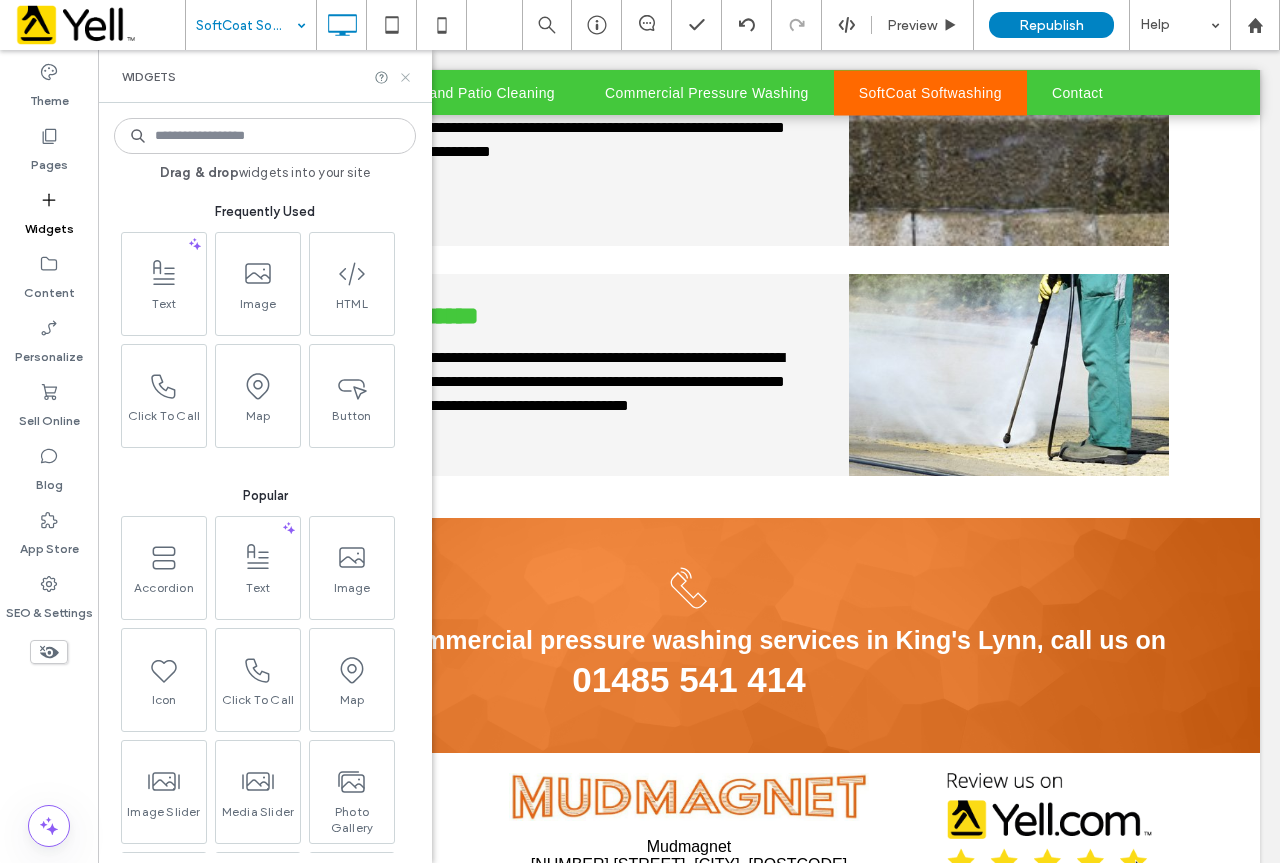 click 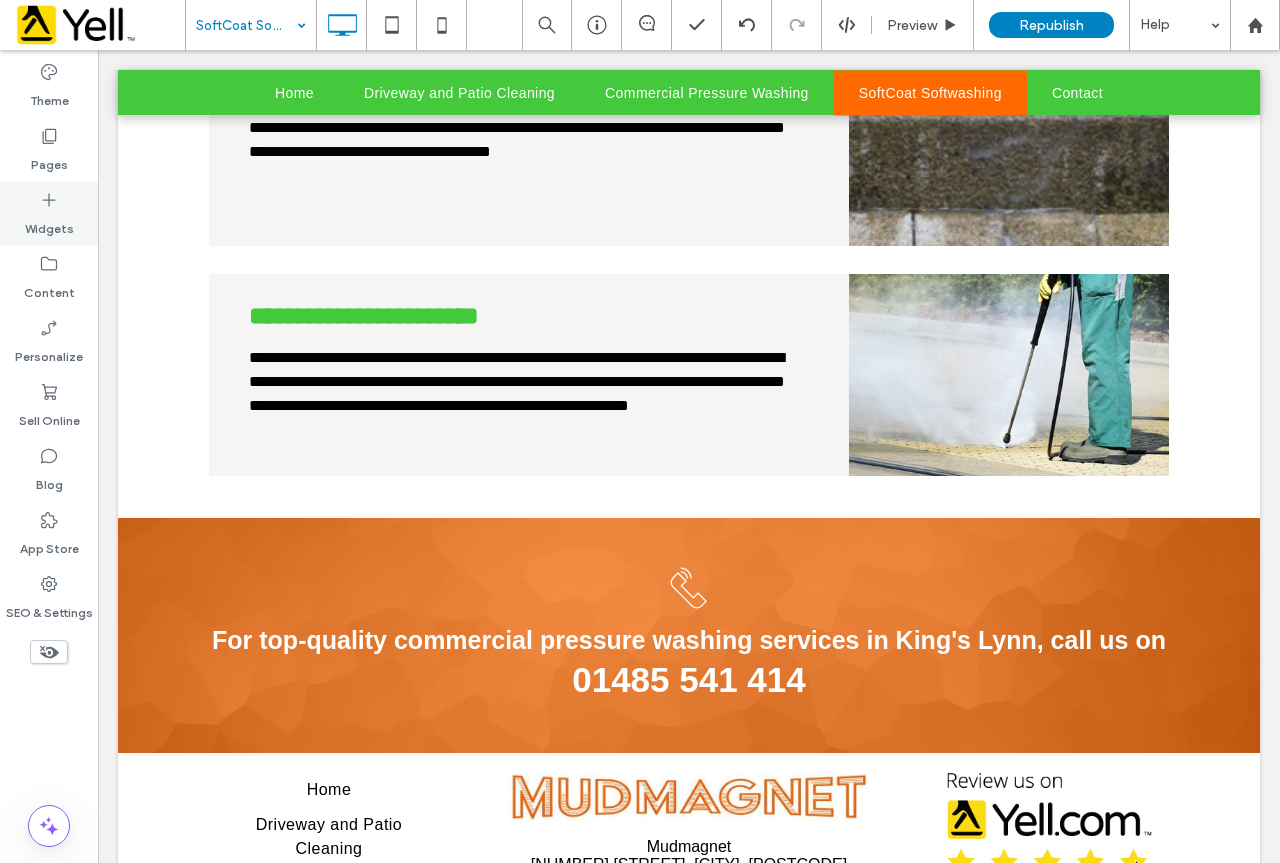 click 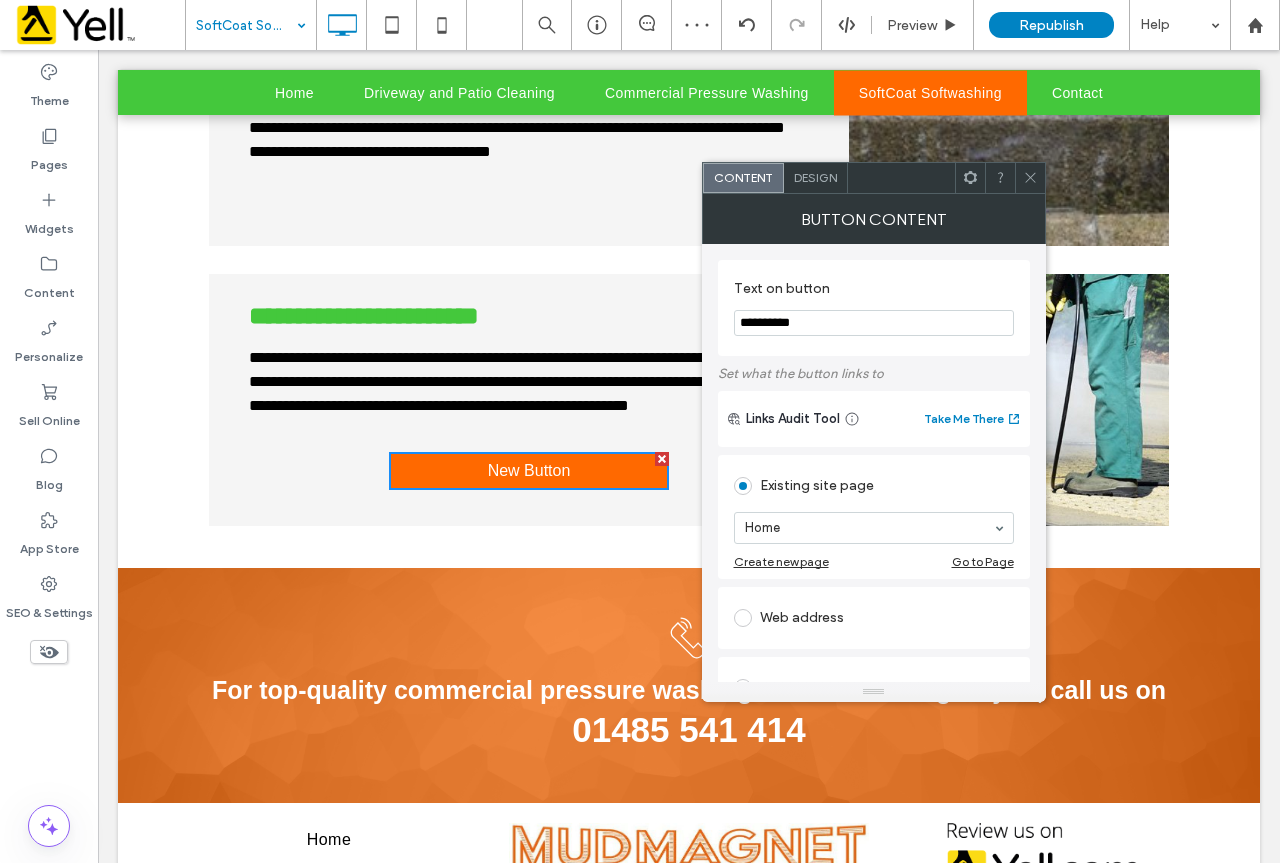 drag, startPoint x: 825, startPoint y: 327, endPoint x: 721, endPoint y: 323, distance: 104.0769 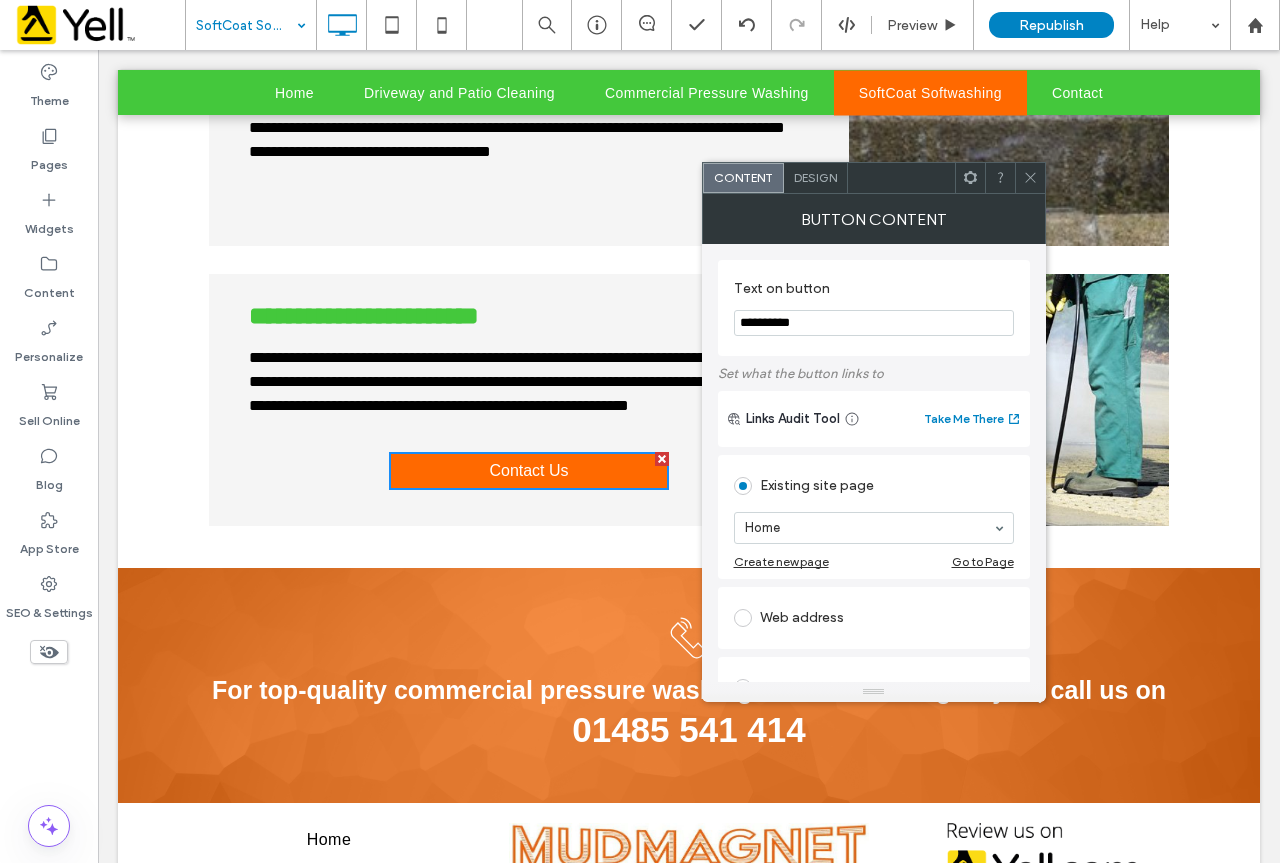 type on "**********" 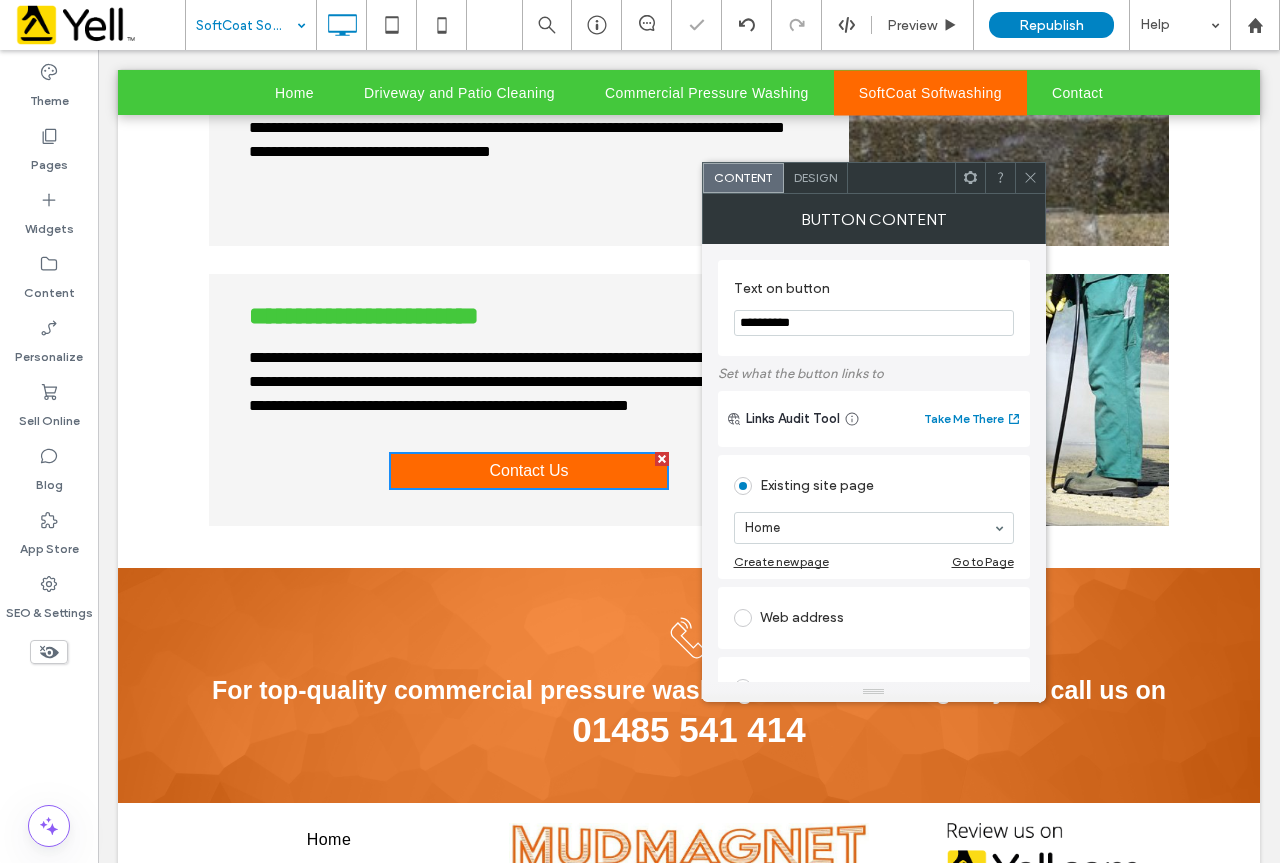 click on "Existing site page" at bounding box center [874, 486] 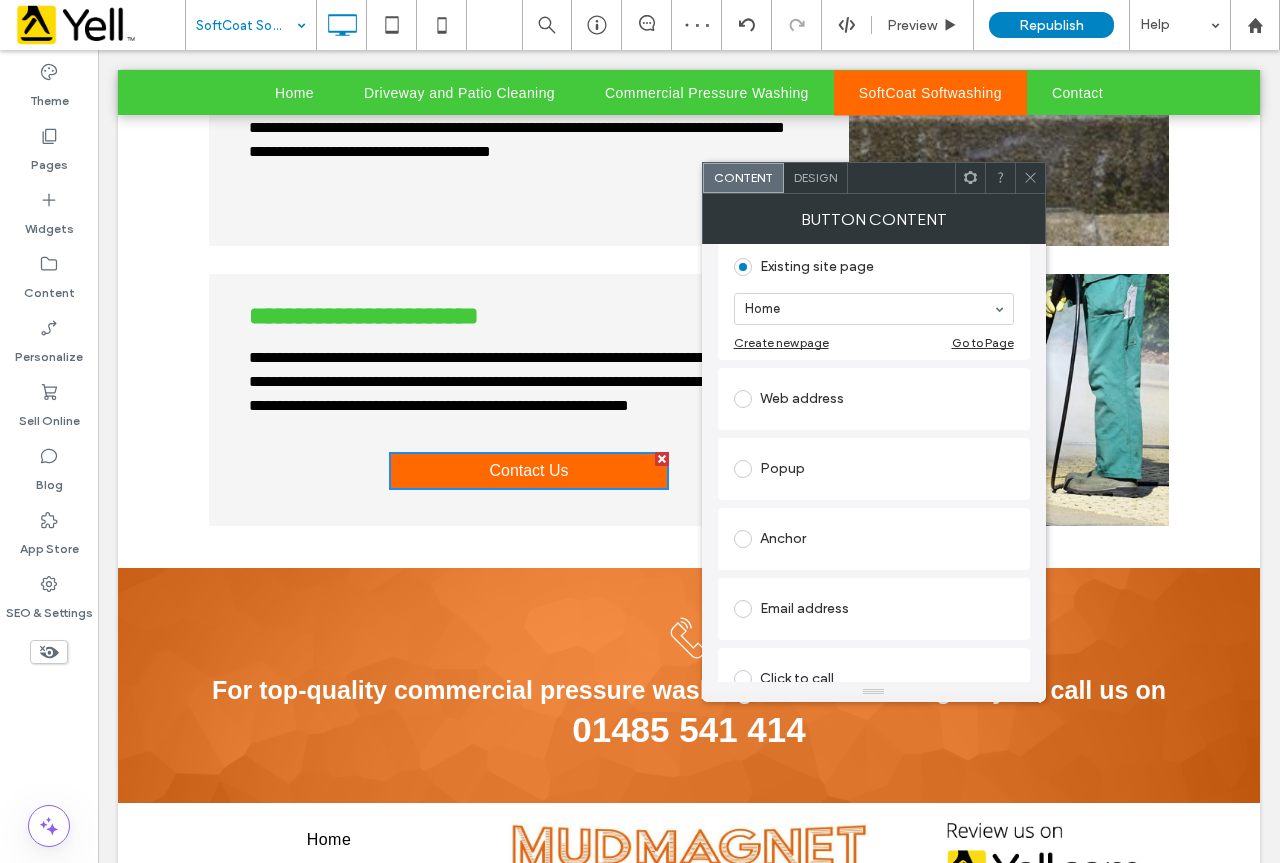 scroll, scrollTop: 200, scrollLeft: 0, axis: vertical 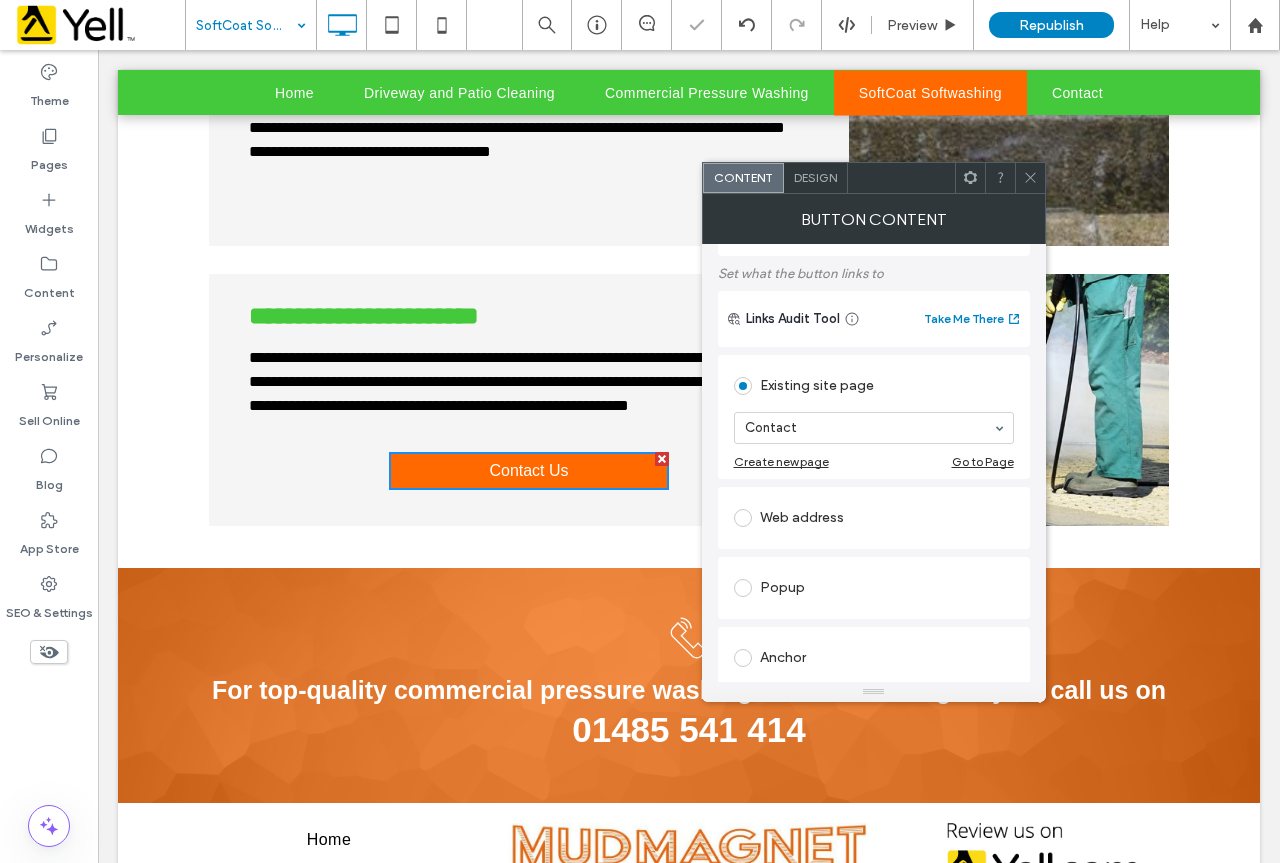 drag, startPoint x: 1164, startPoint y: 282, endPoint x: 1084, endPoint y: 280, distance: 80.024994 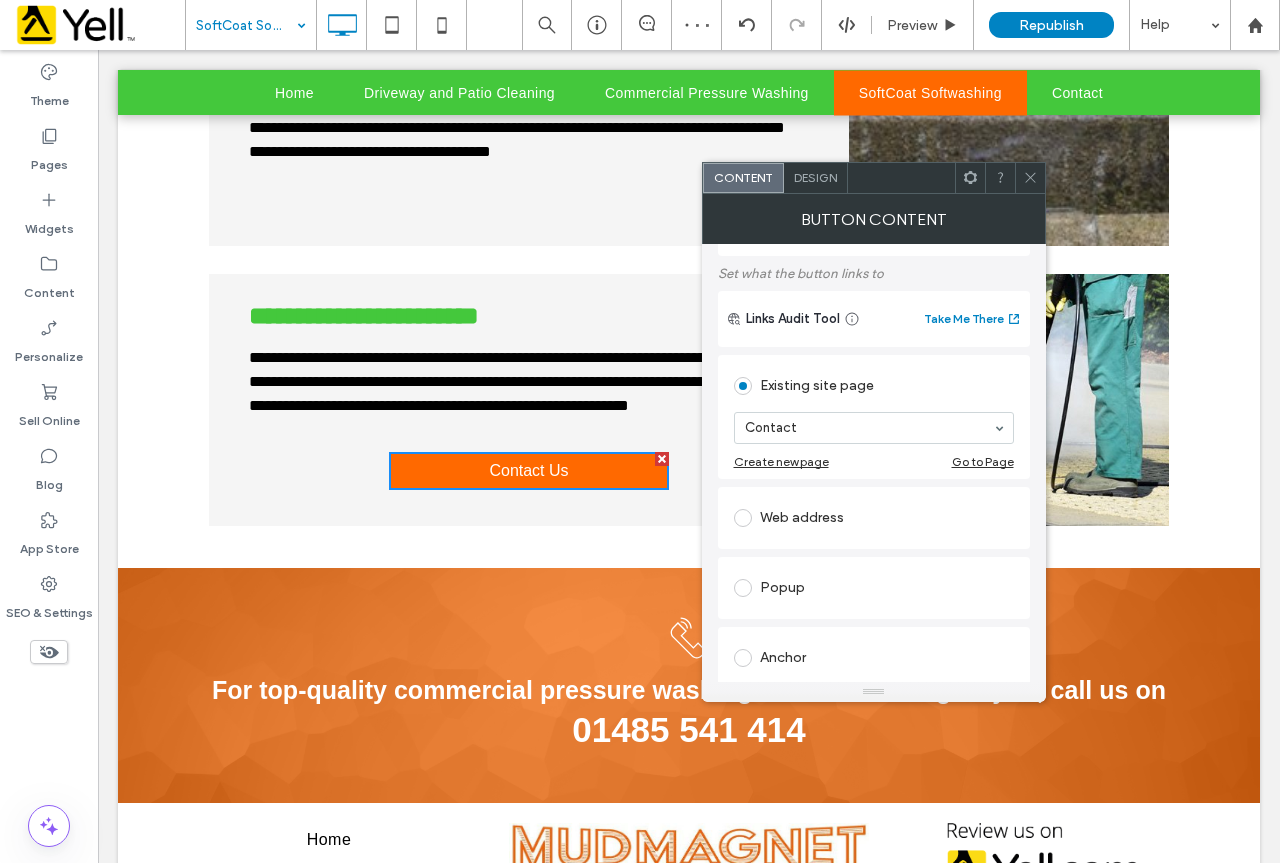 click 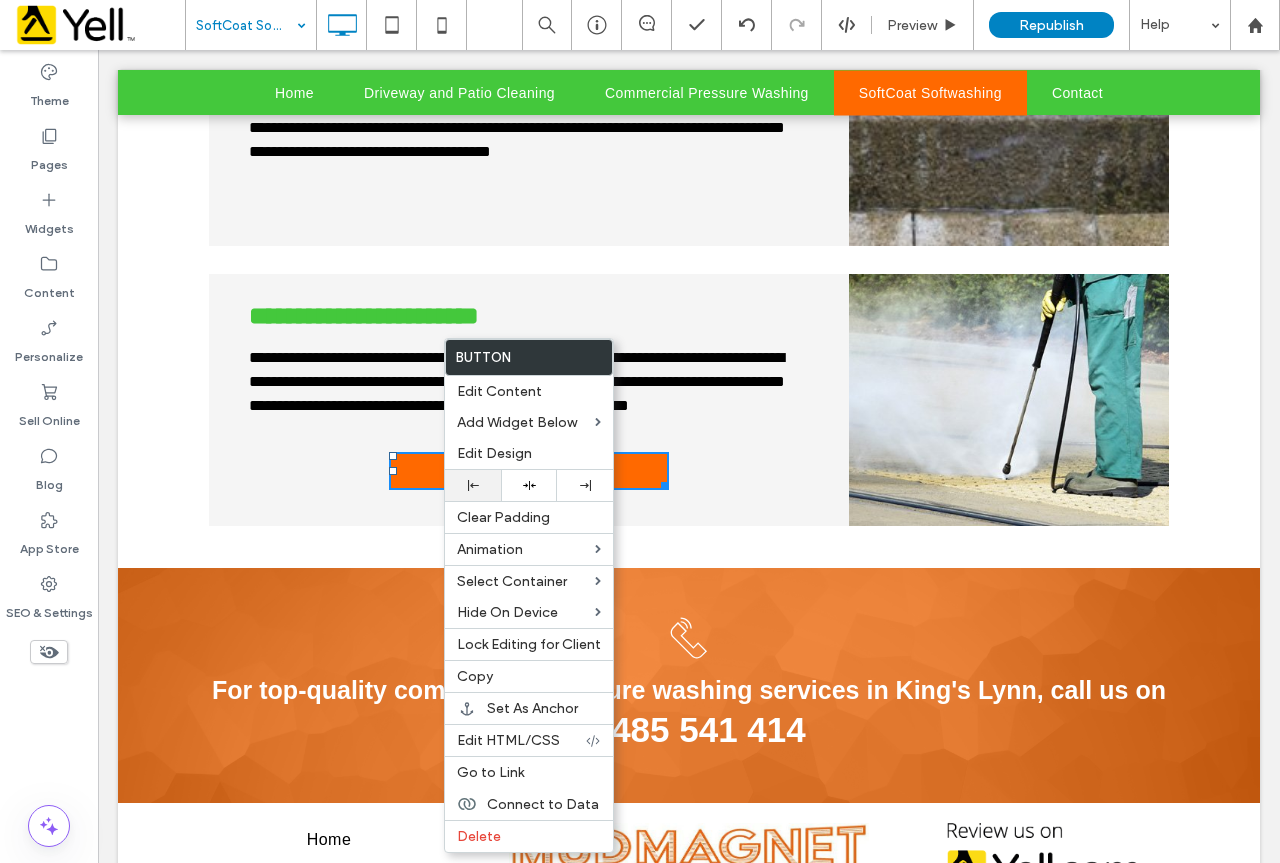 click 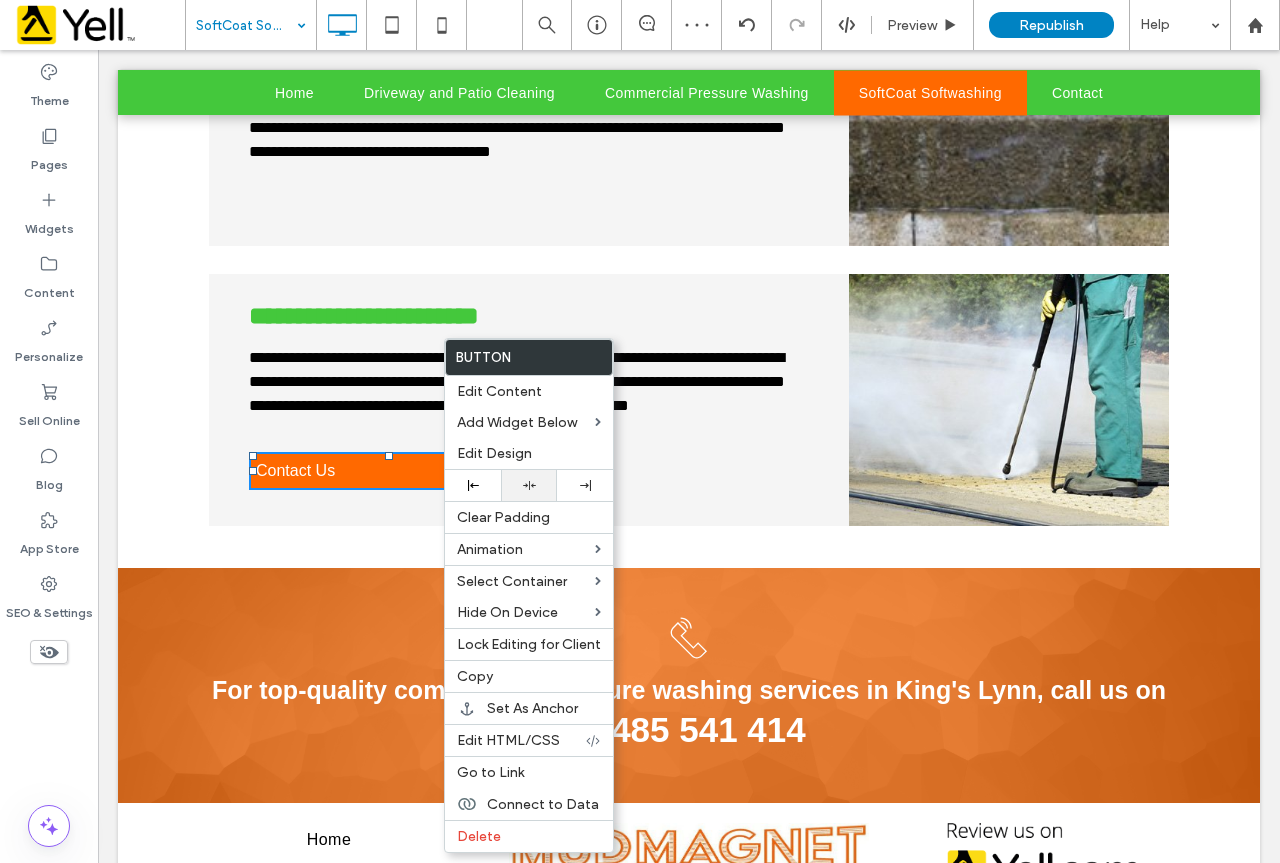 click 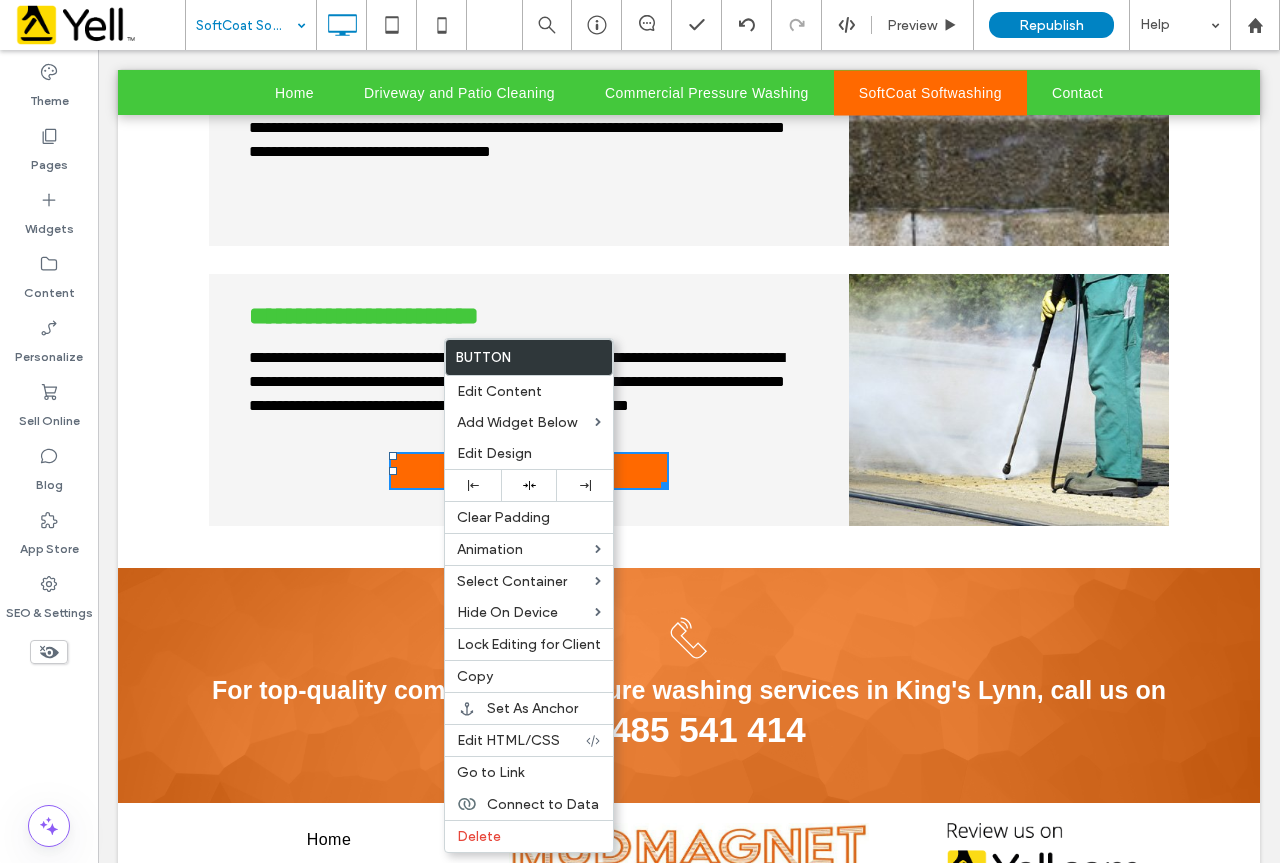 click on "**********" at bounding box center [529, 400] 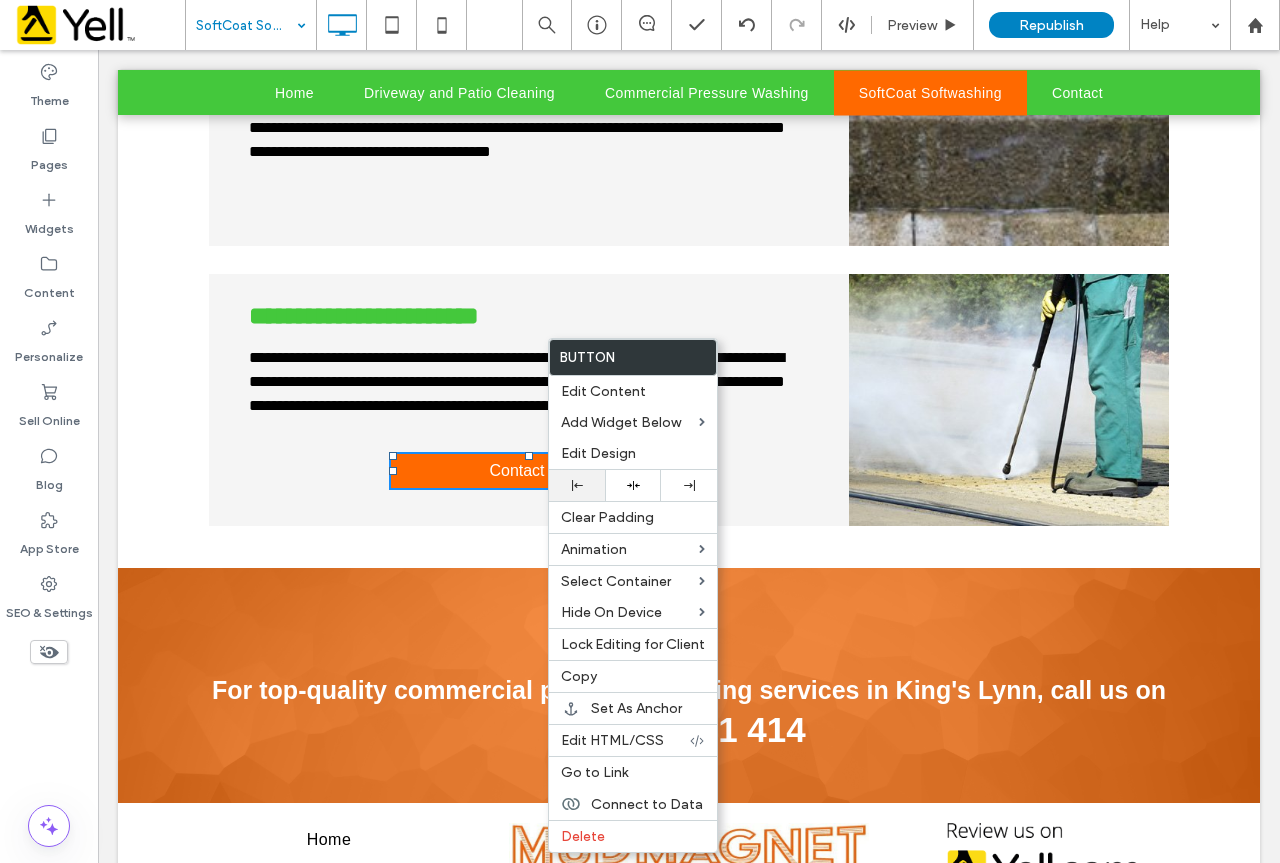 click 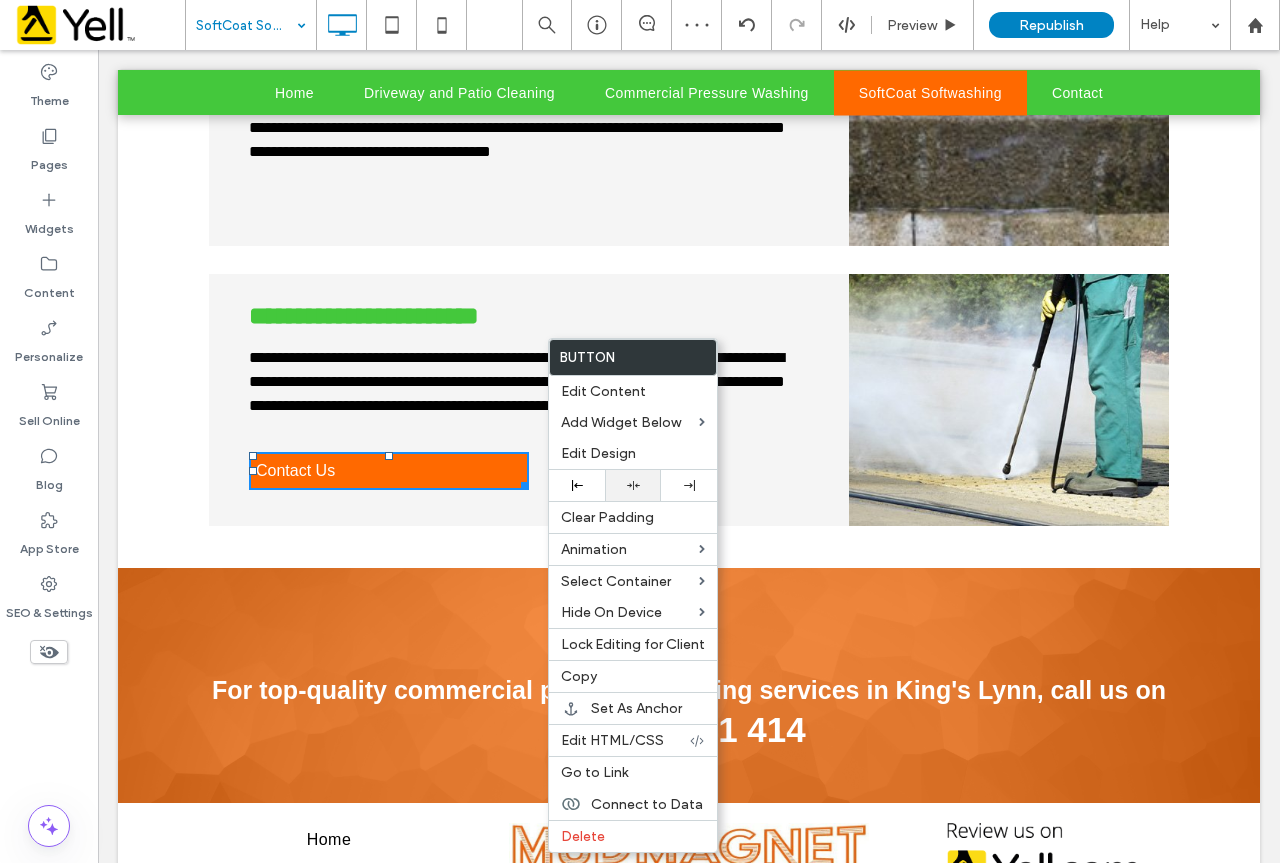 click 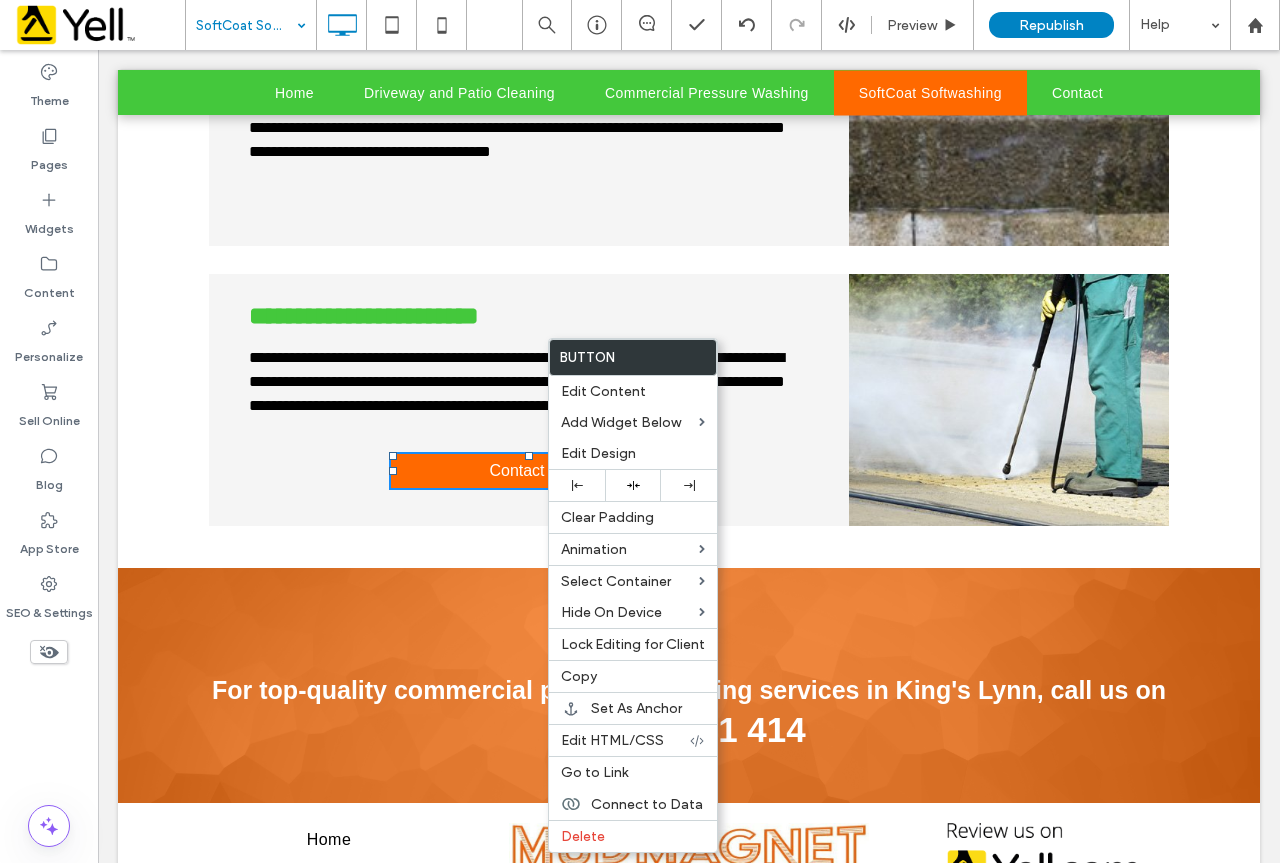 click on "**********" at bounding box center (529, 400) 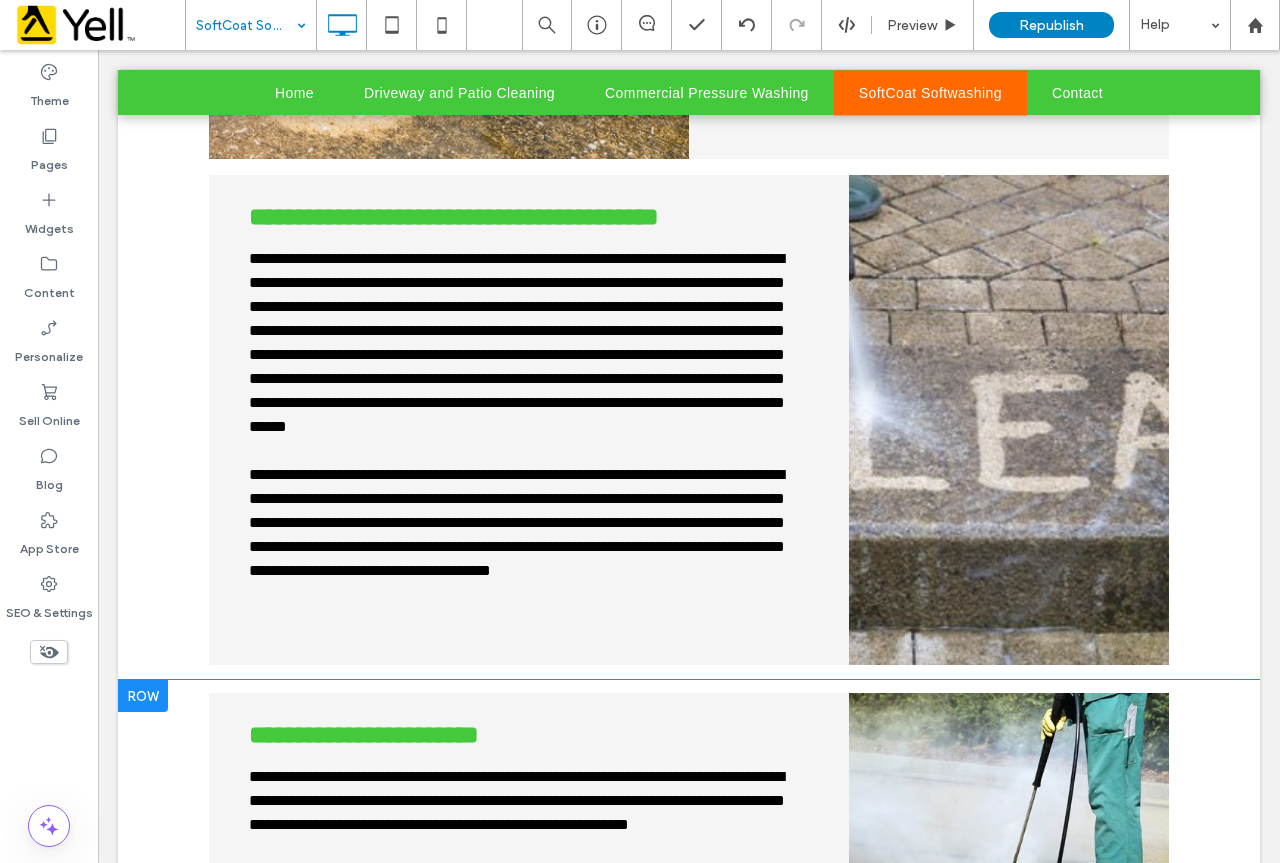 scroll, scrollTop: 1100, scrollLeft: 0, axis: vertical 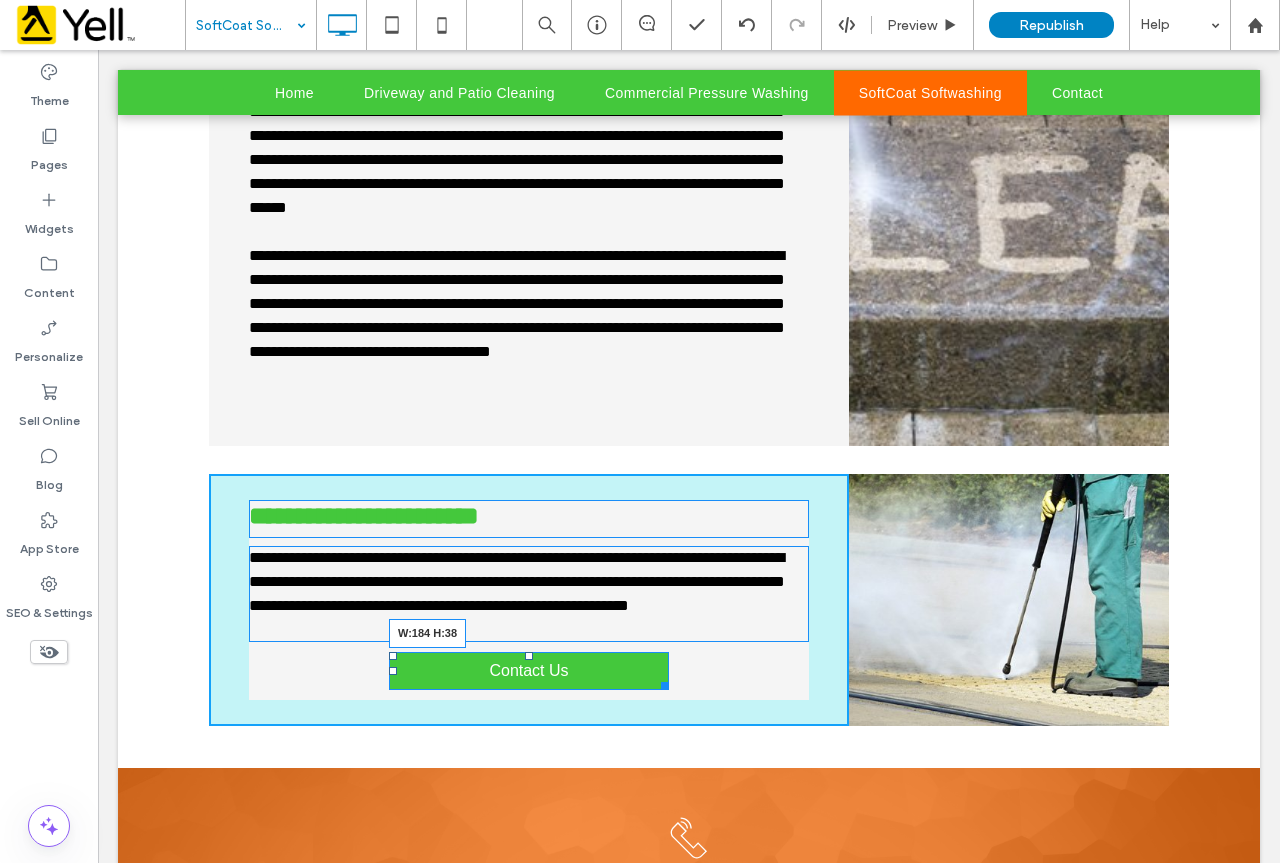 drag, startPoint x: 661, startPoint y: 683, endPoint x: 711, endPoint y: 729, distance: 67.941154 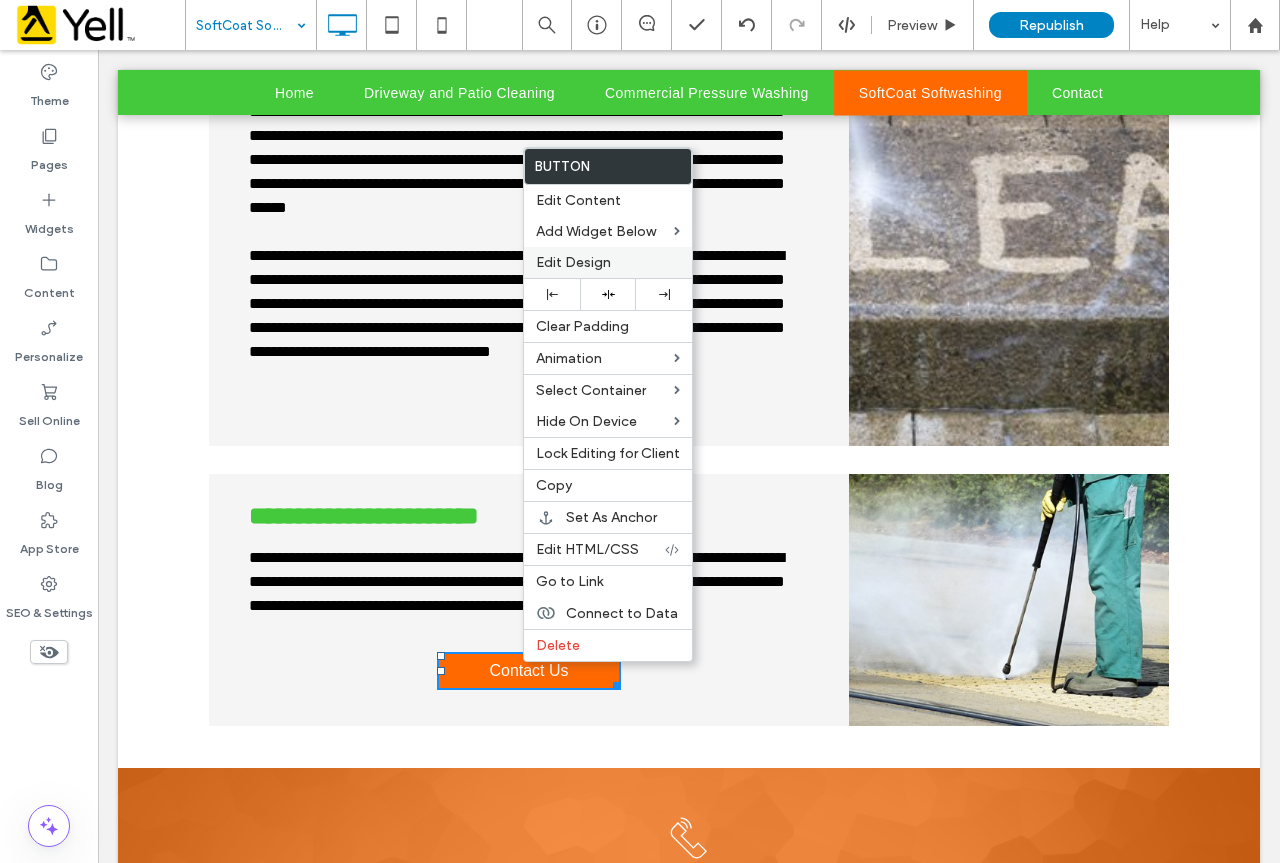drag, startPoint x: 589, startPoint y: 276, endPoint x: 549, endPoint y: 265, distance: 41.484936 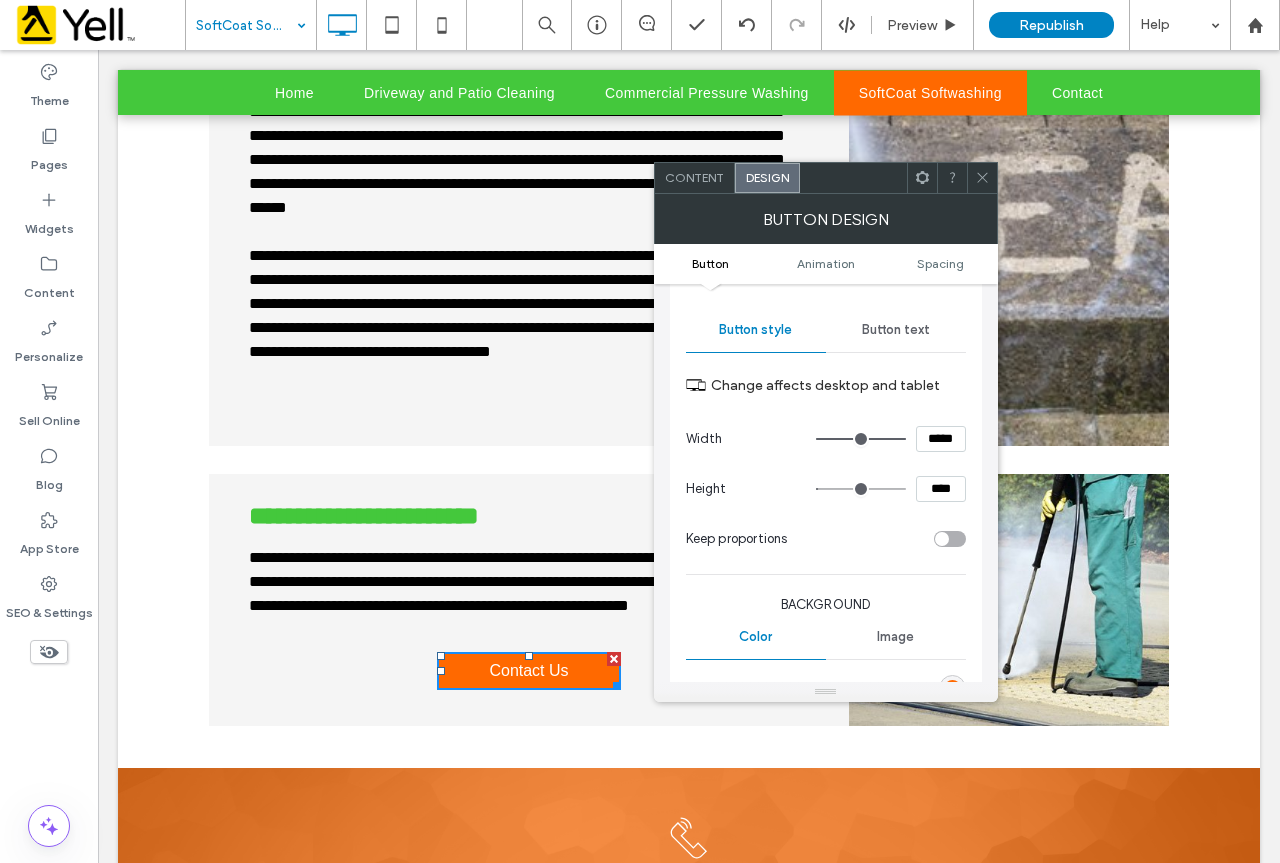 scroll, scrollTop: 100, scrollLeft: 0, axis: vertical 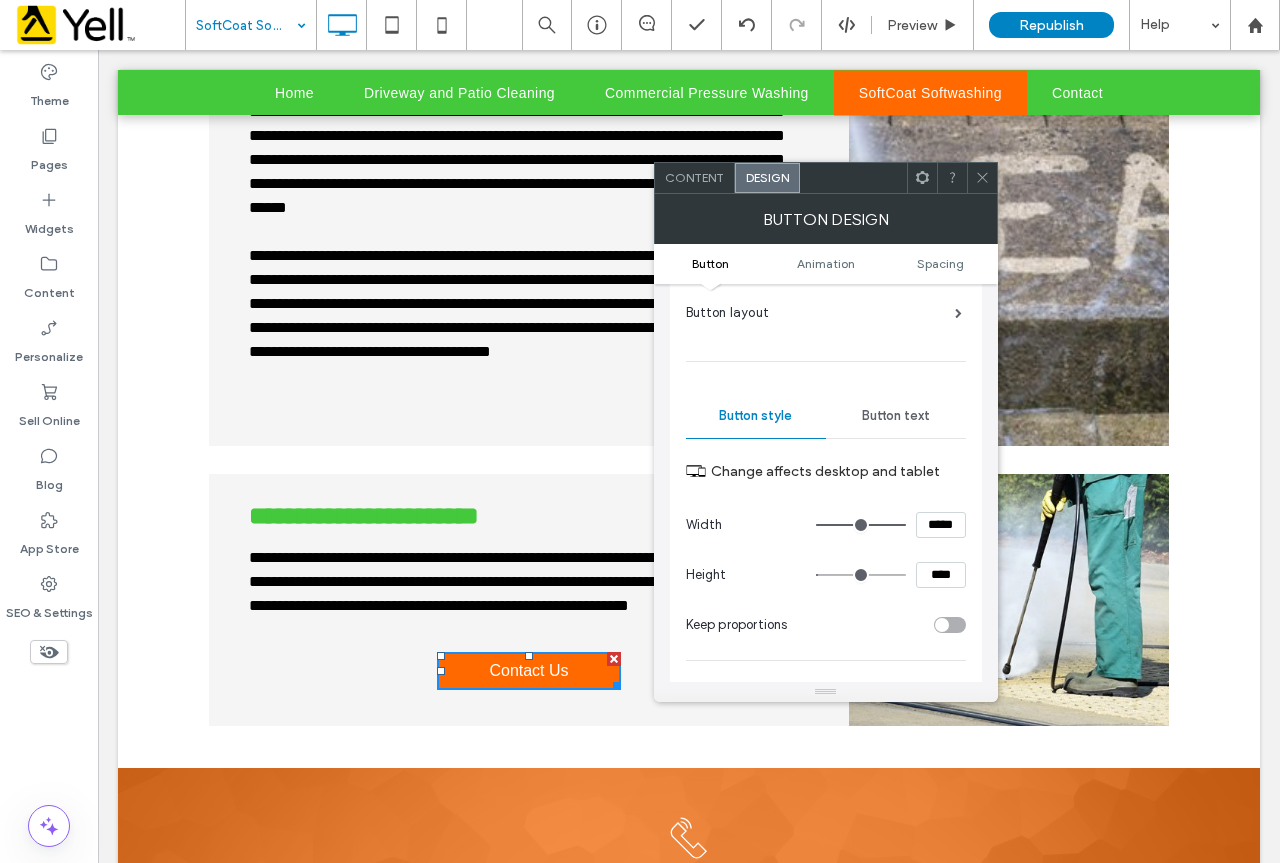 drag, startPoint x: 969, startPoint y: 192, endPoint x: 987, endPoint y: 174, distance: 25.455845 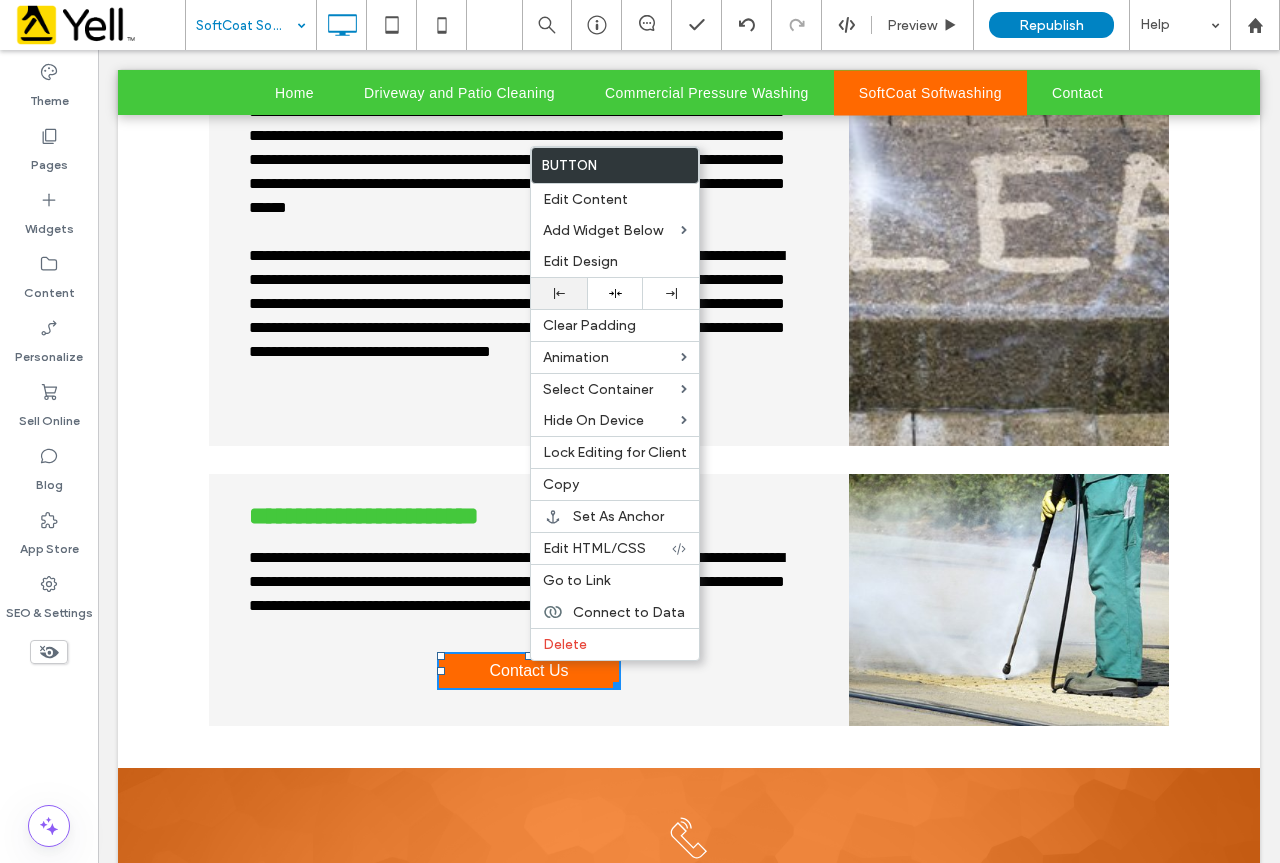 click at bounding box center [559, 293] 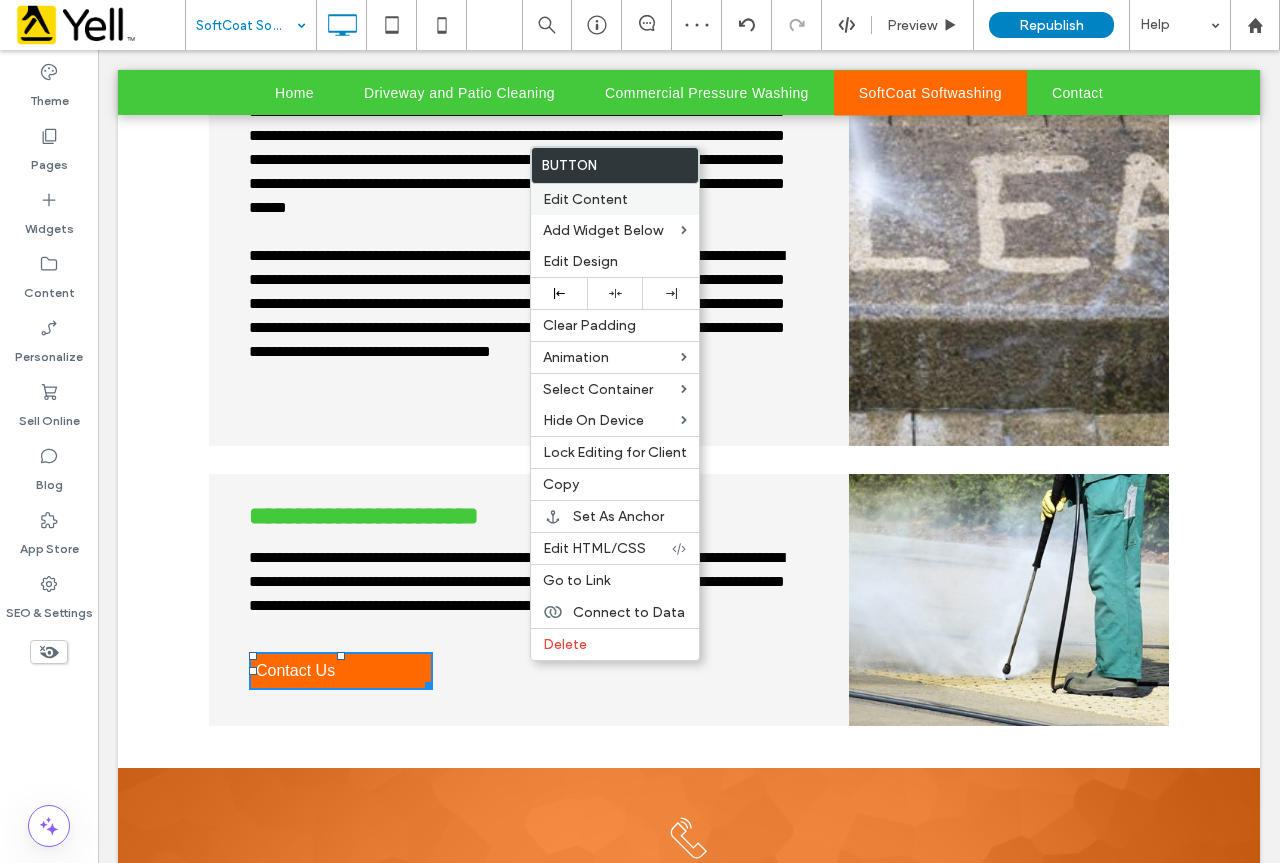 click on "Edit Content" at bounding box center [585, 199] 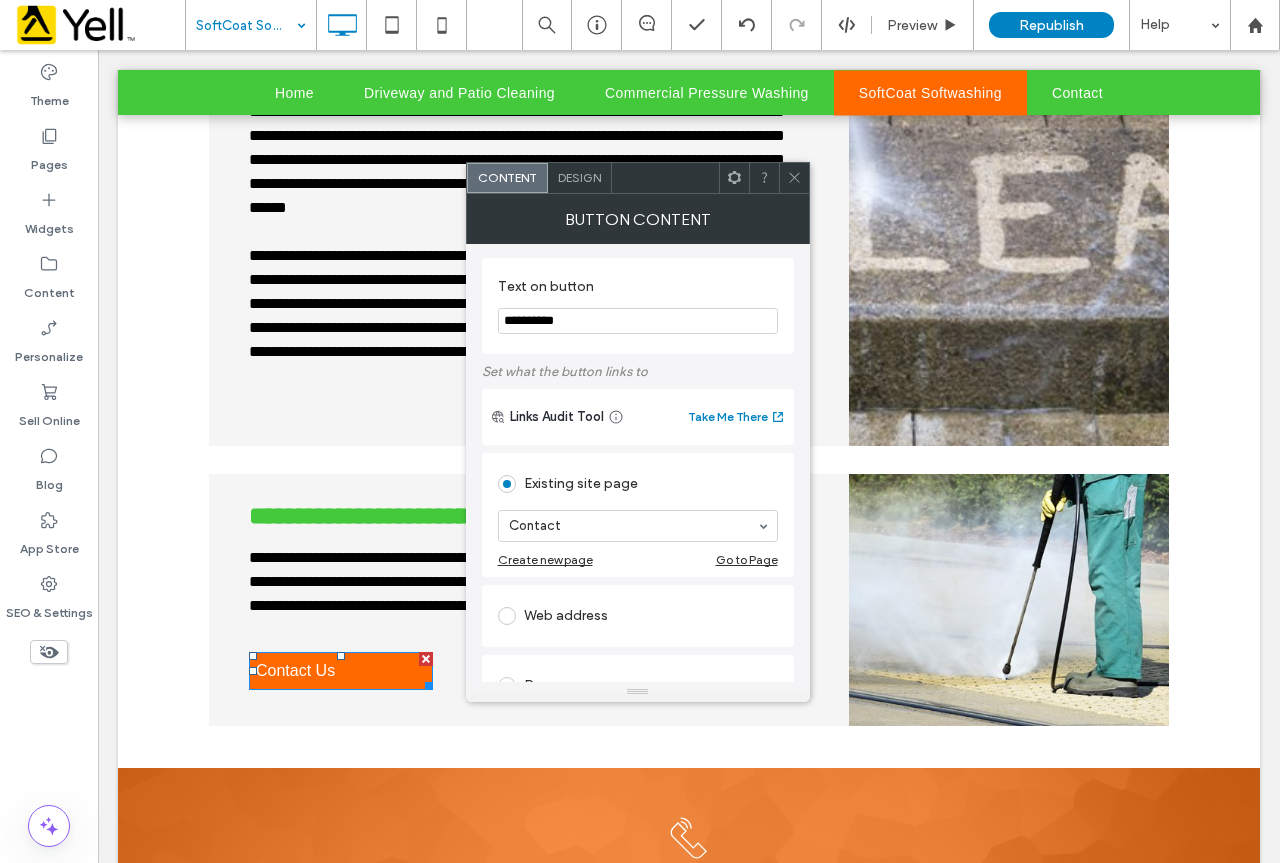 scroll, scrollTop: 0, scrollLeft: 0, axis: both 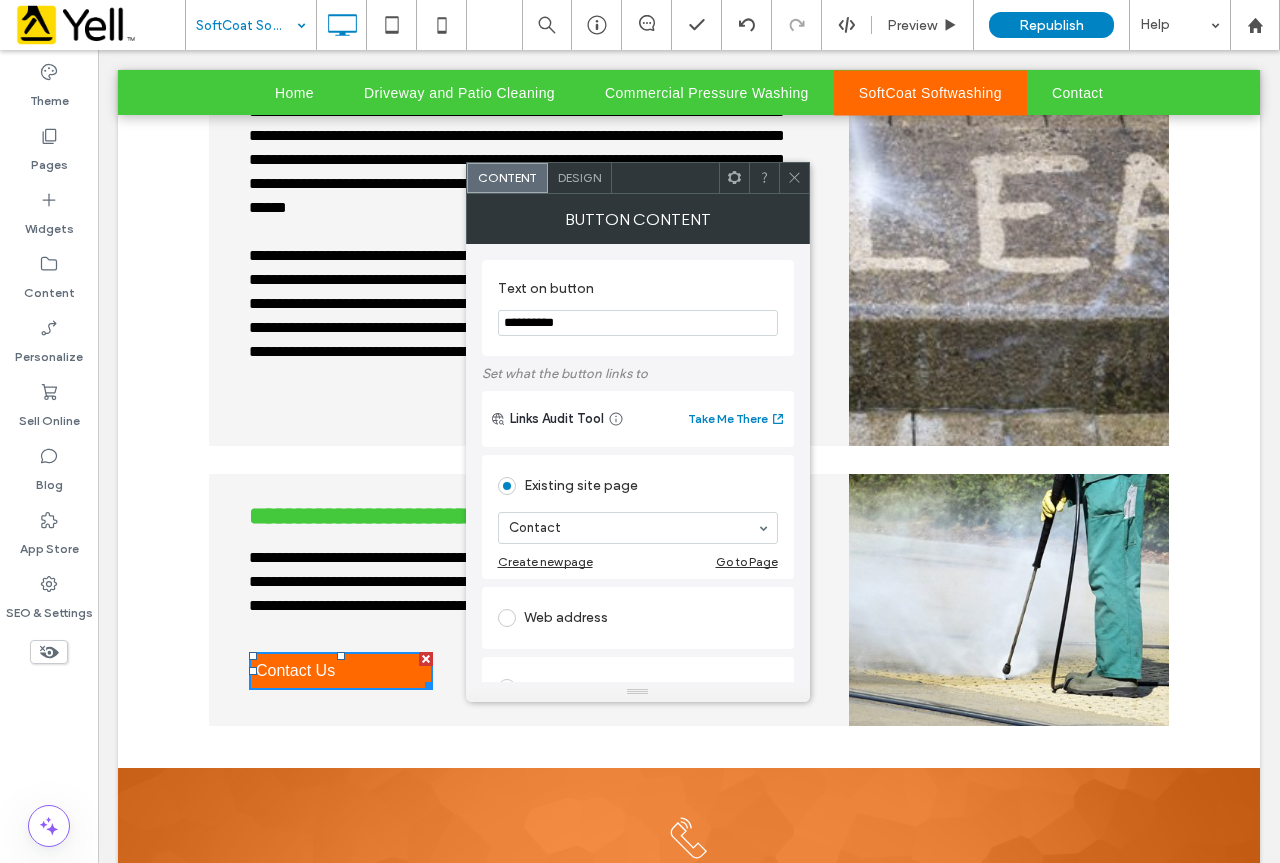 click on "Design" at bounding box center (579, 177) 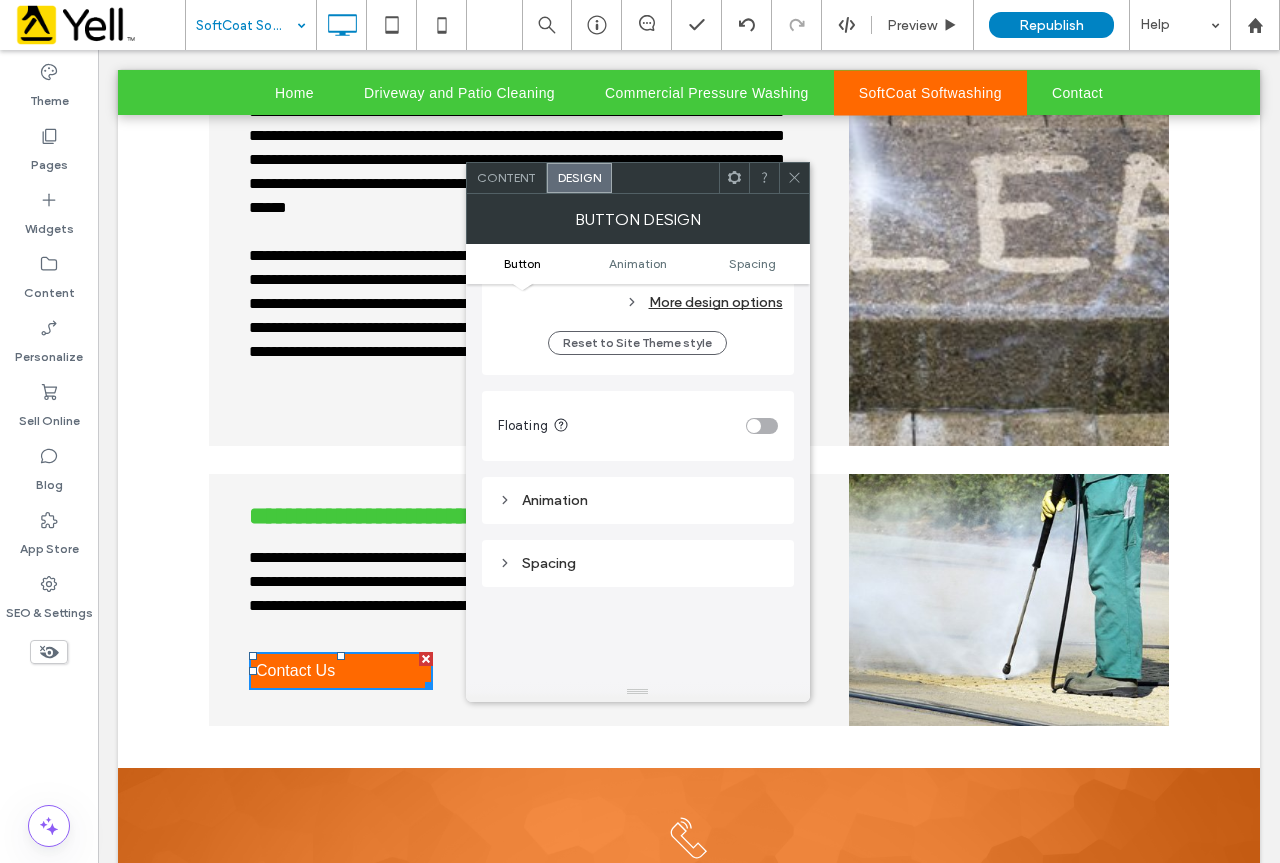 scroll, scrollTop: 700, scrollLeft: 0, axis: vertical 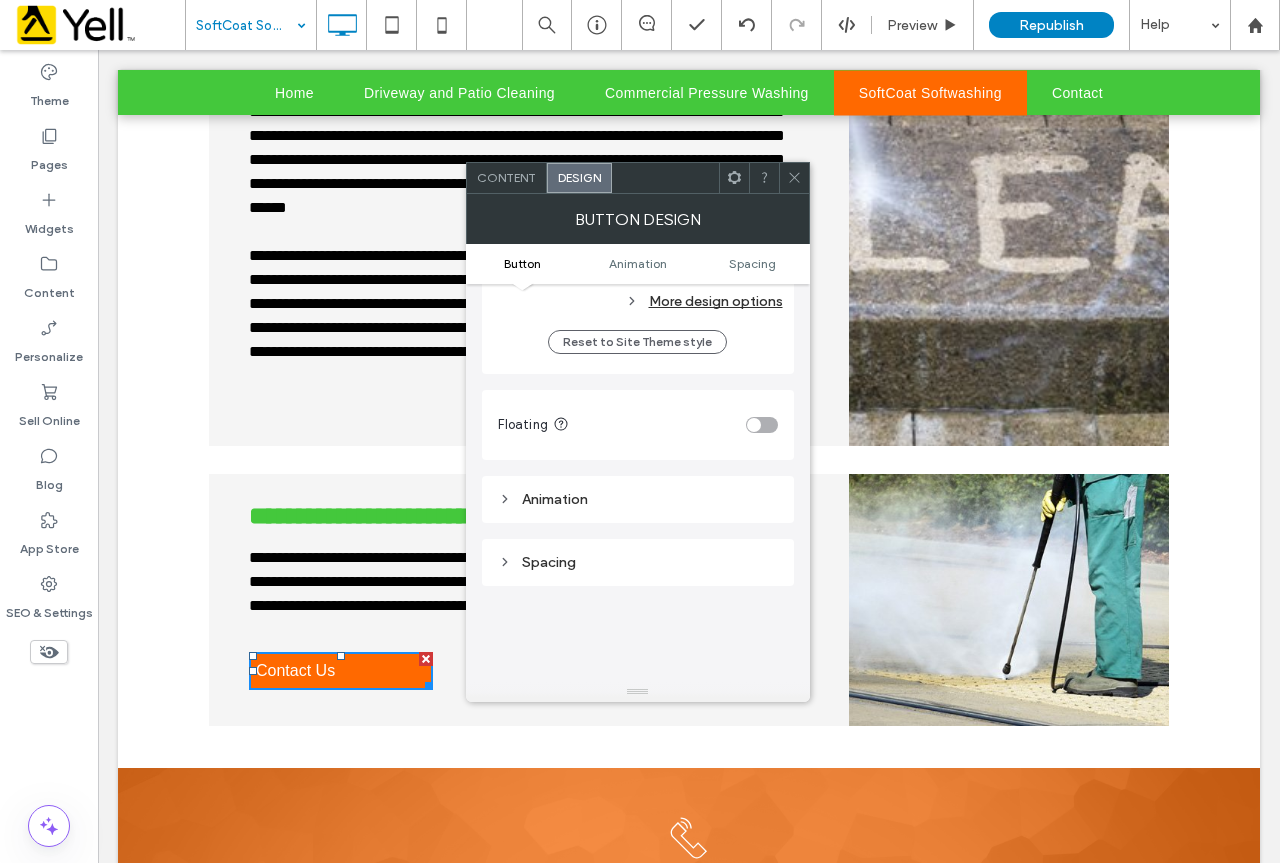 click on "More design options" at bounding box center (640, 301) 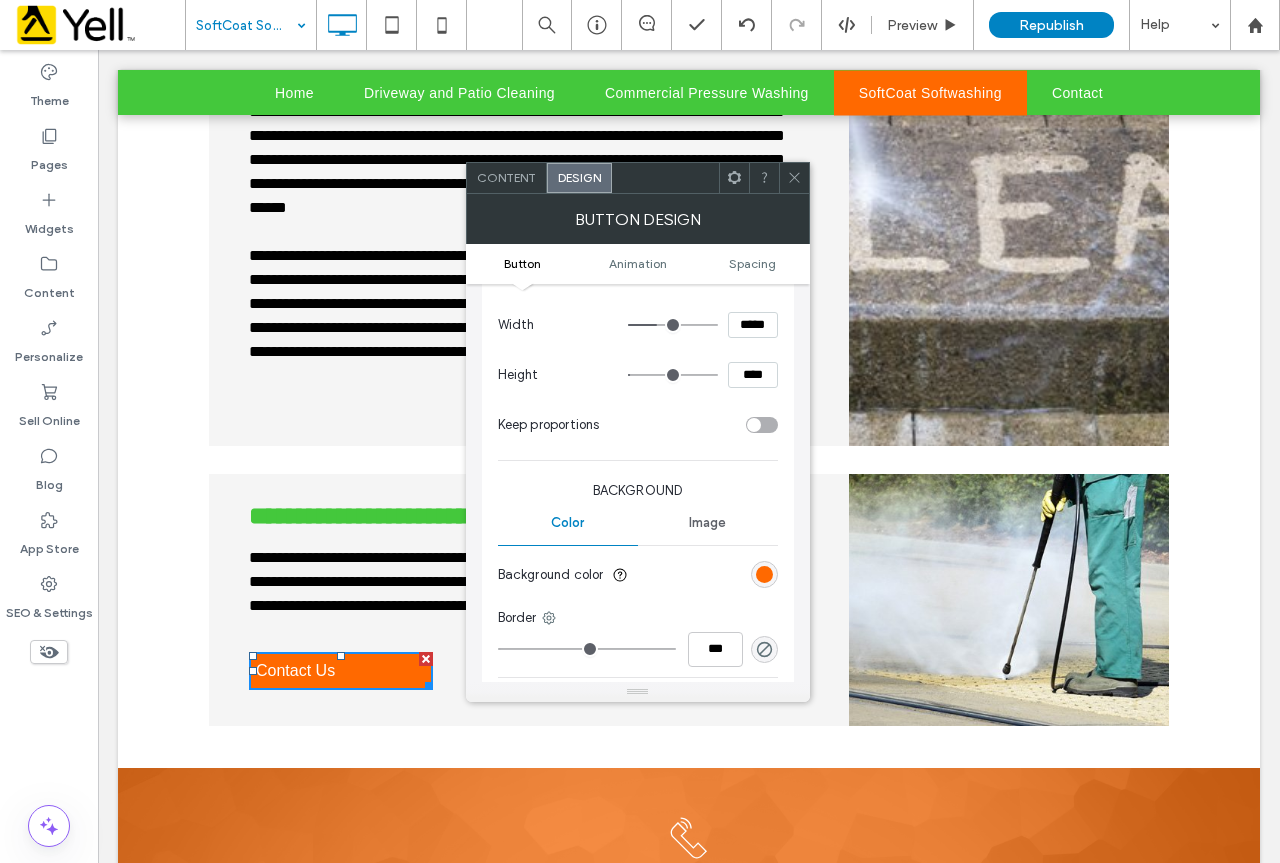 scroll, scrollTop: 100, scrollLeft: 0, axis: vertical 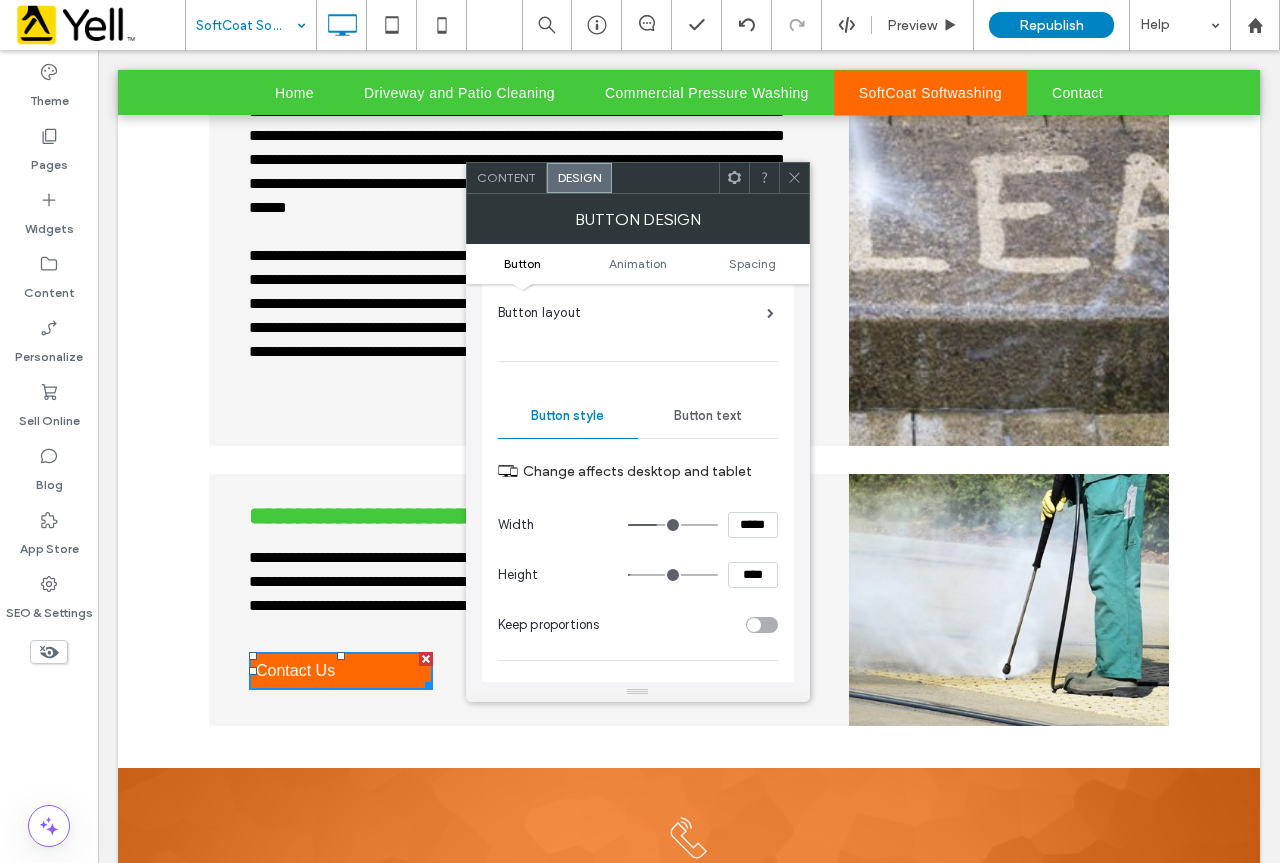 click on "Button text" at bounding box center [708, 416] 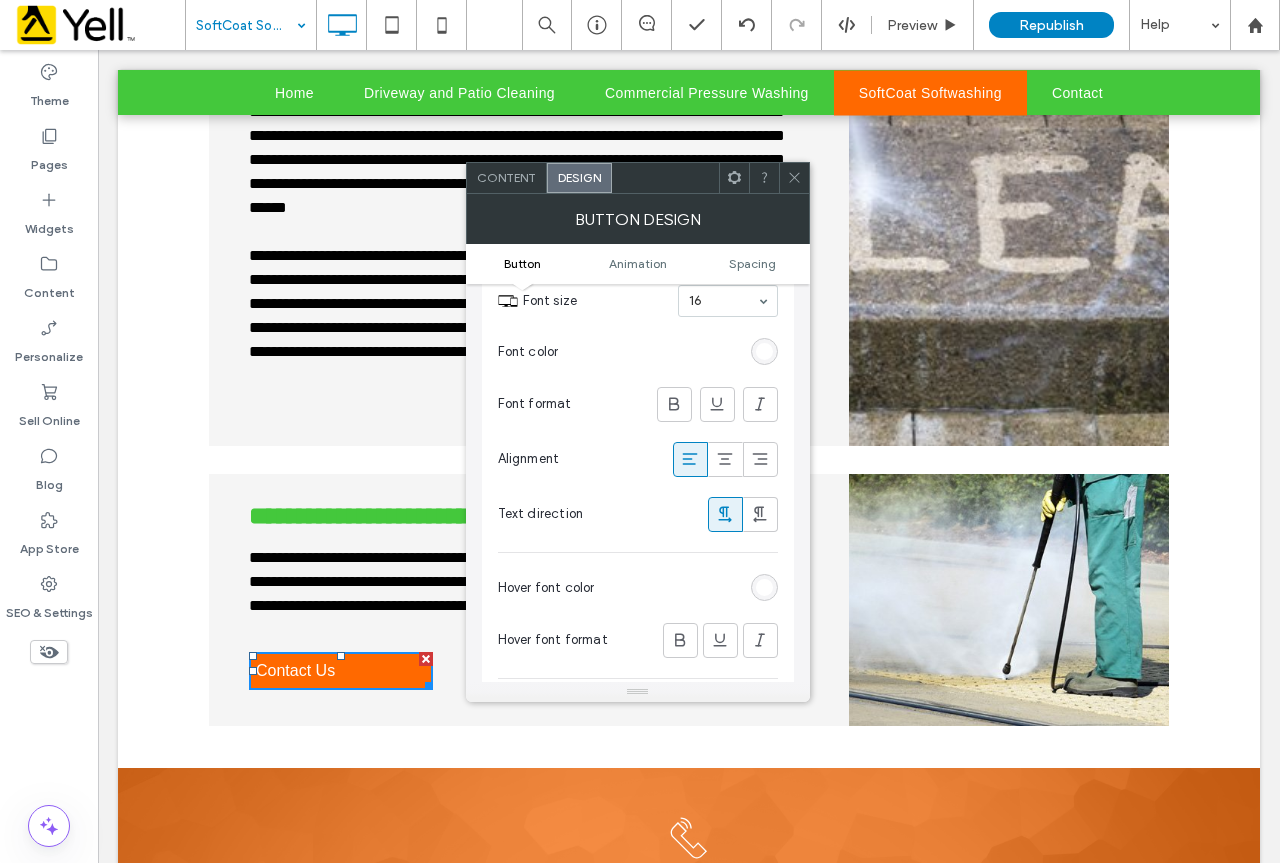 scroll, scrollTop: 400, scrollLeft: 0, axis: vertical 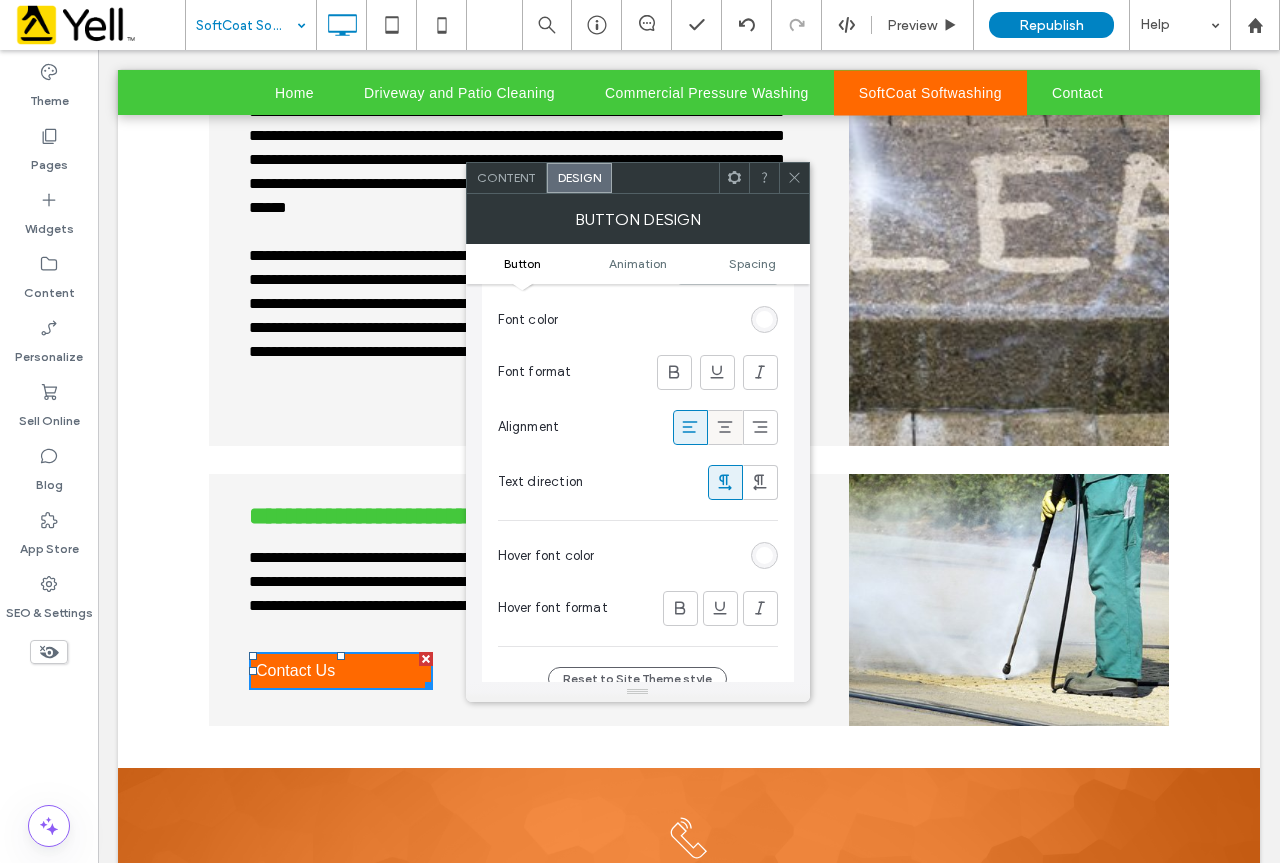 click 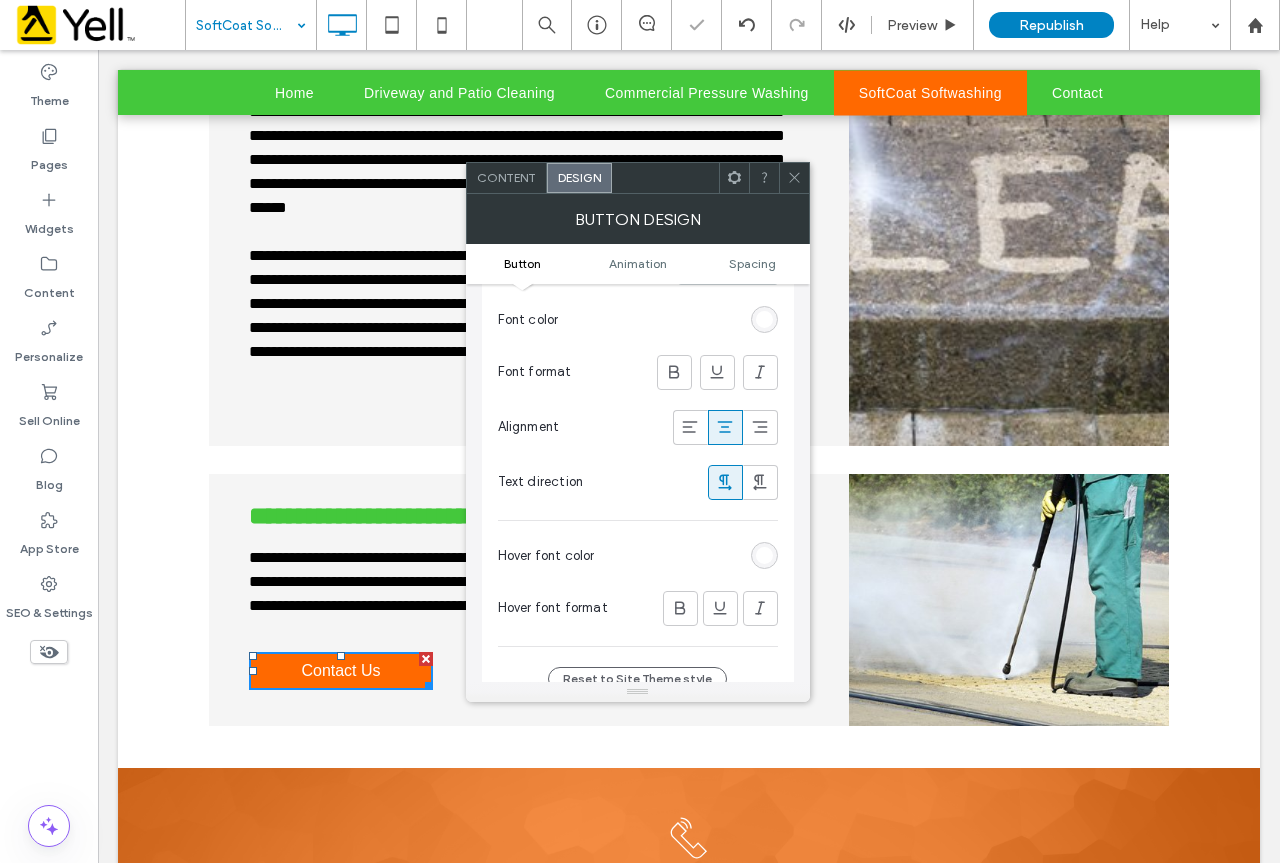 click 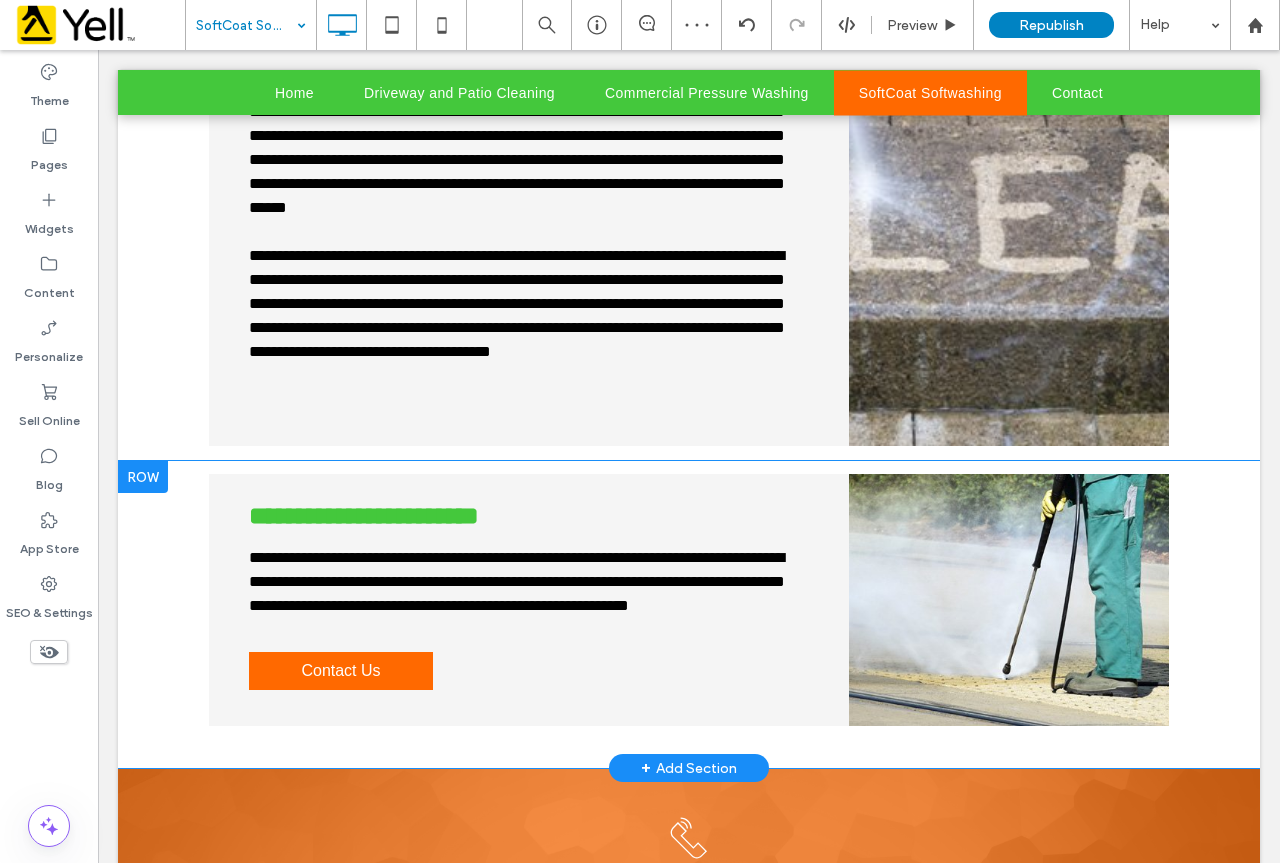 click on "**********" at bounding box center (689, 614) 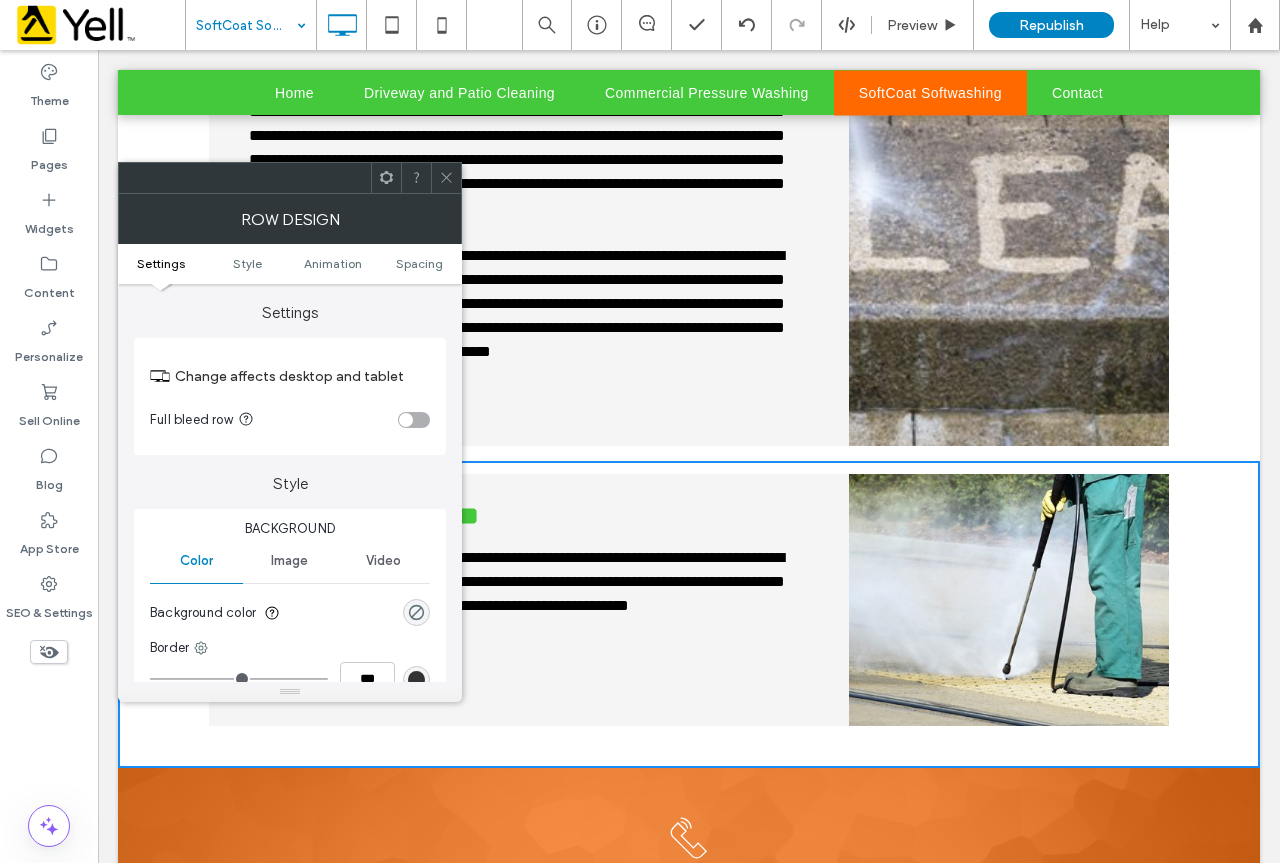 click 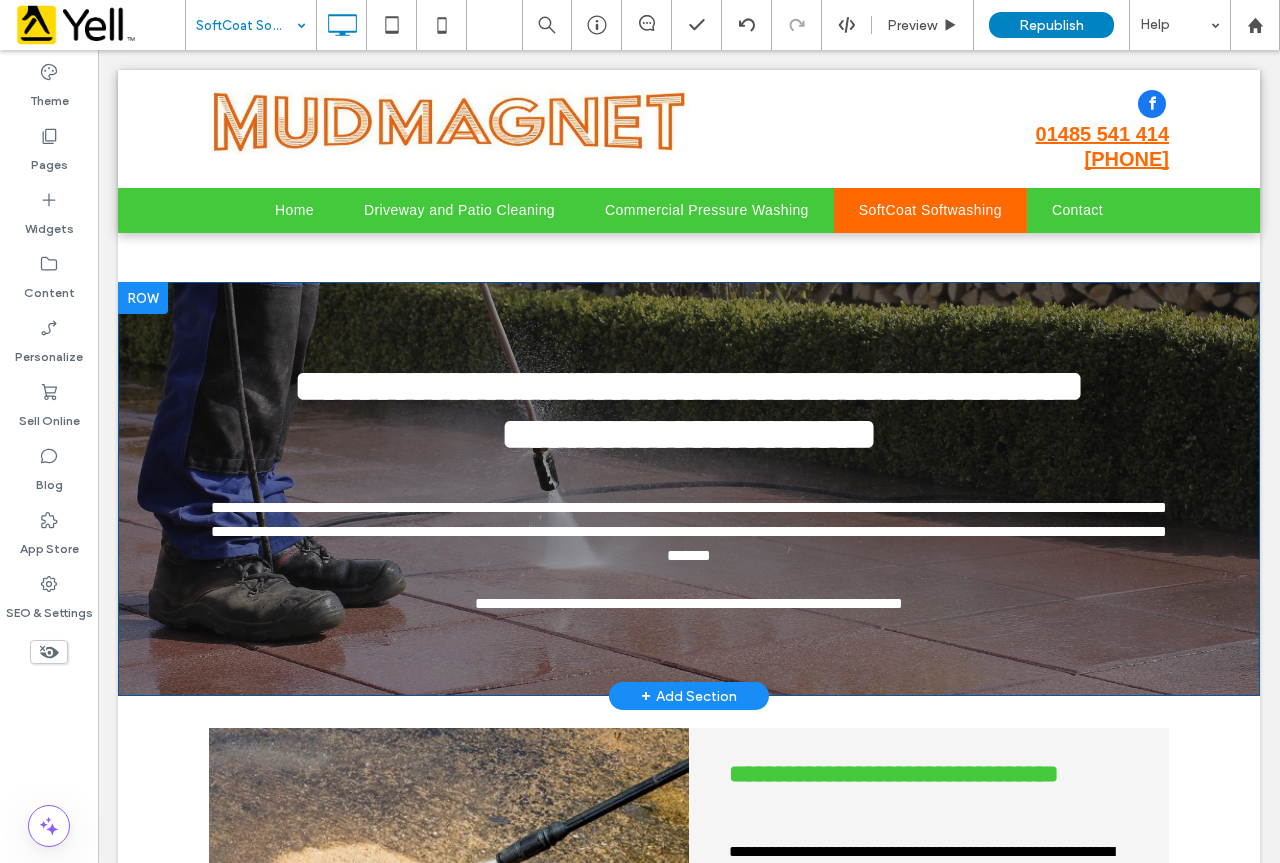 scroll, scrollTop: 0, scrollLeft: 0, axis: both 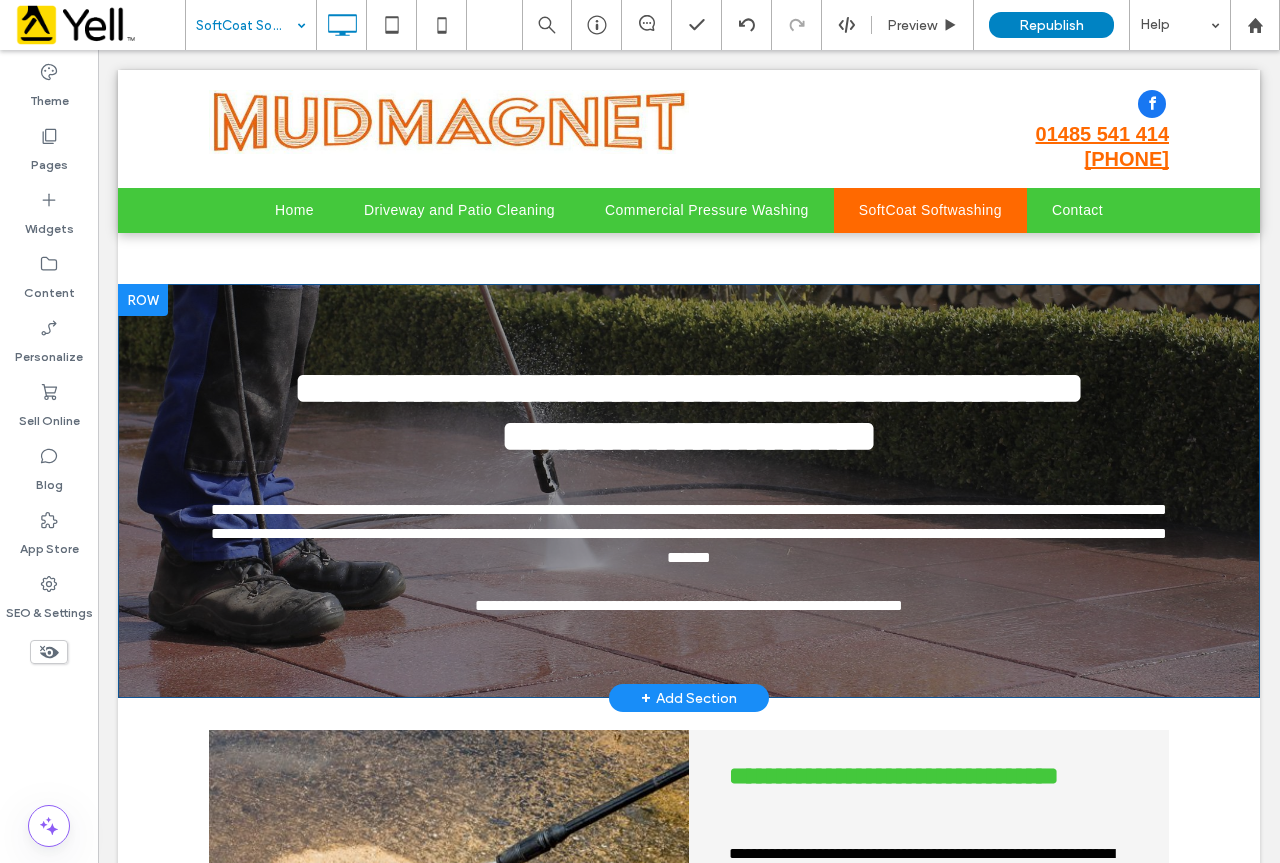 click on "**********" at bounding box center (689, 491) 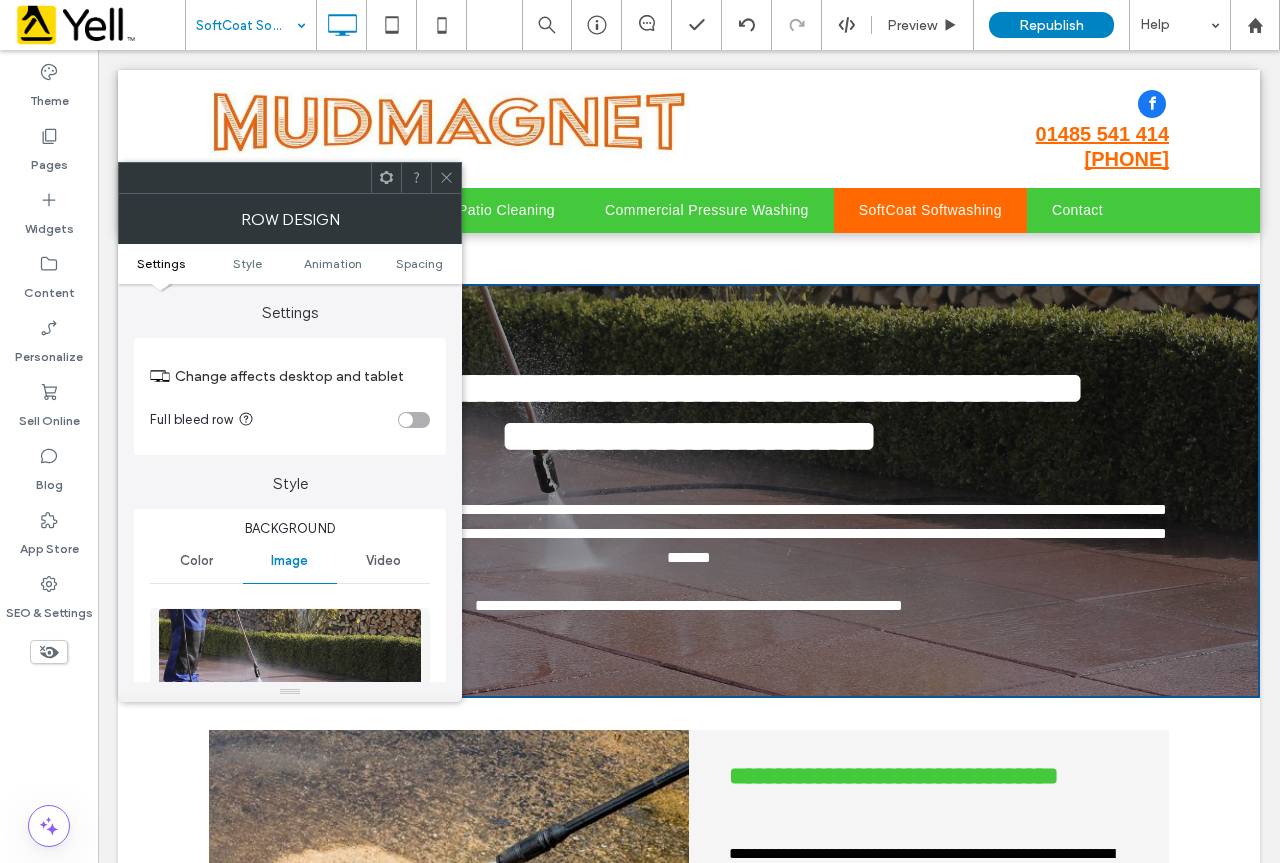 click 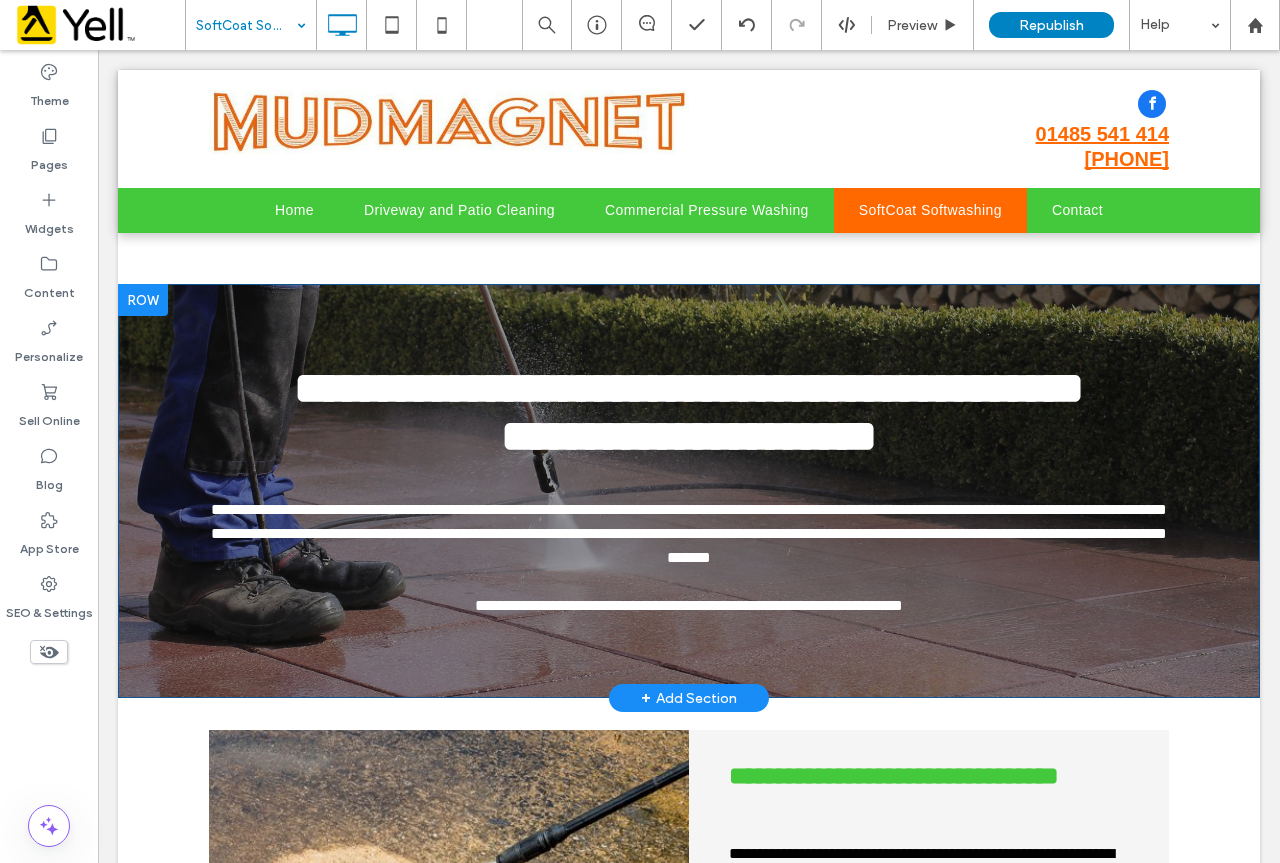 click at bounding box center [143, 300] 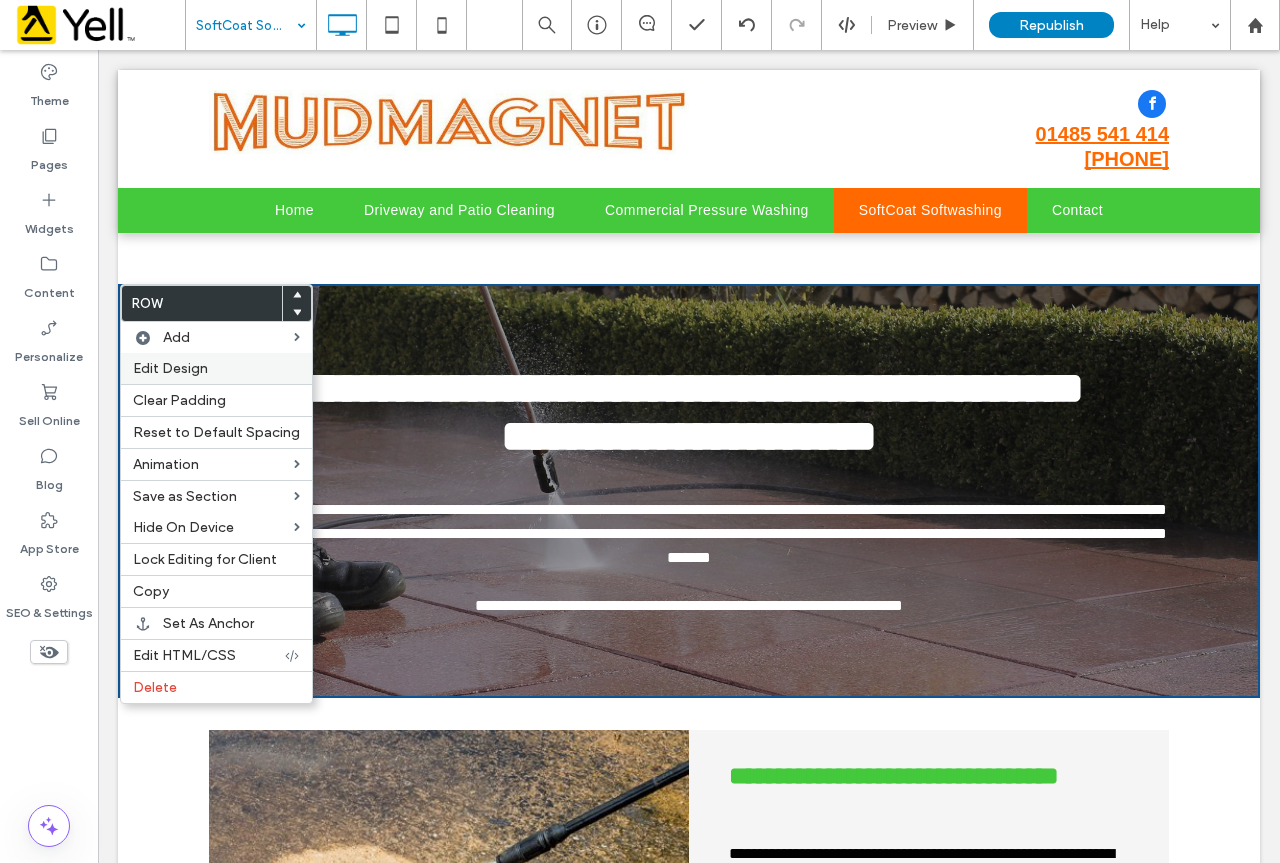 click on "Edit Design" at bounding box center (170, 368) 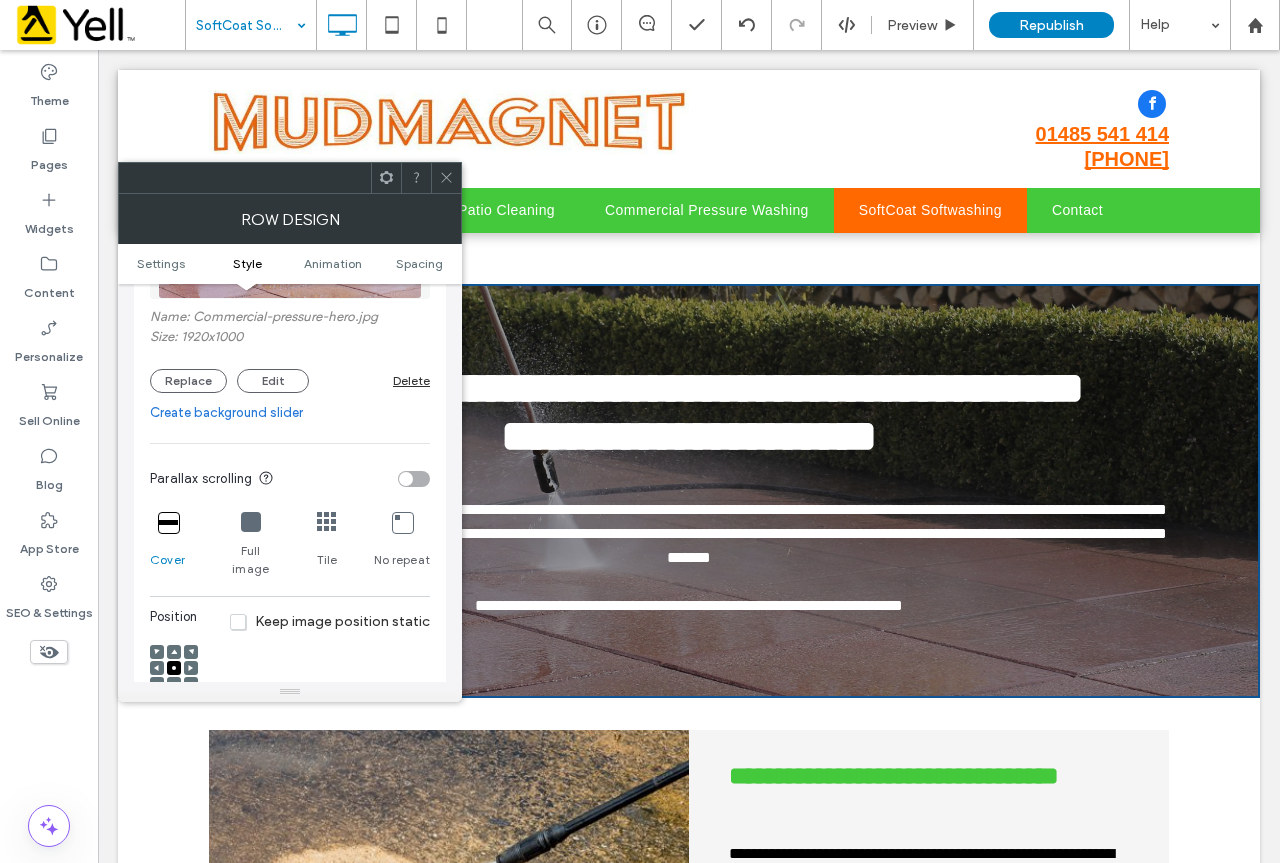 scroll, scrollTop: 400, scrollLeft: 0, axis: vertical 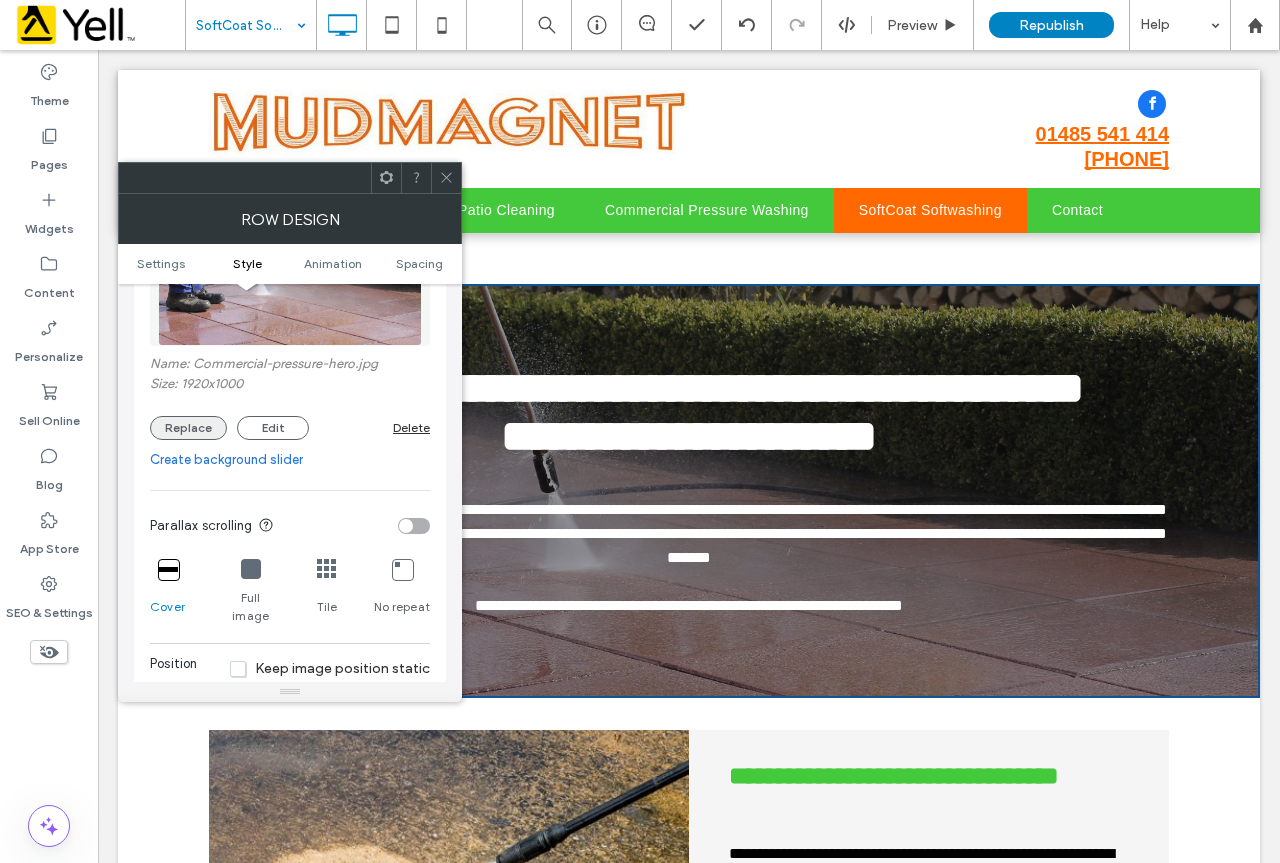 click on "Replace" at bounding box center (188, 428) 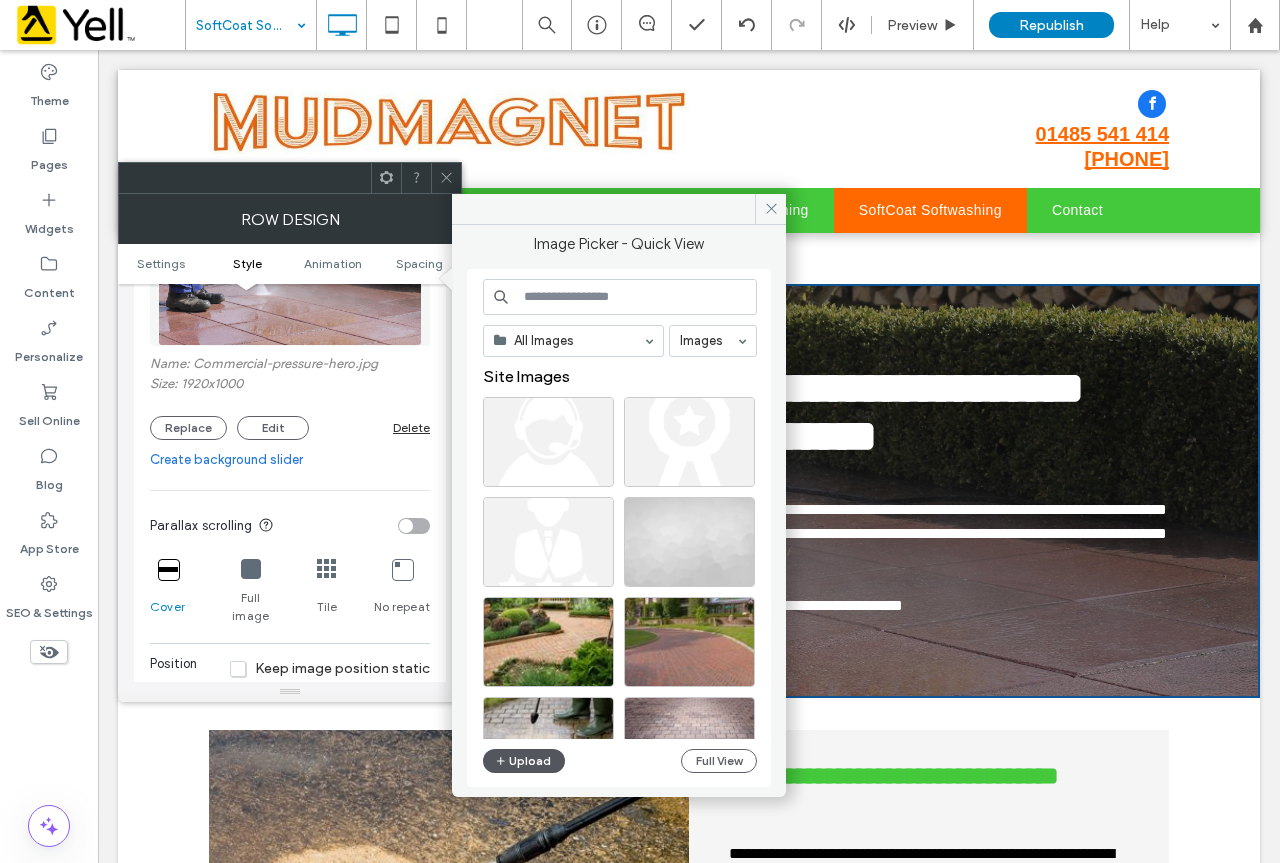 click on "Upload" at bounding box center [524, 761] 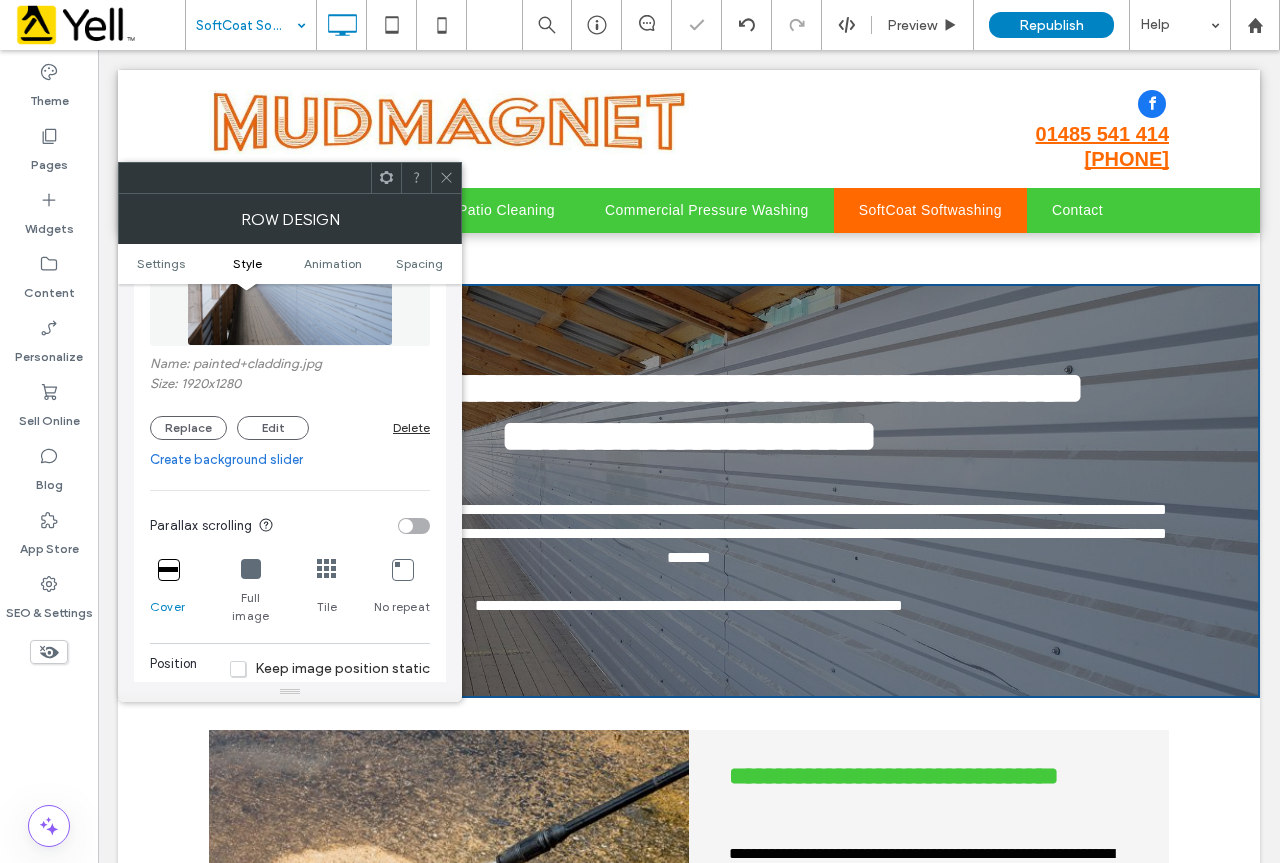click 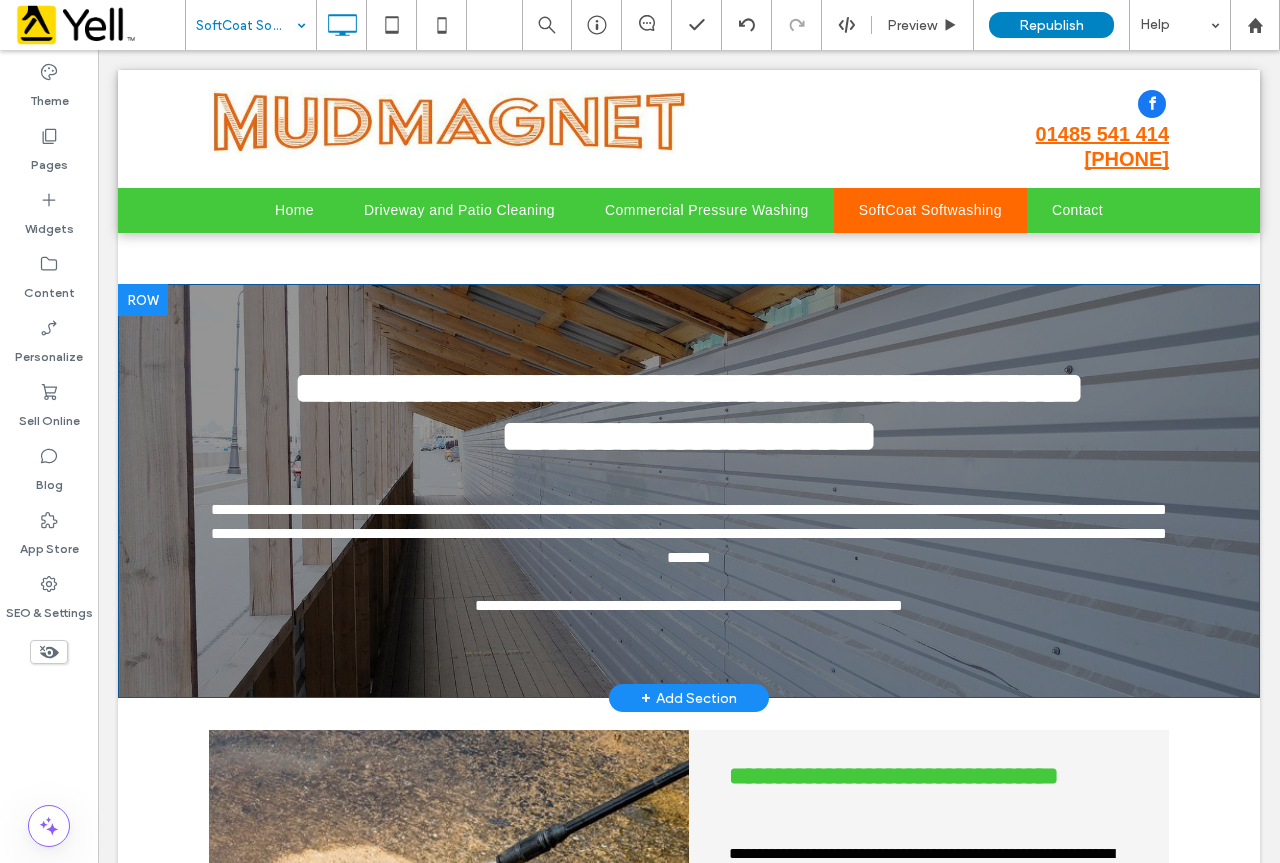 click at bounding box center [143, 300] 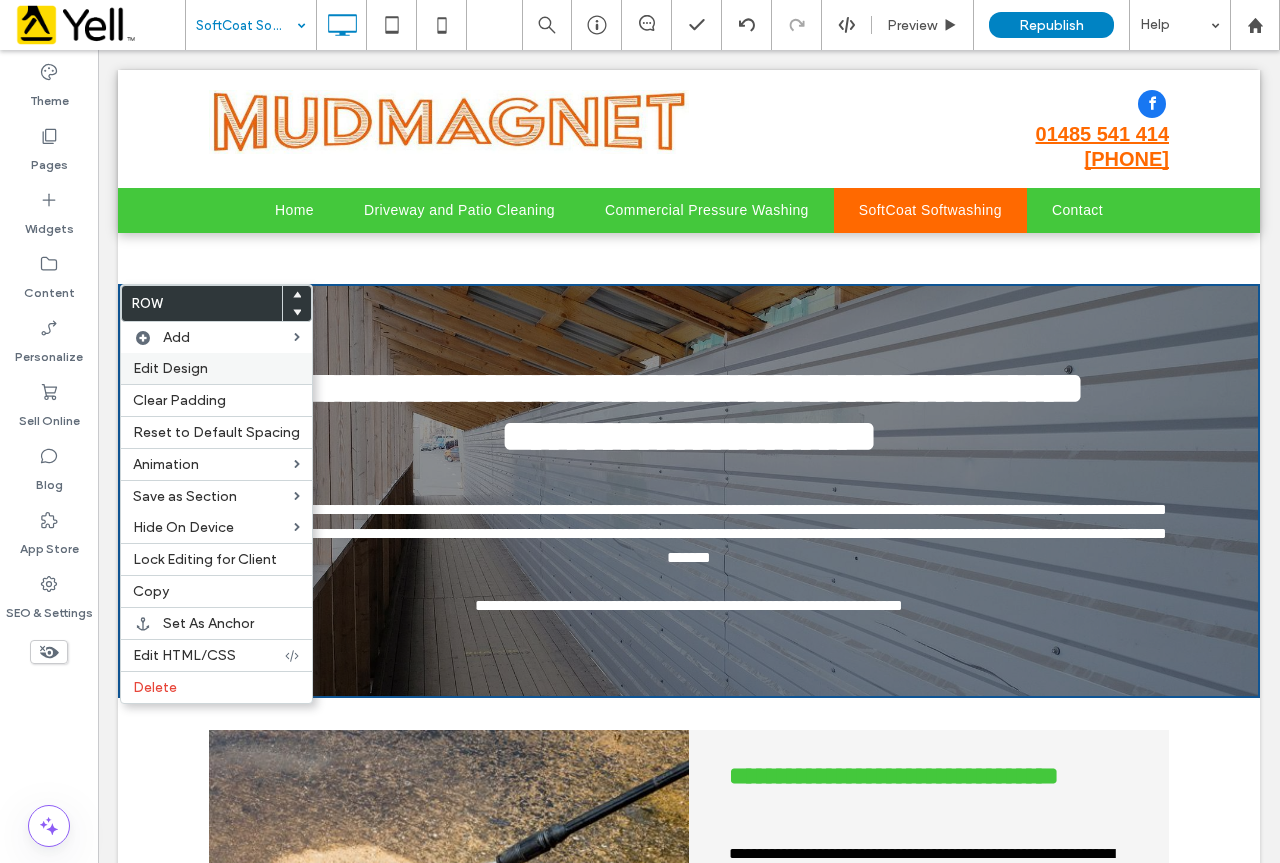 click on "Edit Design" at bounding box center (170, 368) 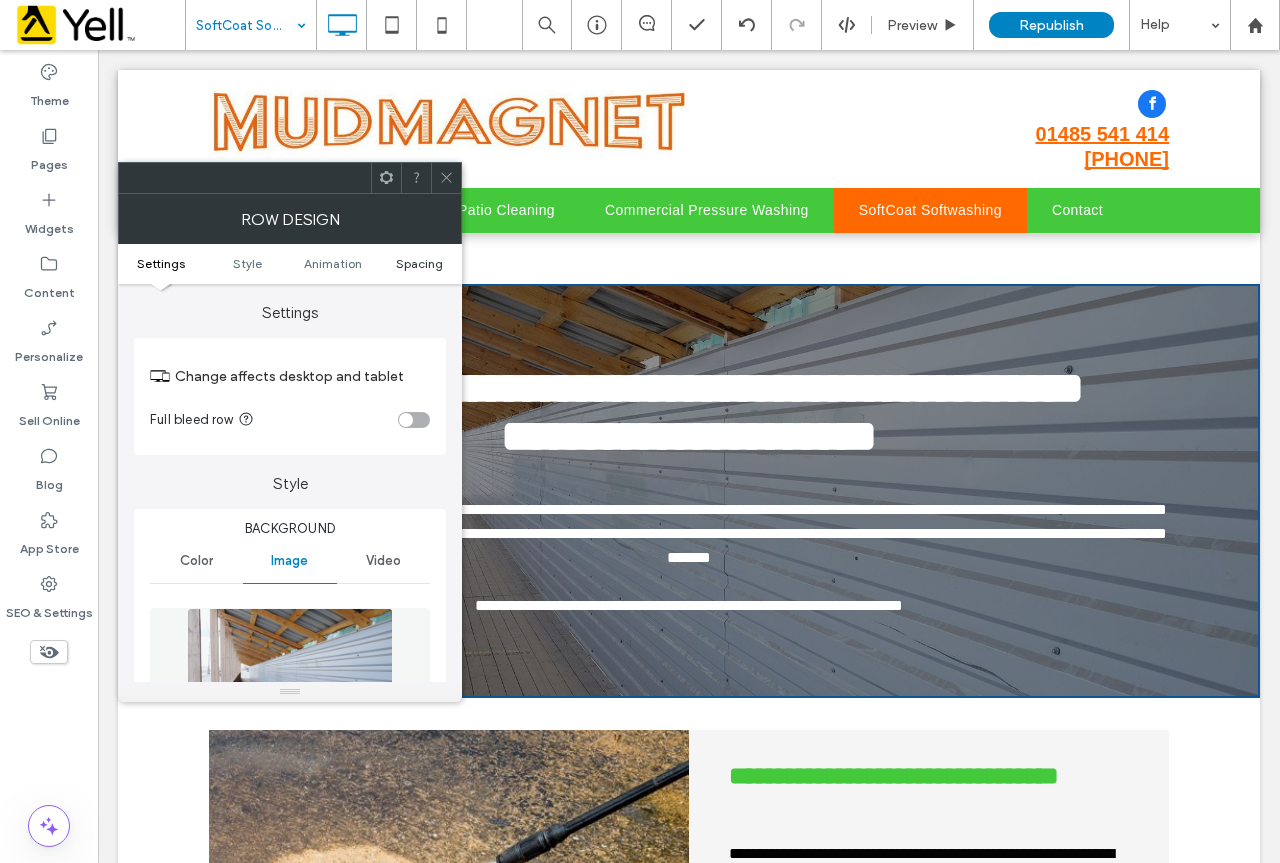 click on "Spacing" at bounding box center (419, 263) 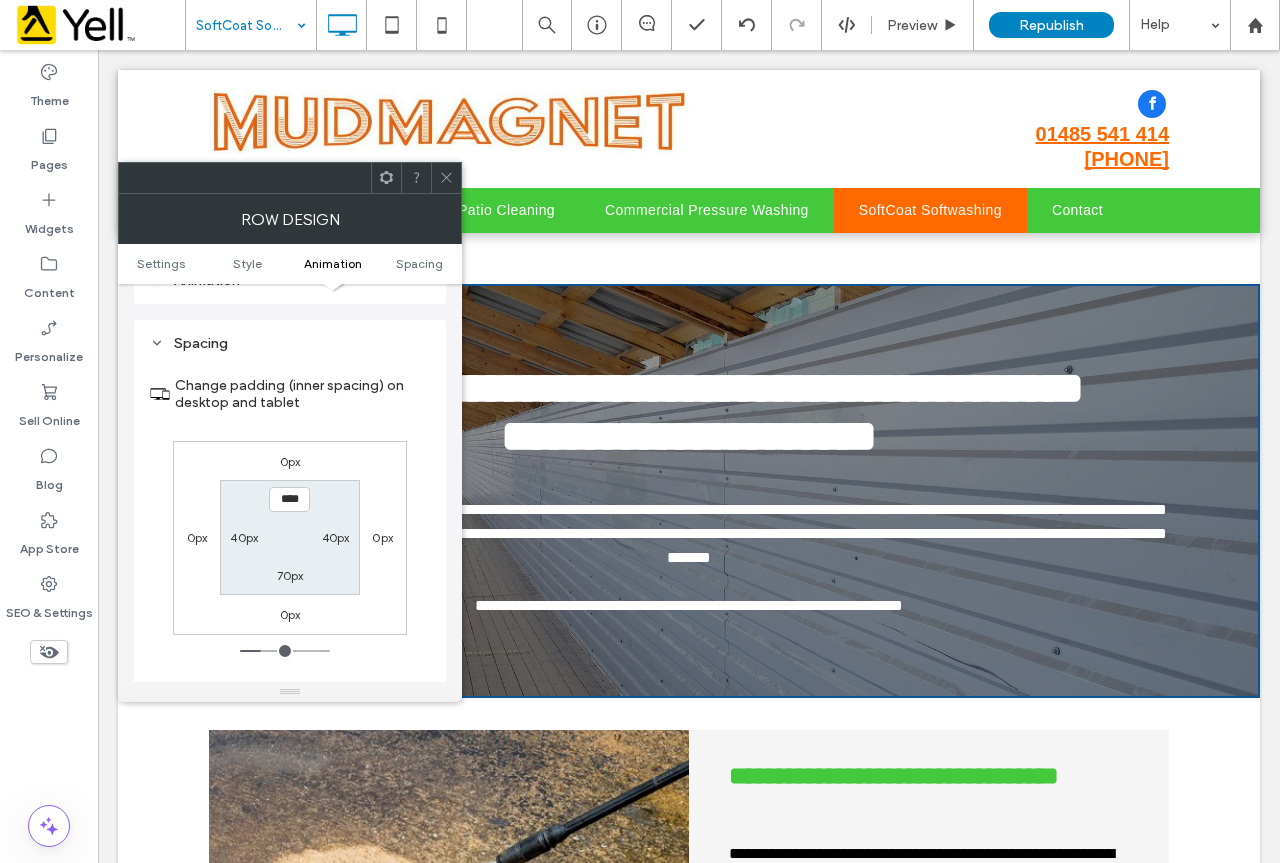 scroll, scrollTop: 1301, scrollLeft: 0, axis: vertical 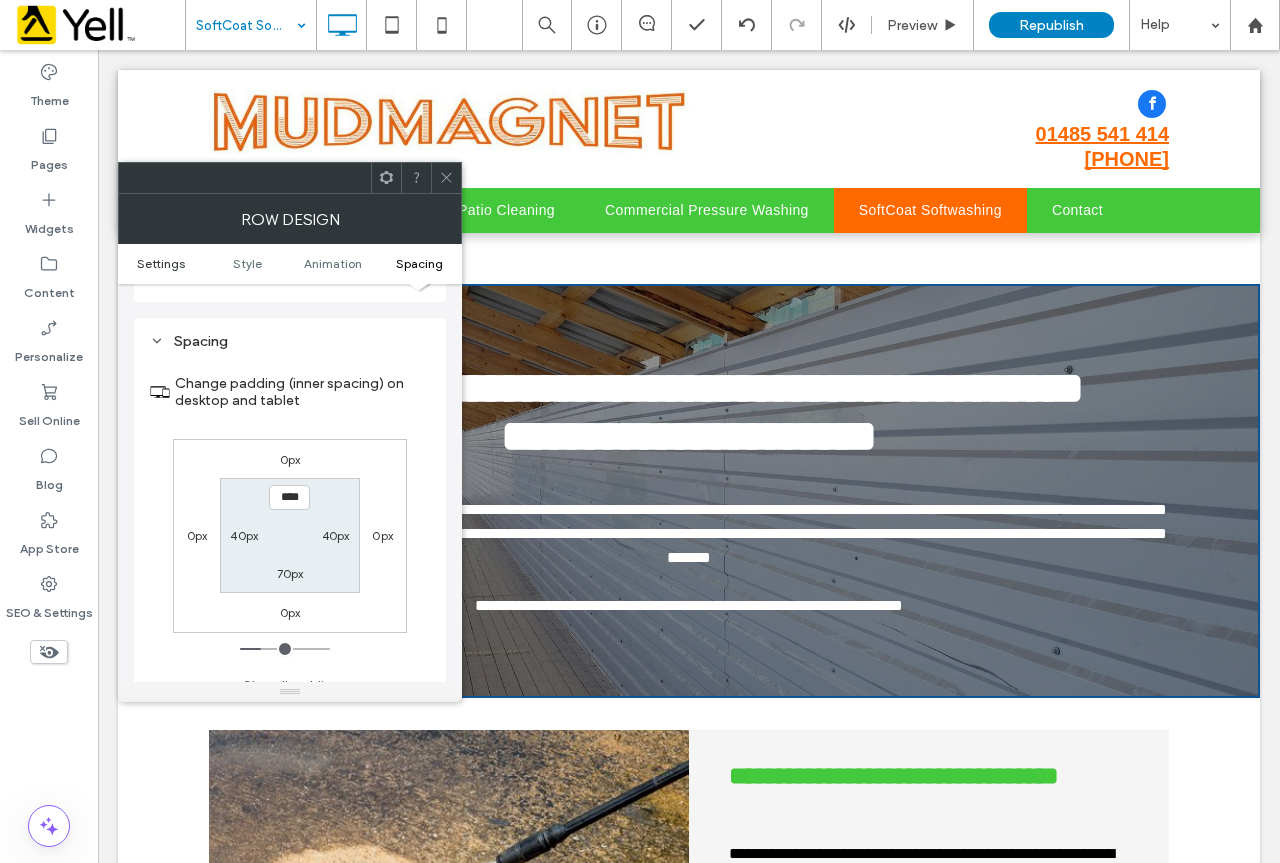 click on "Settings" at bounding box center (161, 263) 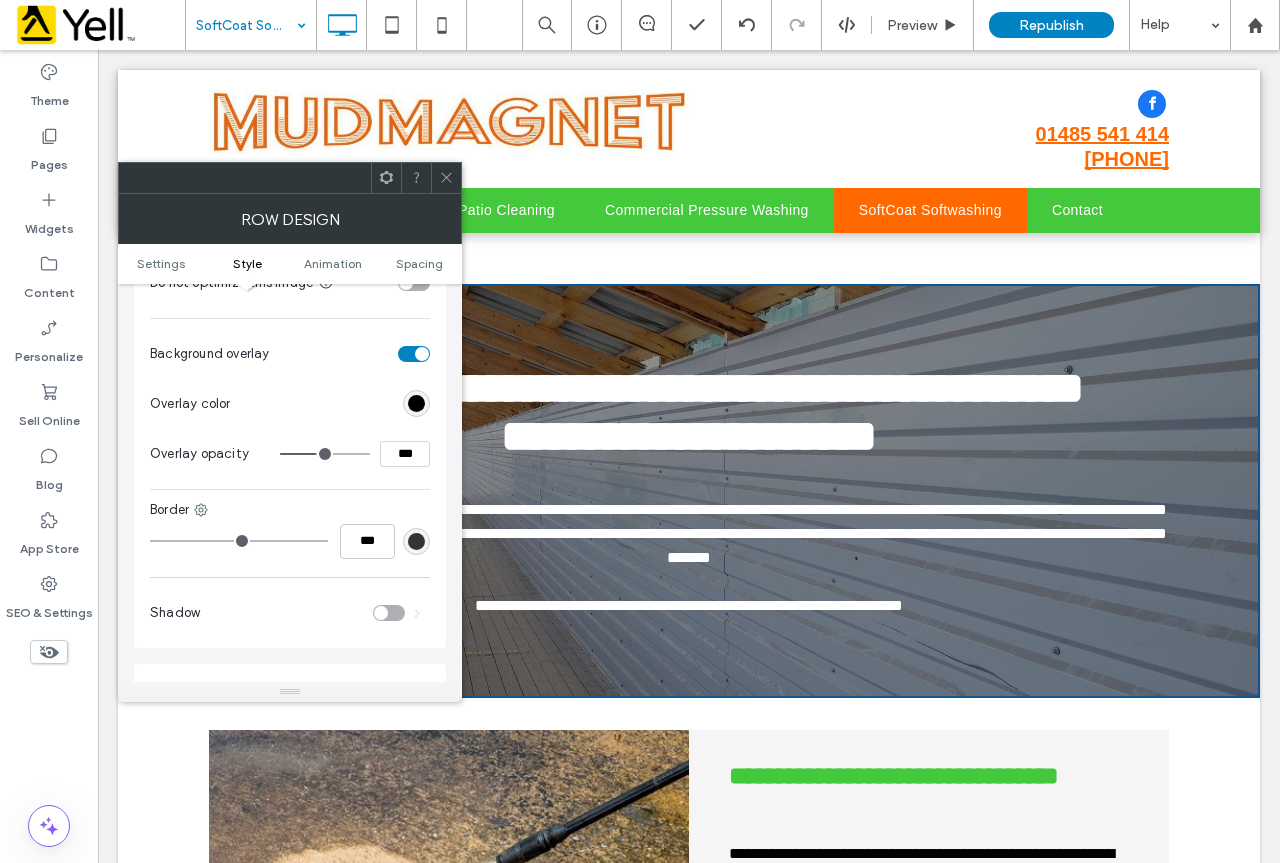 scroll, scrollTop: 900, scrollLeft: 0, axis: vertical 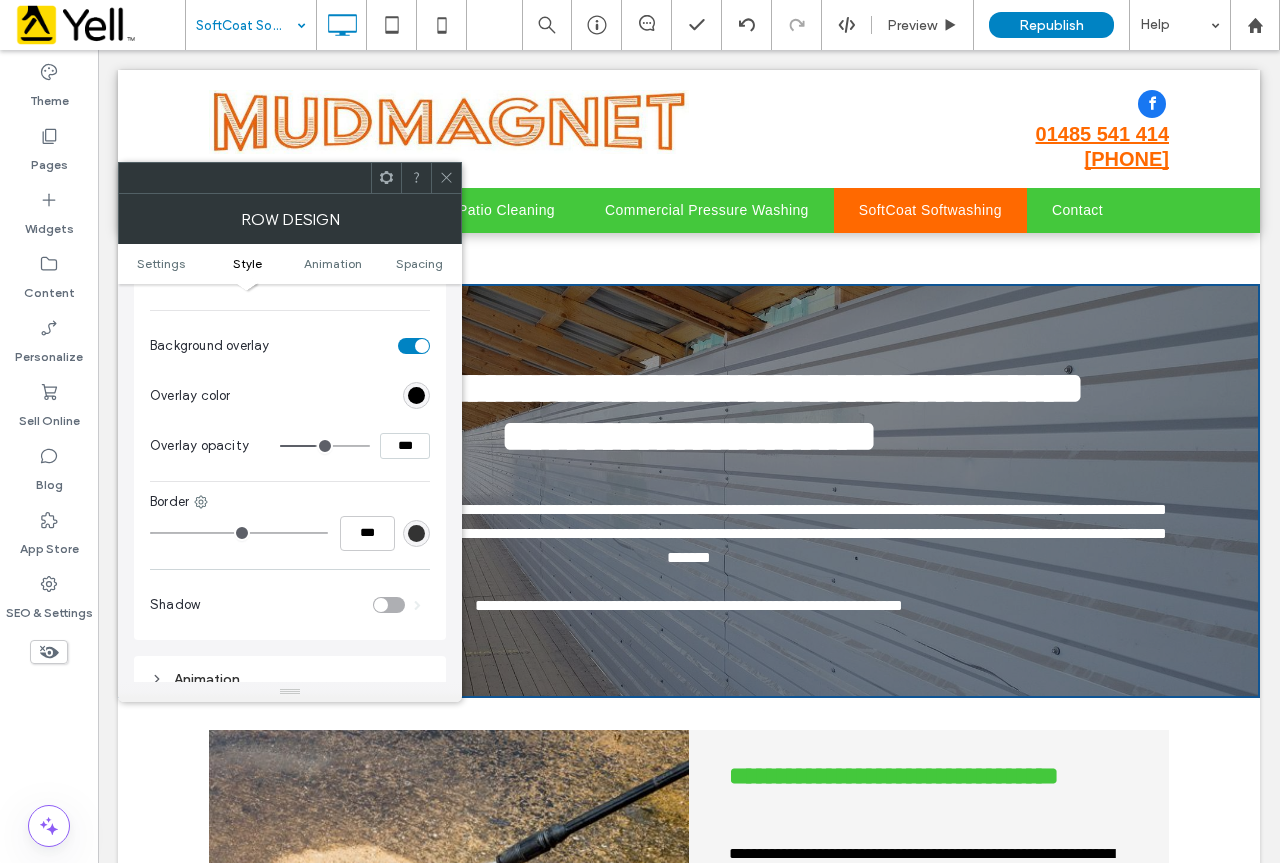 type on "**" 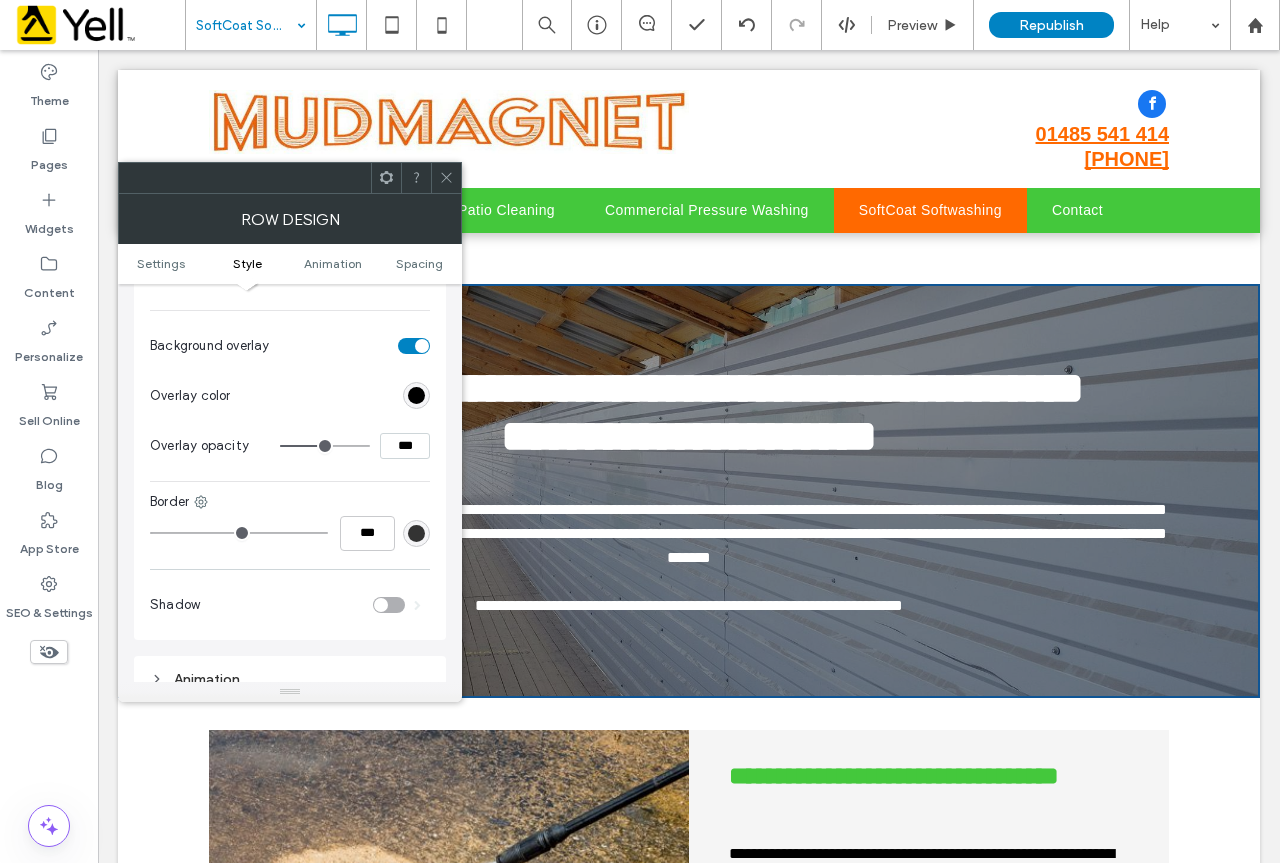 type on "**" 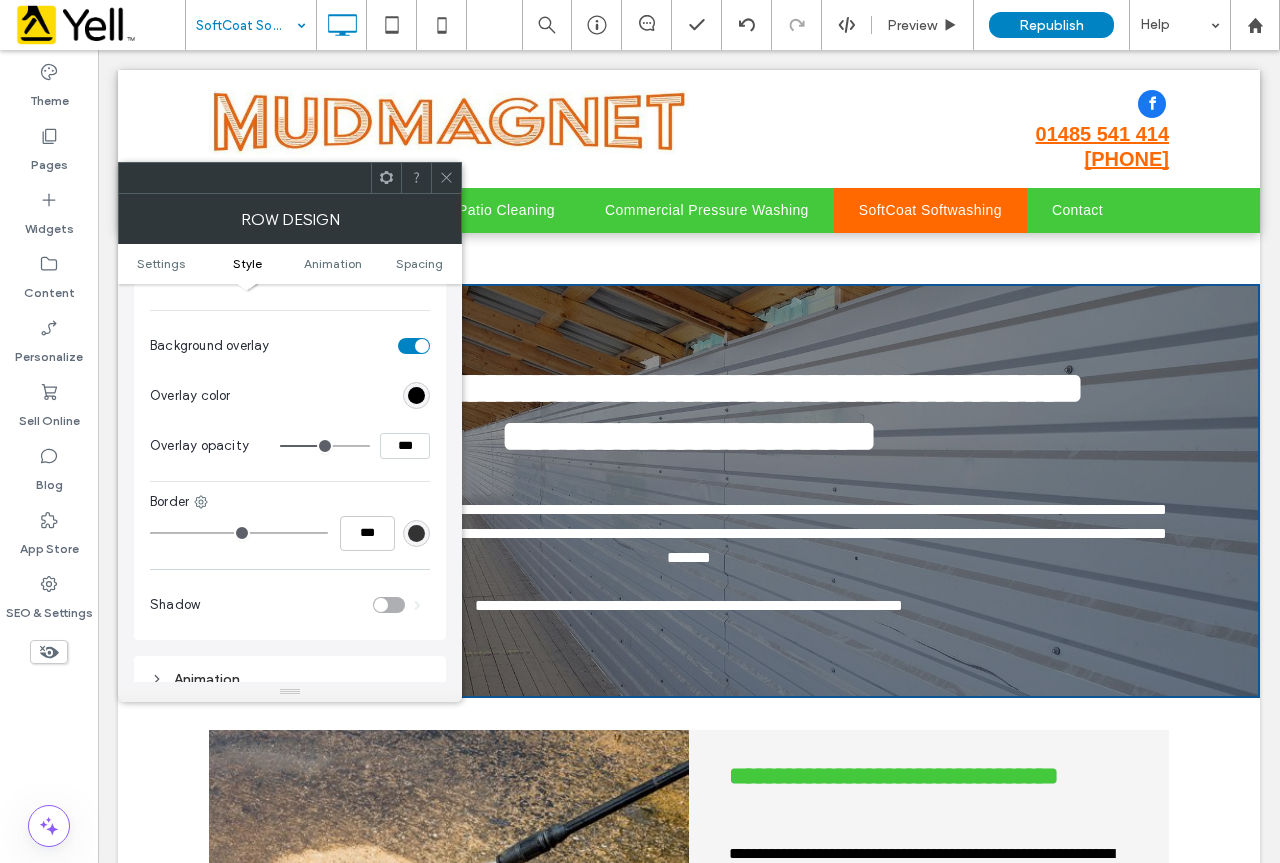 type on "**" 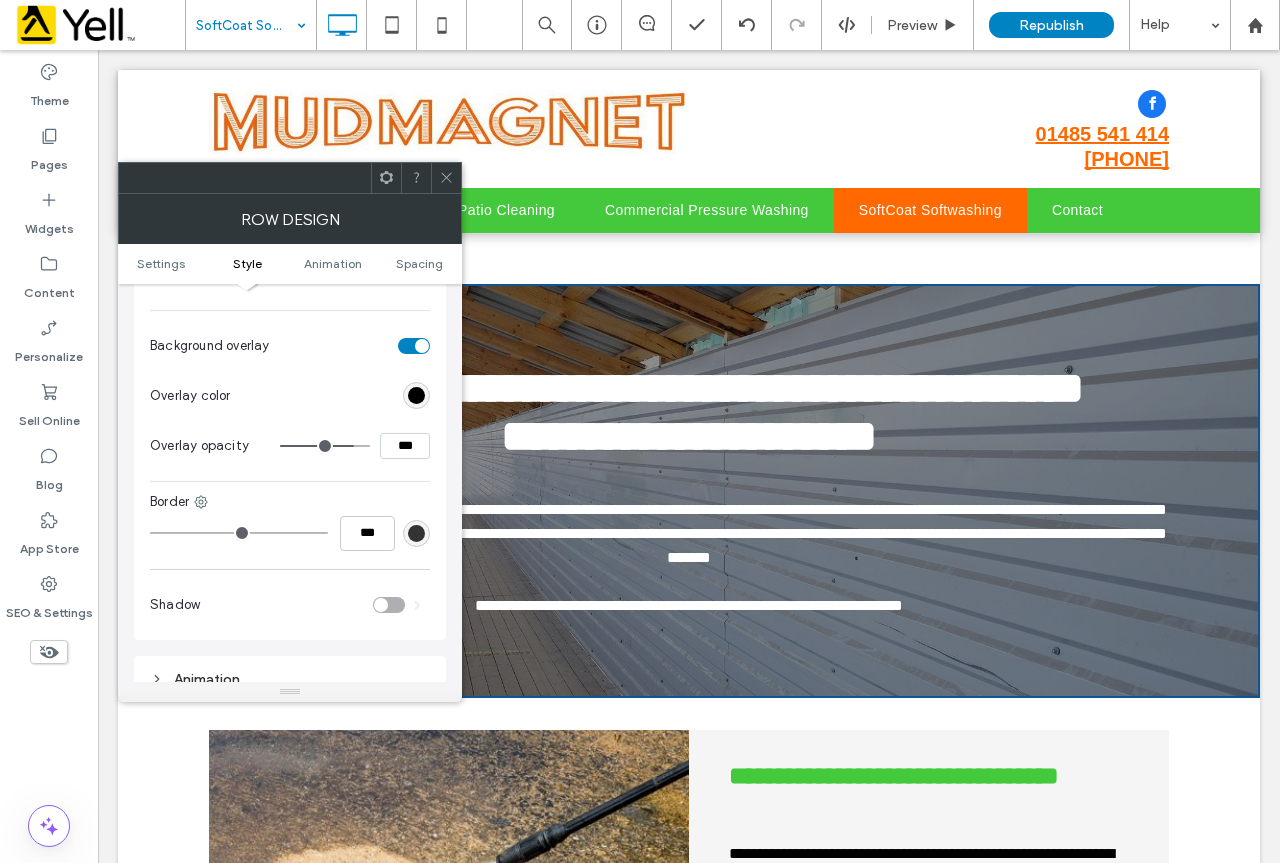 type on "**" 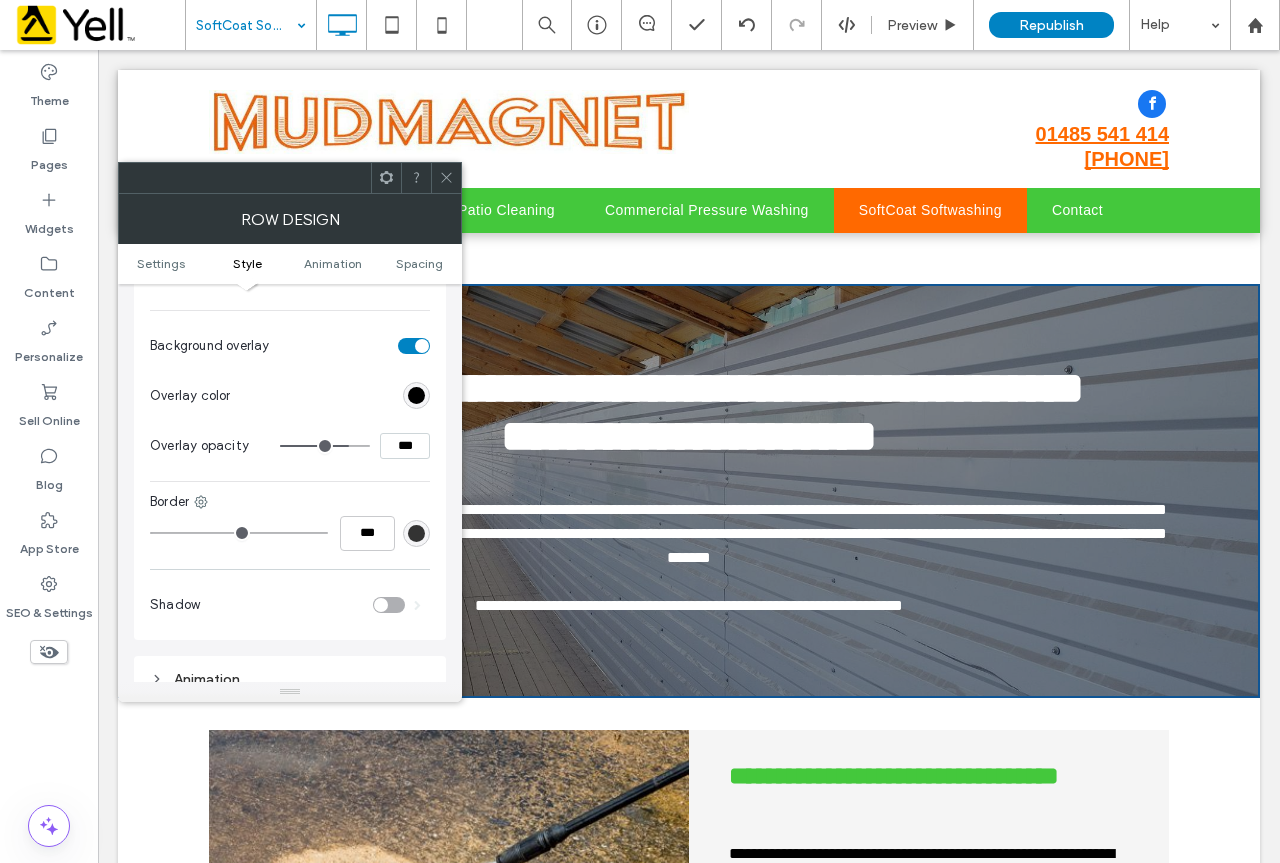 drag, startPoint x: 320, startPoint y: 428, endPoint x: 345, endPoint y: 436, distance: 26.24881 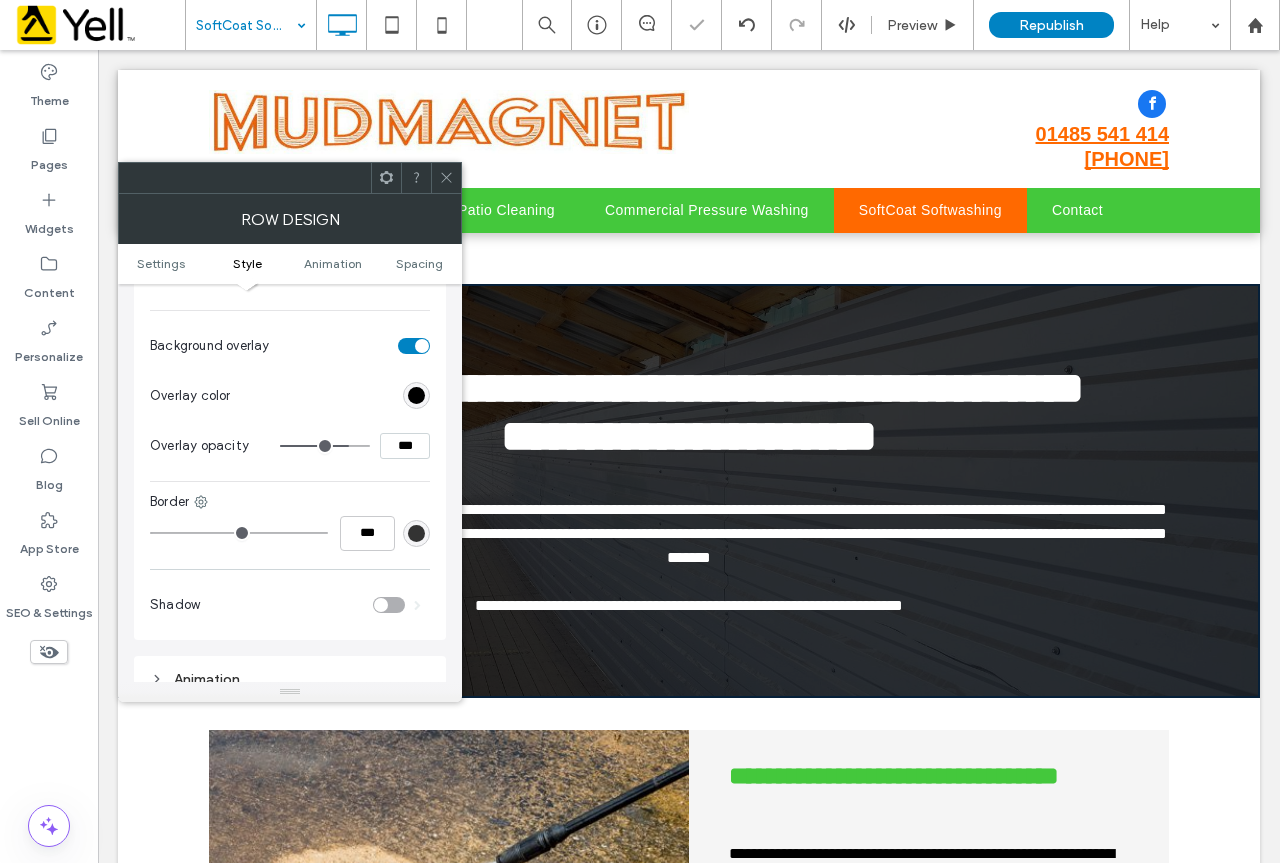 type on "**" 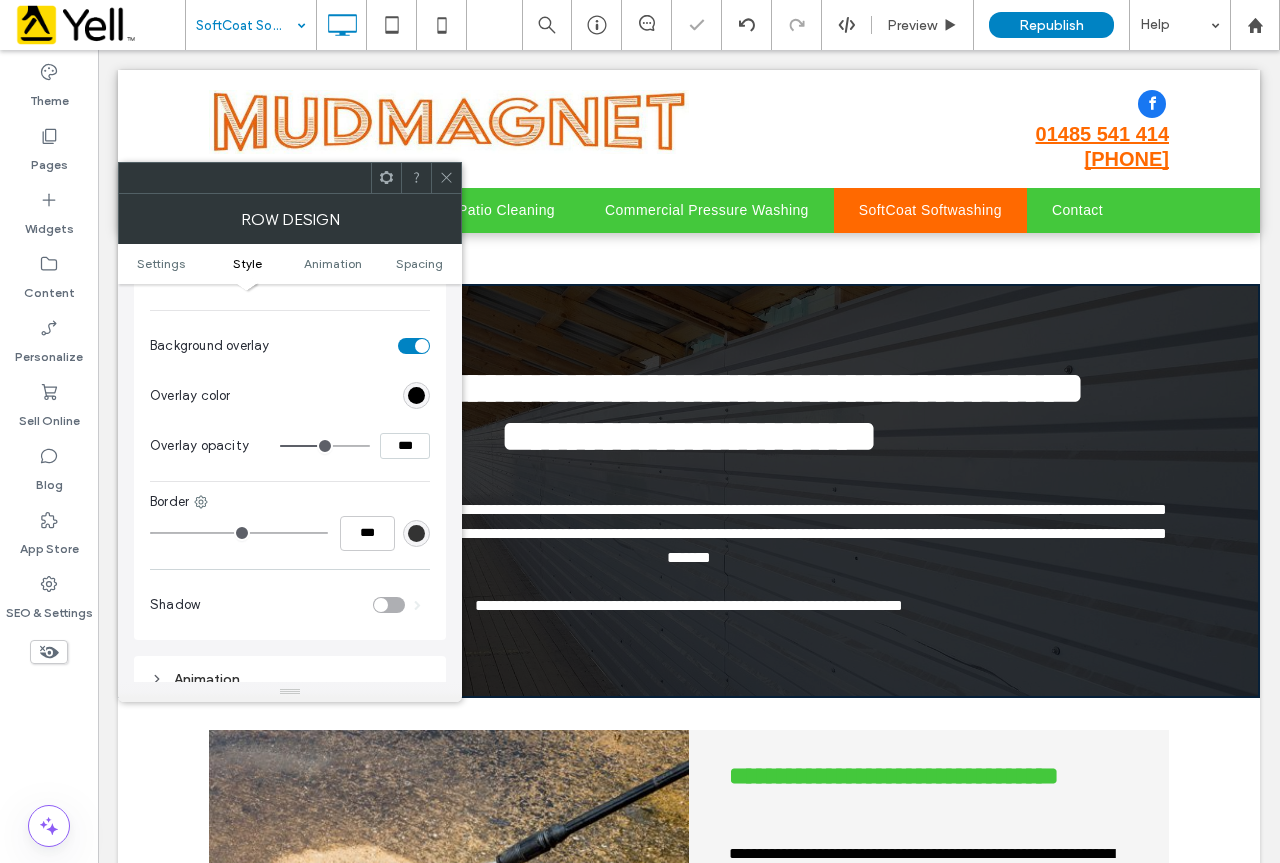 type on "**" 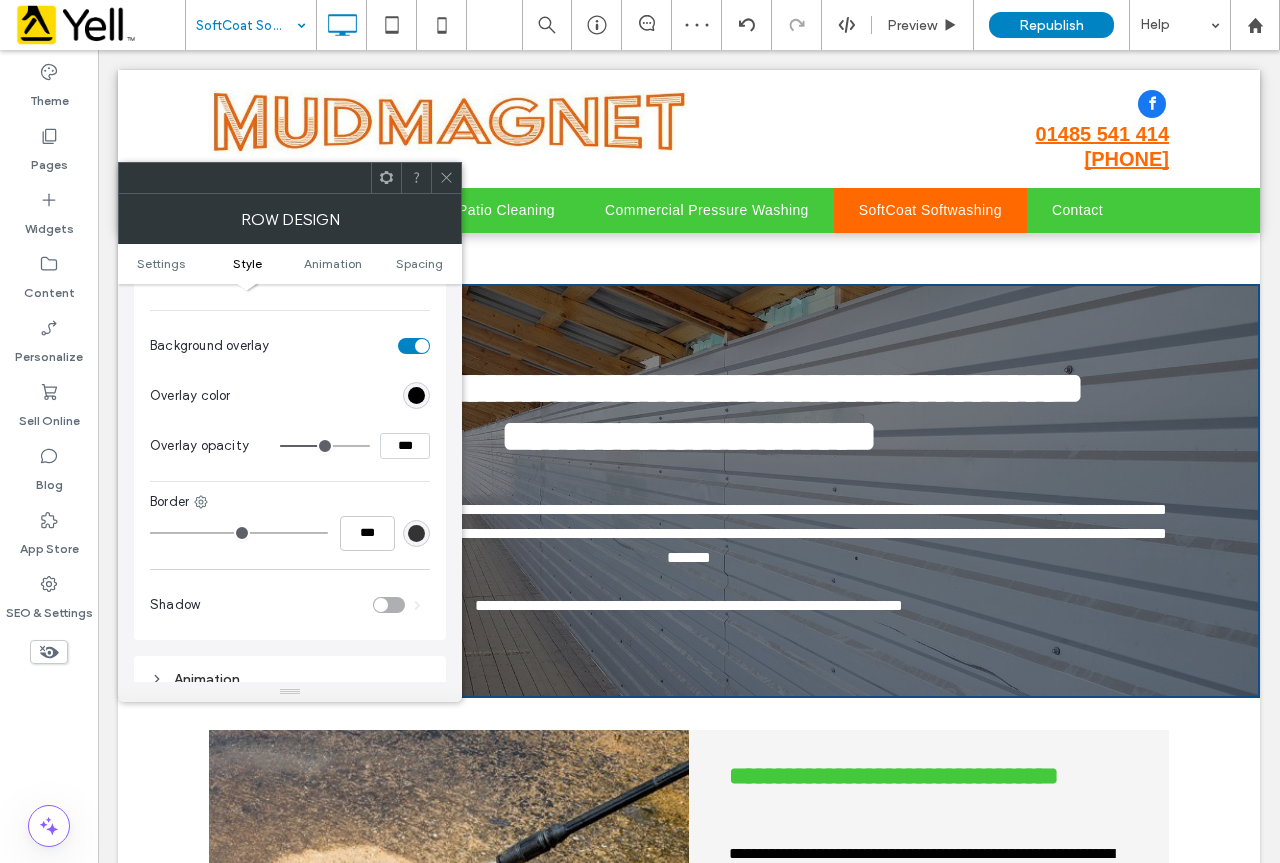 click 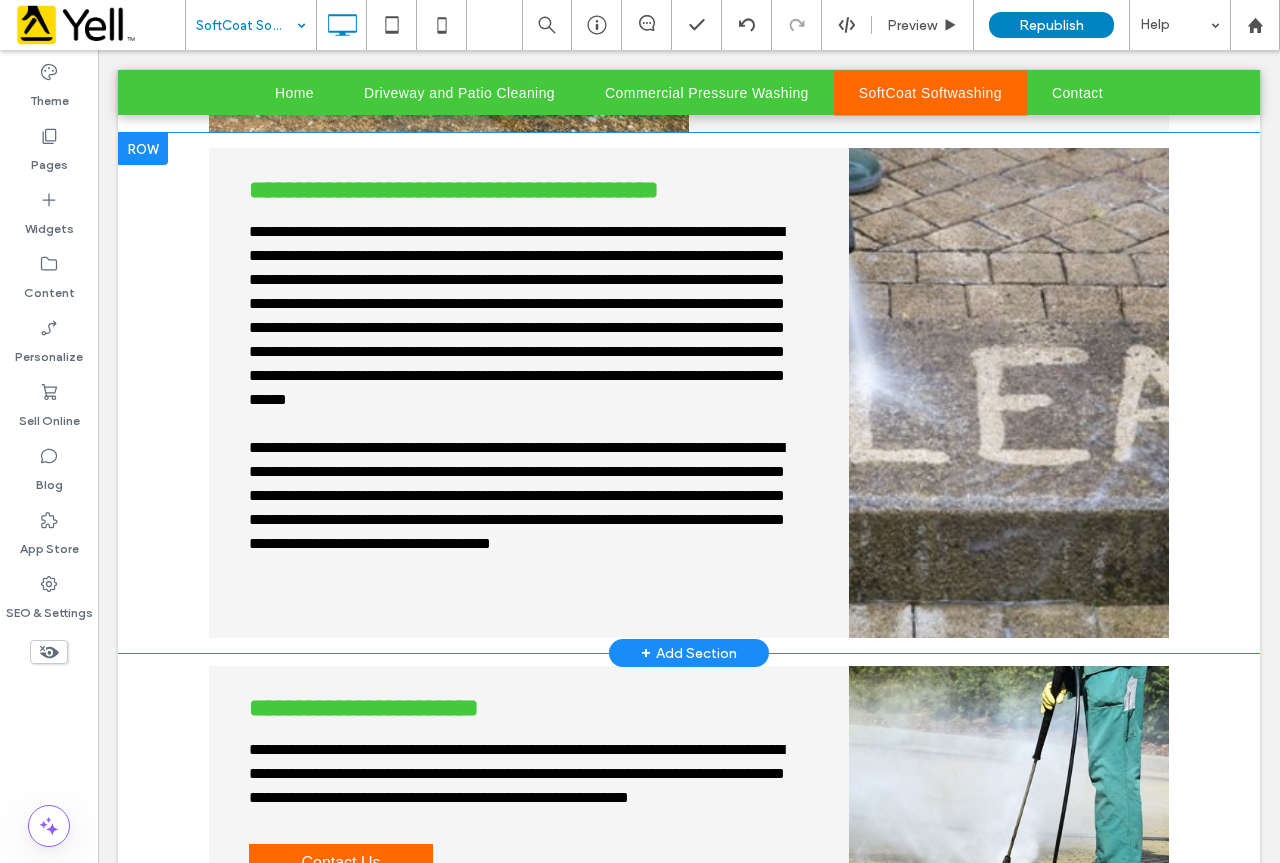 scroll, scrollTop: 800, scrollLeft: 0, axis: vertical 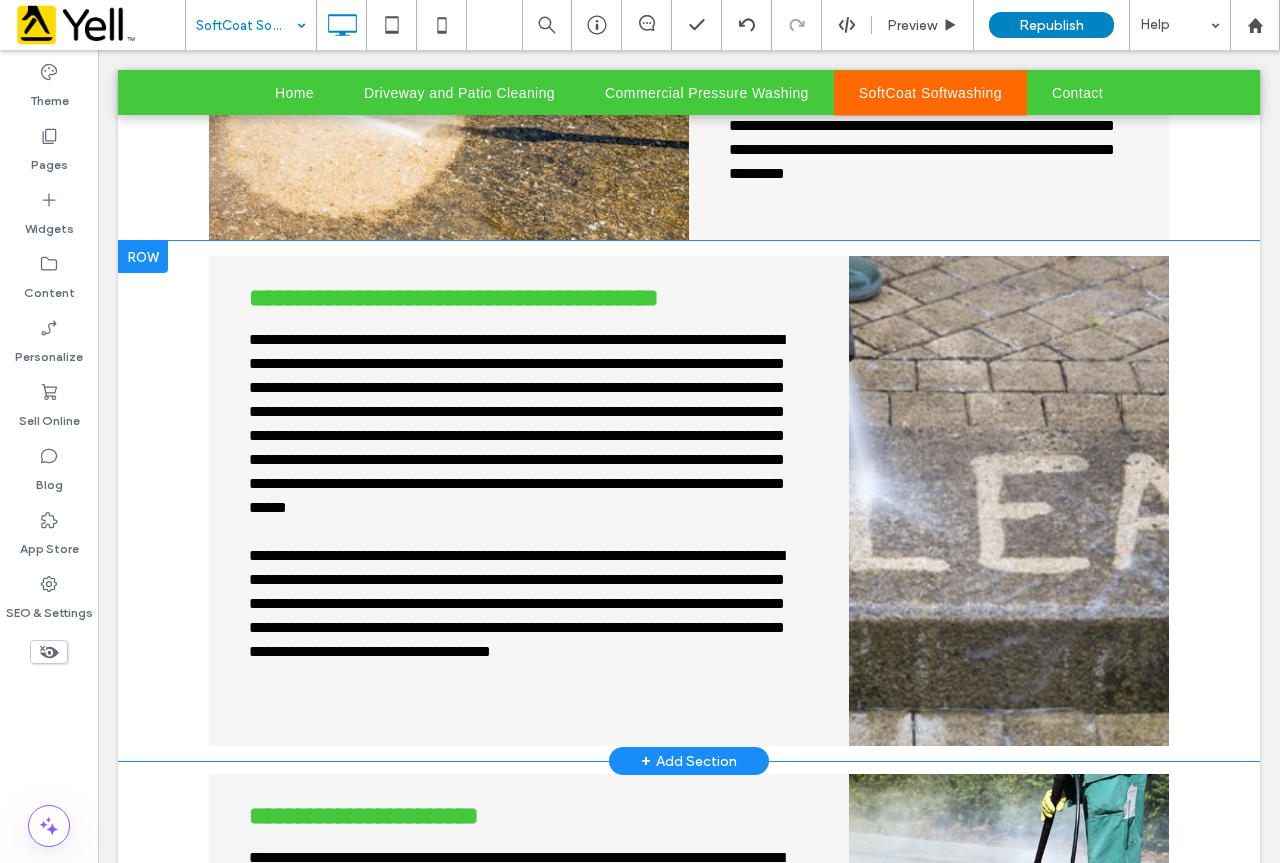 click on "Click To Paste" at bounding box center (1009, 501) 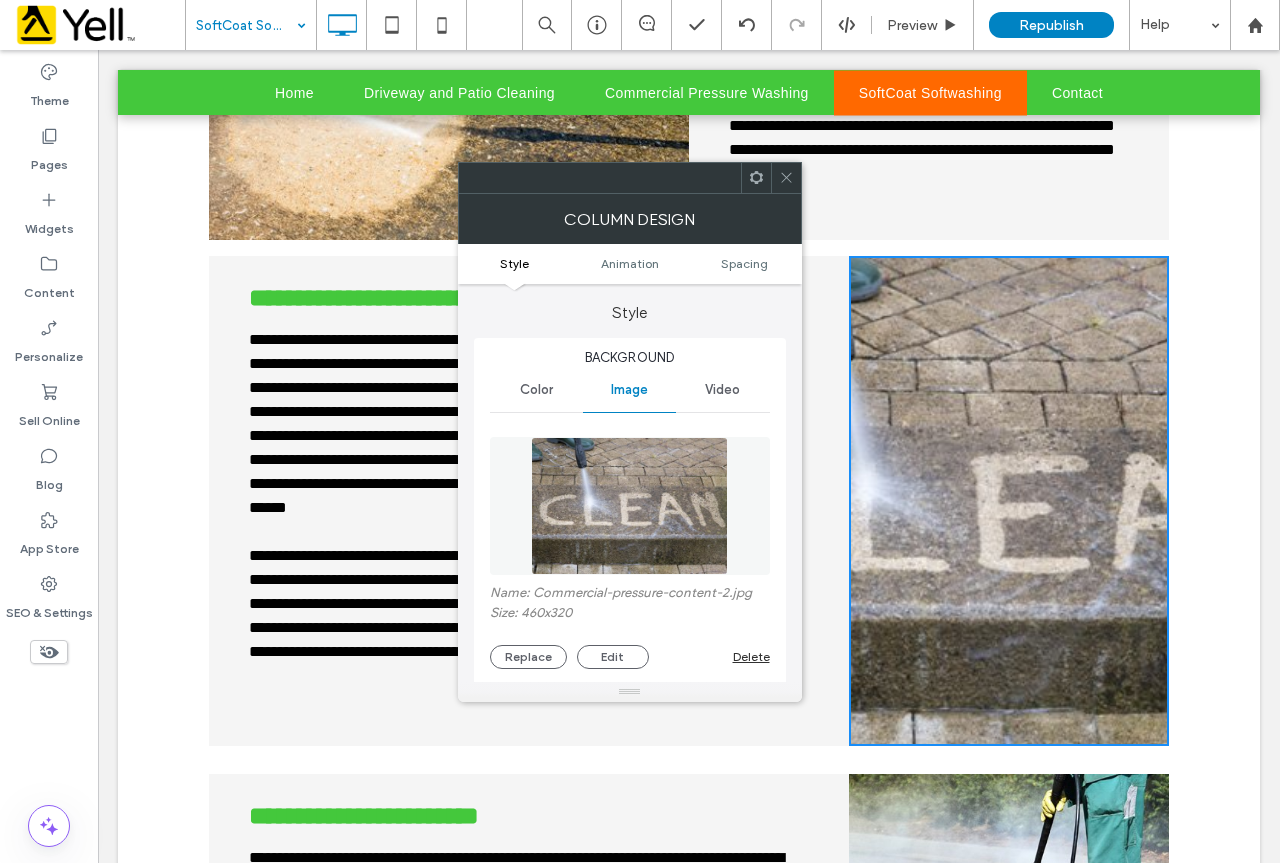click 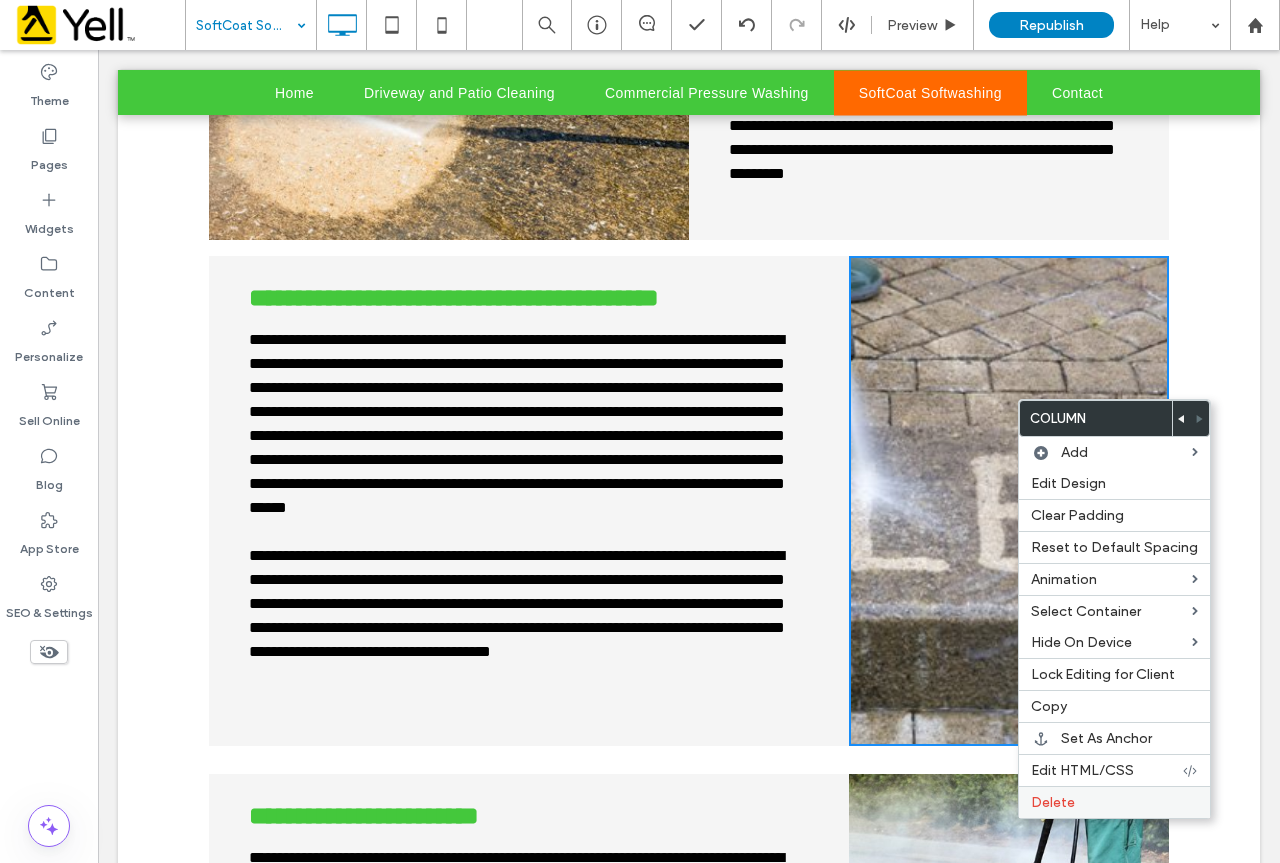 click on "Delete" at bounding box center [1053, 802] 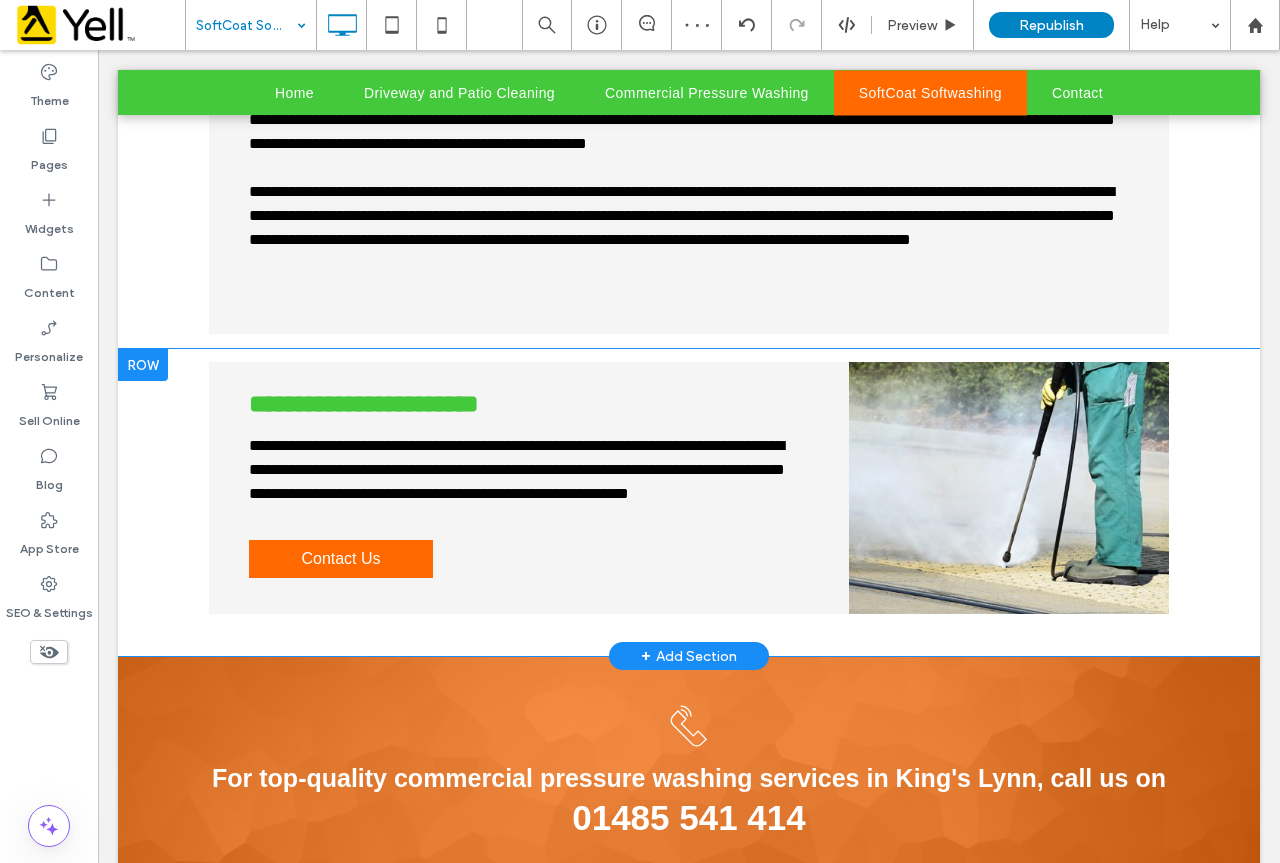 scroll, scrollTop: 1100, scrollLeft: 0, axis: vertical 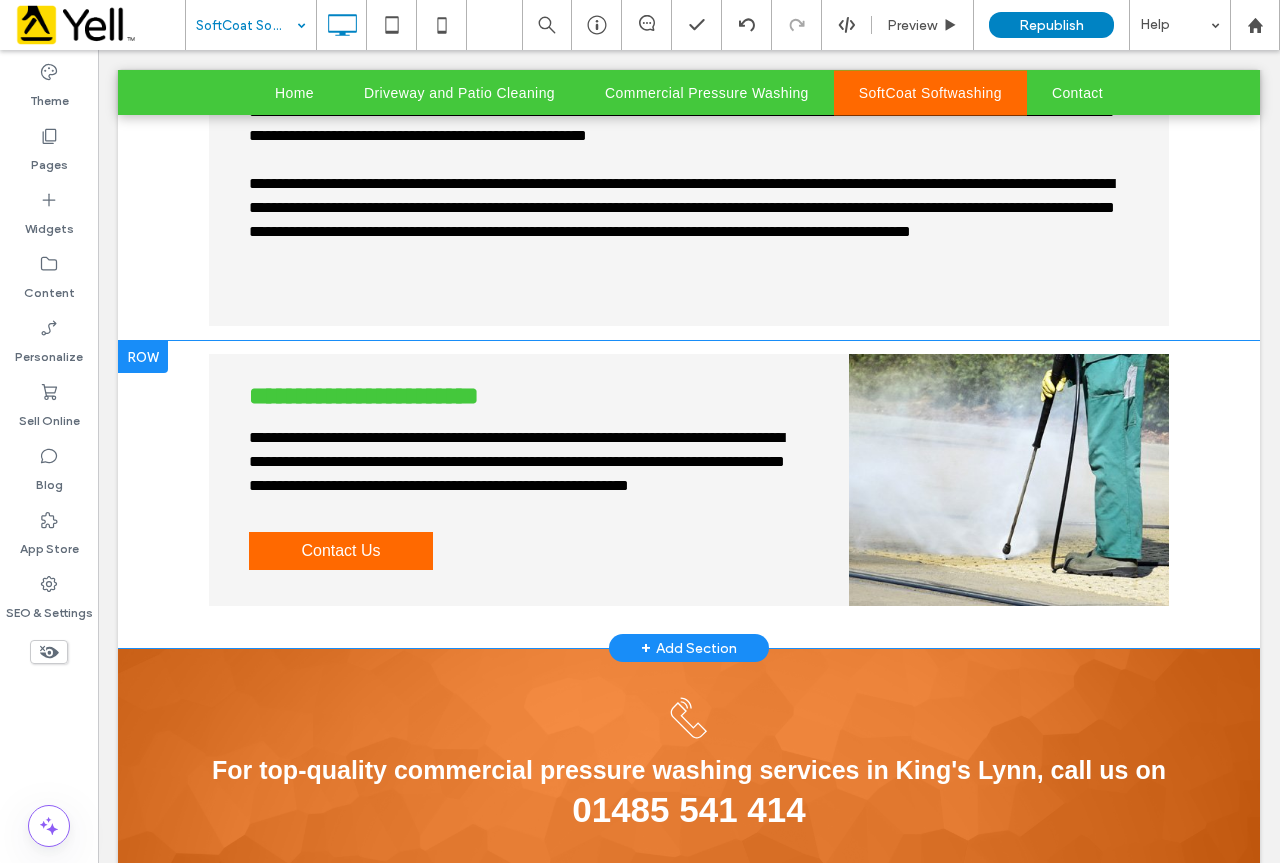 click on "Click To Paste" at bounding box center (1009, 480) 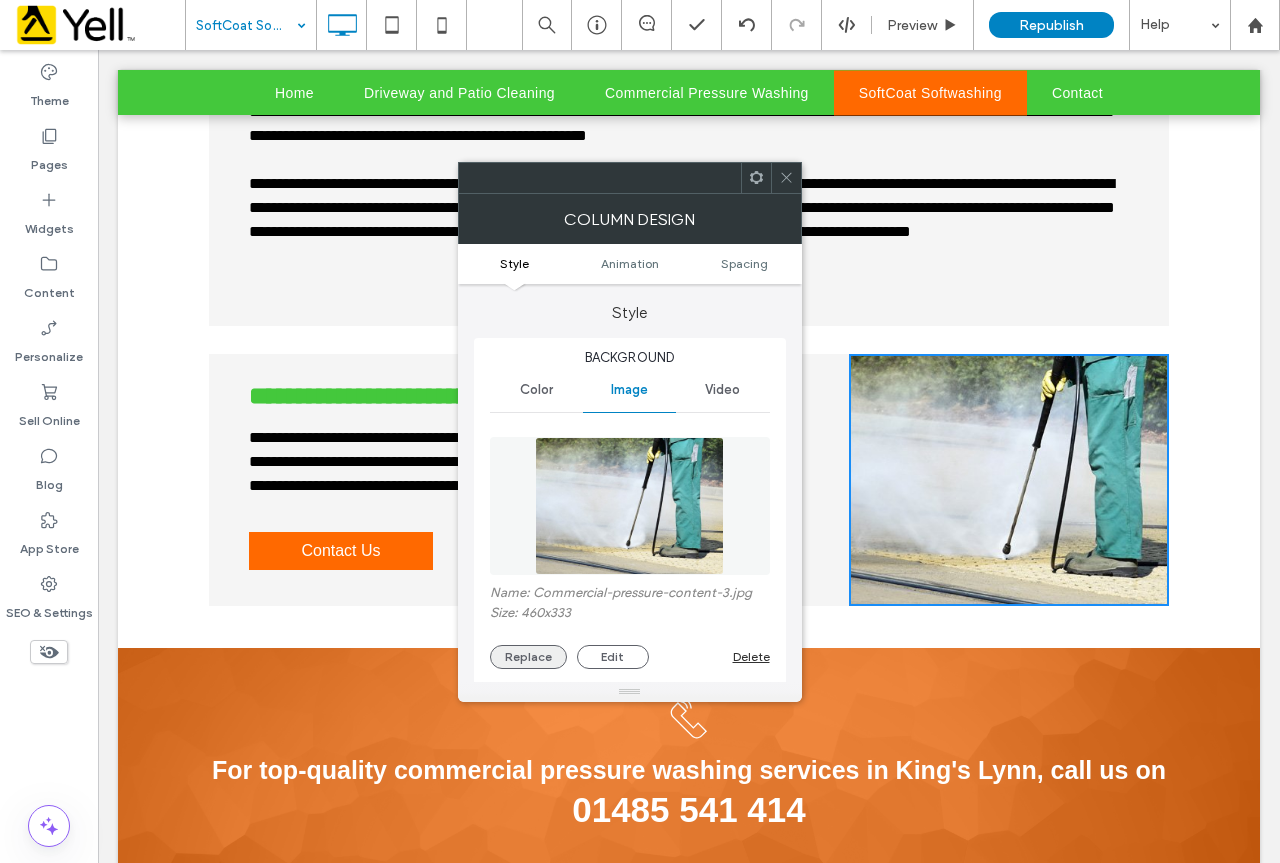 click on "Replace" at bounding box center (528, 657) 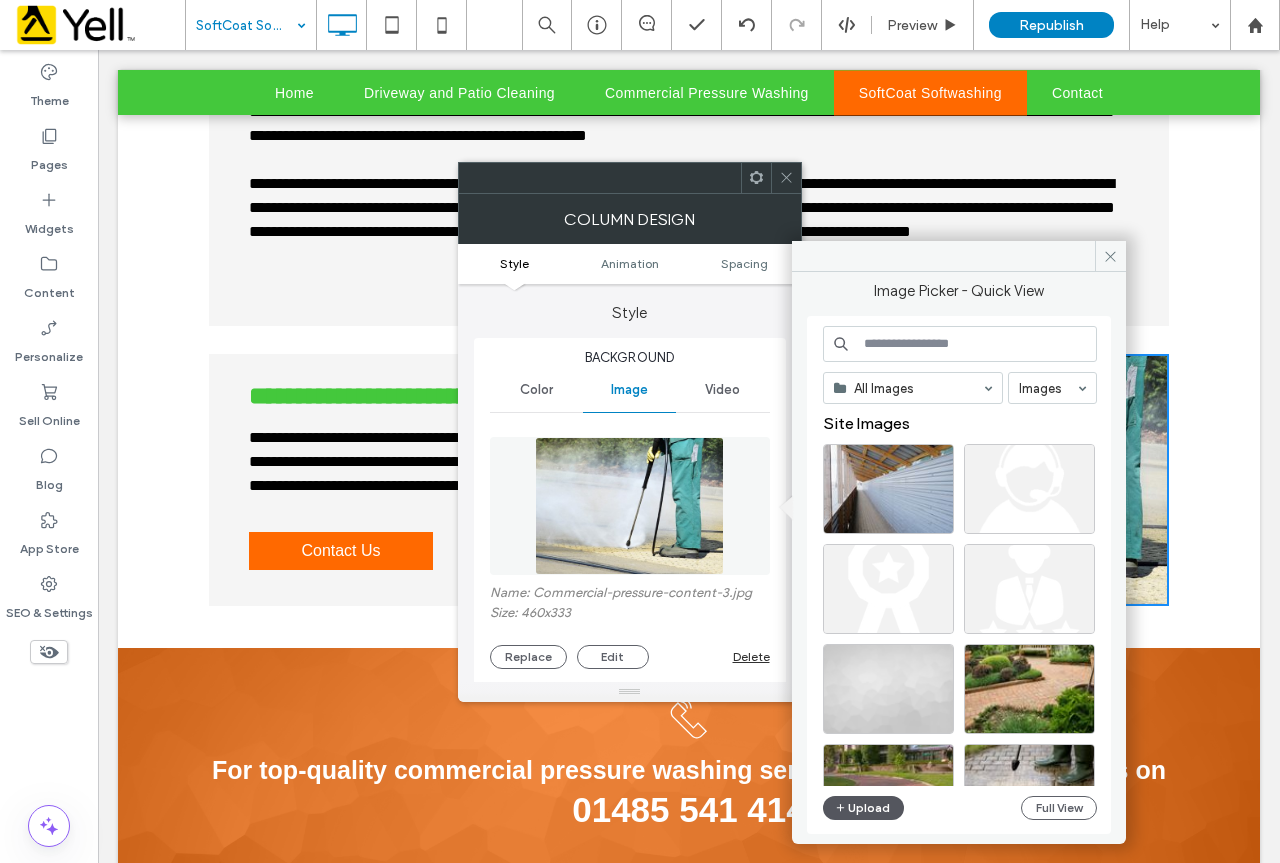 click on "Upload" at bounding box center (864, 808) 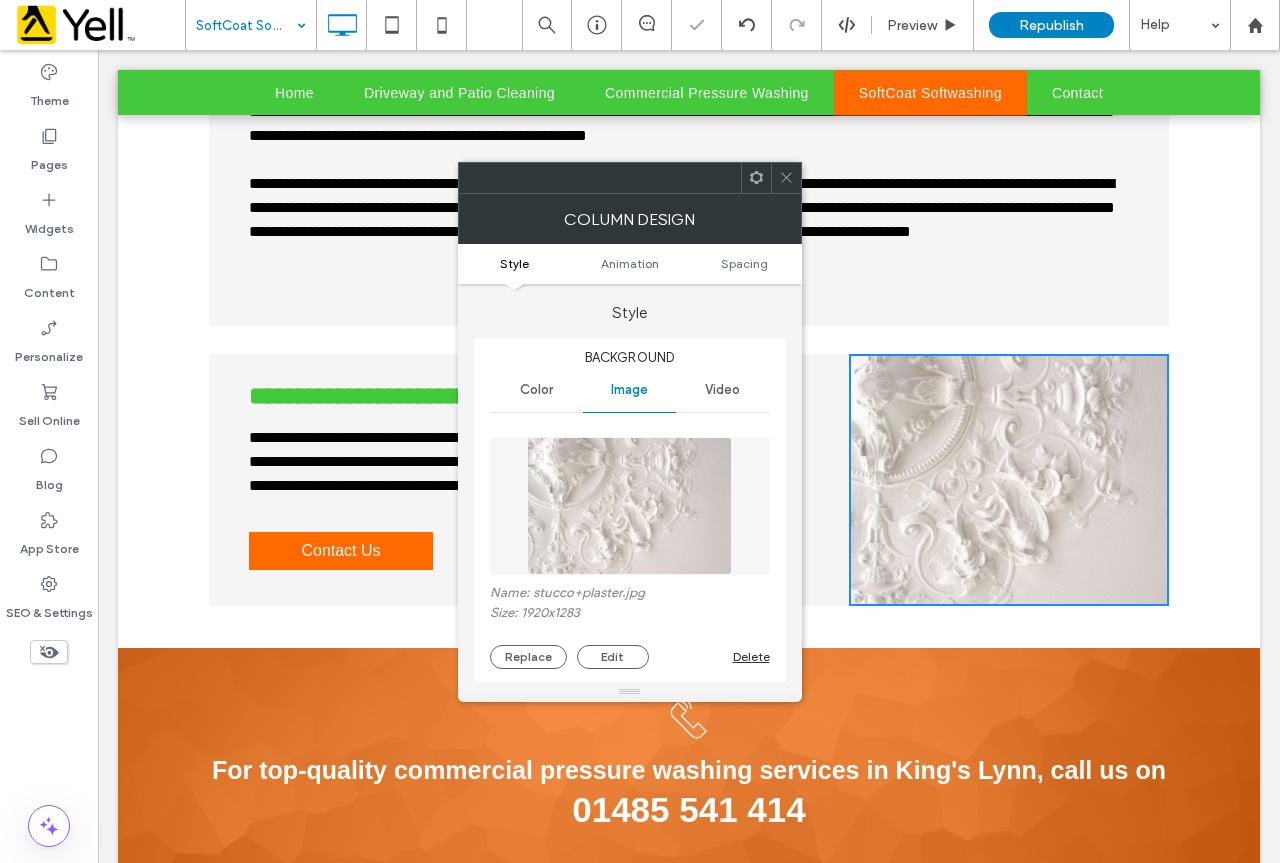 click 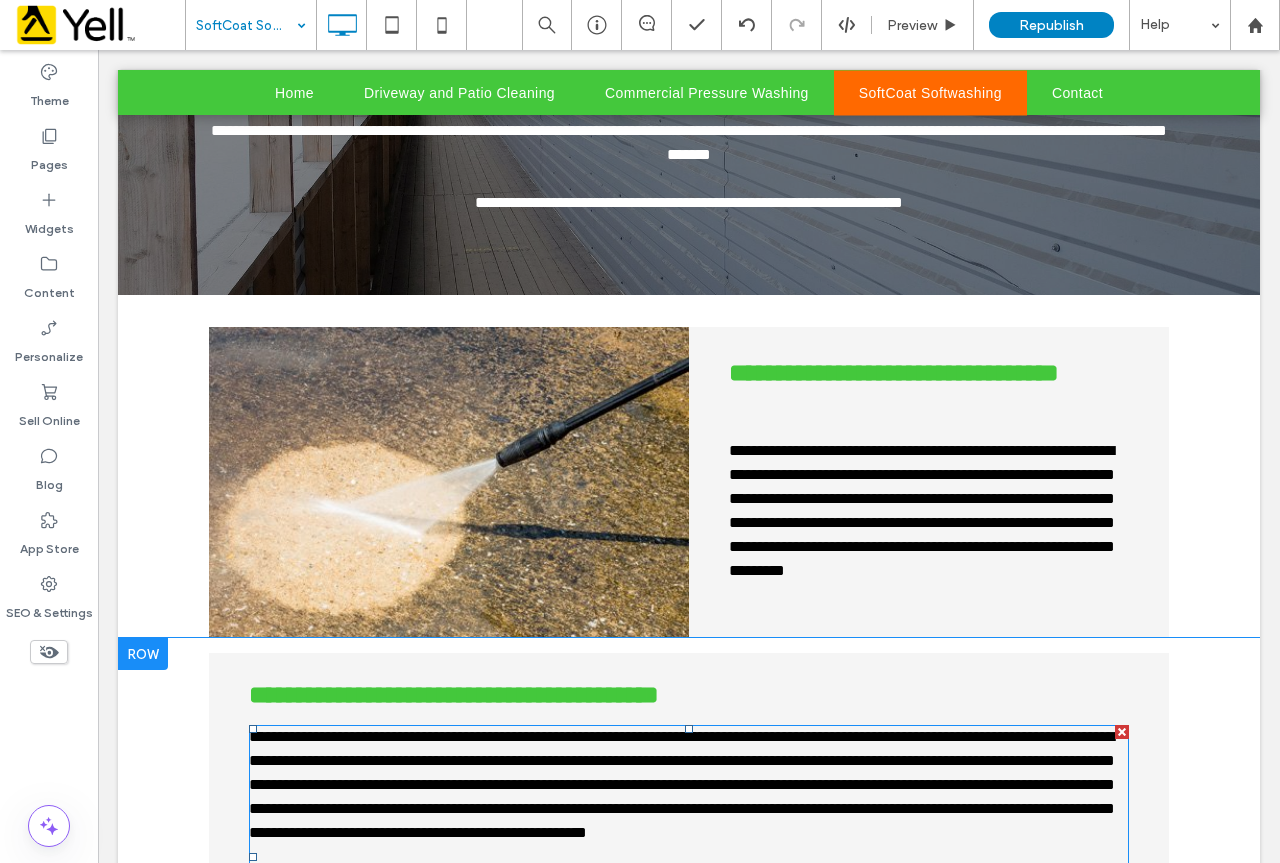 scroll, scrollTop: 400, scrollLeft: 0, axis: vertical 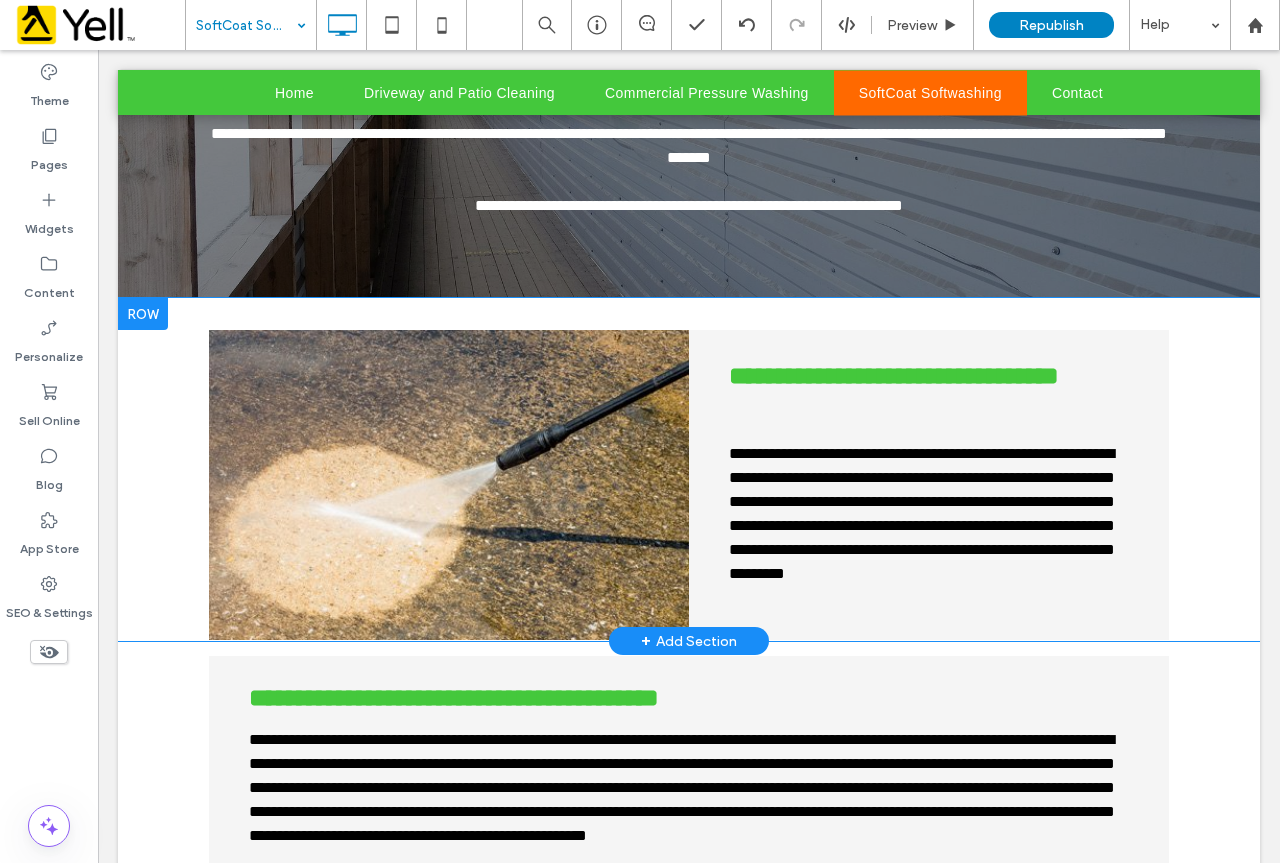 click on "Click To Paste" at bounding box center (449, 485) 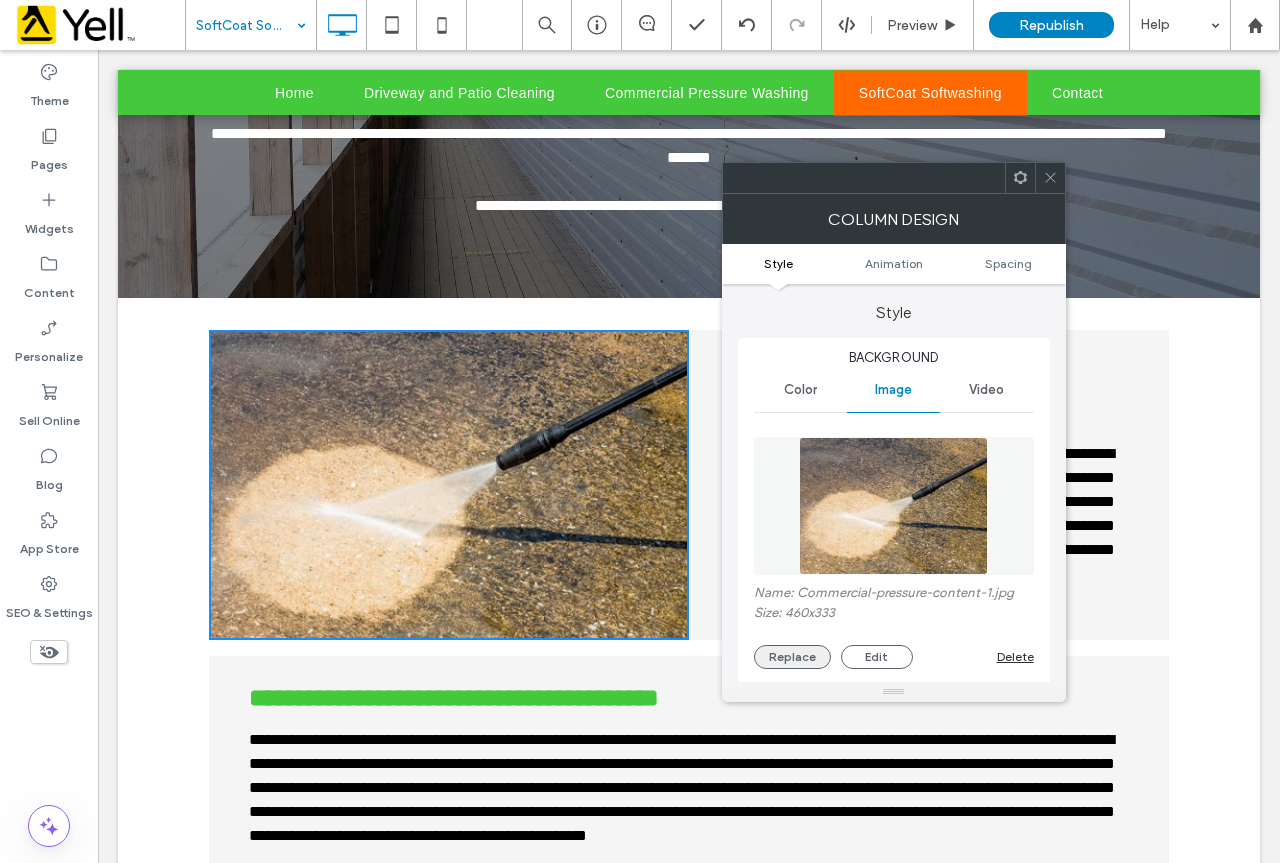 click on "Replace" at bounding box center (792, 657) 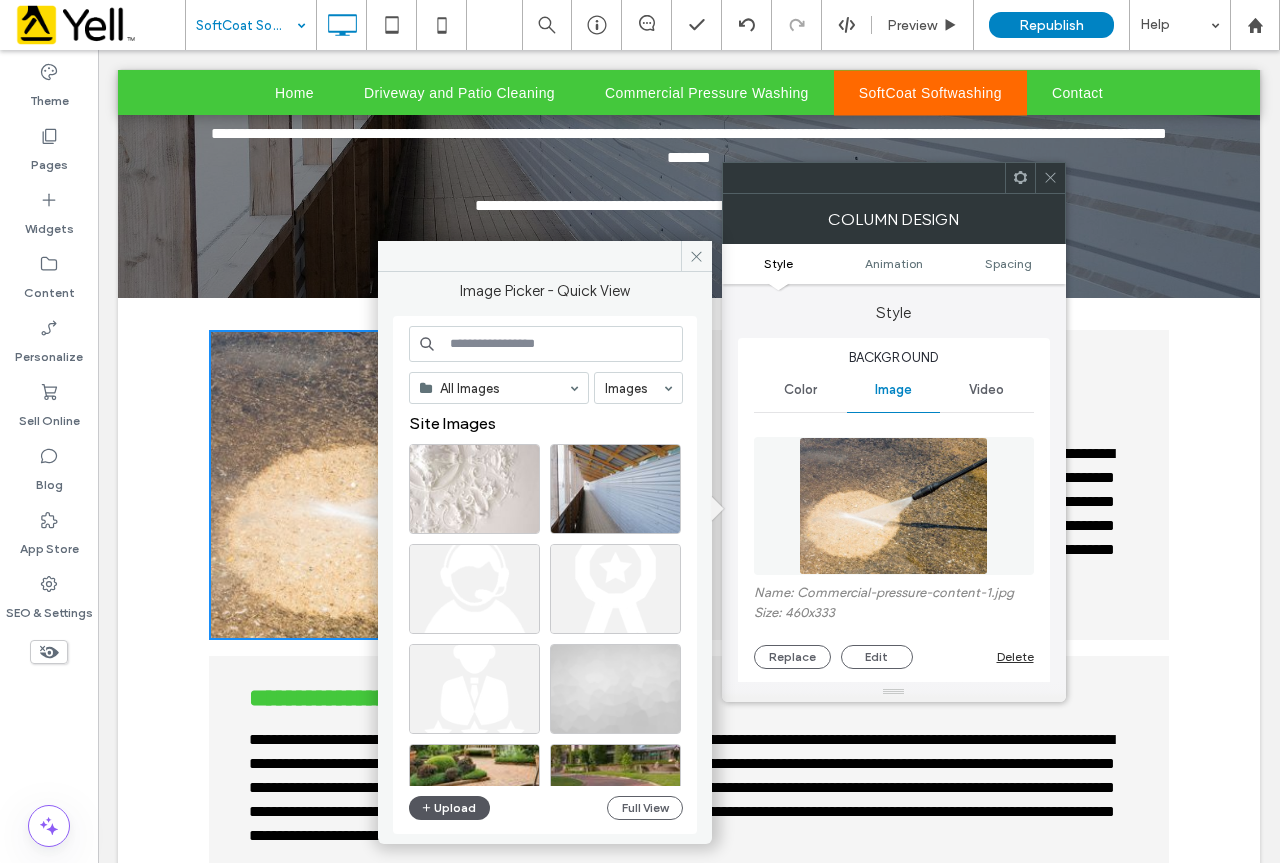 click on "Upload" at bounding box center [450, 808] 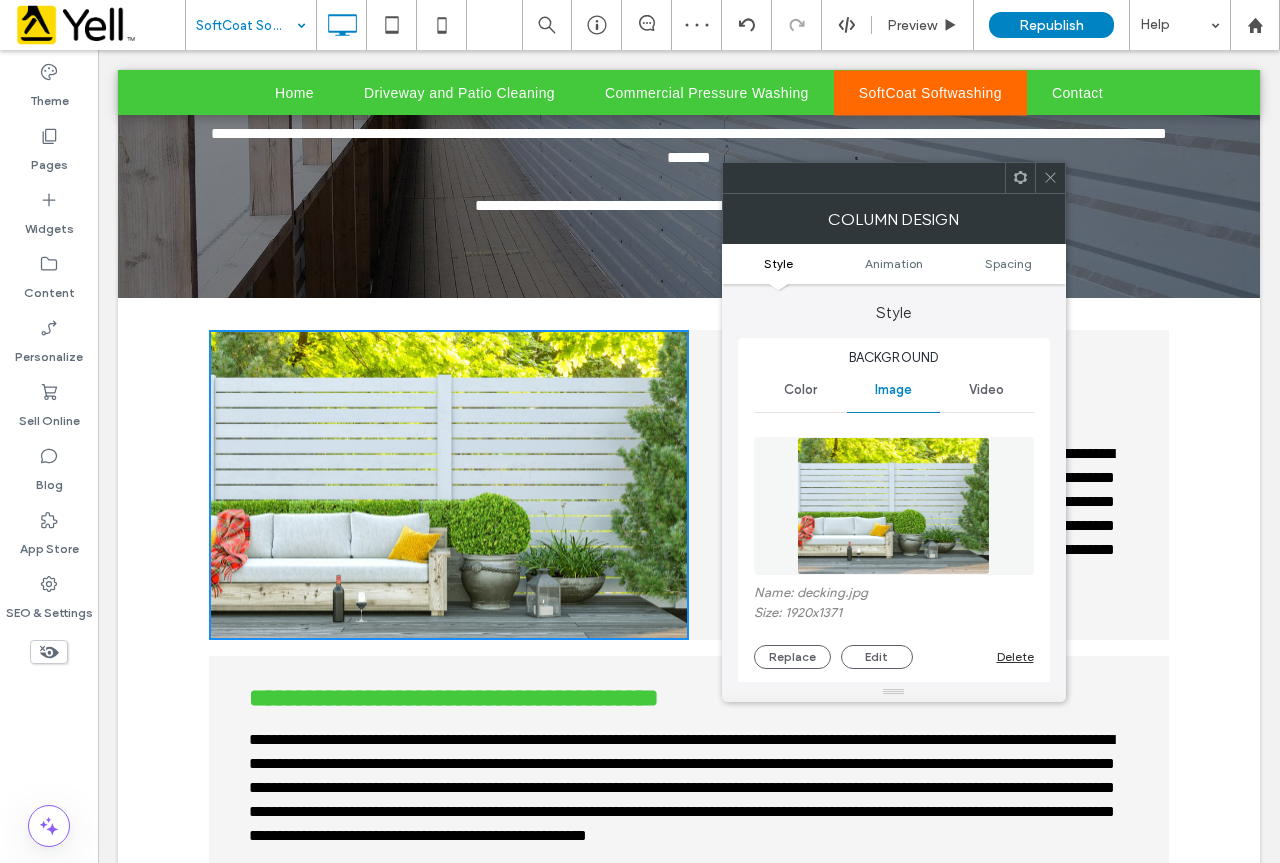 click 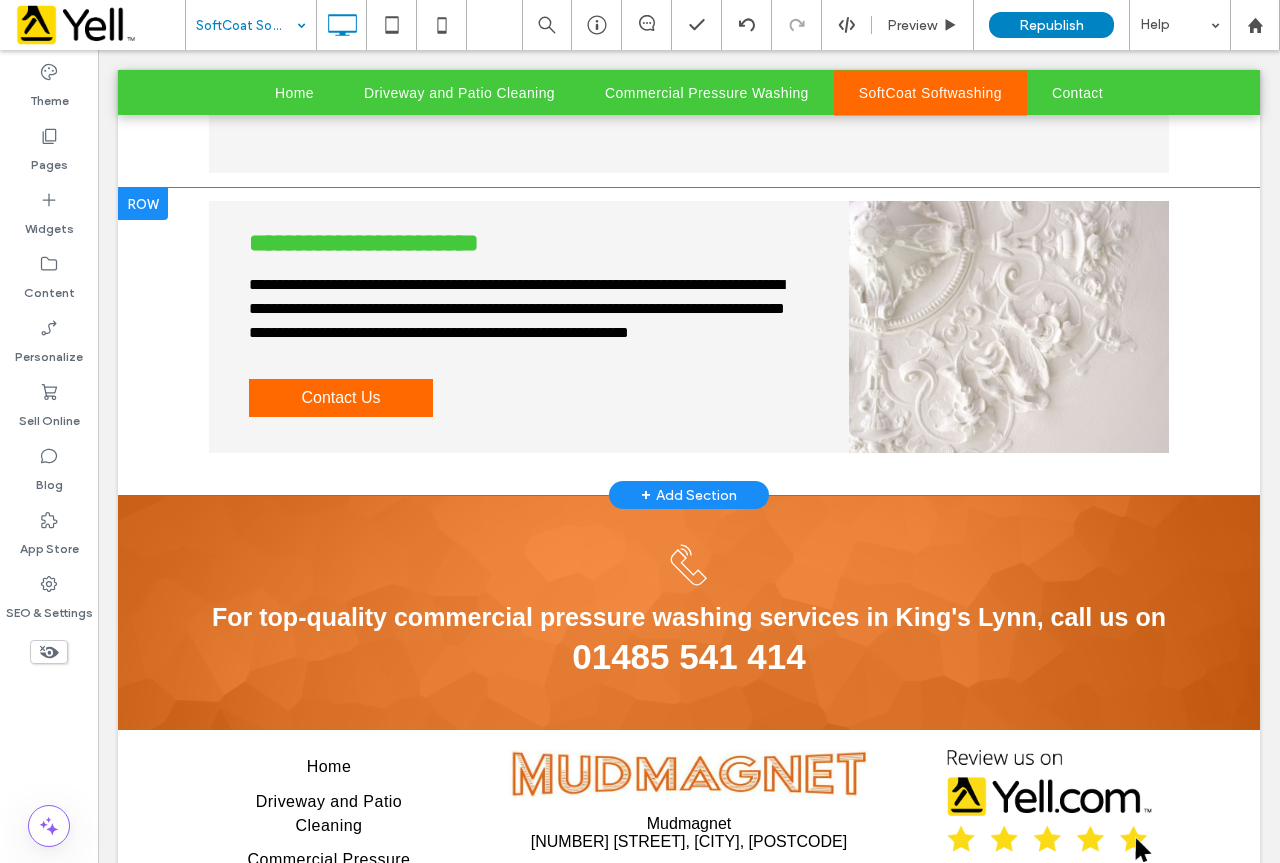 scroll, scrollTop: 1300, scrollLeft: 0, axis: vertical 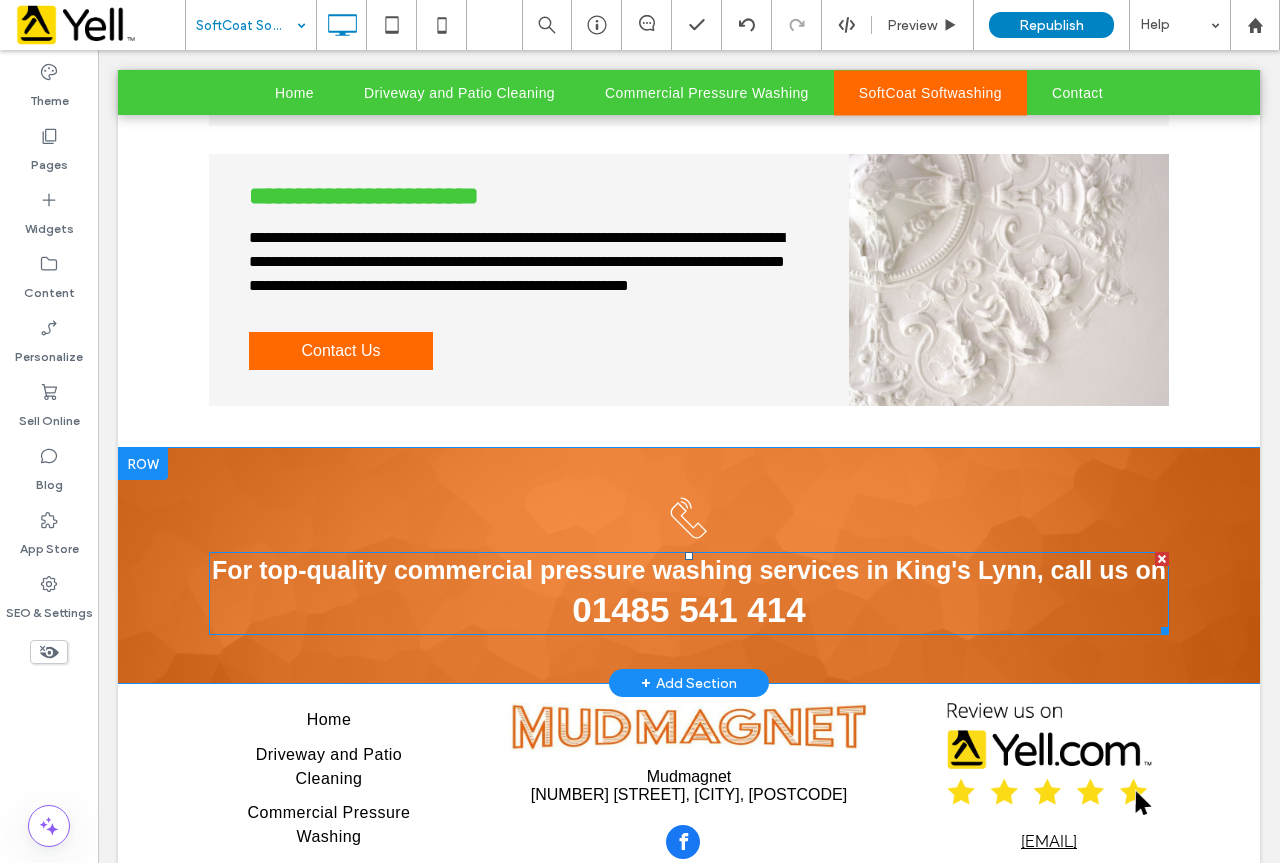 click on "For top-quality commercial pressure washing services in King's Lynn, call us on" at bounding box center [689, 570] 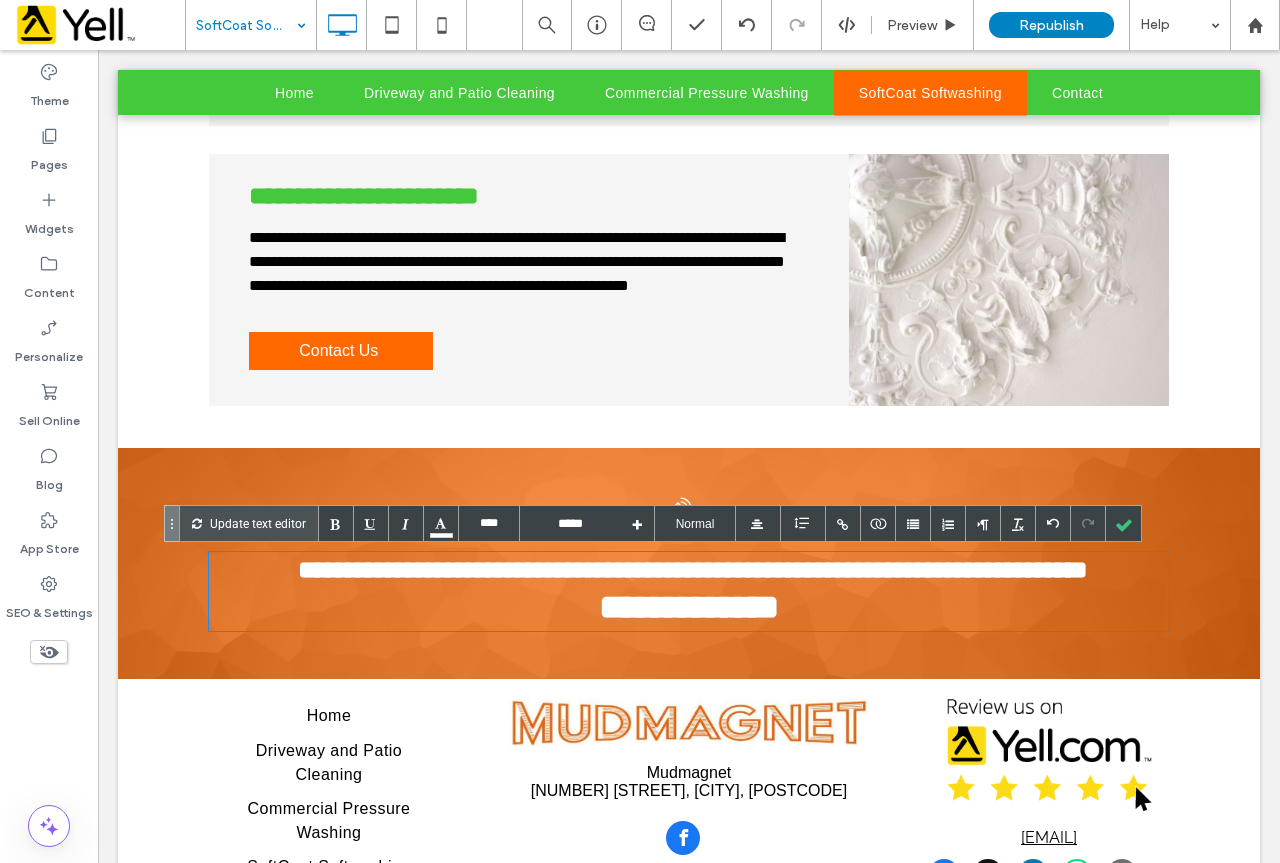 type on "****" 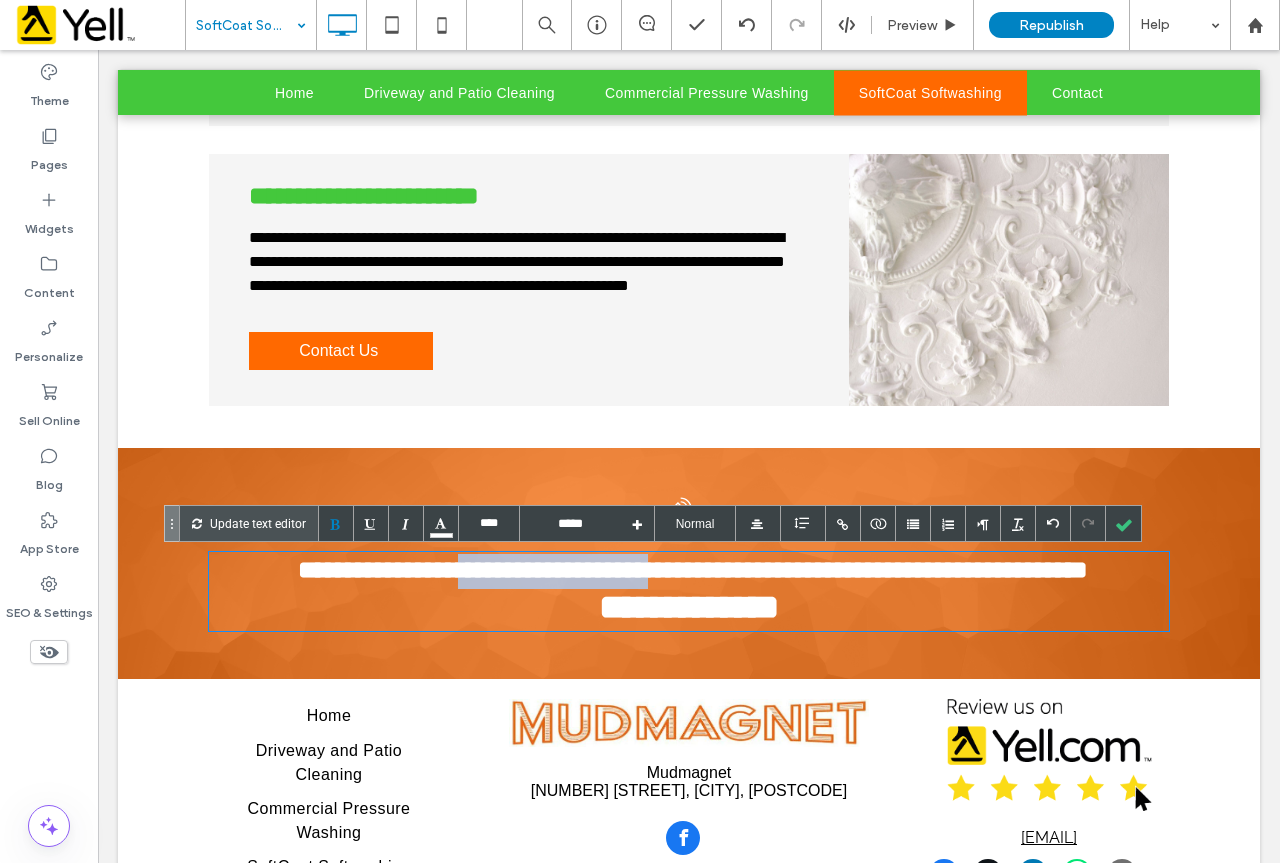 drag, startPoint x: 446, startPoint y: 571, endPoint x: 658, endPoint y: 553, distance: 212.76277 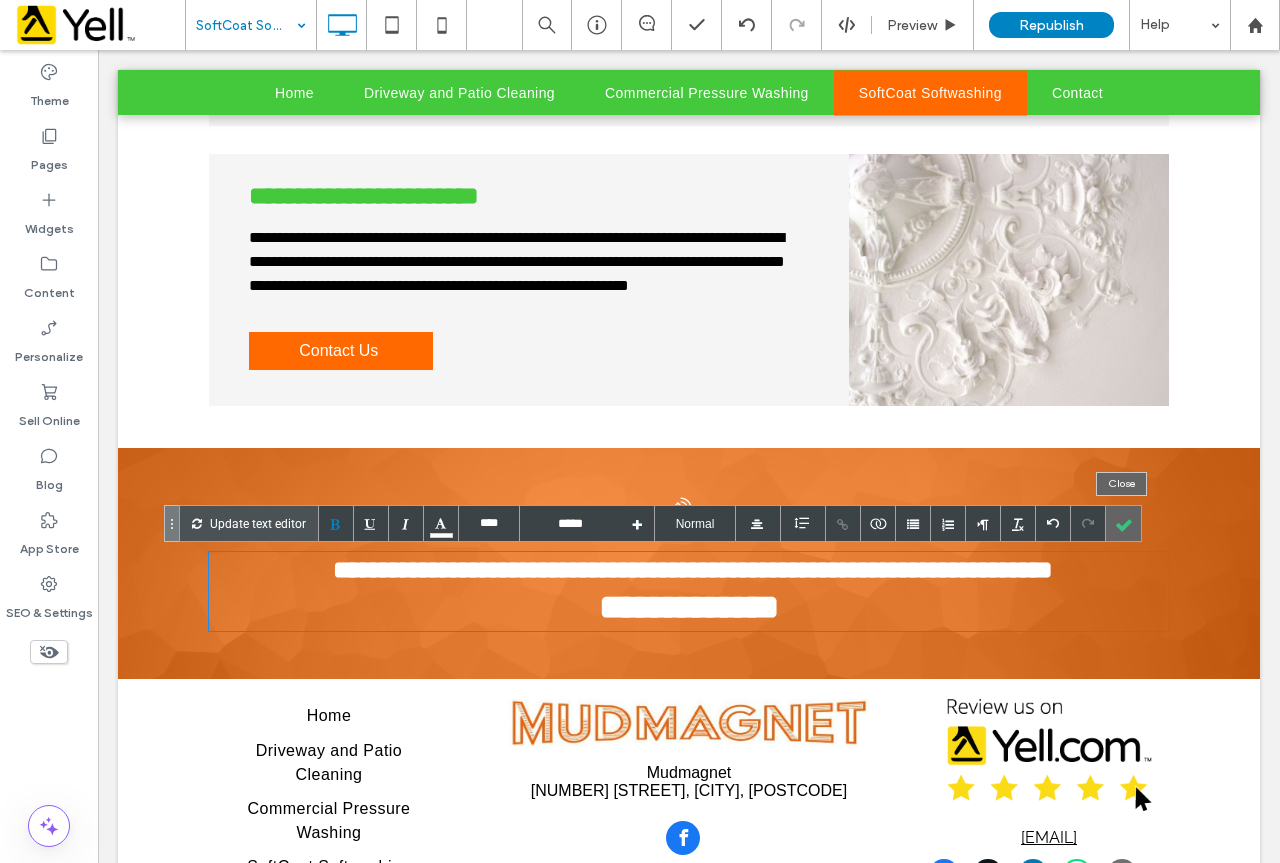 click at bounding box center [1123, 523] 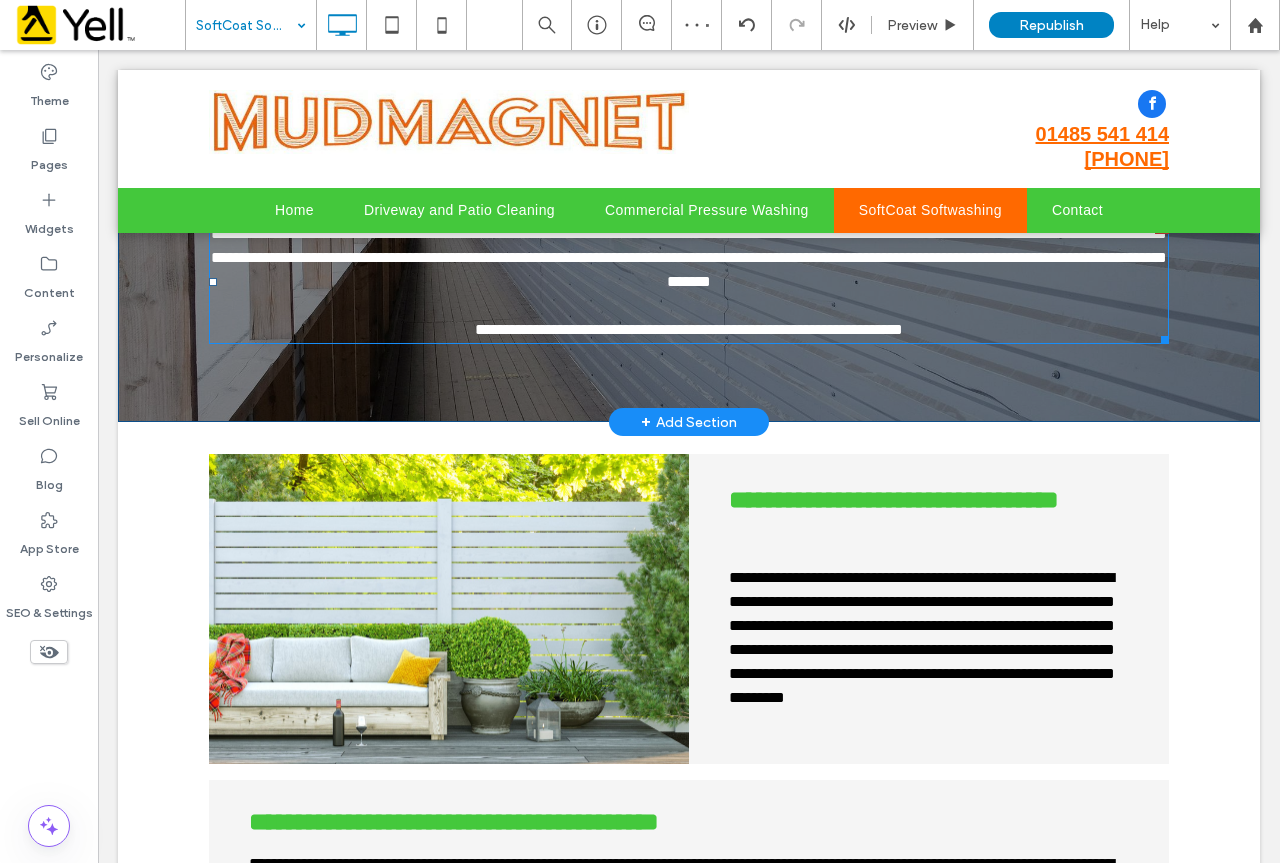 scroll, scrollTop: 0, scrollLeft: 0, axis: both 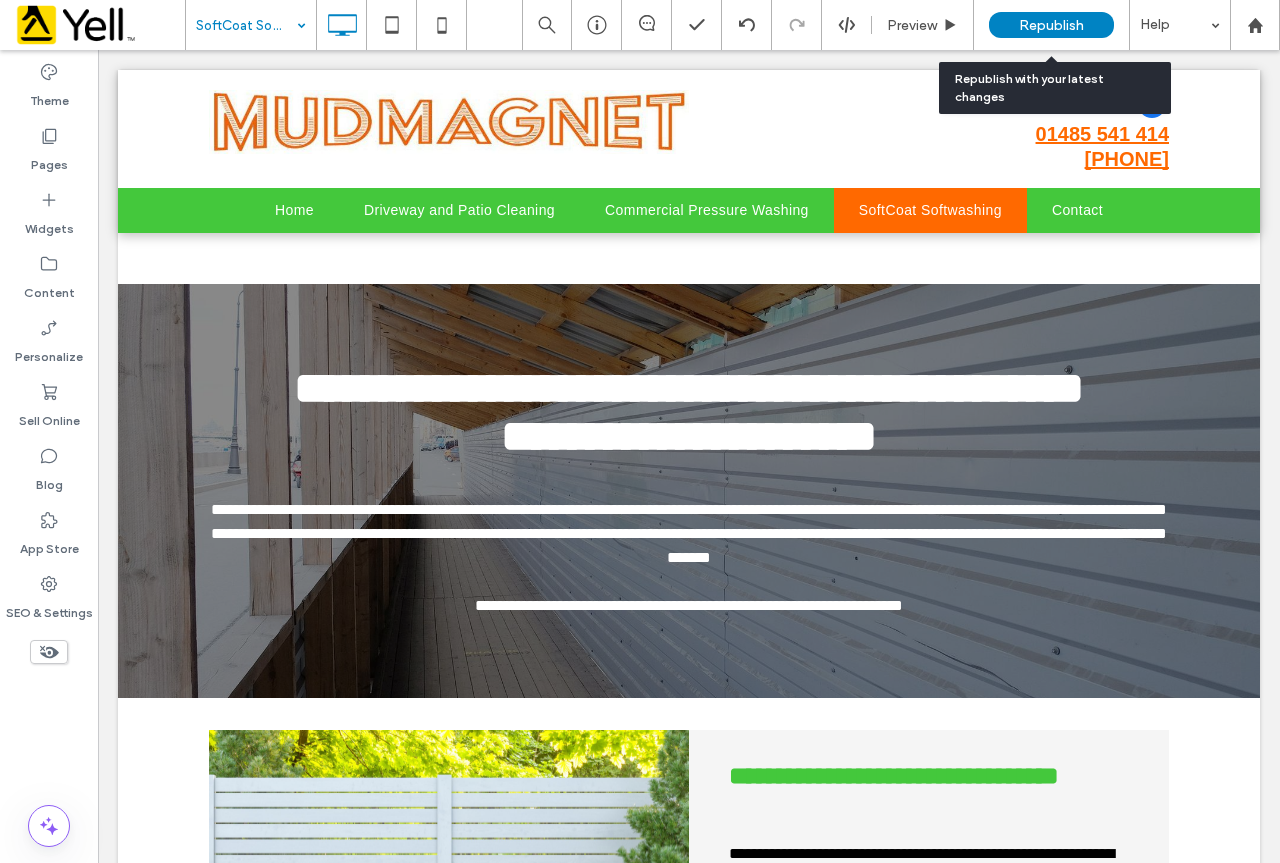 click on "Republish" at bounding box center [1051, 25] 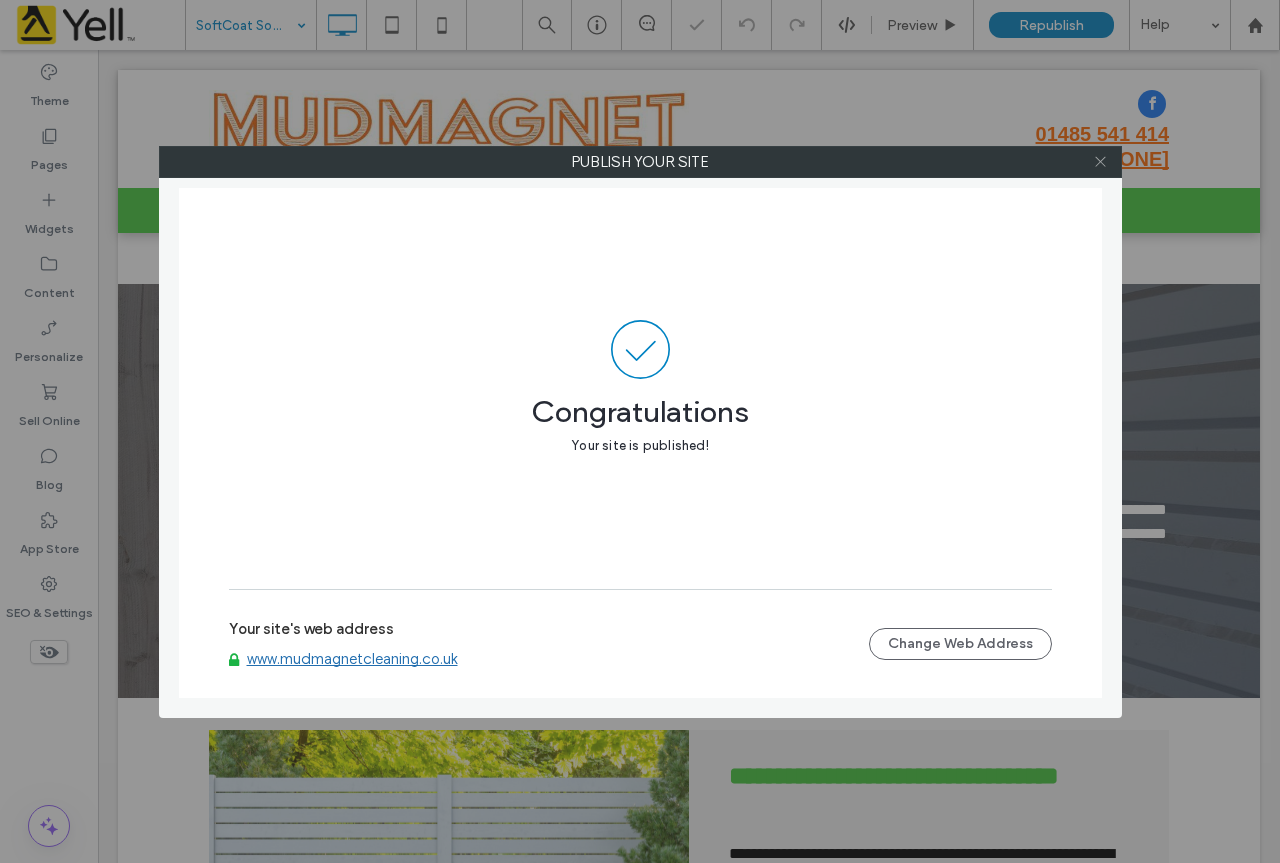 click 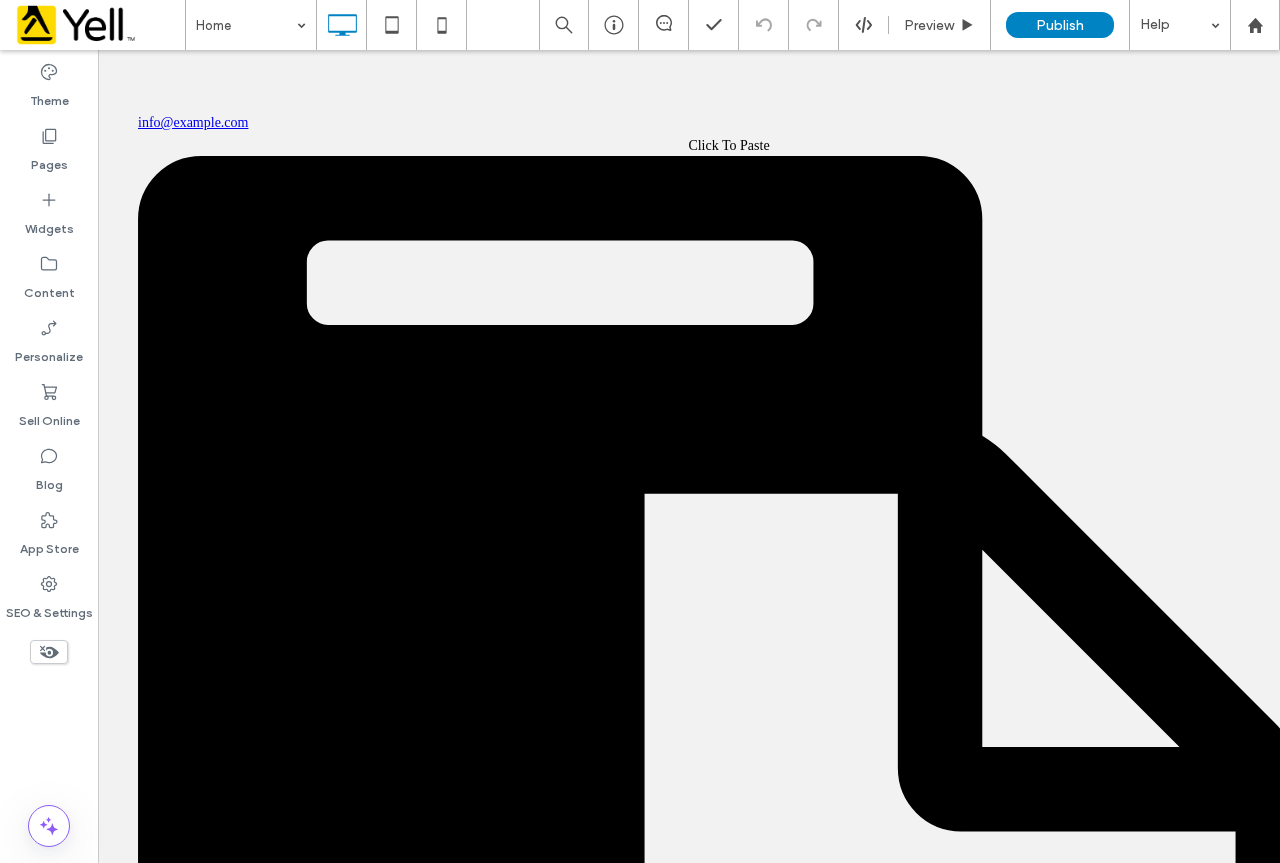 scroll, scrollTop: 0, scrollLeft: 0, axis: both 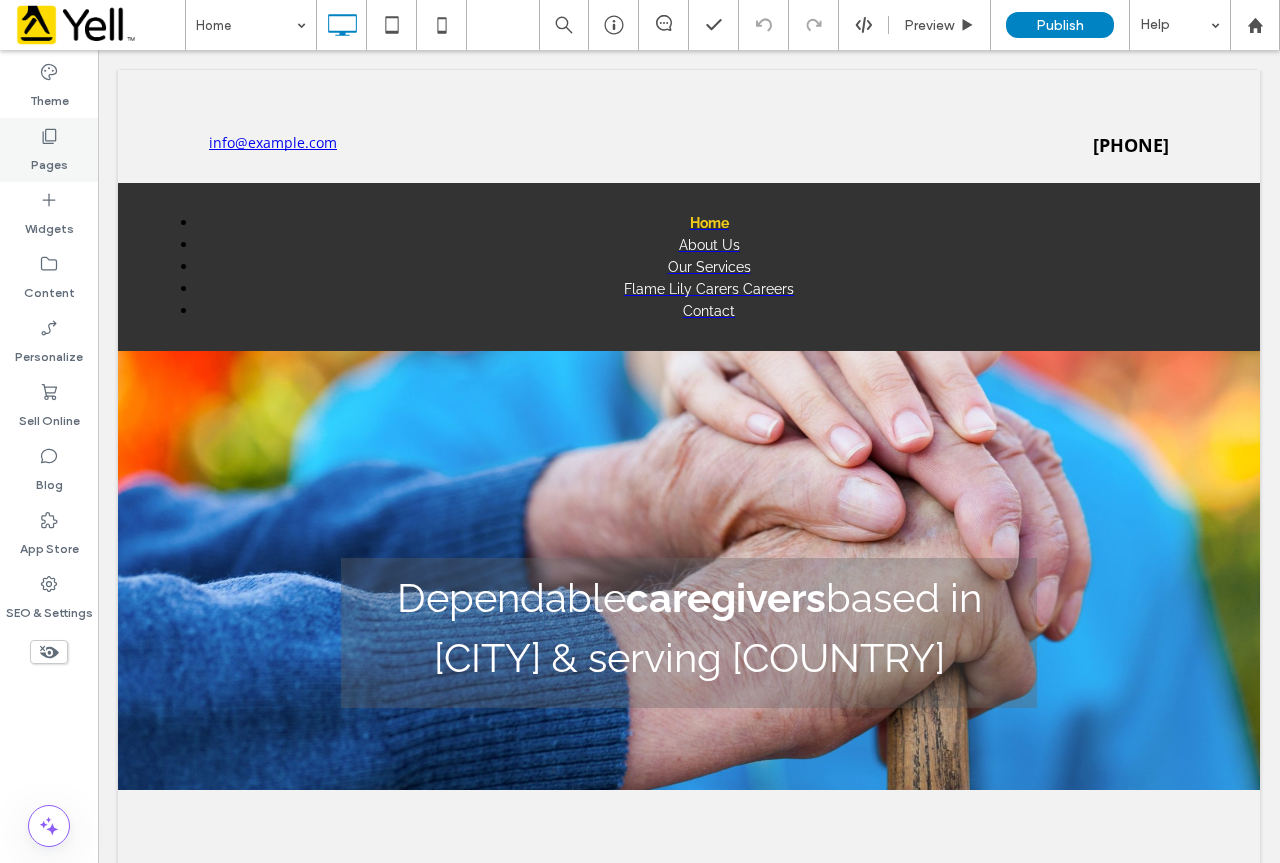 click on "Pages" at bounding box center (49, 160) 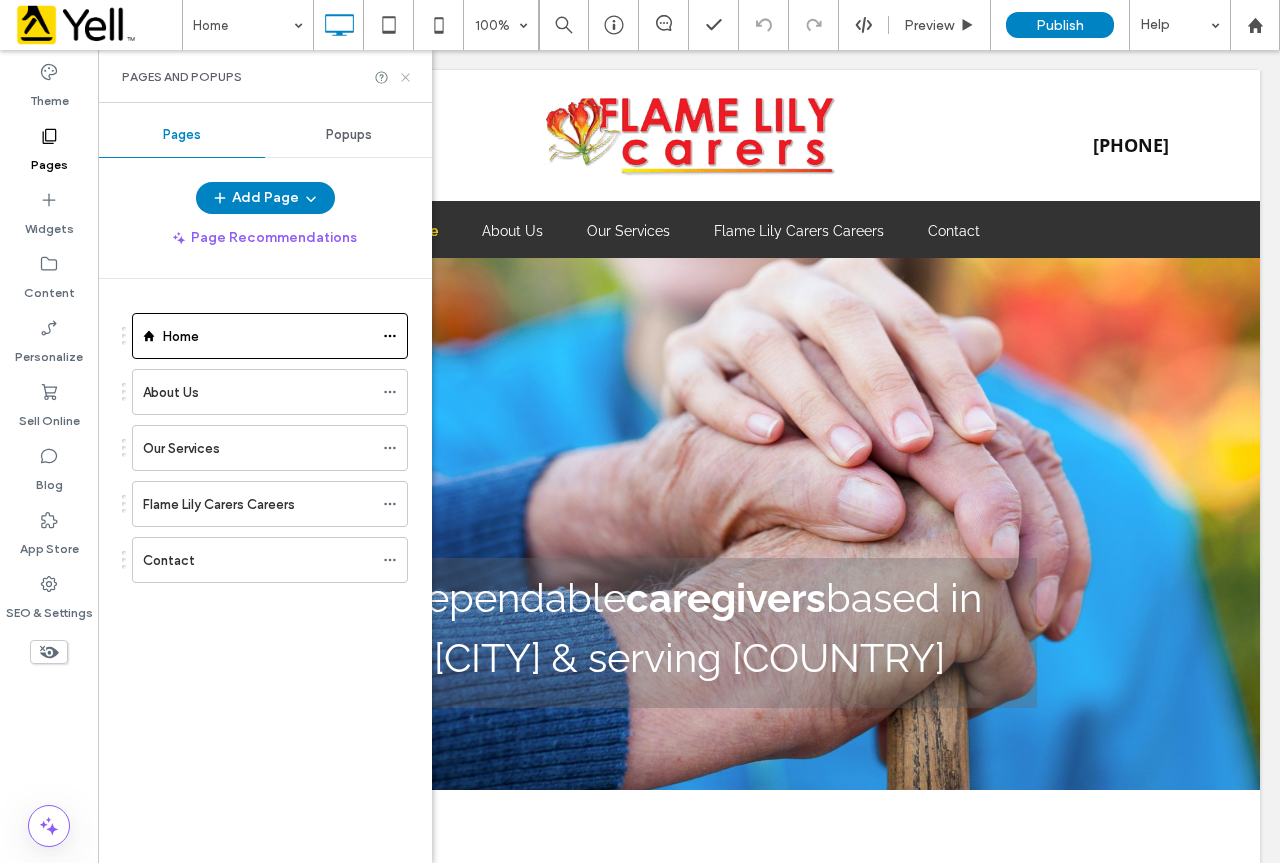 click 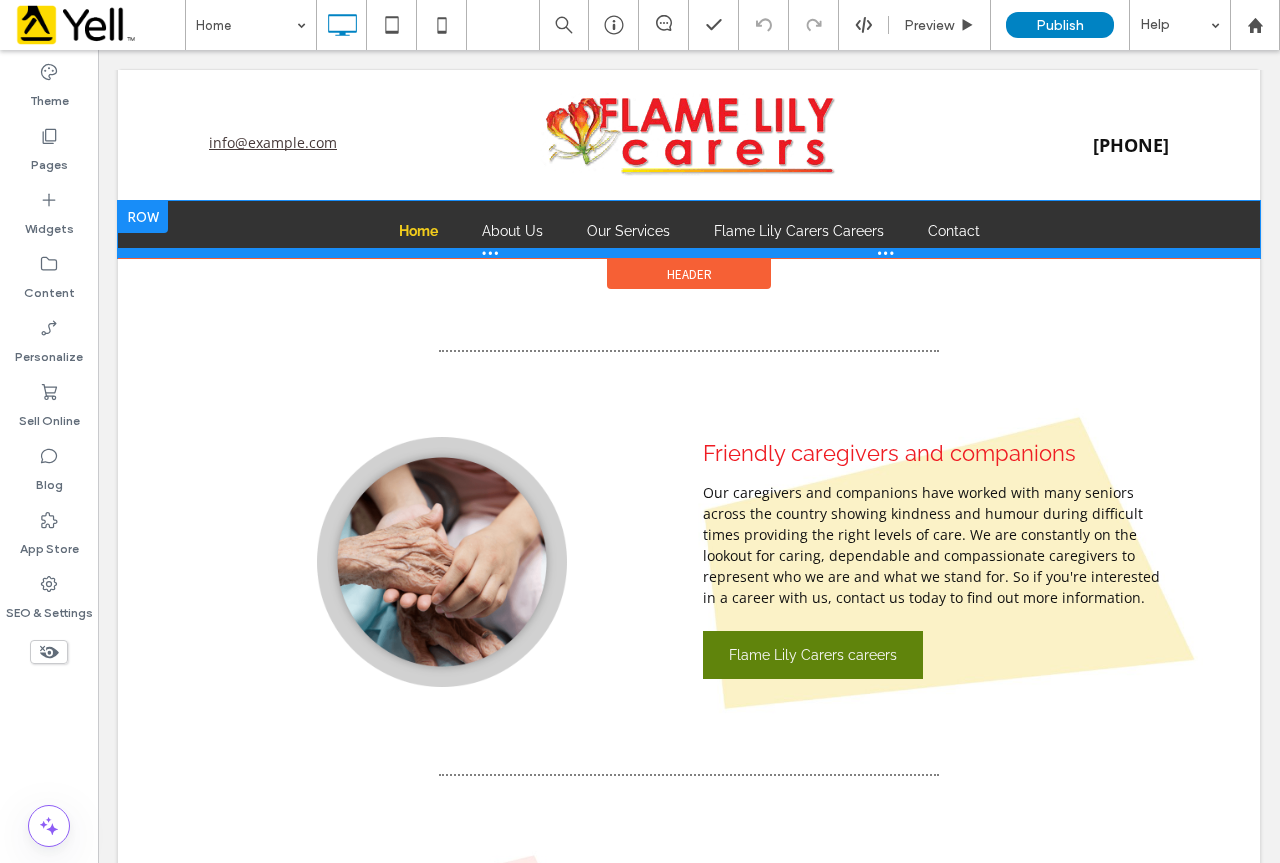 scroll, scrollTop: 1400, scrollLeft: 0, axis: vertical 